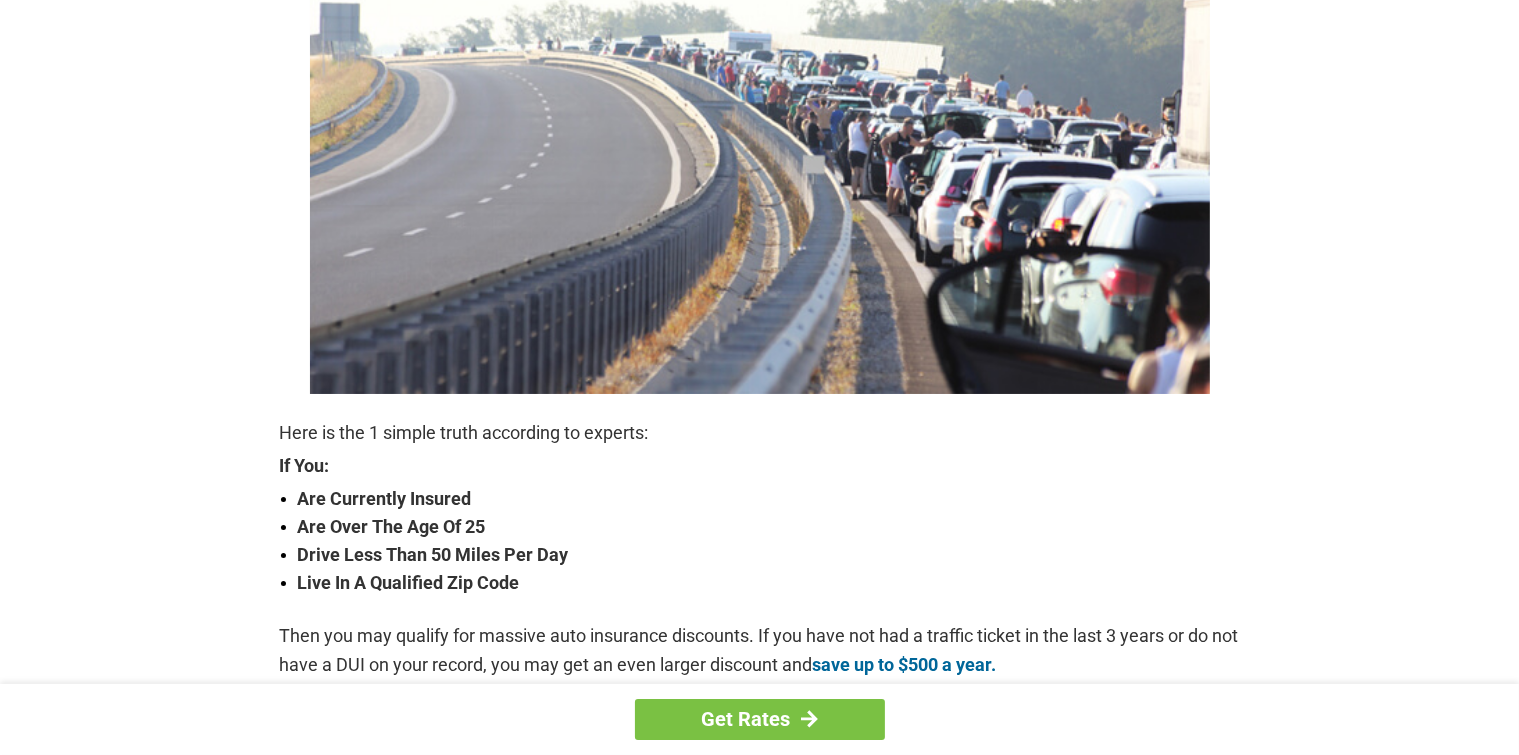 scroll, scrollTop: 0, scrollLeft: 0, axis: both 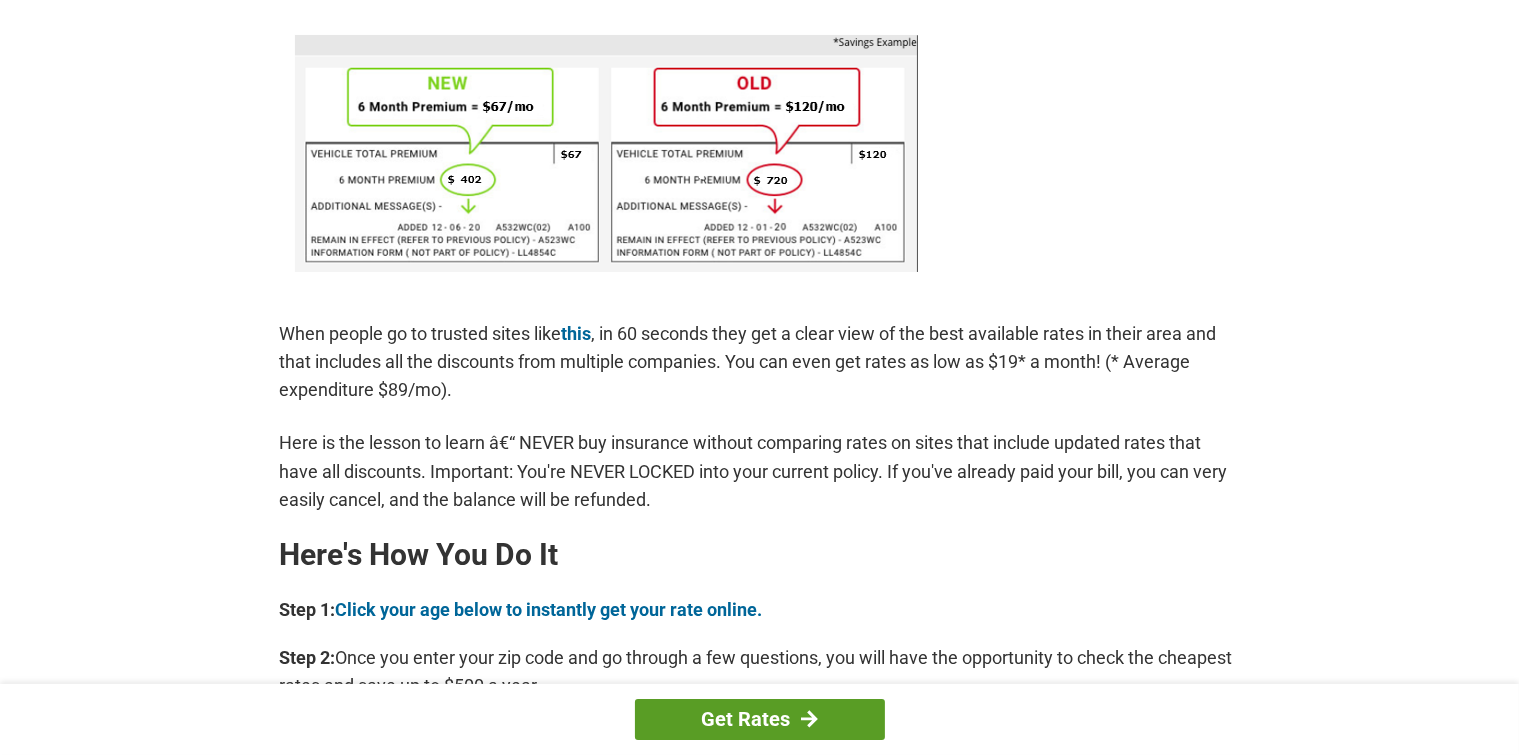 click on "Get Rates" at bounding box center (760, 719) 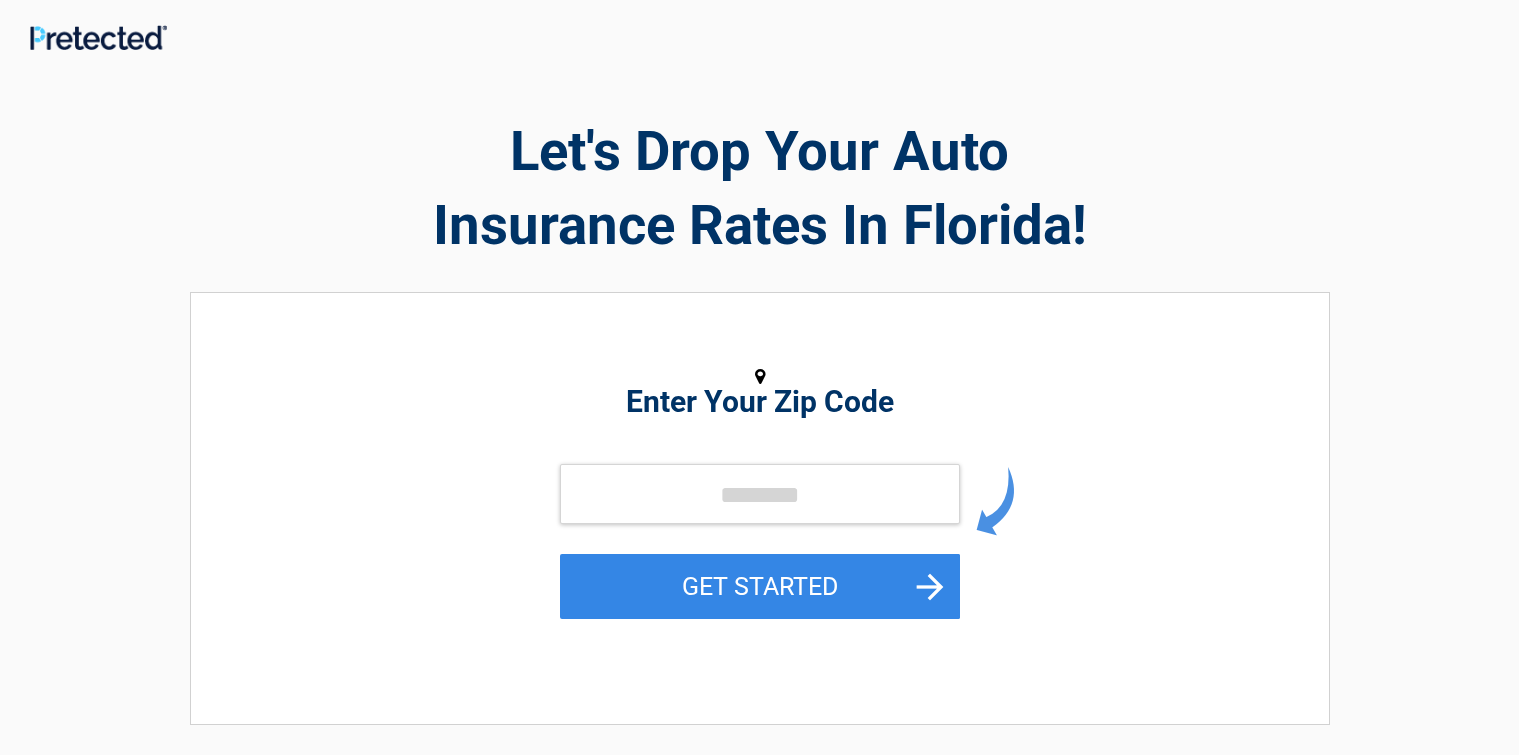 scroll, scrollTop: 0, scrollLeft: 0, axis: both 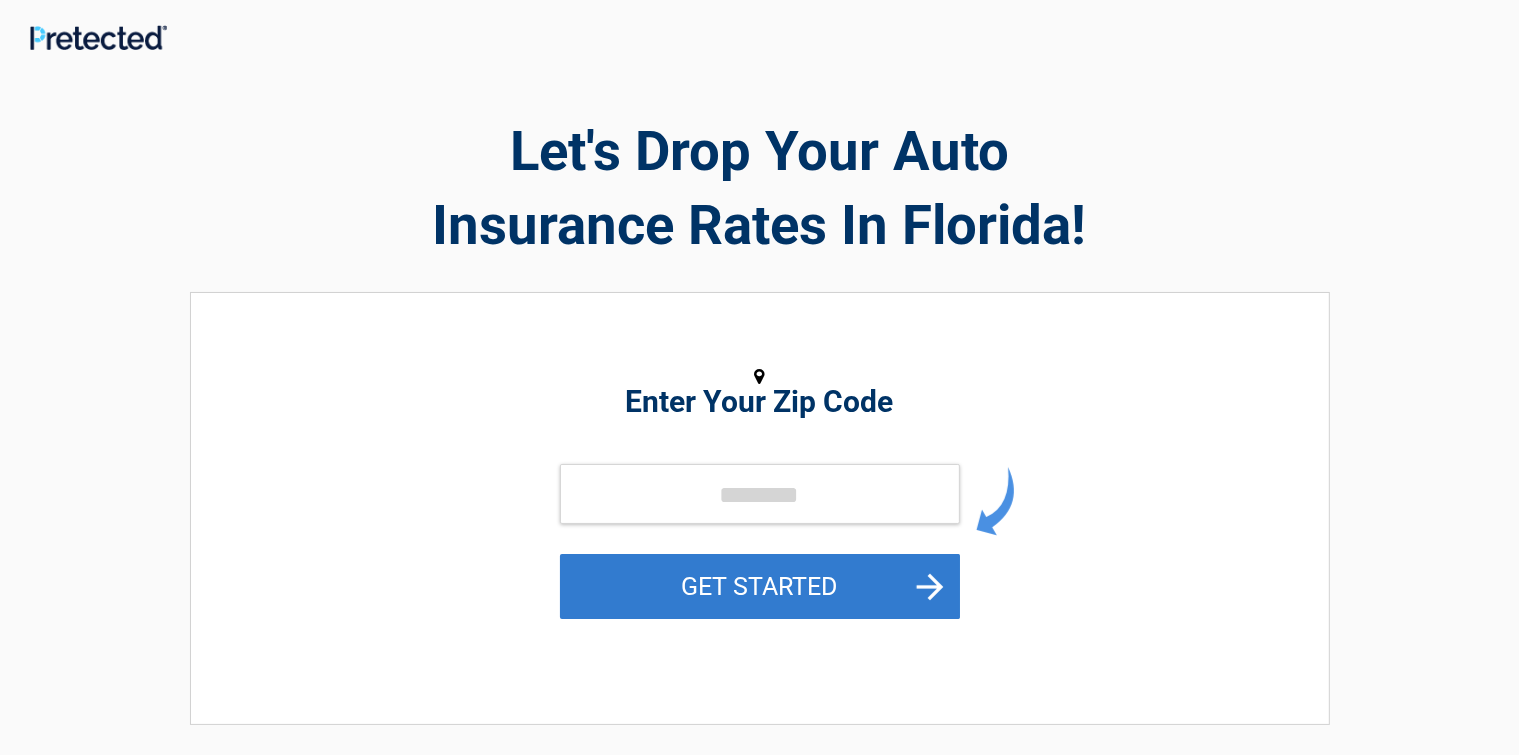 click on "GET STARTED" at bounding box center [760, 586] 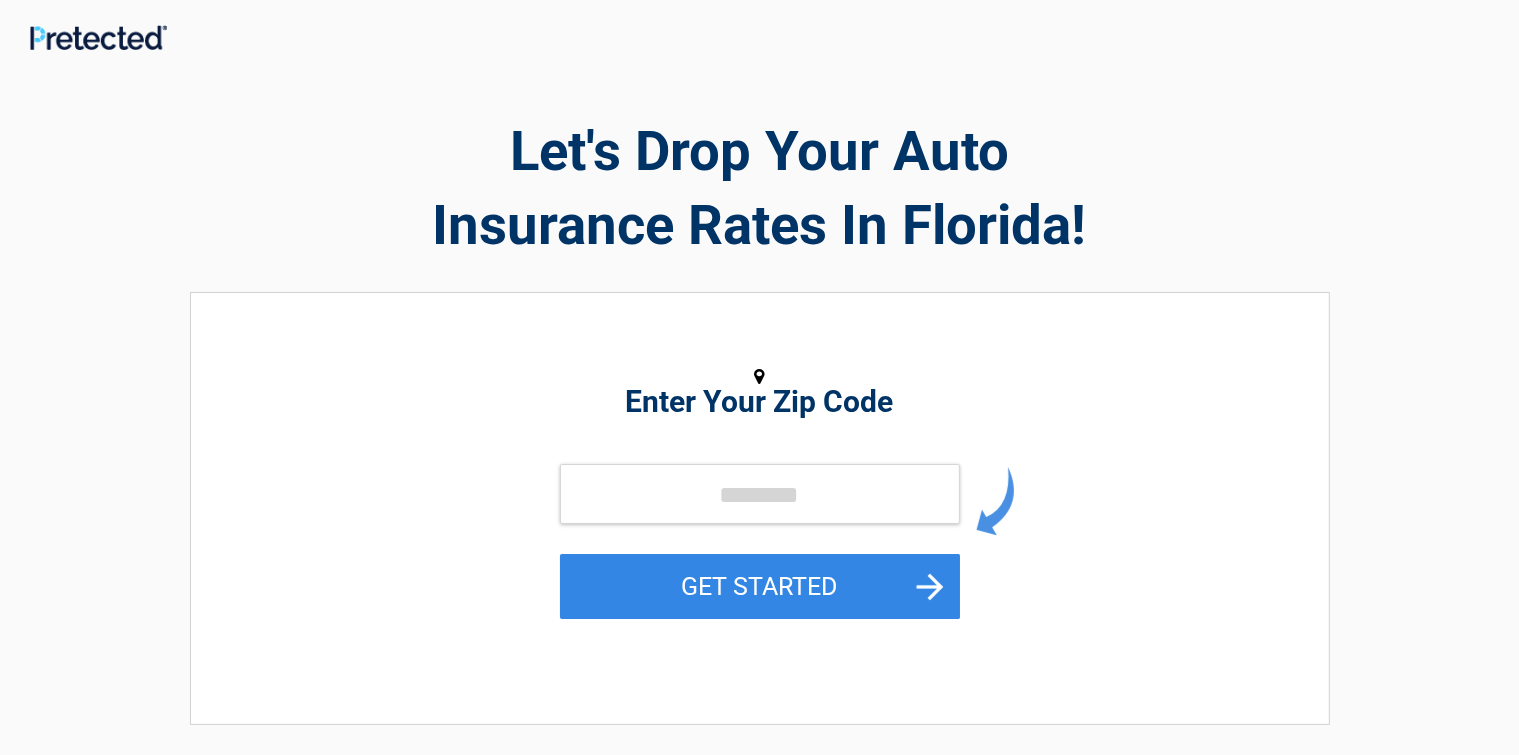 click on "Enter Your Zip Code
GET STARTED" at bounding box center [760, 498] 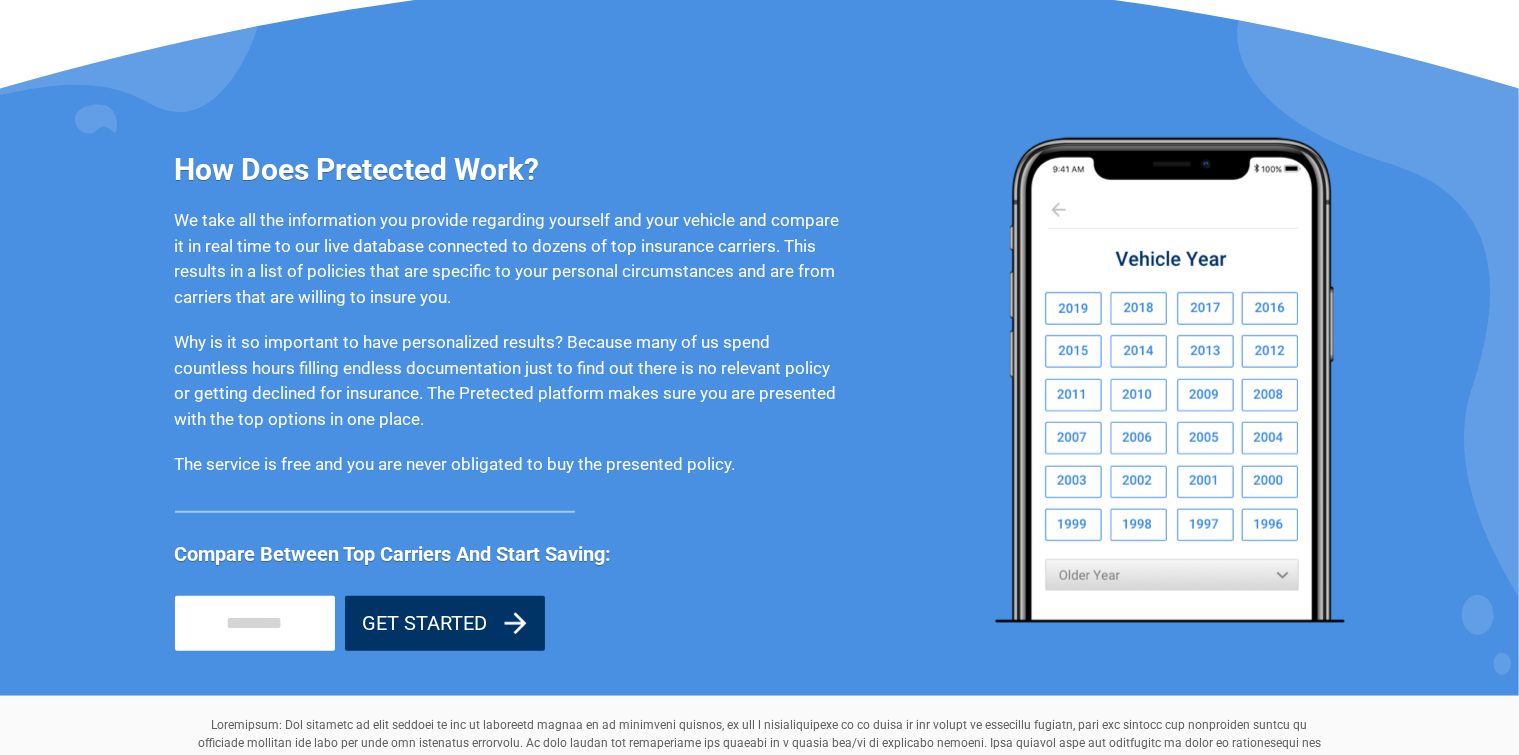 scroll, scrollTop: 1596, scrollLeft: 0, axis: vertical 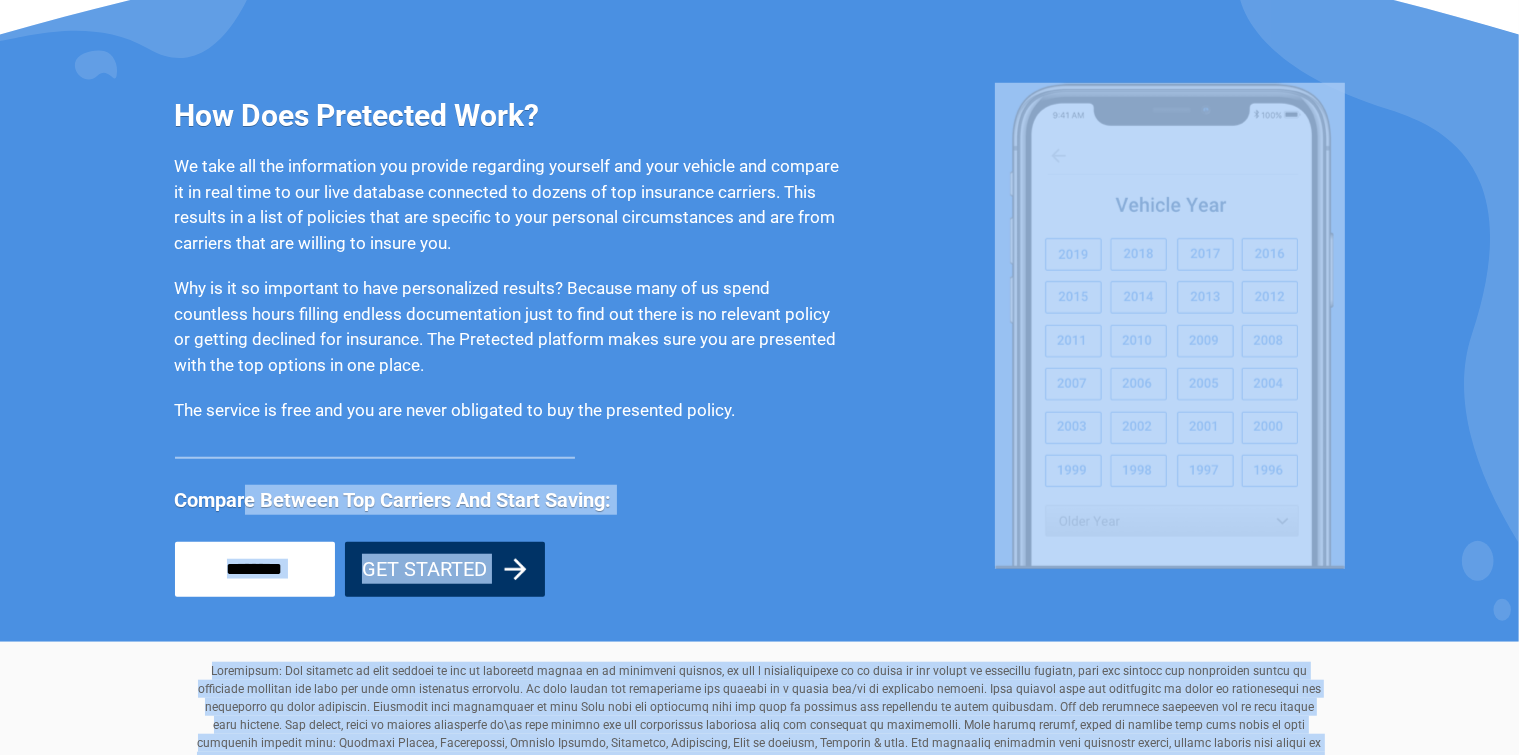 drag, startPoint x: 275, startPoint y: 522, endPoint x: 471, endPoint y: 754, distance: 303.7104 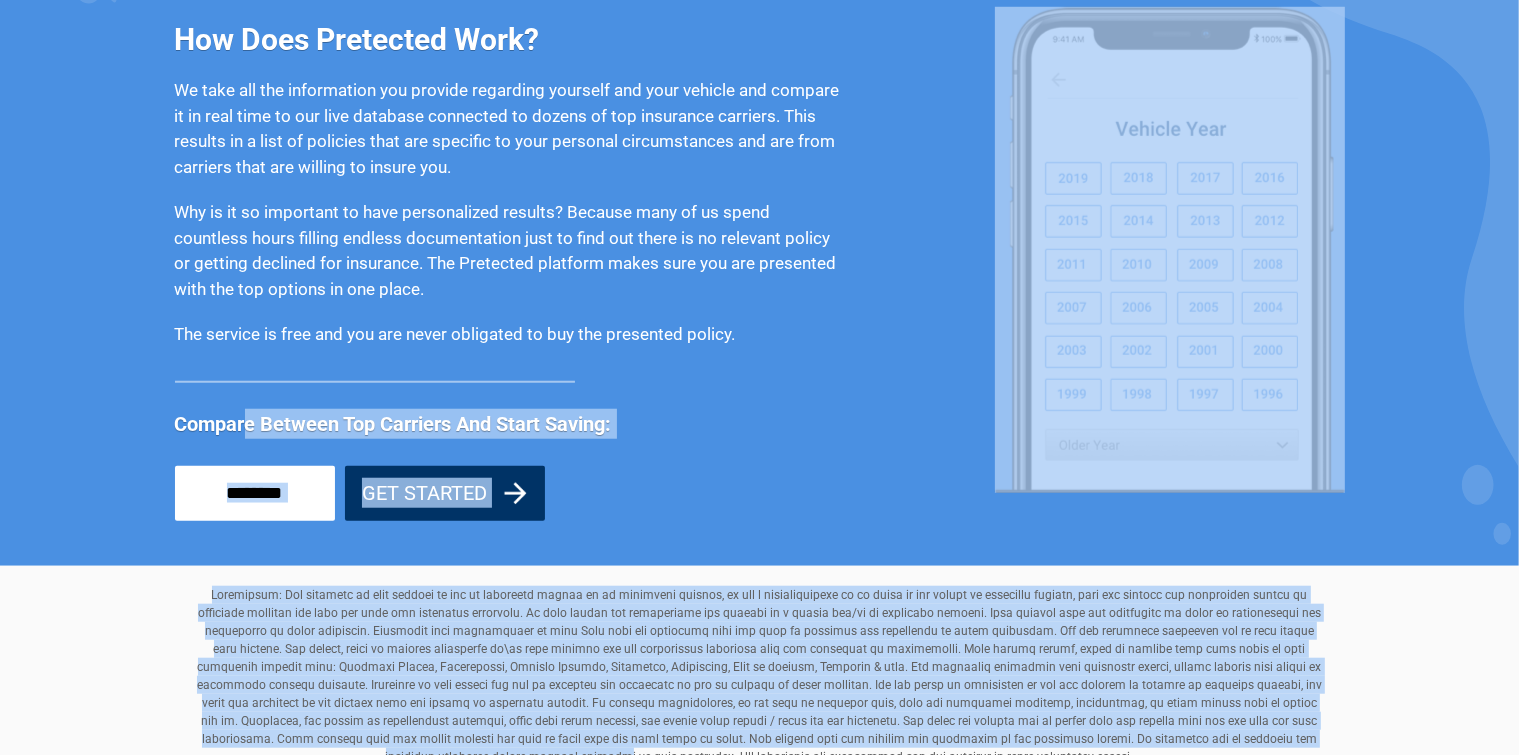 click at bounding box center [255, 493] 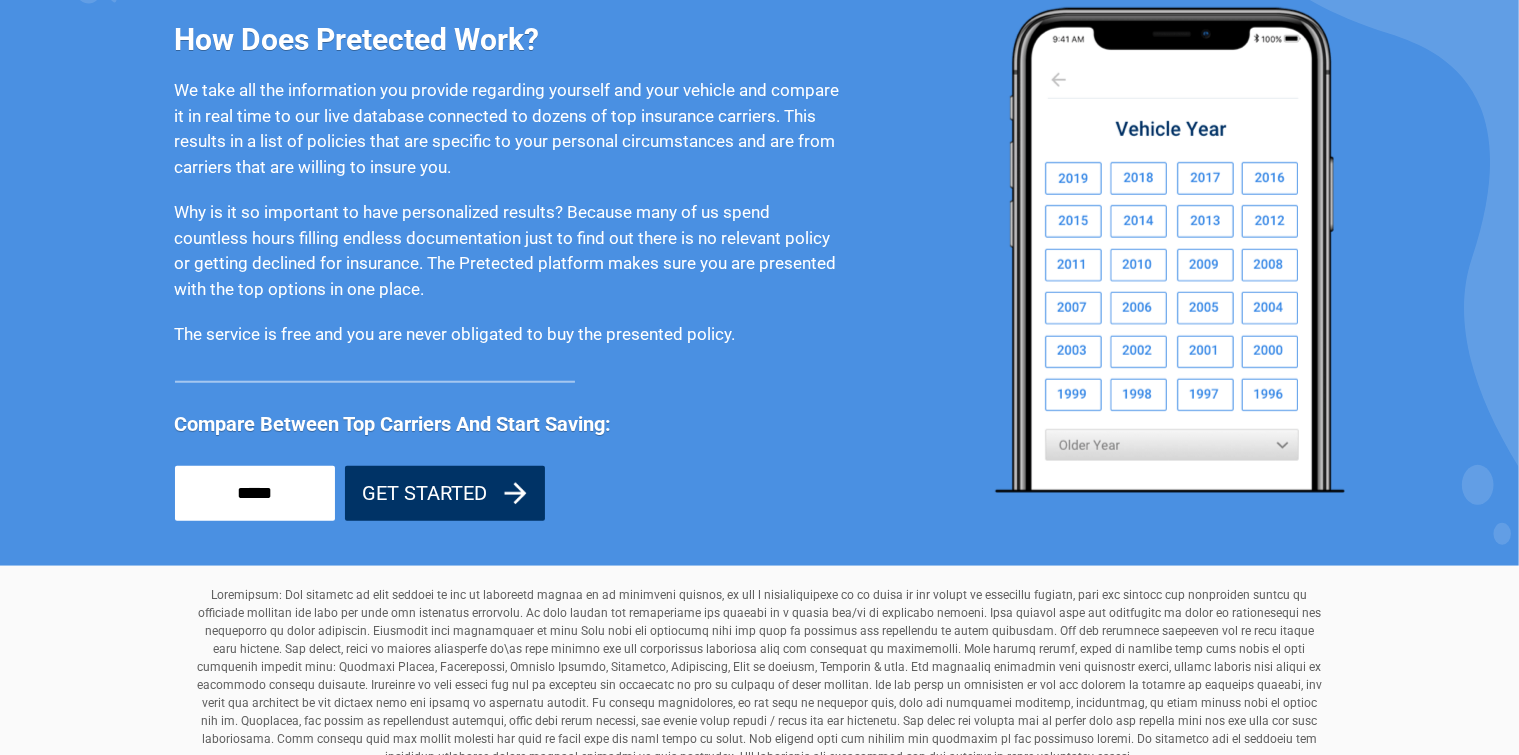 type on "*****" 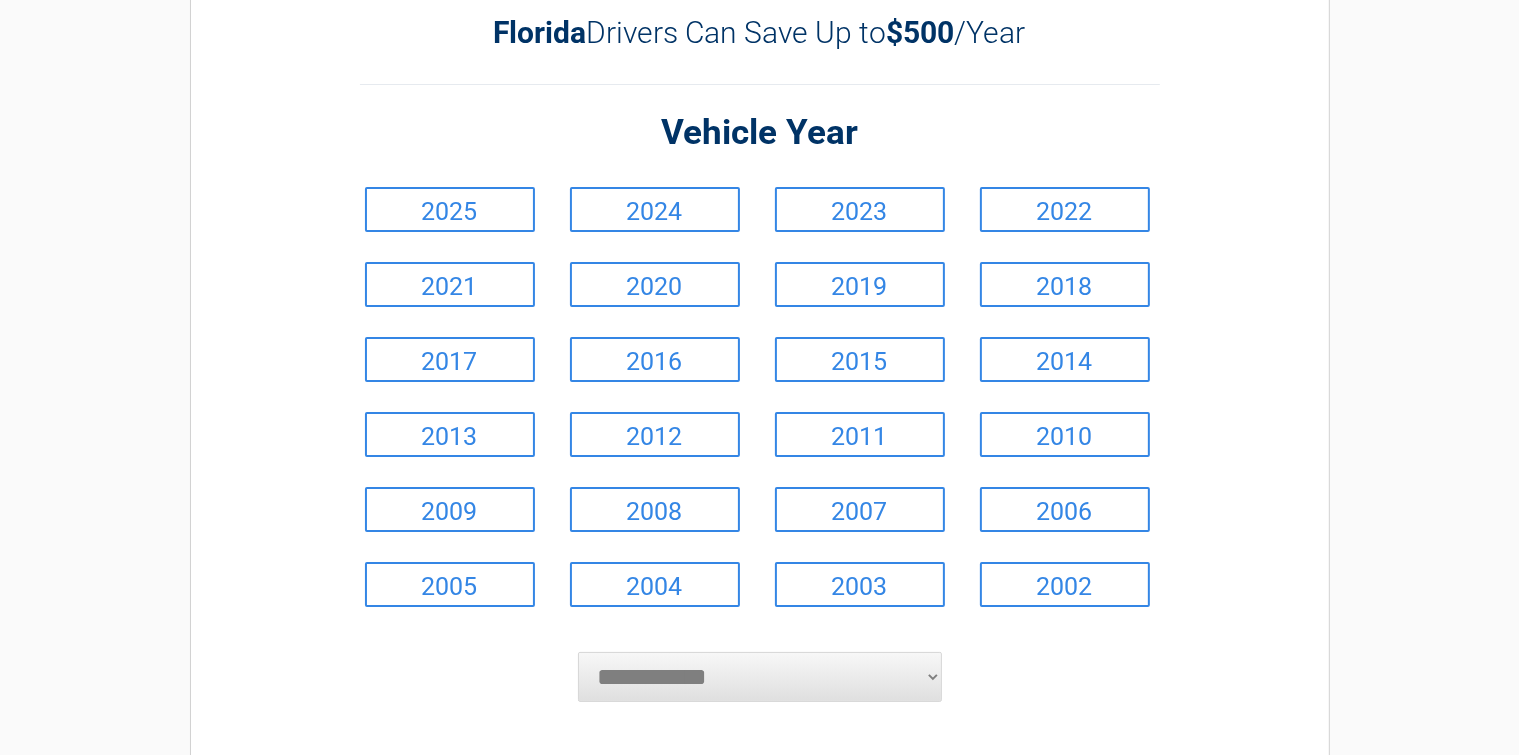 scroll, scrollTop: 0, scrollLeft: 0, axis: both 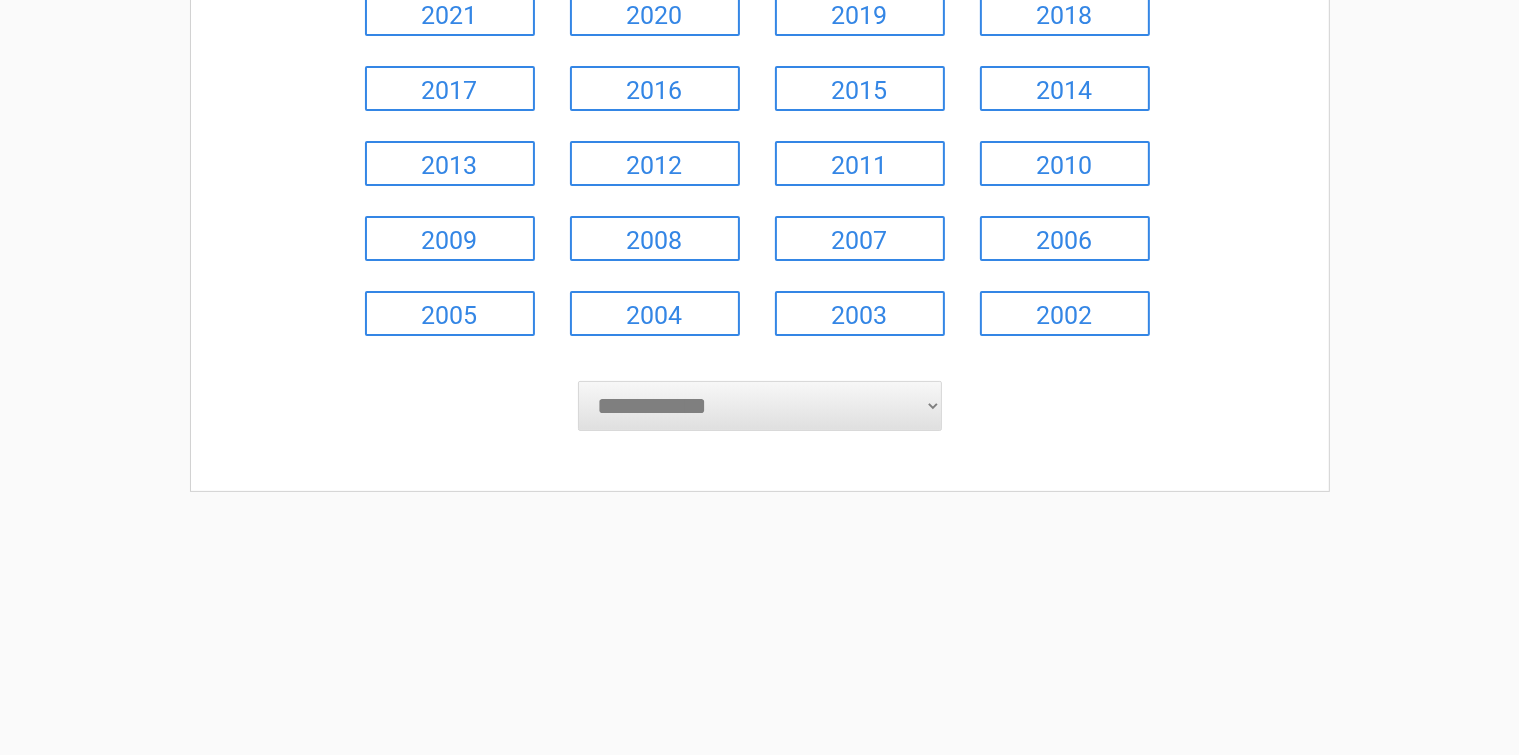 click on "**********" at bounding box center (760, 386) 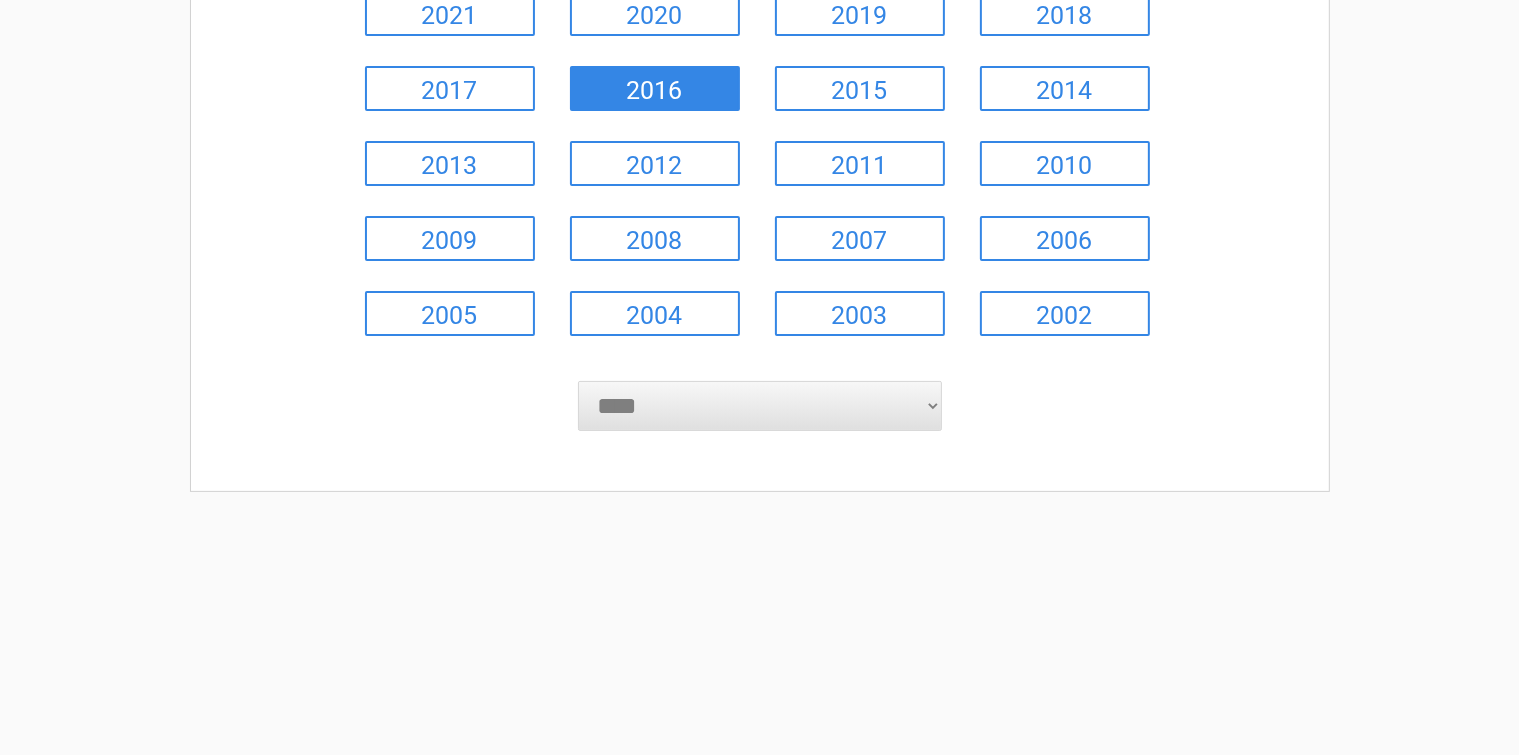 click on "**********" at bounding box center [760, 406] 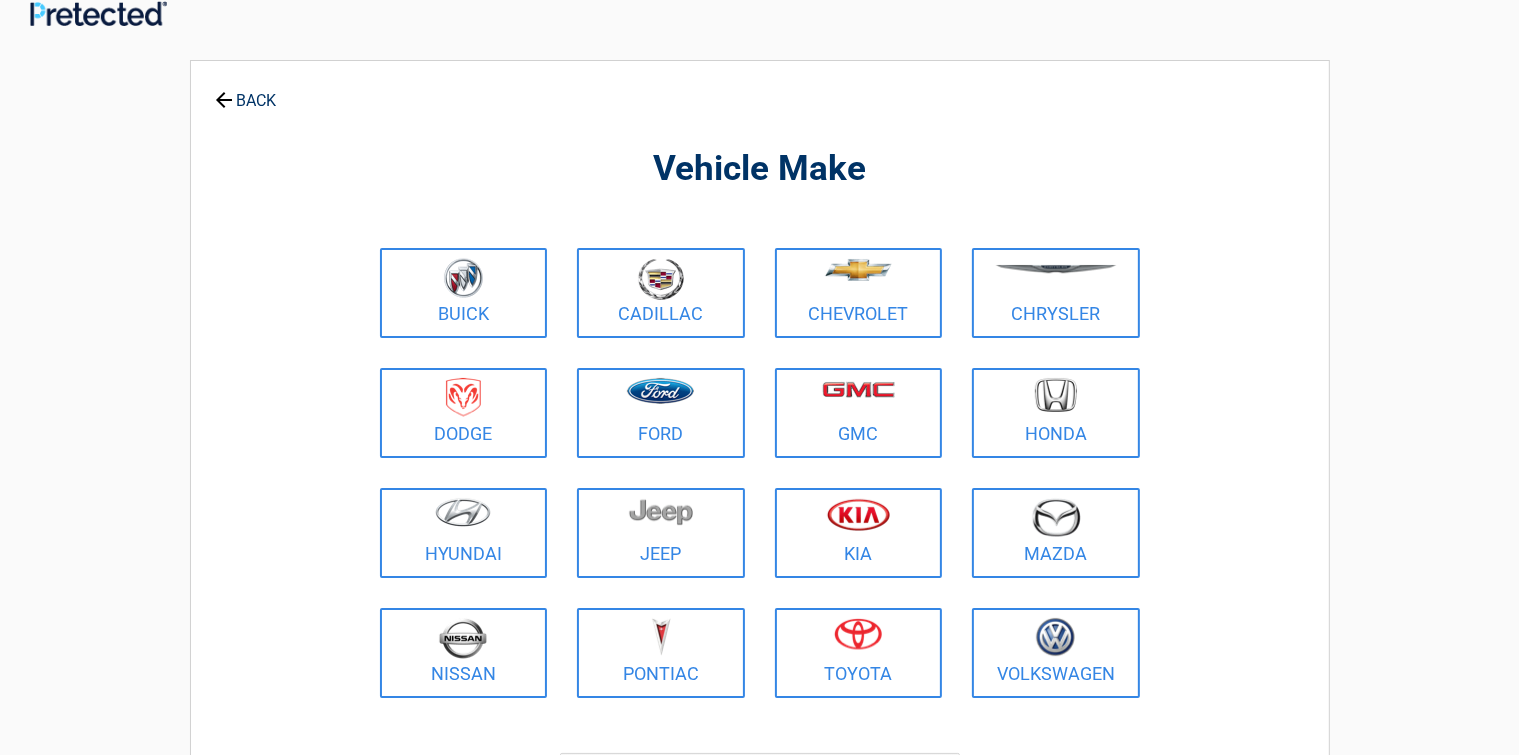 scroll, scrollTop: 0, scrollLeft: 0, axis: both 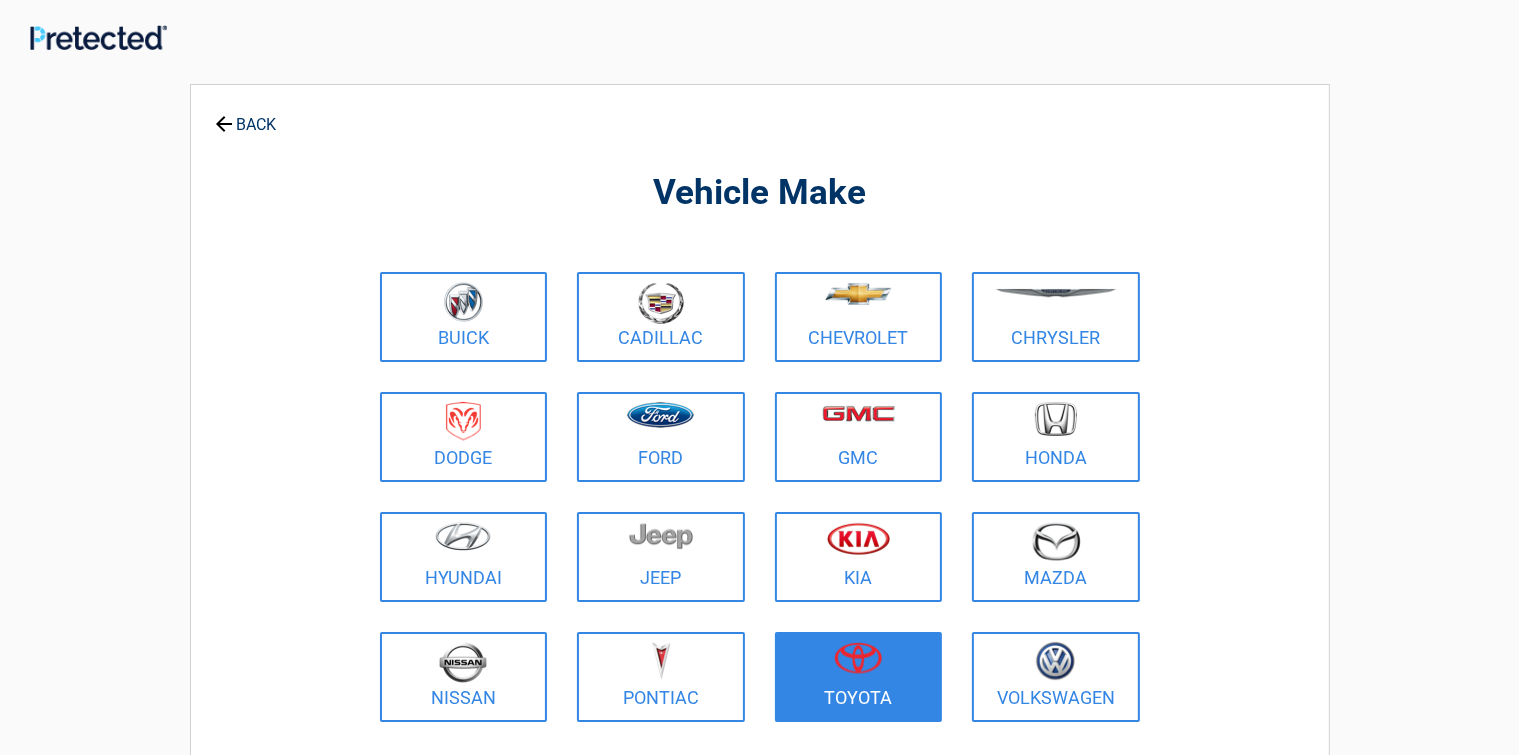 click at bounding box center [859, 664] 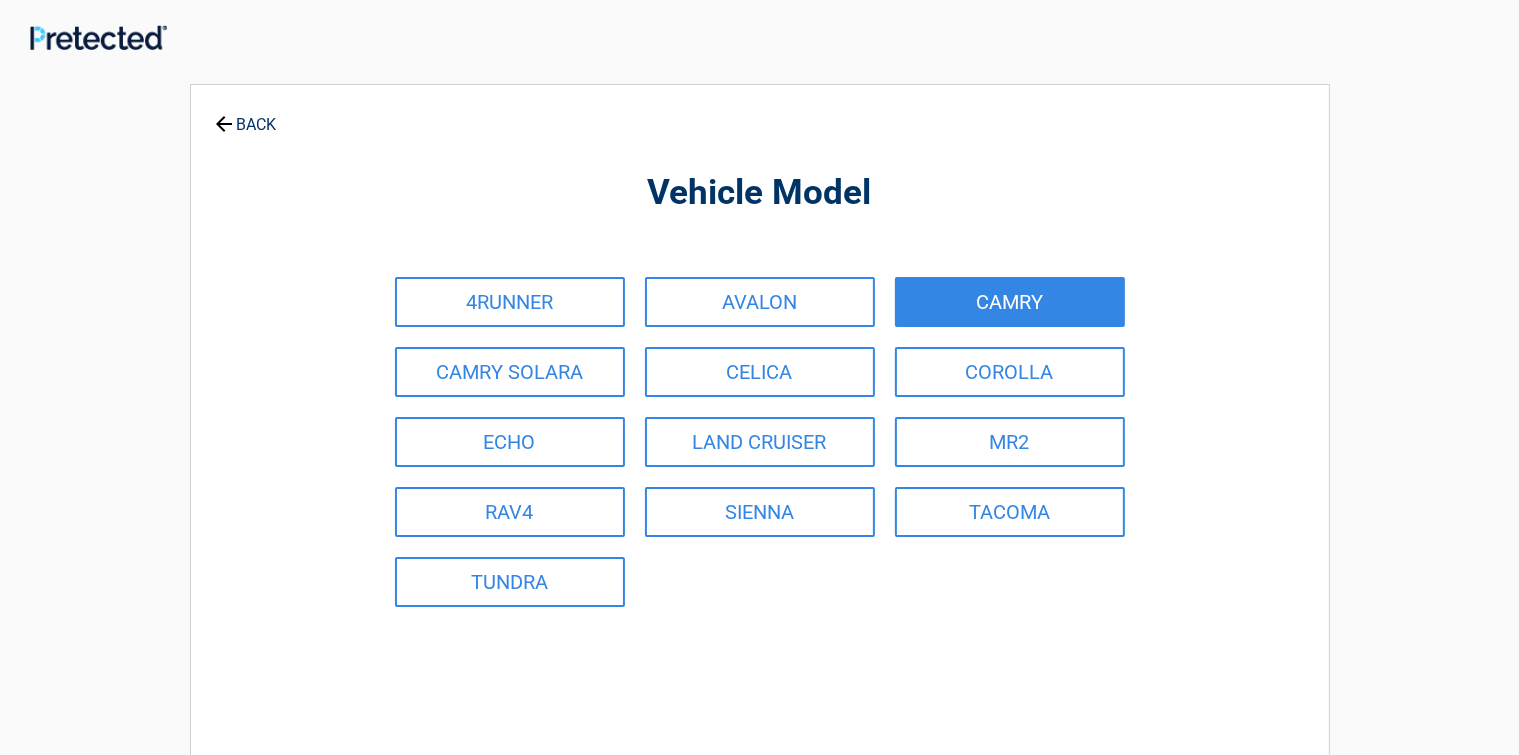 click on "CAMRY" at bounding box center [1010, 302] 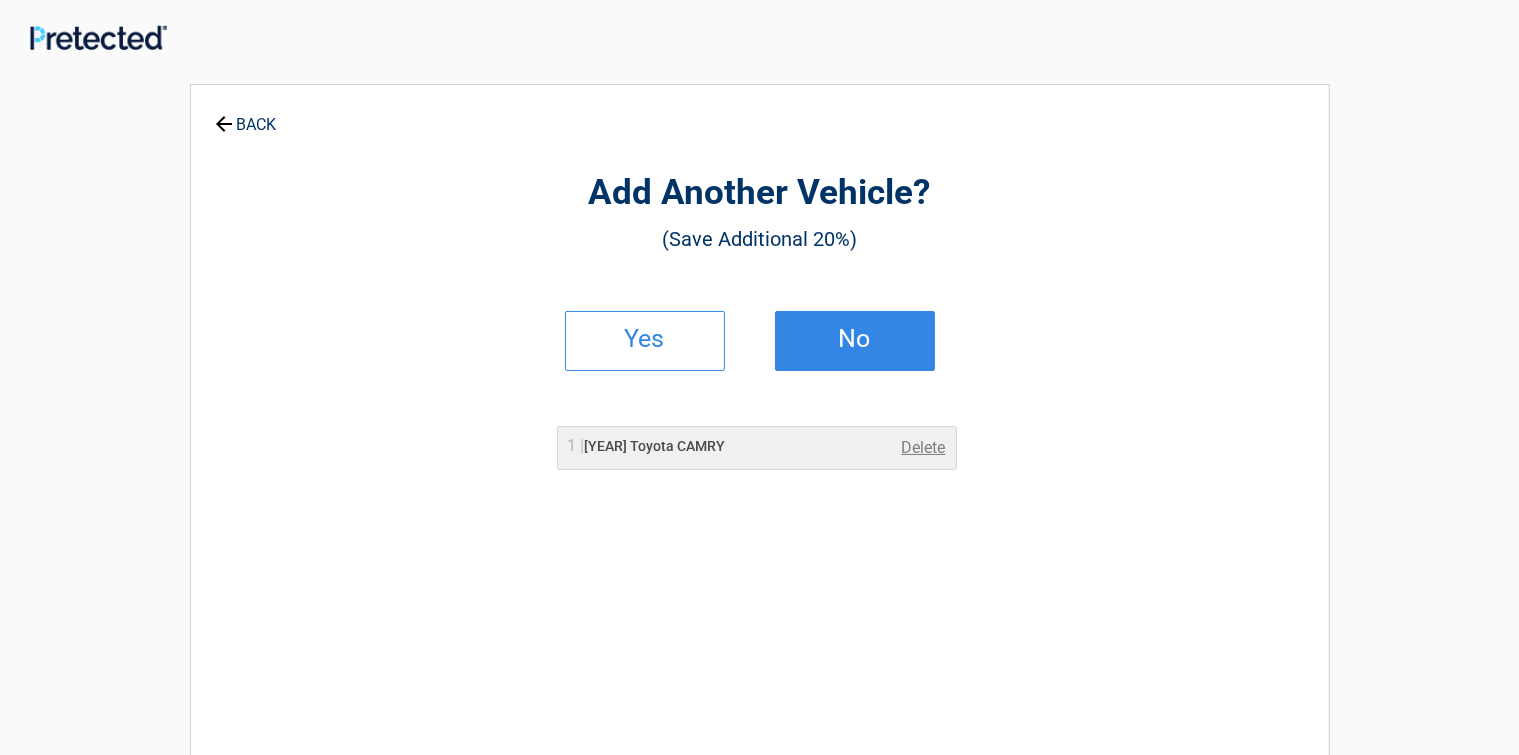 click on "No" at bounding box center (855, 339) 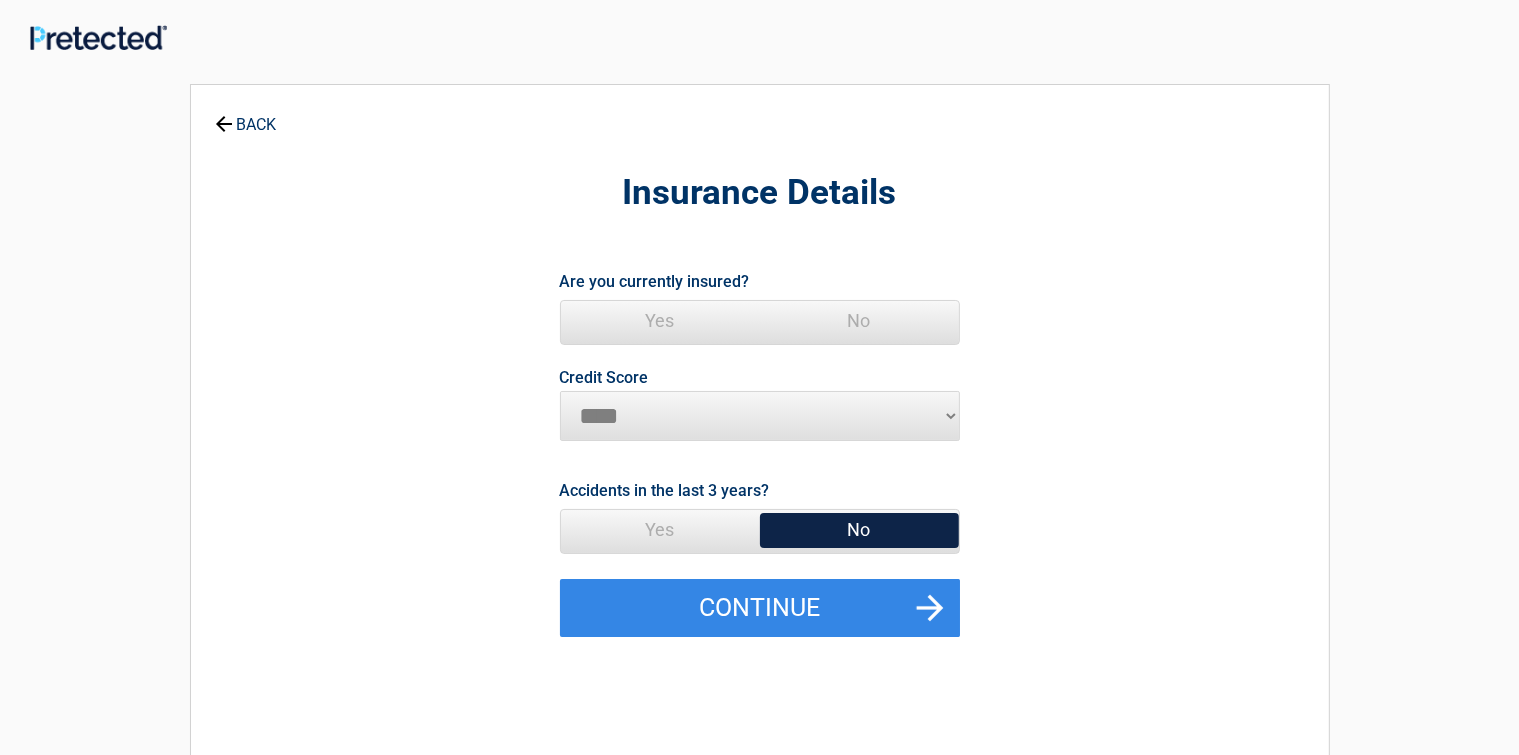 click on "Yes" at bounding box center (660, 321) 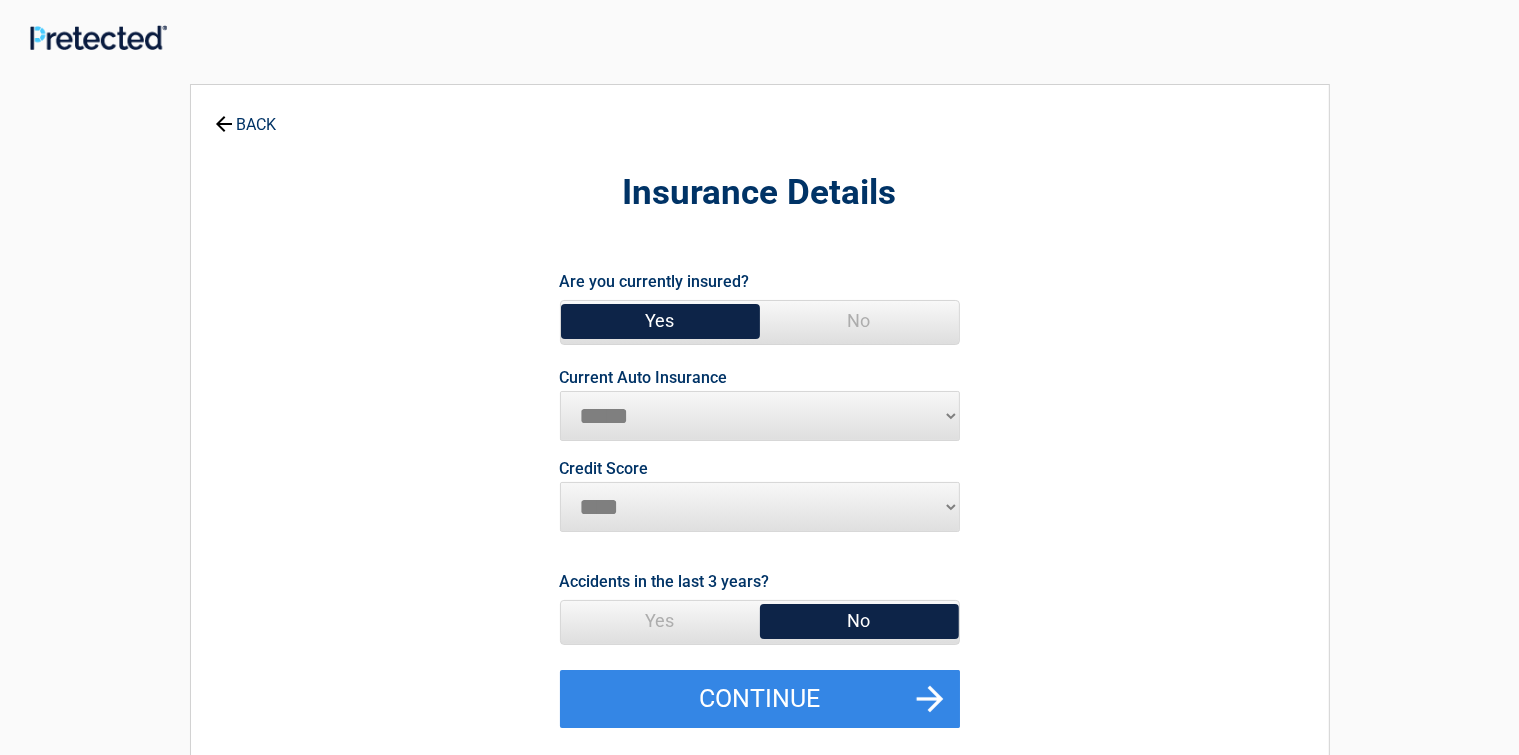 click on "Yes" at bounding box center [660, 321] 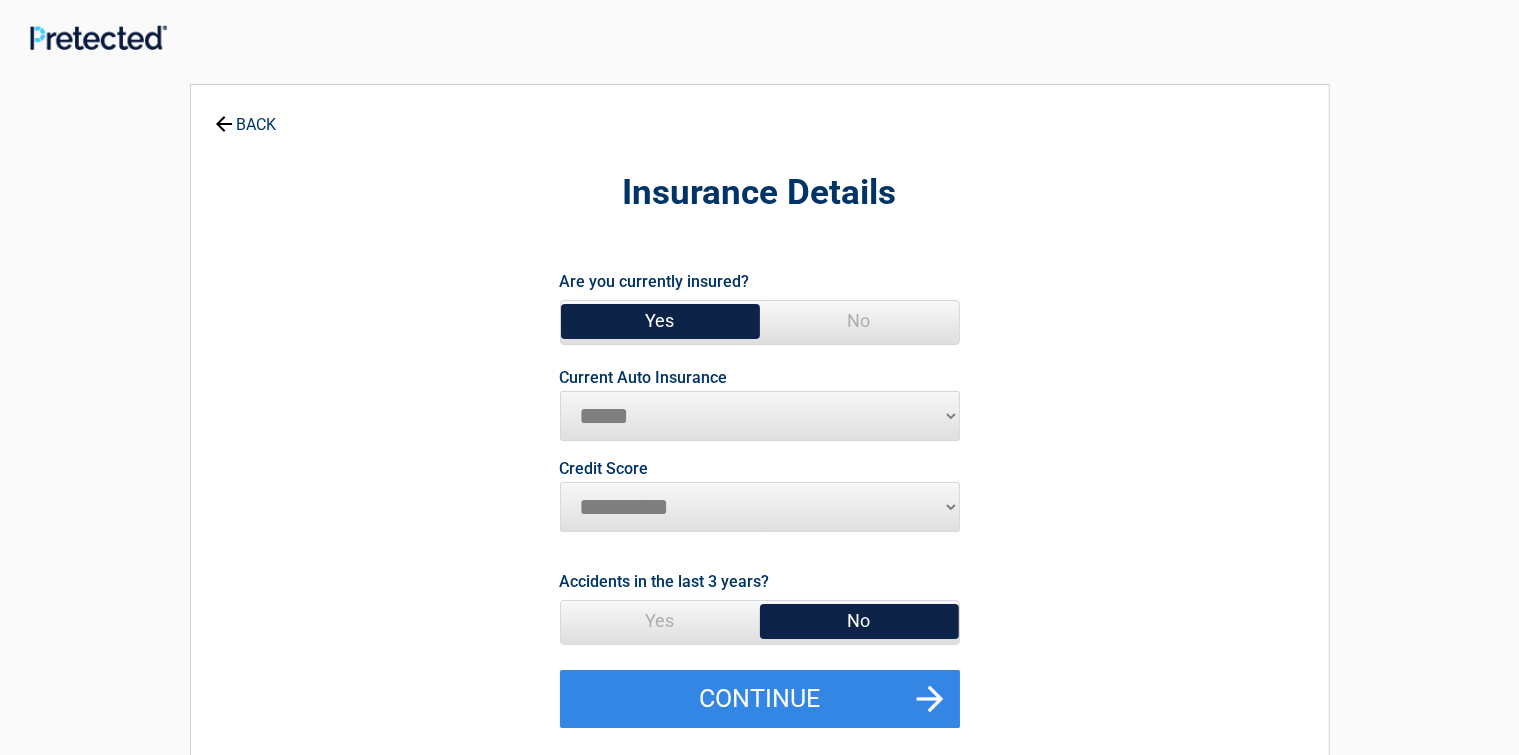 click on "*********
****
*******
****" at bounding box center [760, 507] 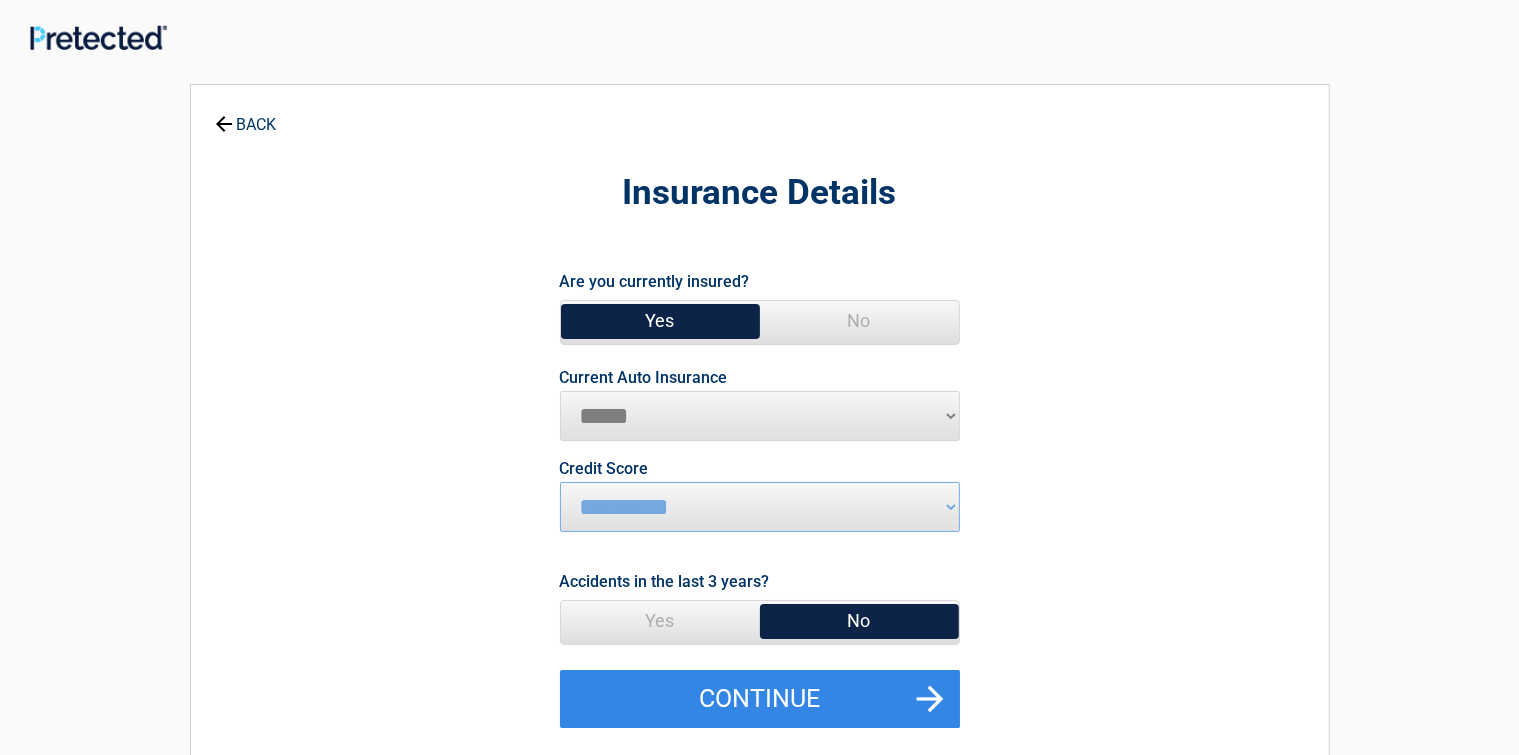 click on "No" at bounding box center [859, 621] 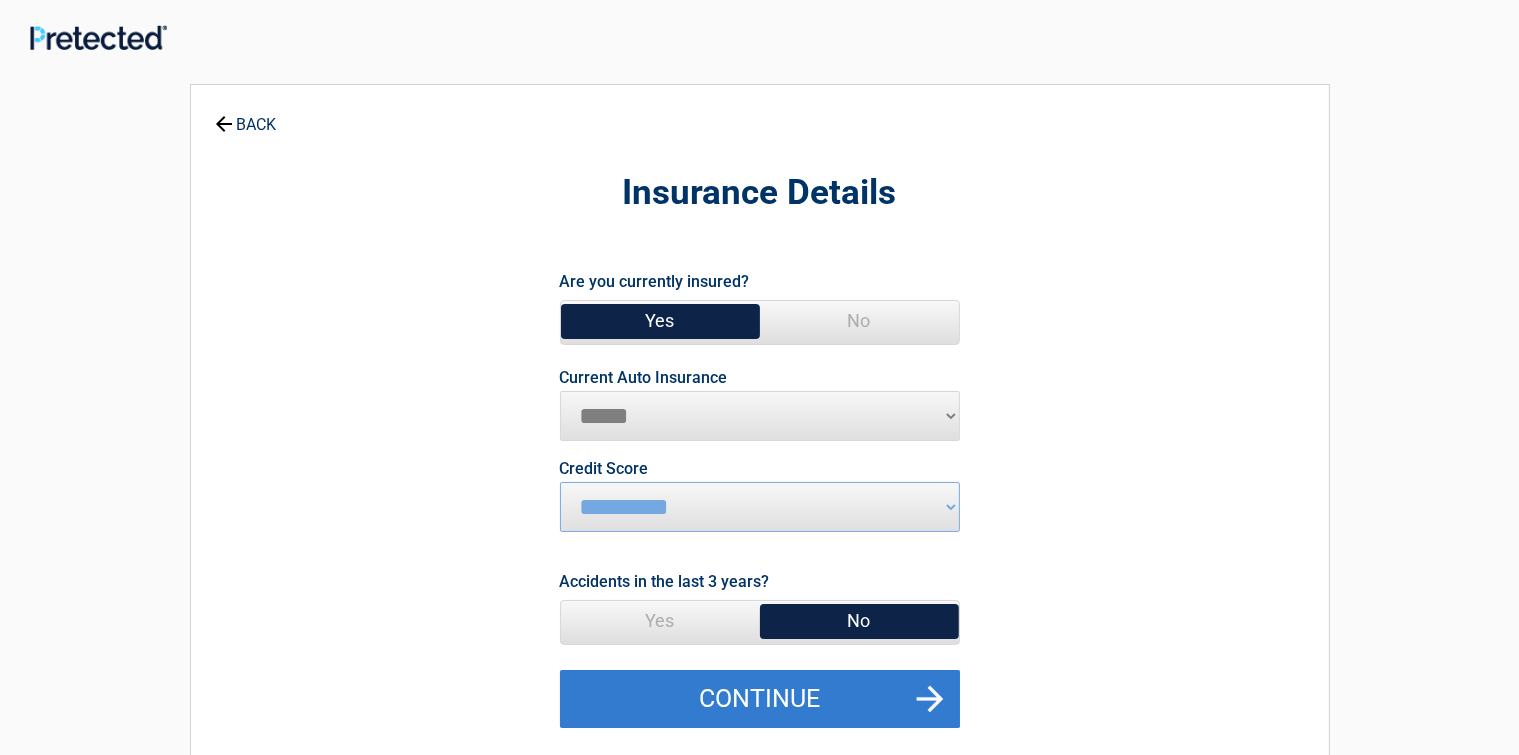 click on "Continue" at bounding box center (760, 699) 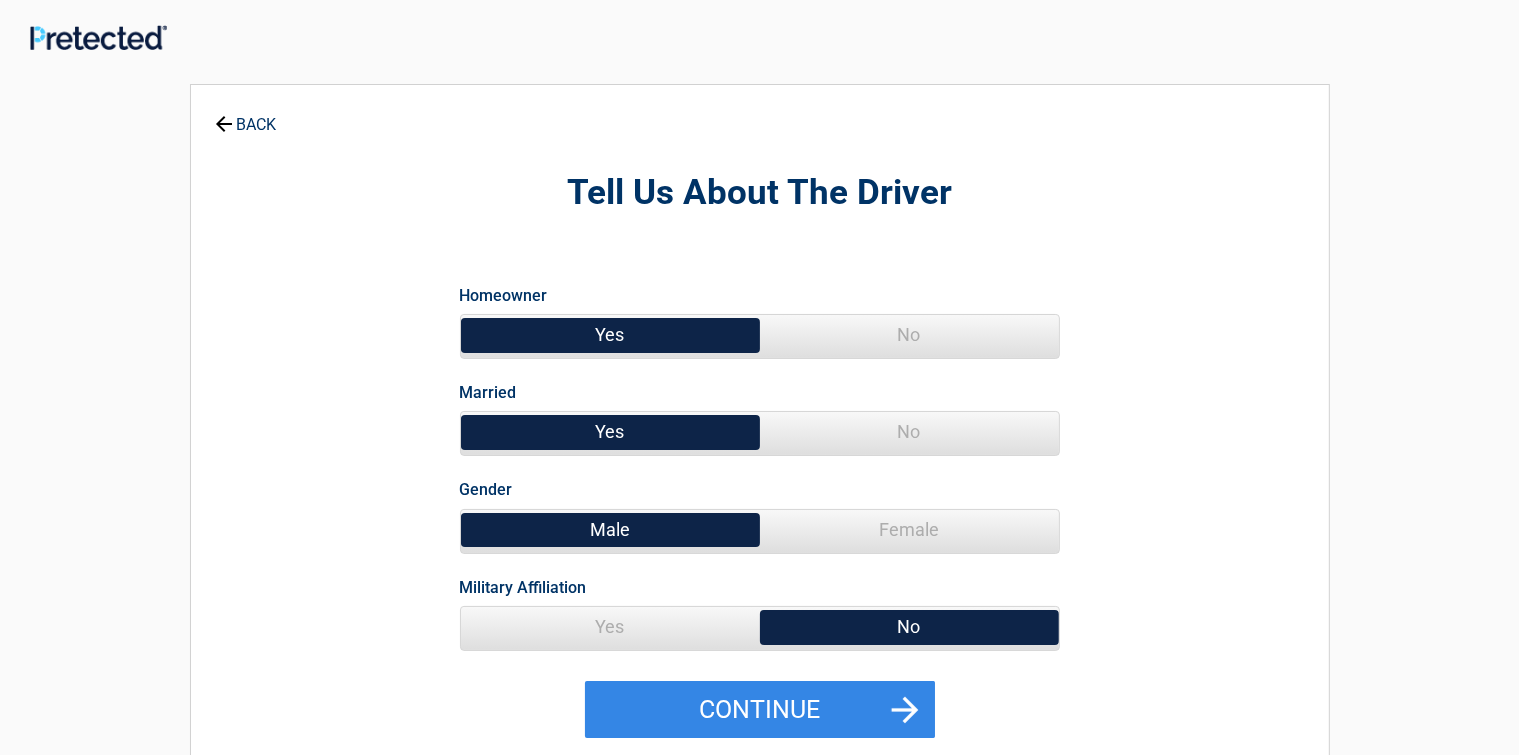 click on "Yes" at bounding box center [610, 335] 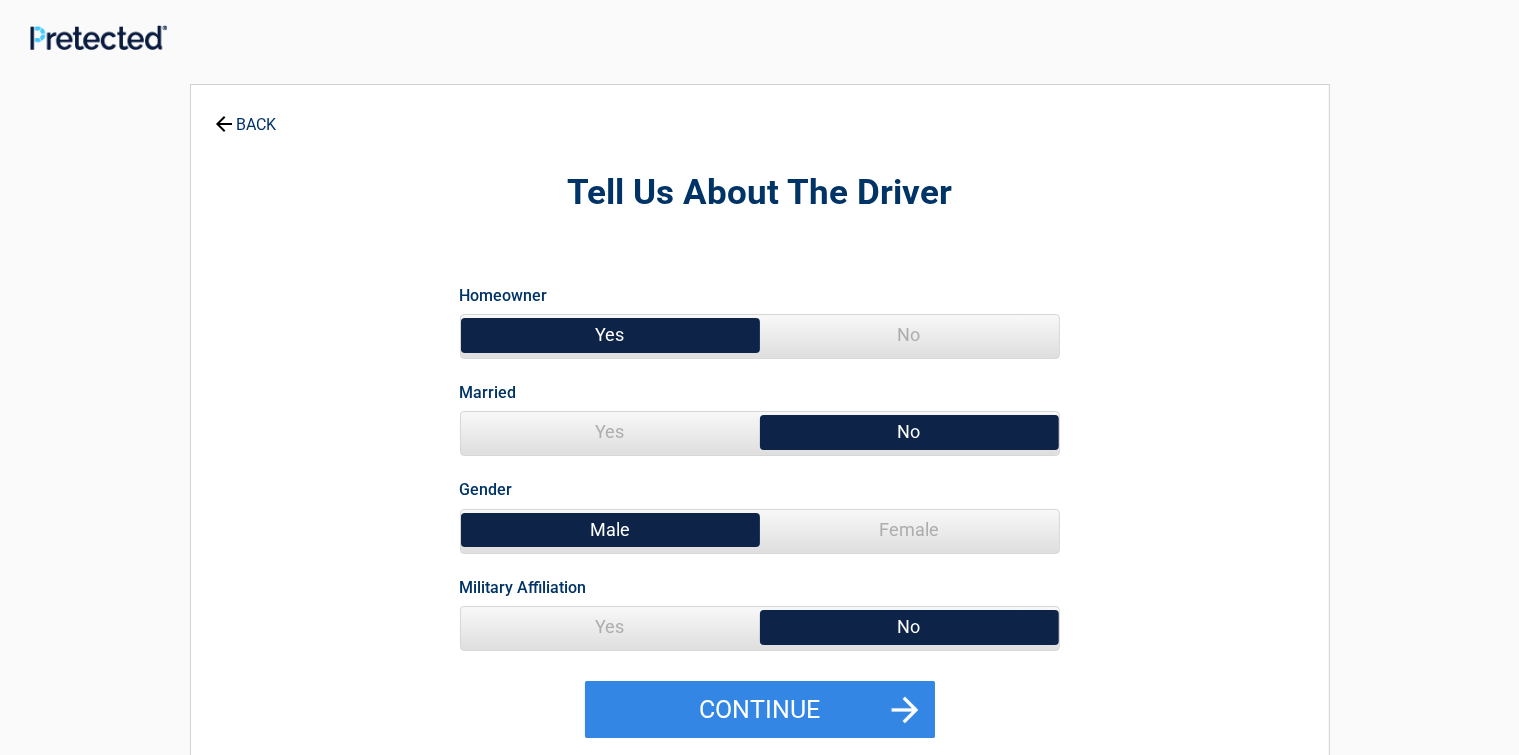 drag, startPoint x: 514, startPoint y: 347, endPoint x: 299, endPoint y: 232, distance: 243.8237 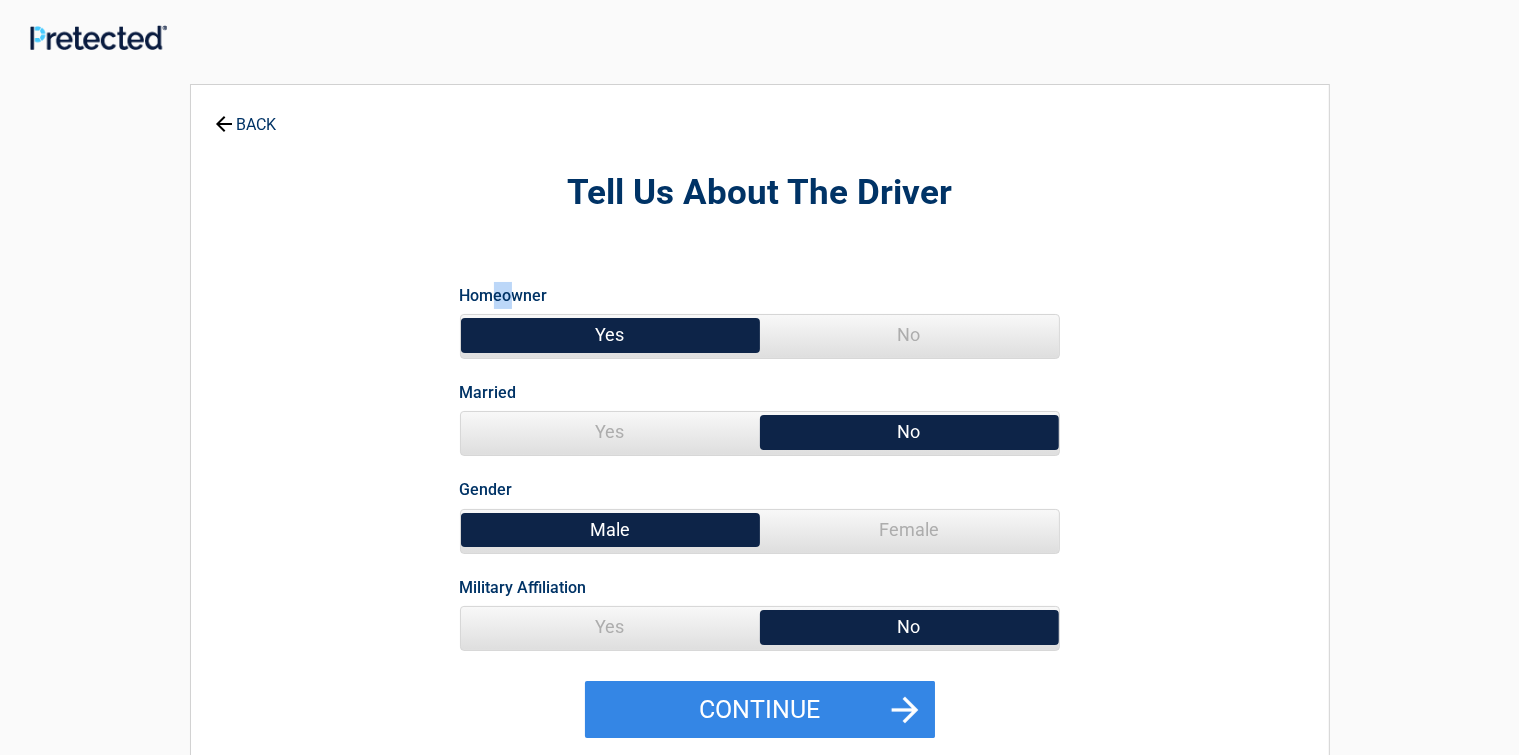 drag, startPoint x: 492, startPoint y: 287, endPoint x: 540, endPoint y: 301, distance: 50 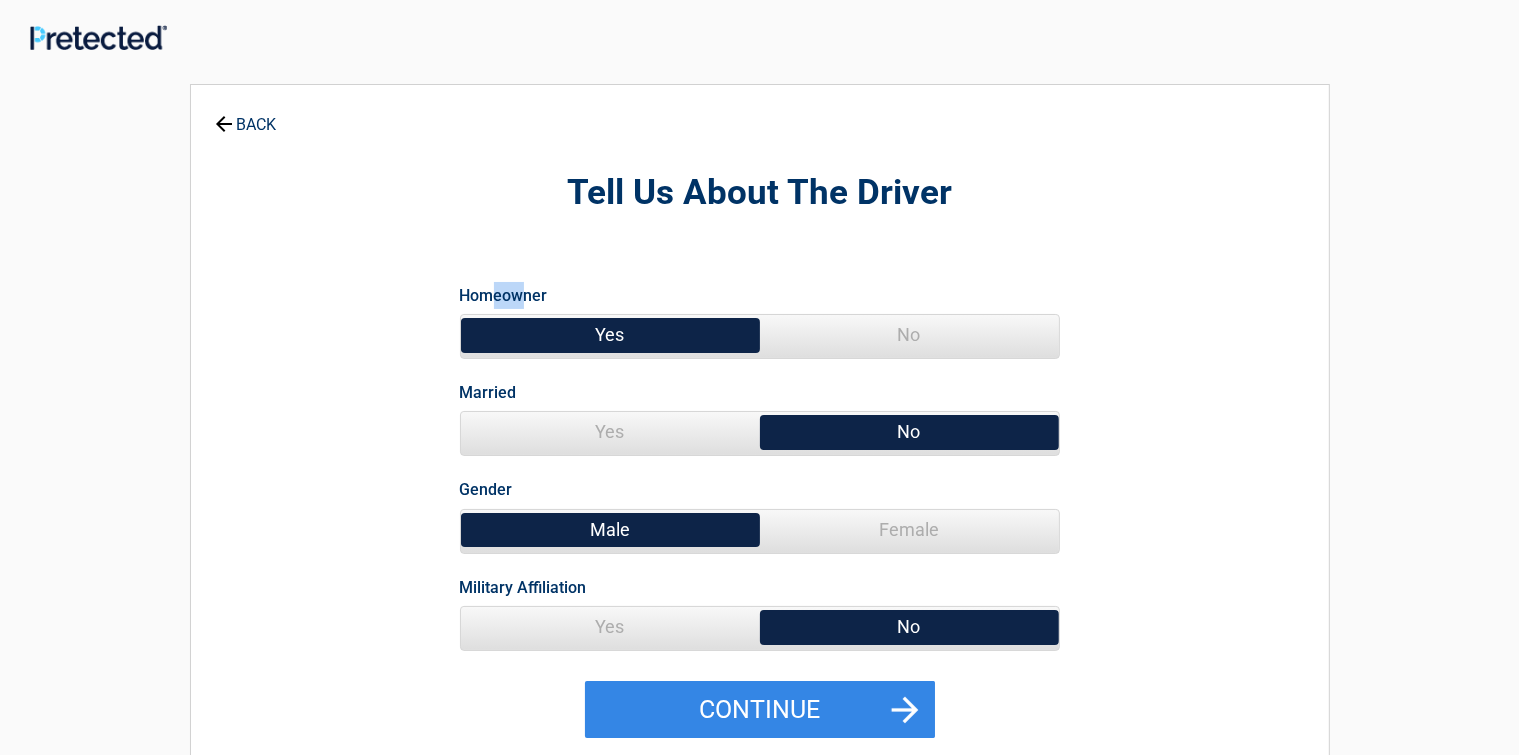 drag, startPoint x: 569, startPoint y: 318, endPoint x: 743, endPoint y: 333, distance: 174.64536 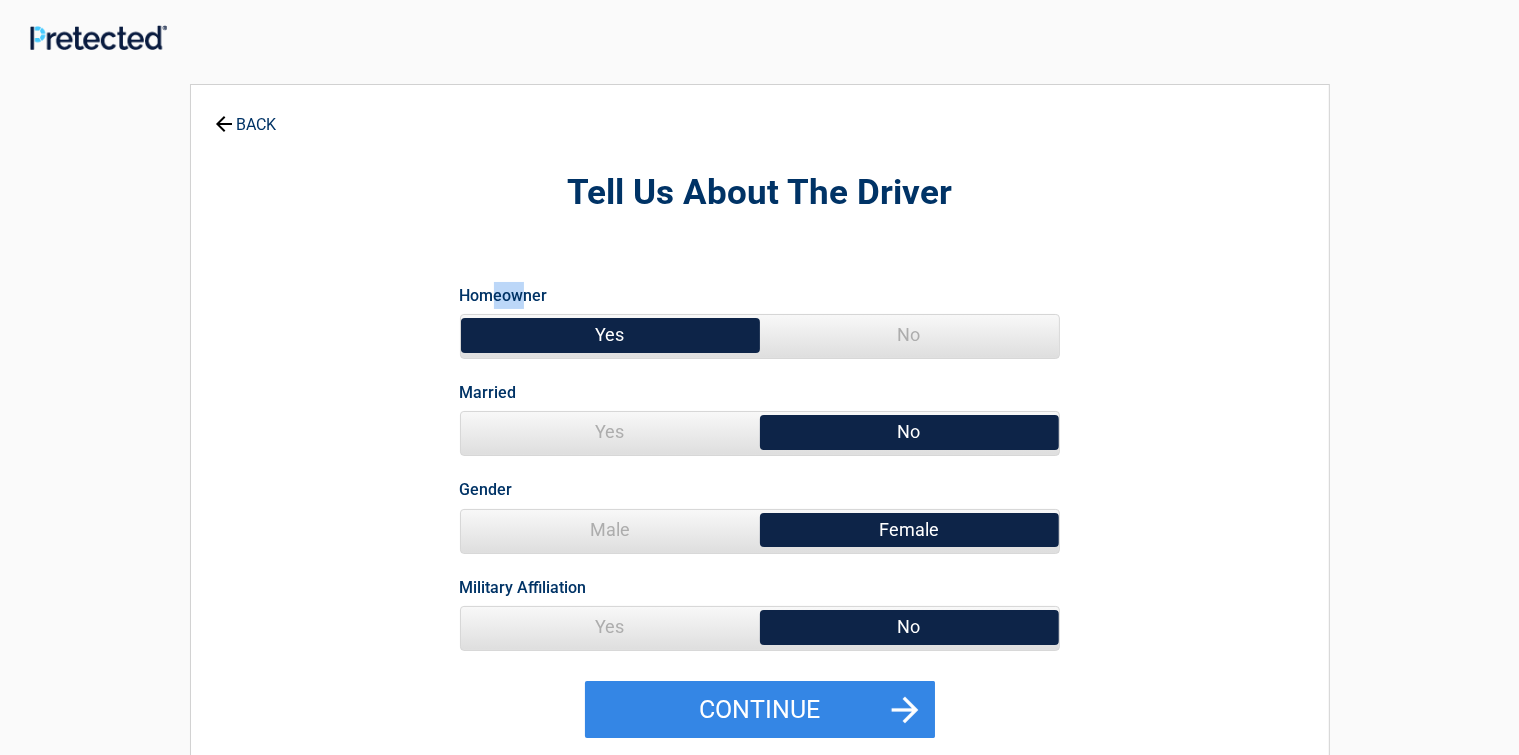 click on "Female" at bounding box center [909, 530] 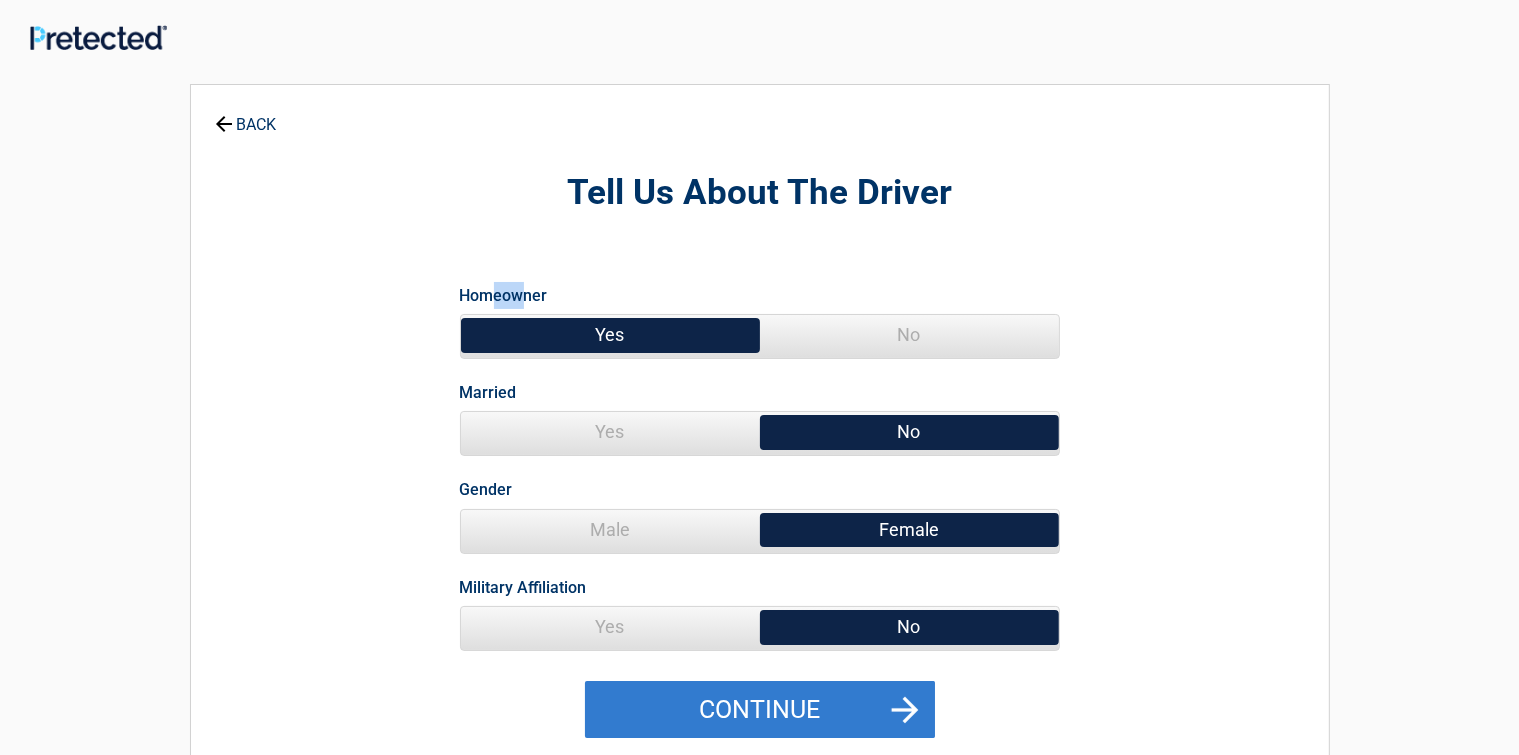 click on "Continue" at bounding box center [760, 710] 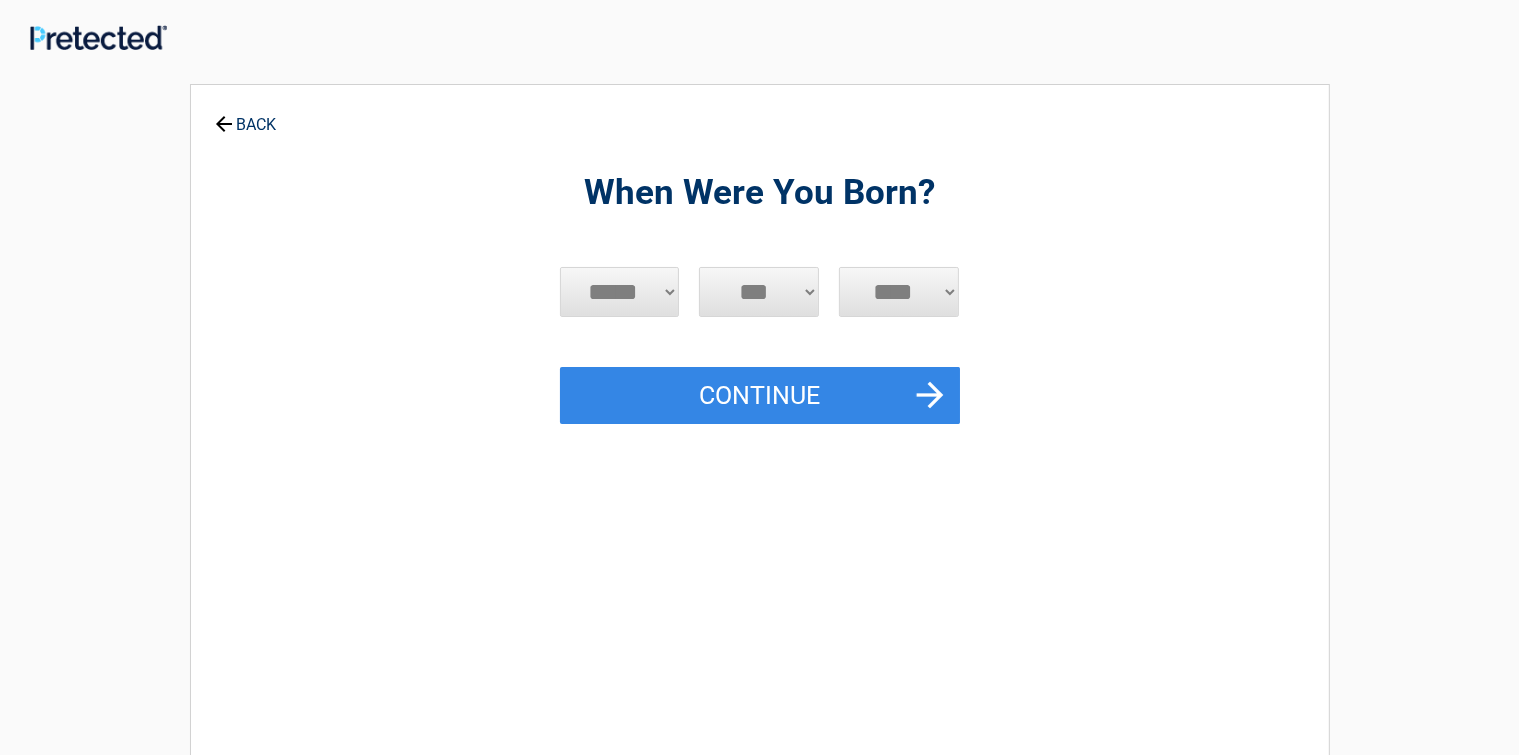 click on "*****
***
***
***
***
***
***
***
***
***
***
***
***" at bounding box center [620, 292] 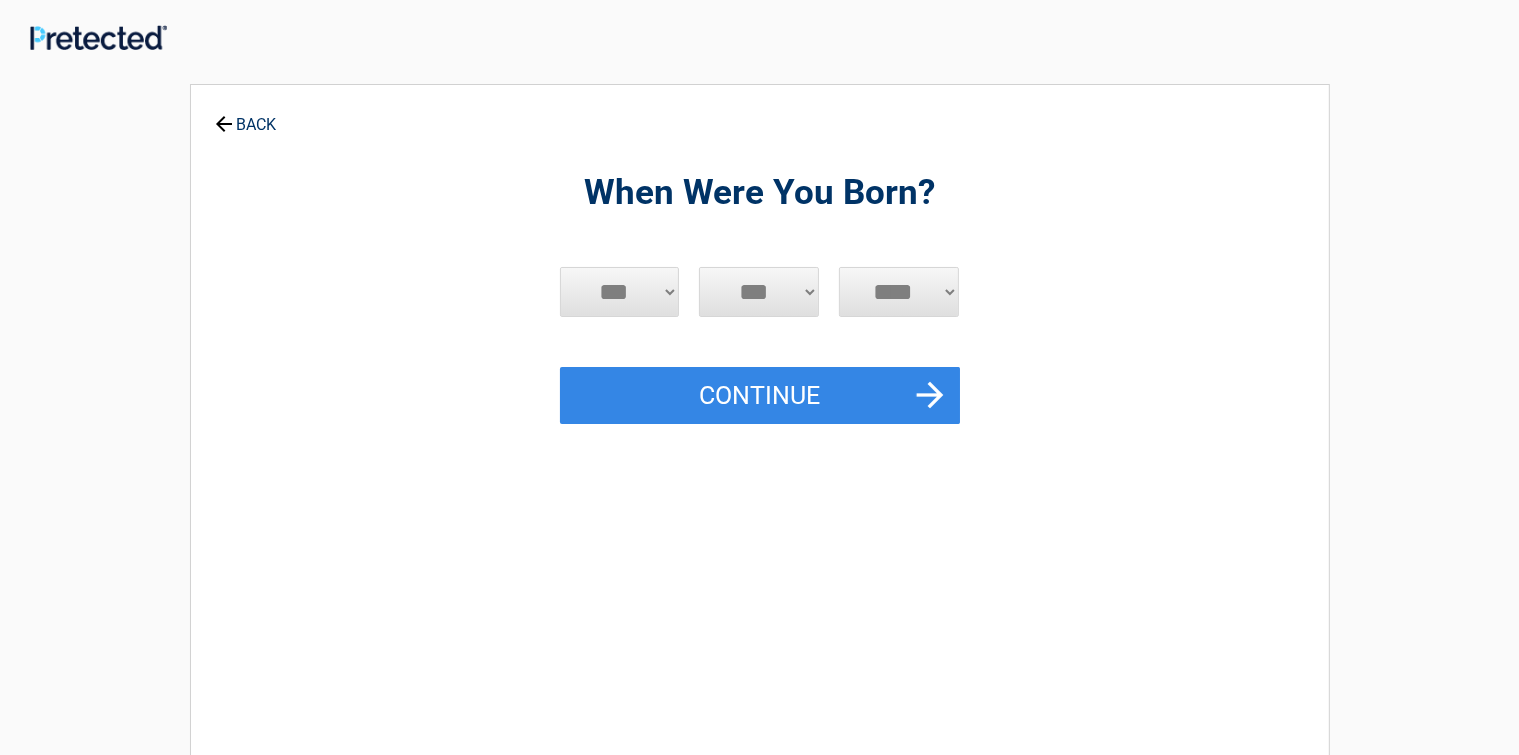 click on "*****
***
***
***
***
***
***
***
***
***
***
***
***" at bounding box center (620, 292) 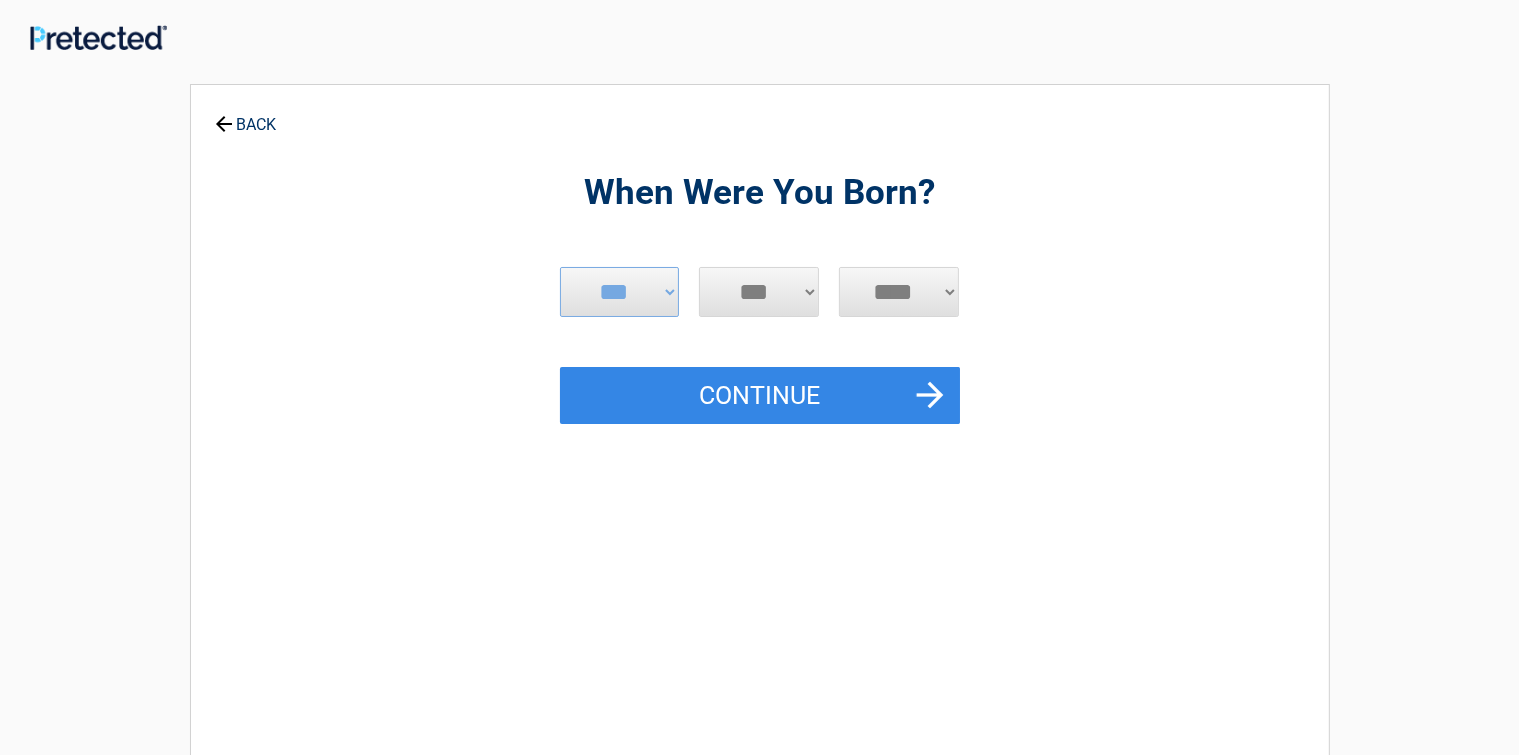click on "*** * * * * * * * * * ** ** ** ** ** ** ** ** ** ** ** ** ** ** ** ** ** ** ** ** ** **" at bounding box center (759, 292) 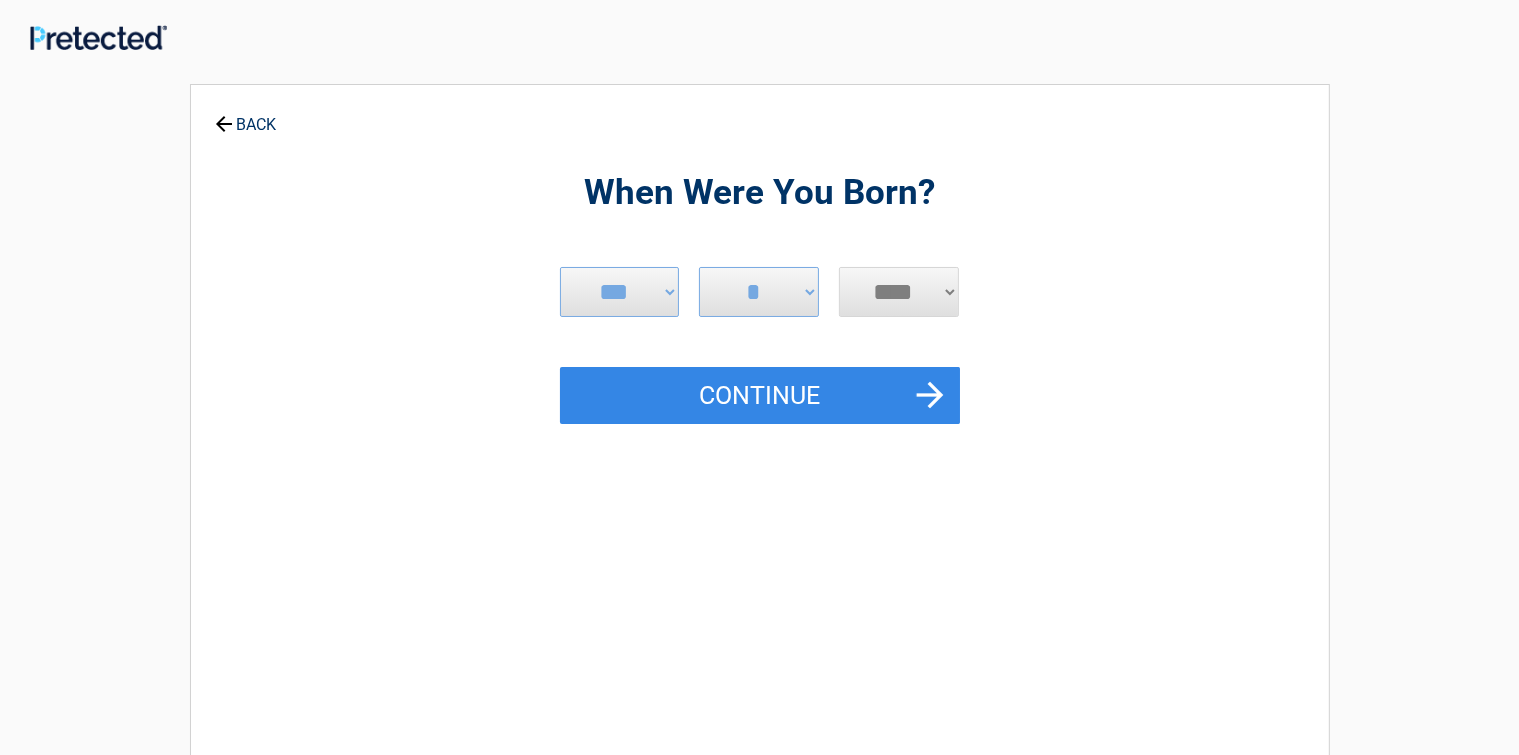 click on "****
****
****
****
****
****
****
****
****
****
****
****
****
****
****
****
****
****
****
****
****
****
****
****
****
****
****
****
****
****
****
****
****
****
****
****
****
****
****
****
****
****
****
****
****
****
****
****
****
****
****
****
****
****
****
****
****
****
****
****
****
****
****
****" at bounding box center [899, 292] 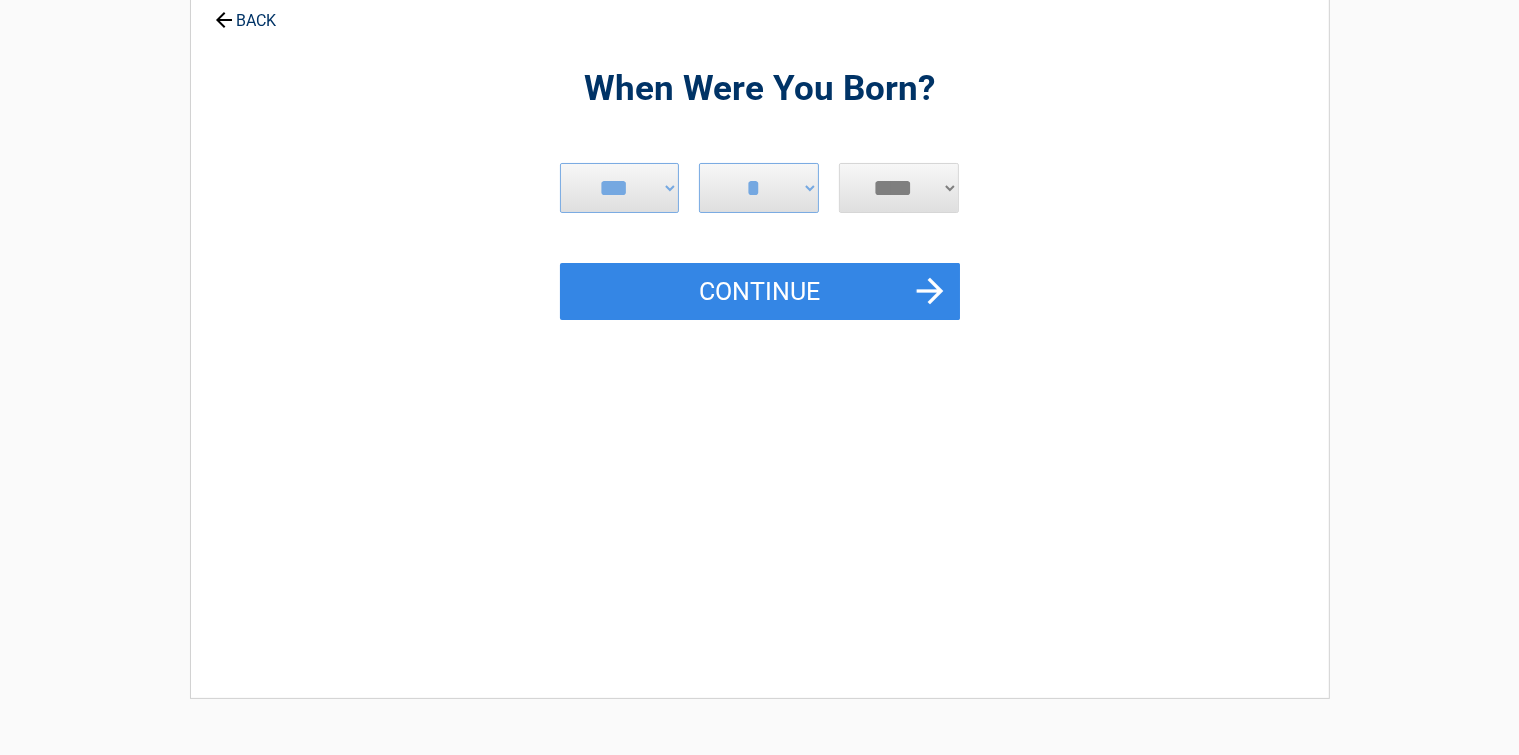 scroll, scrollTop: 123, scrollLeft: 0, axis: vertical 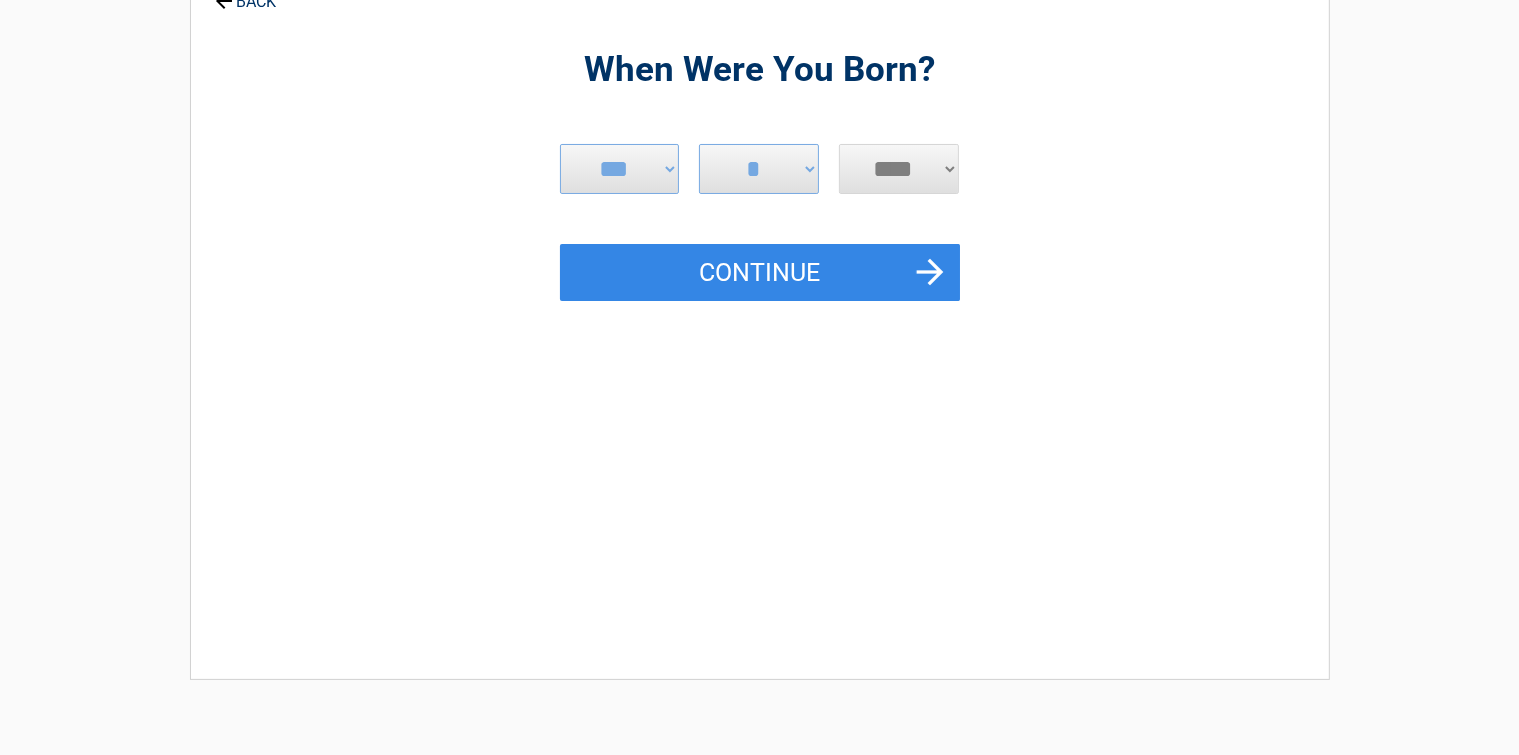 click on "****
****
****
****
****
****
****
****
****
****
****
****
****
****
****
****
****
****
****
****
****
****
****
****
****
****
****
****
****
****
****
****
****
****
****
****
****
****
****
****
****
****
****
****
****
****
****
****
****
****
****
****
****
****
****
****
****
****
****
****
****
****
****
****" at bounding box center [899, 169] 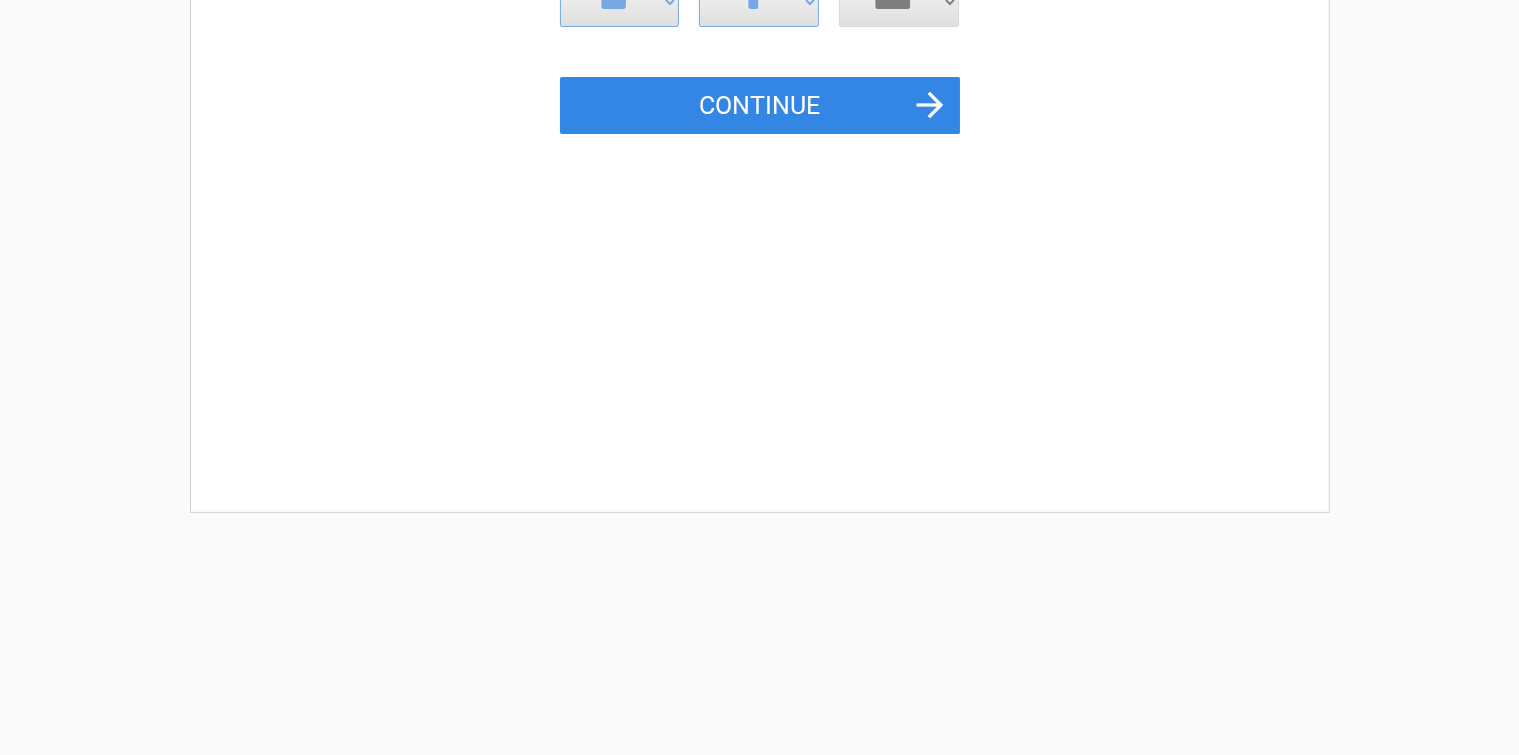 scroll, scrollTop: 288, scrollLeft: 0, axis: vertical 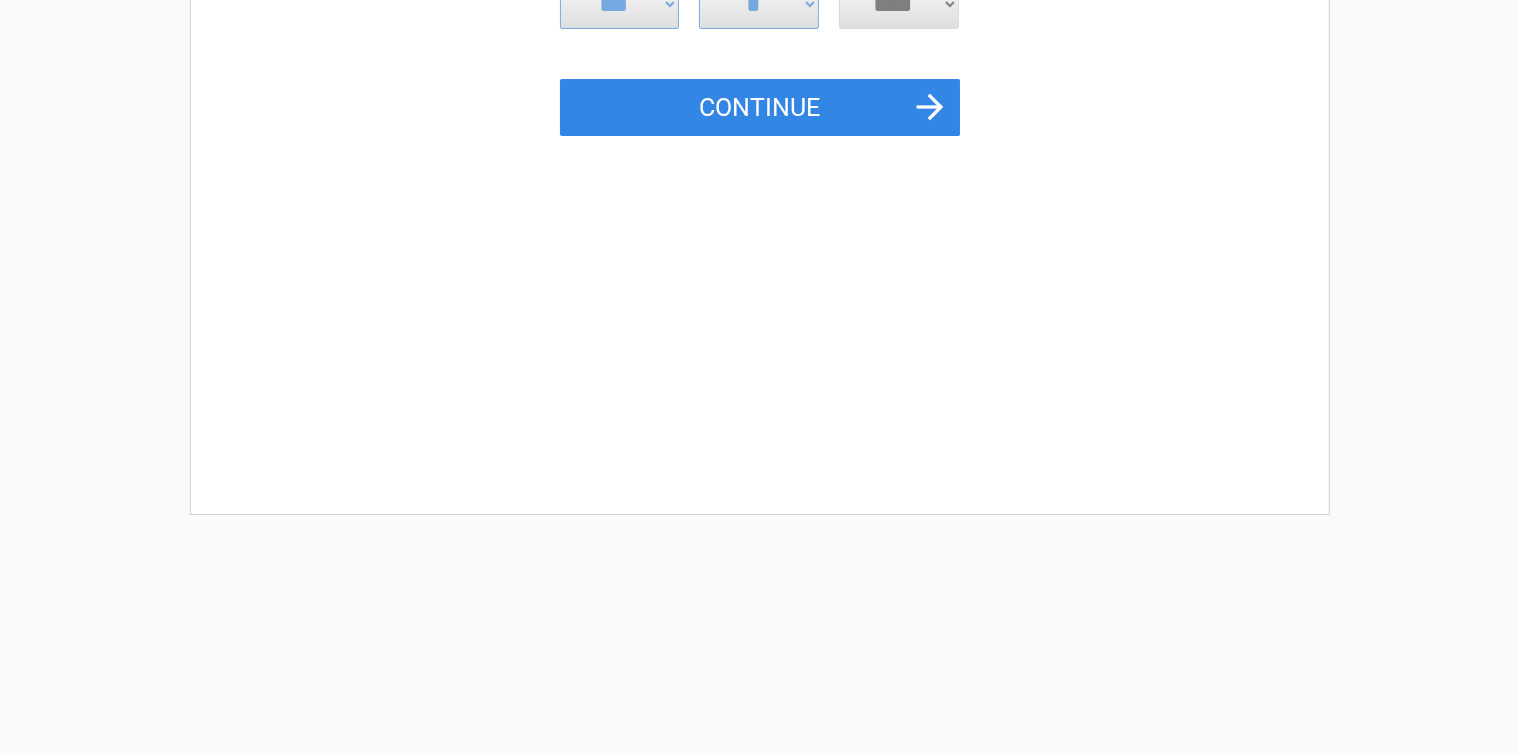 click on "****
****
****
****
****
****
****
****
****
****
****
****
****
****
****
****
****
****
****
****
****
****
****
****
****
****
****
****
****
****
****
****
****
****
****
****
****
****
****
****
****
****
****
****
****
****
****
****
****
****
****
****
****
****
****
****
****
****
****
****
****
****
****
****" at bounding box center [899, 4] 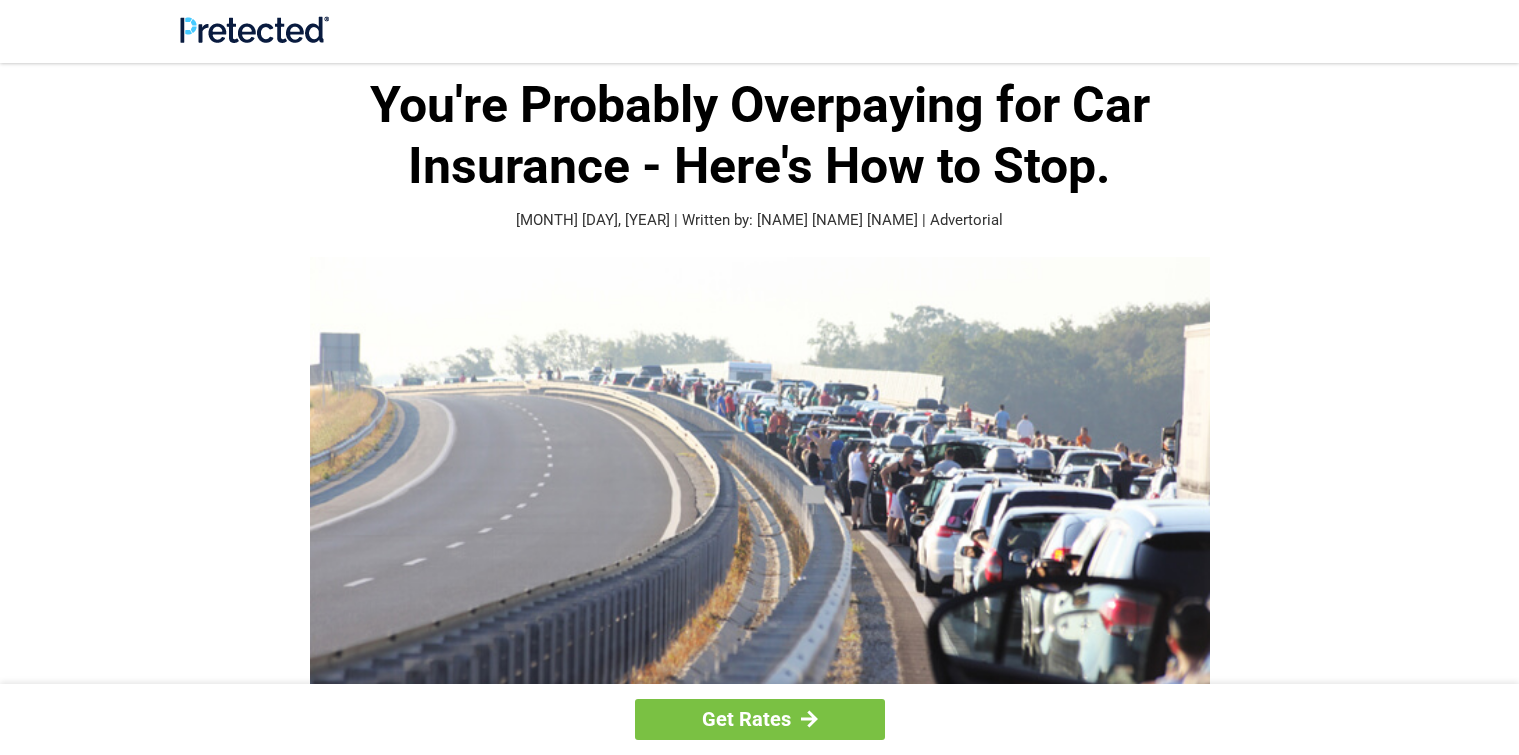 scroll, scrollTop: 0, scrollLeft: 0, axis: both 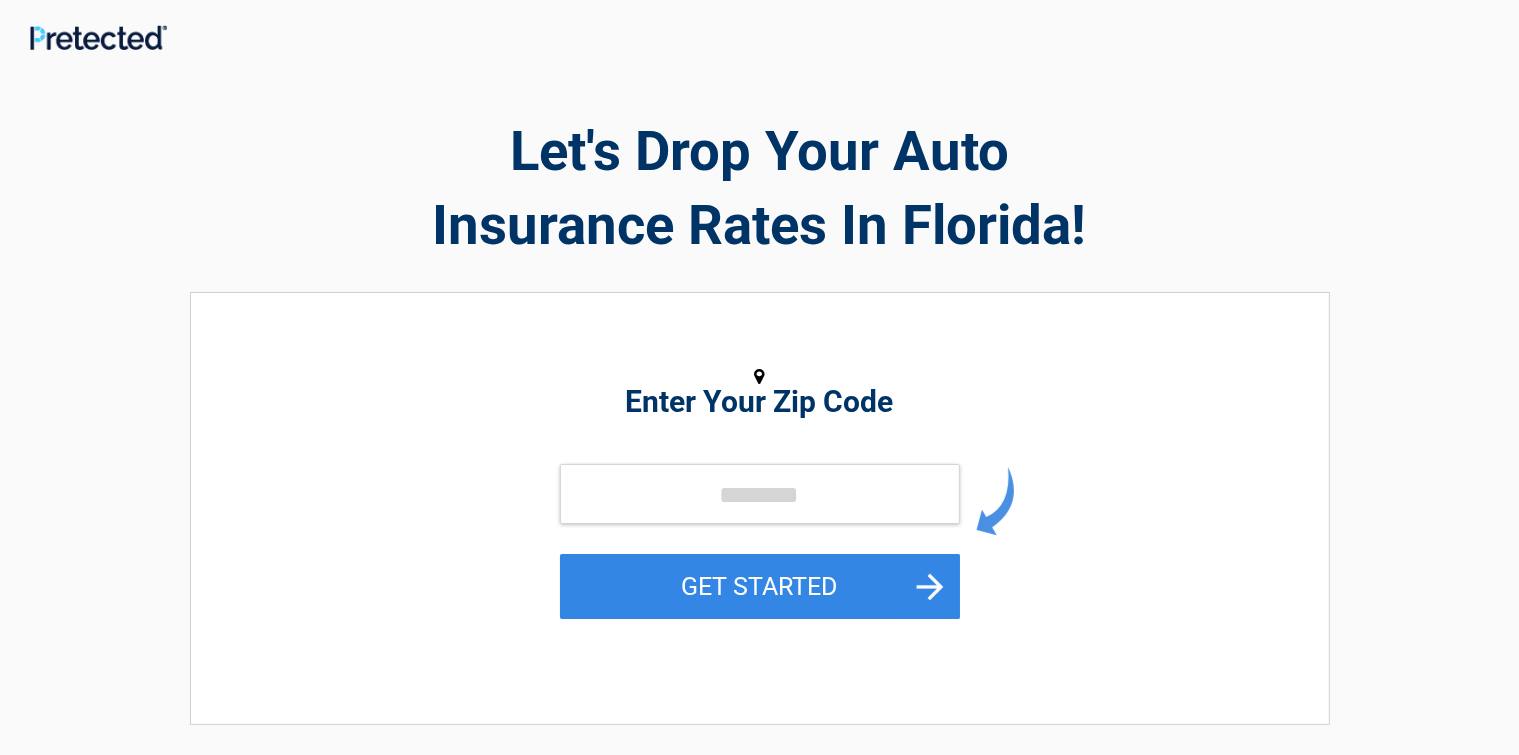 click on "Enter Your Zip Code
GET STARTED" at bounding box center (760, 498) 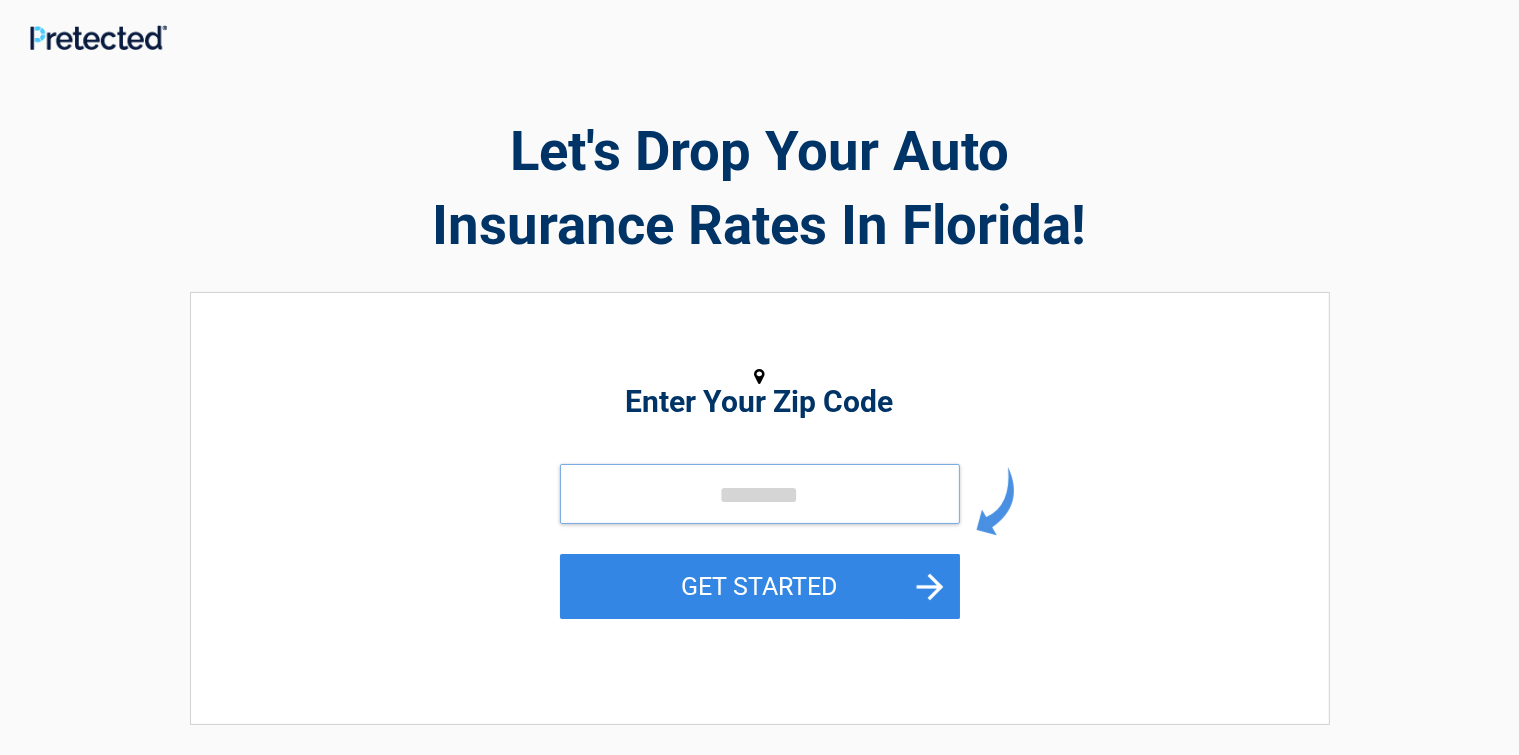 click at bounding box center [760, 494] 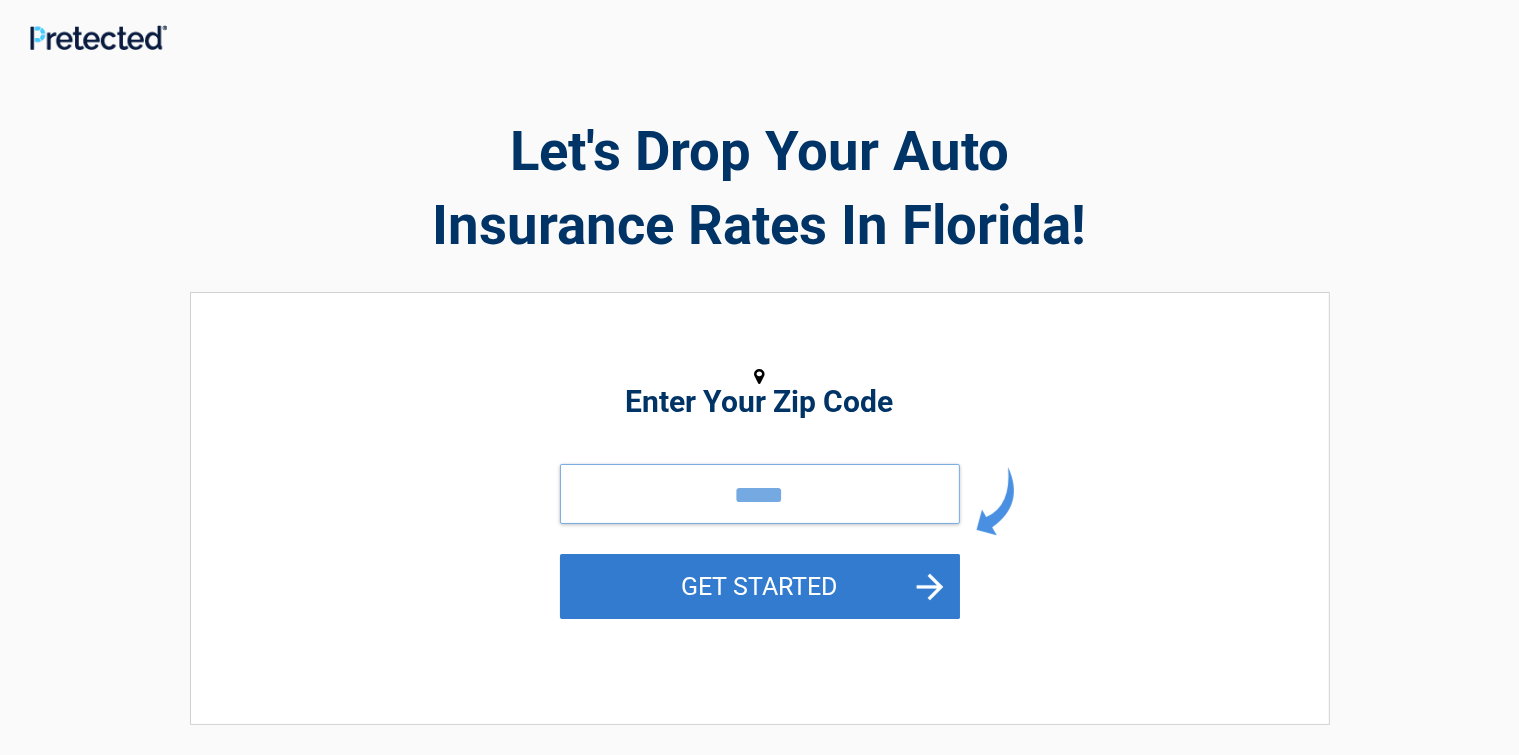 type on "*****" 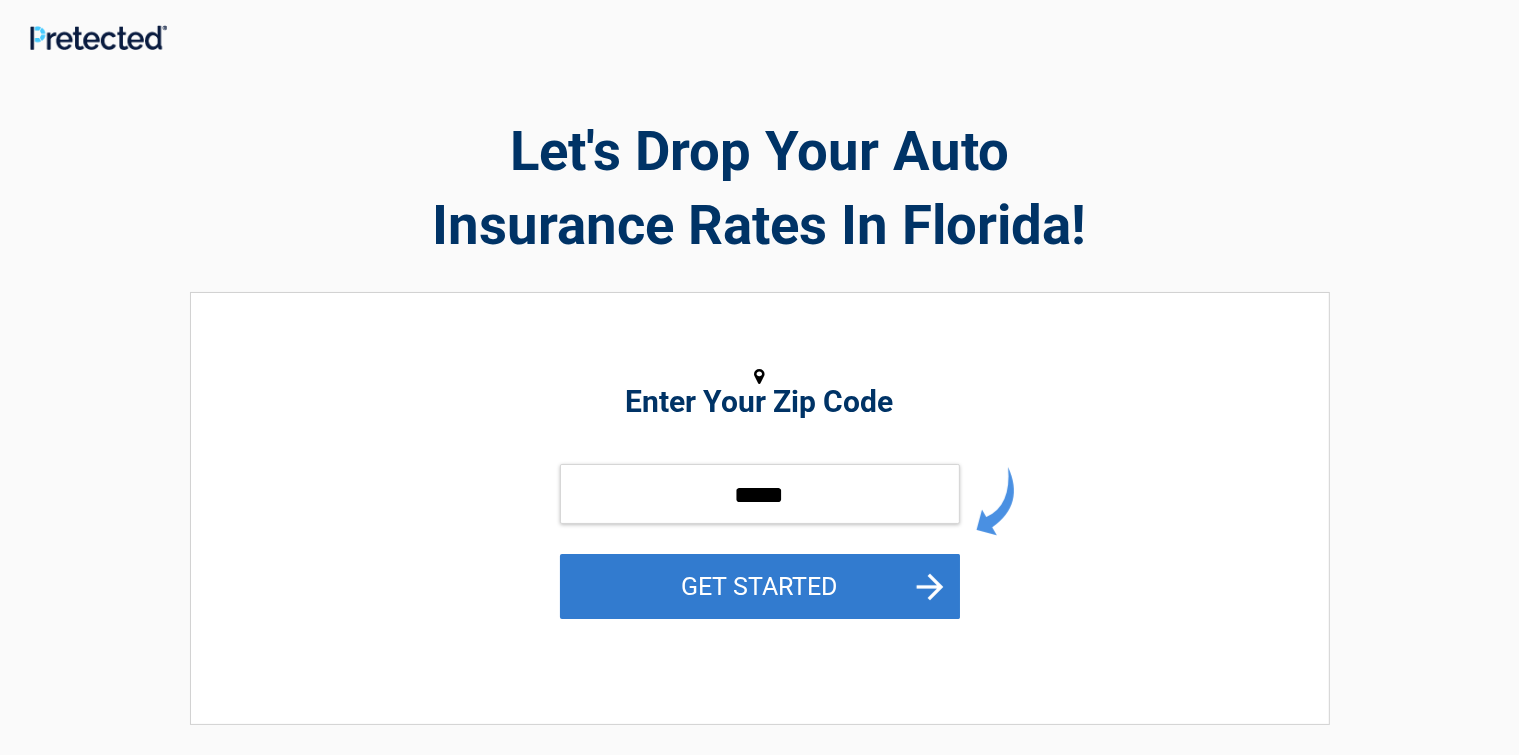 click on "GET STARTED" at bounding box center (760, 586) 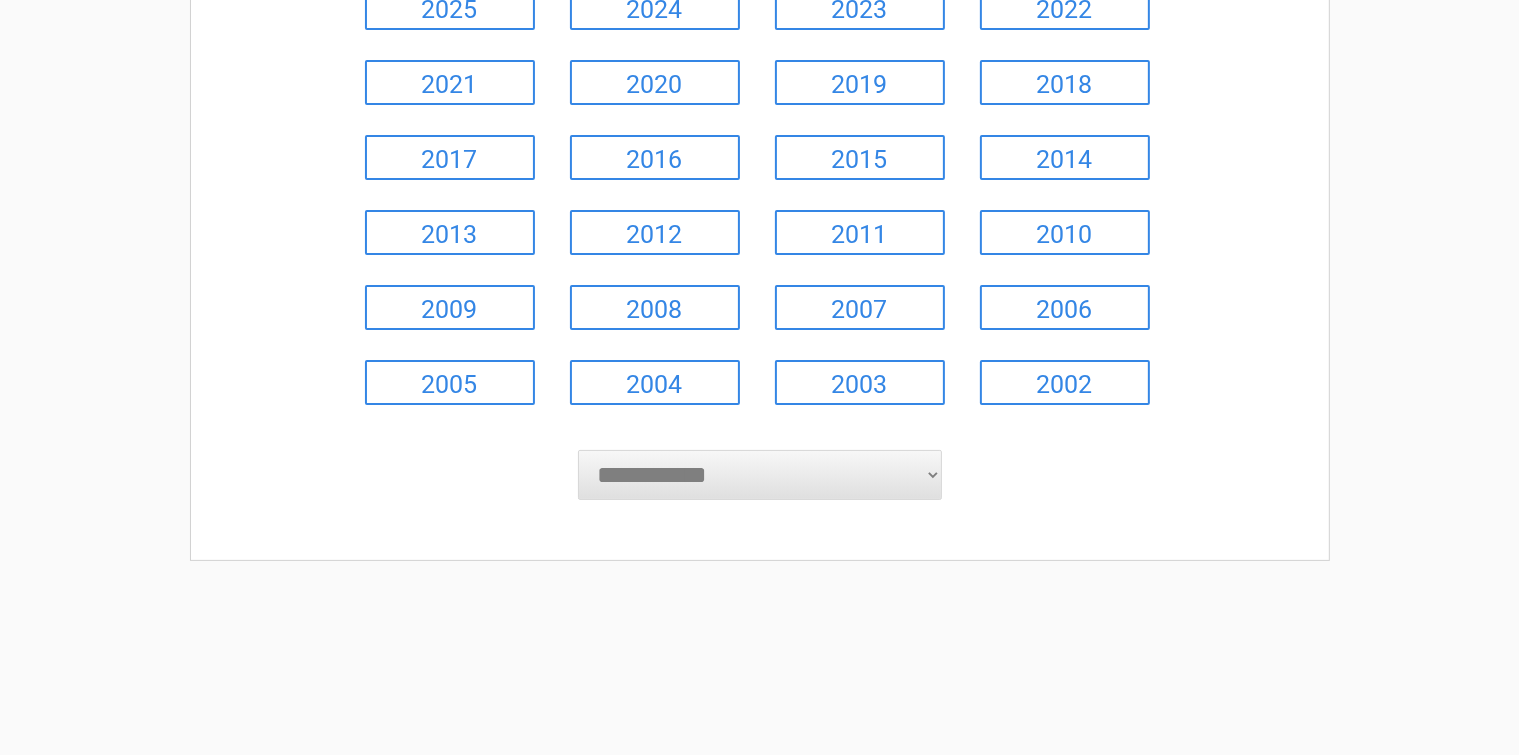 scroll, scrollTop: 315, scrollLeft: 0, axis: vertical 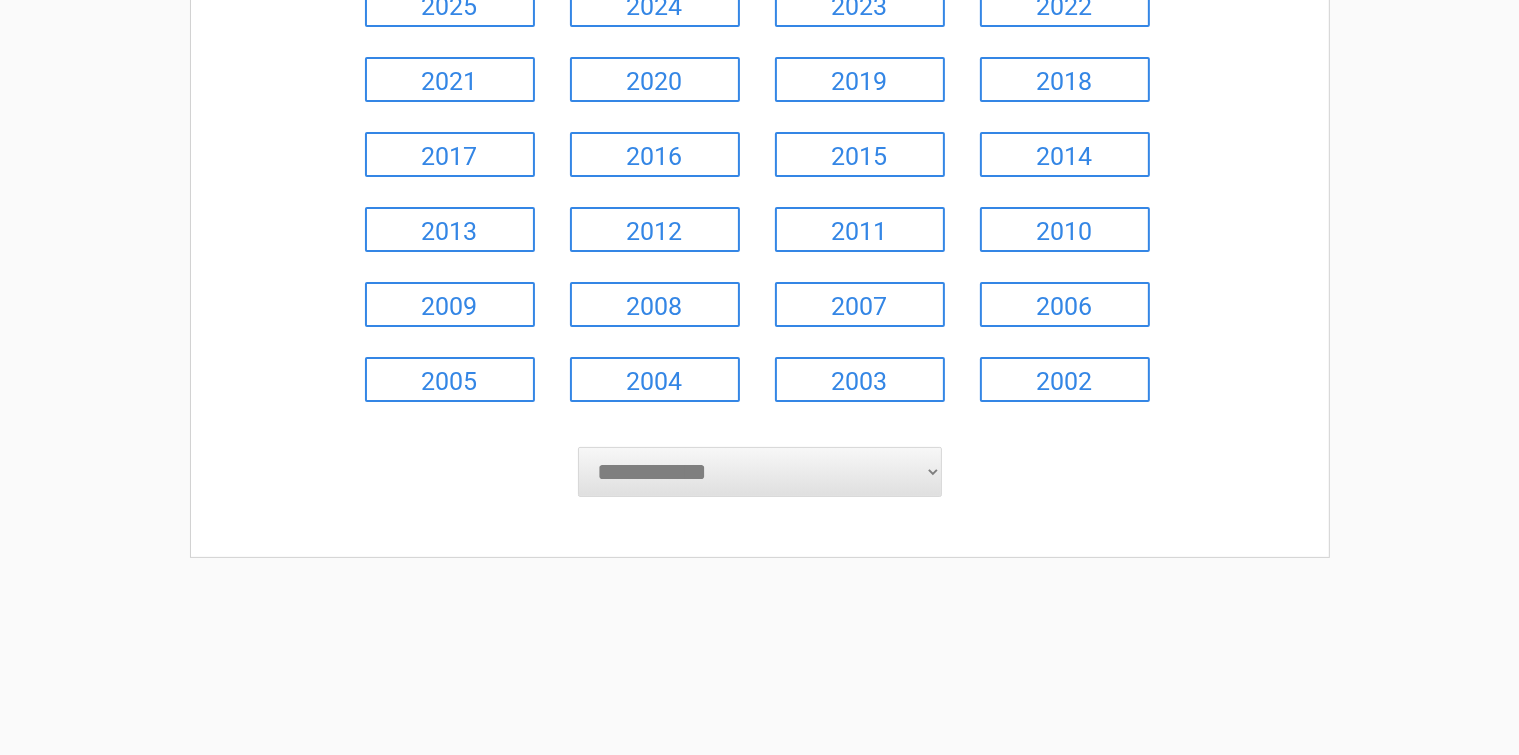 click on "**********" at bounding box center [760, 163] 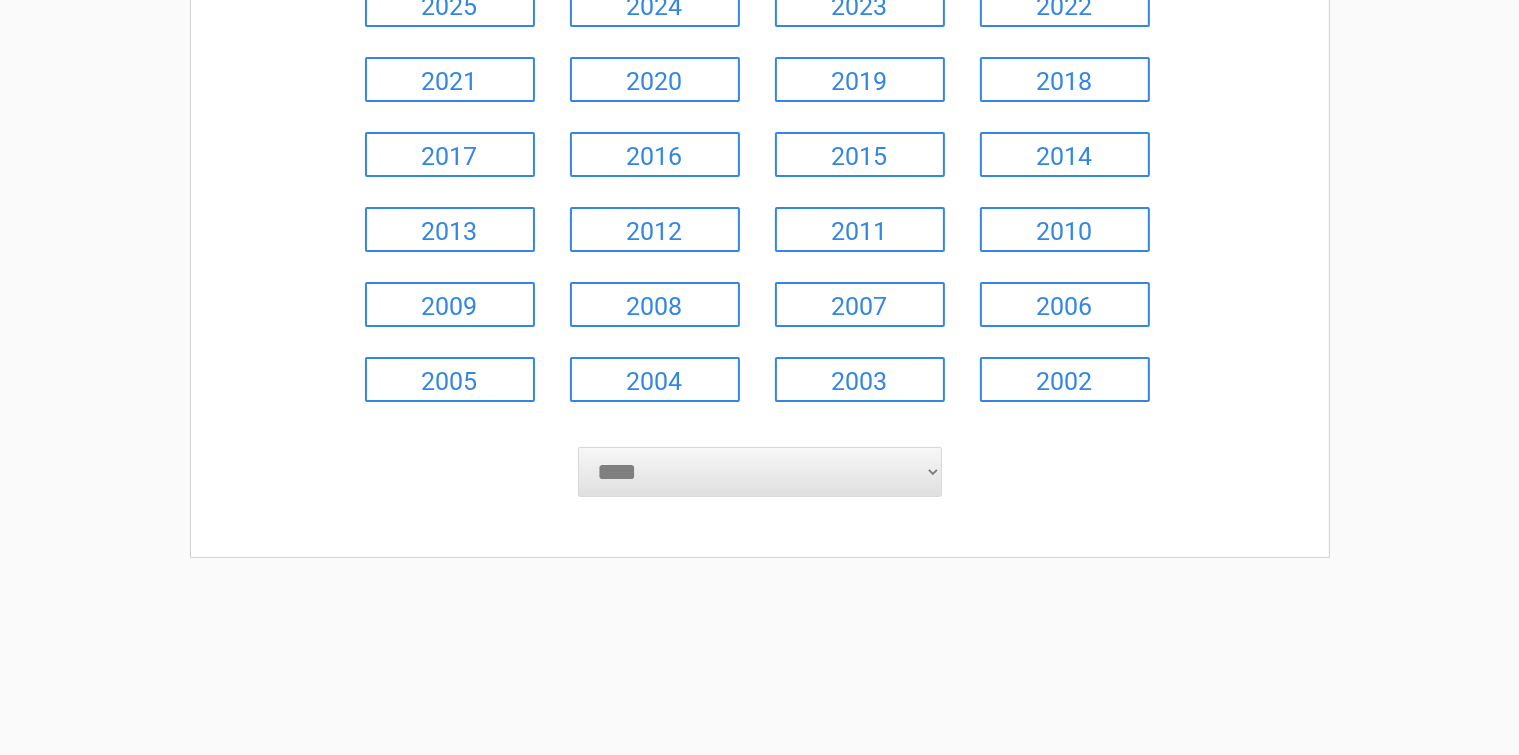 click on "**********" at bounding box center (760, 472) 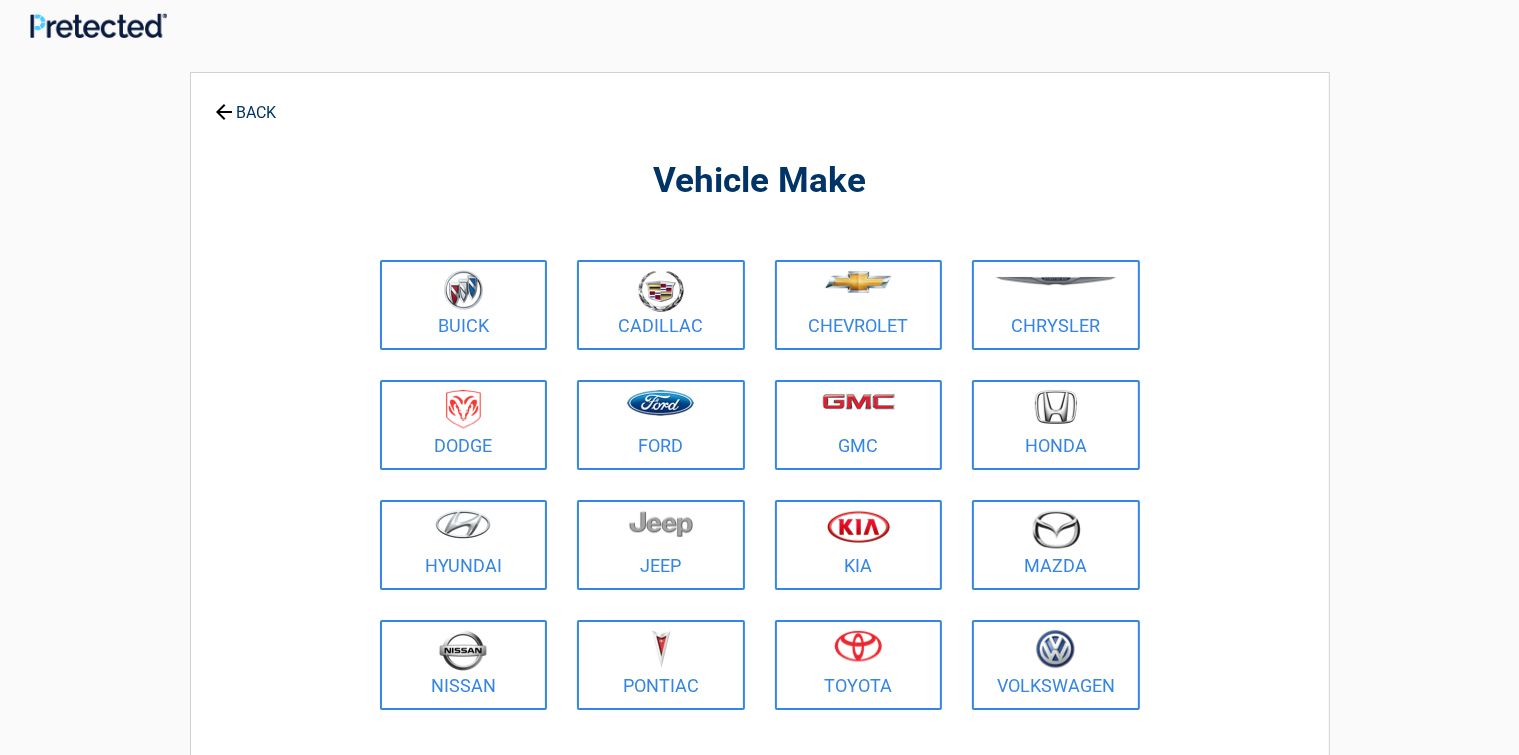 scroll, scrollTop: 0, scrollLeft: 0, axis: both 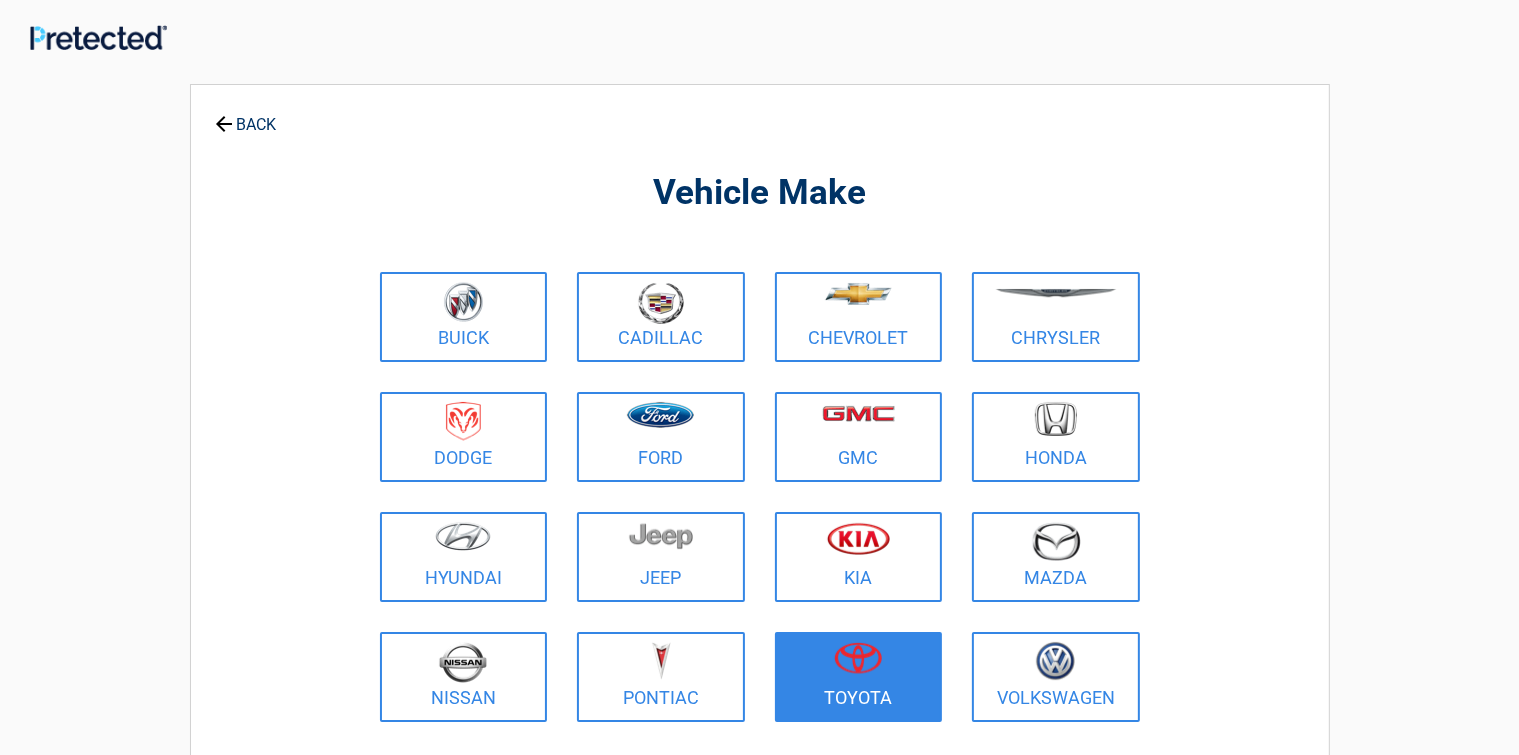 click on "Toyota" at bounding box center [859, 677] 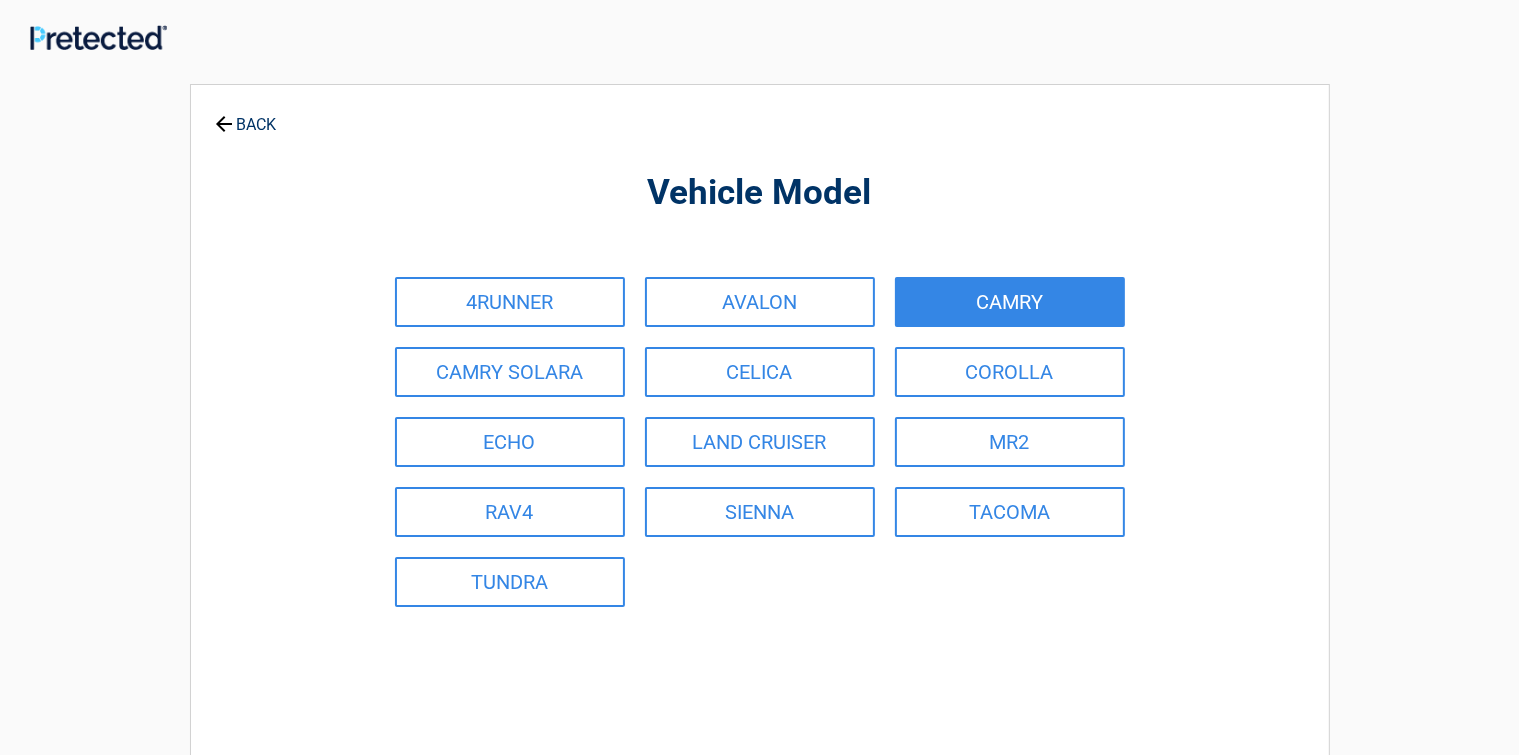 click on "CAMRY" at bounding box center [1010, 302] 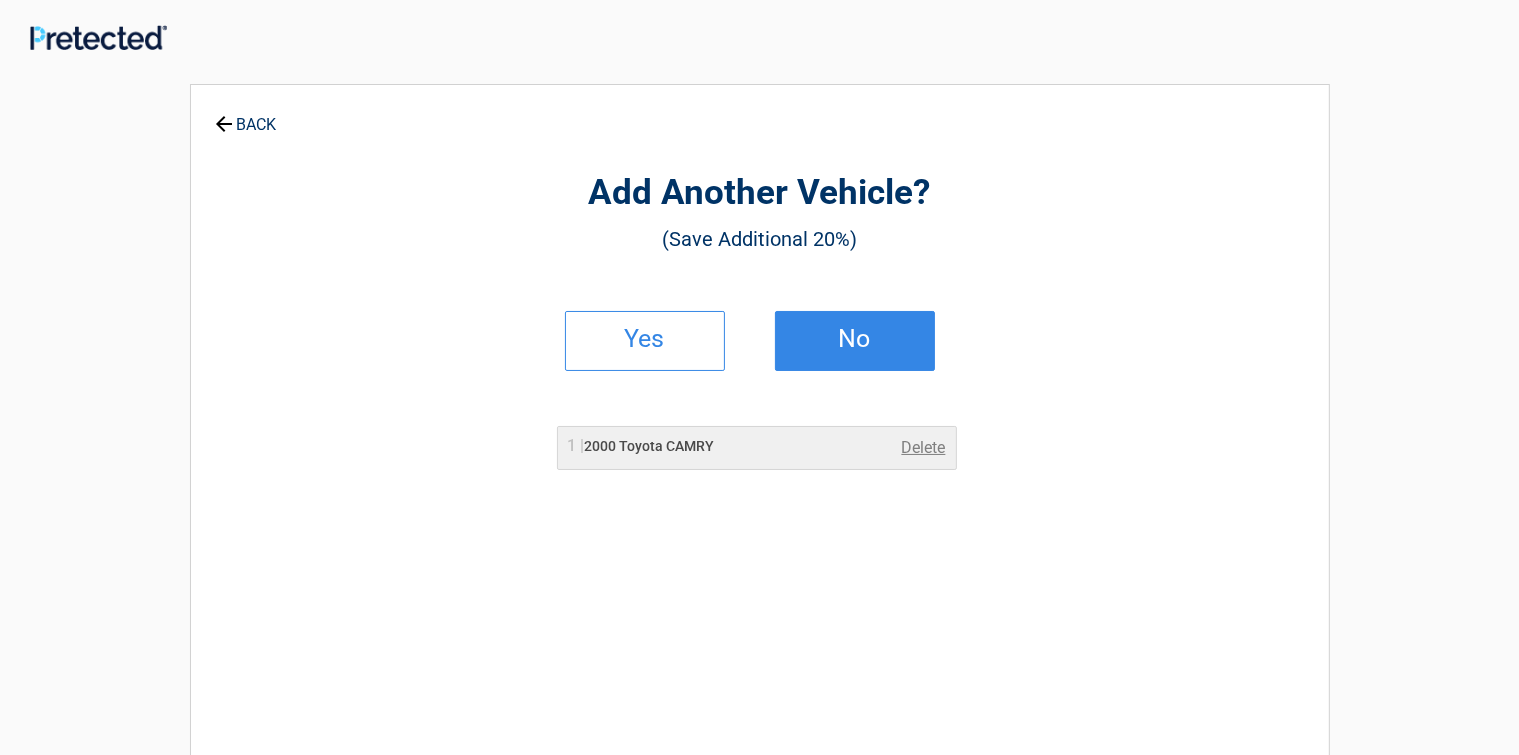 click on "No" at bounding box center [855, 341] 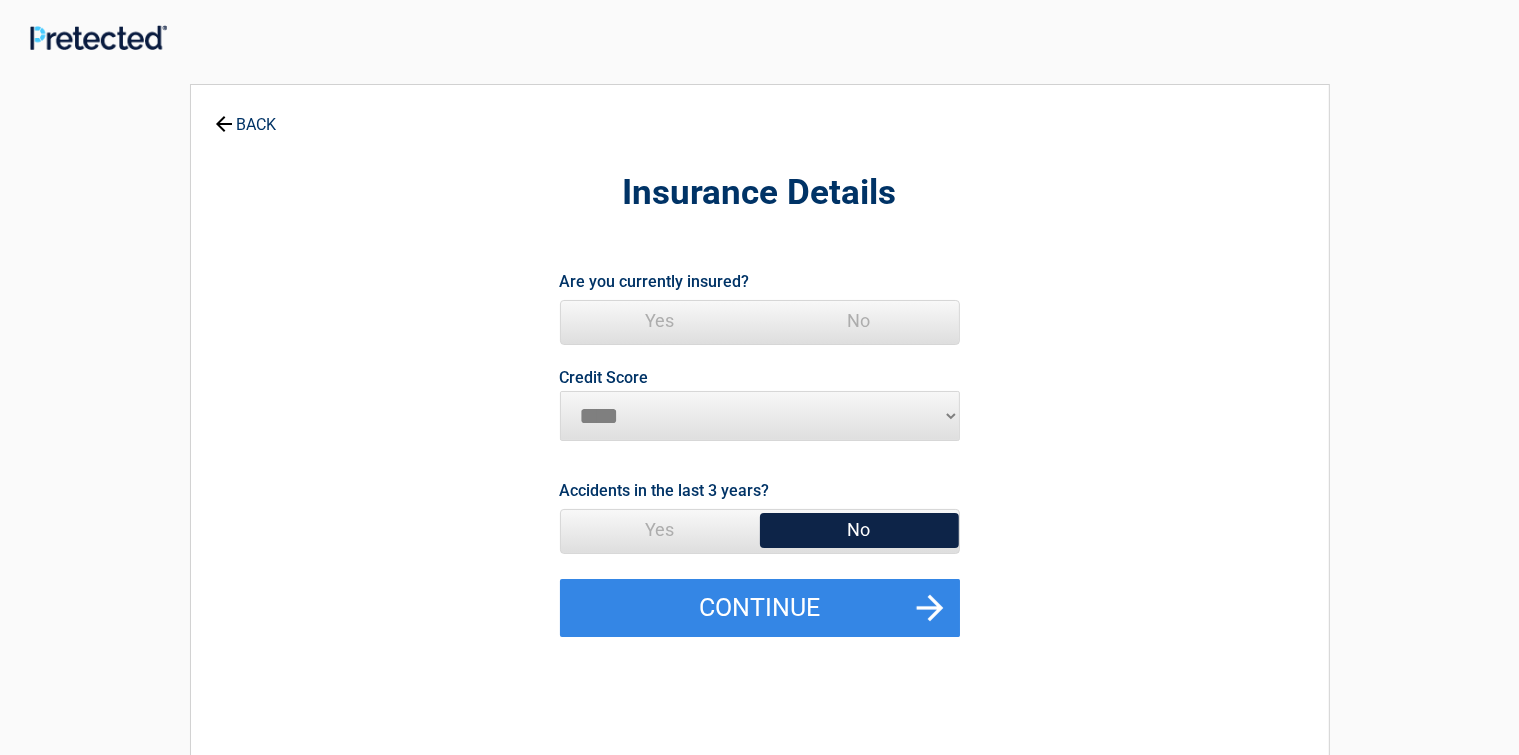 click on "Yes" at bounding box center (660, 321) 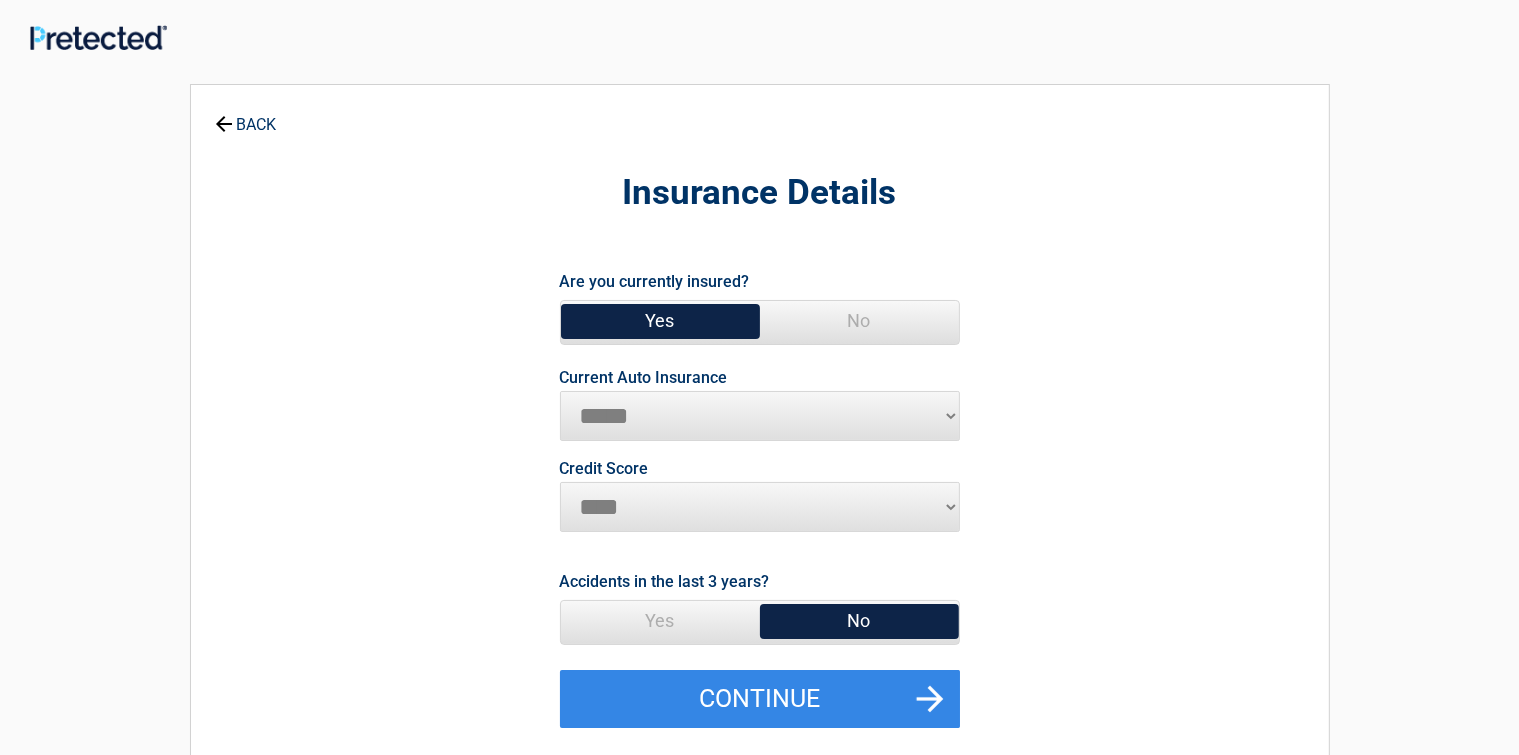 click on "**********" at bounding box center (760, 416) 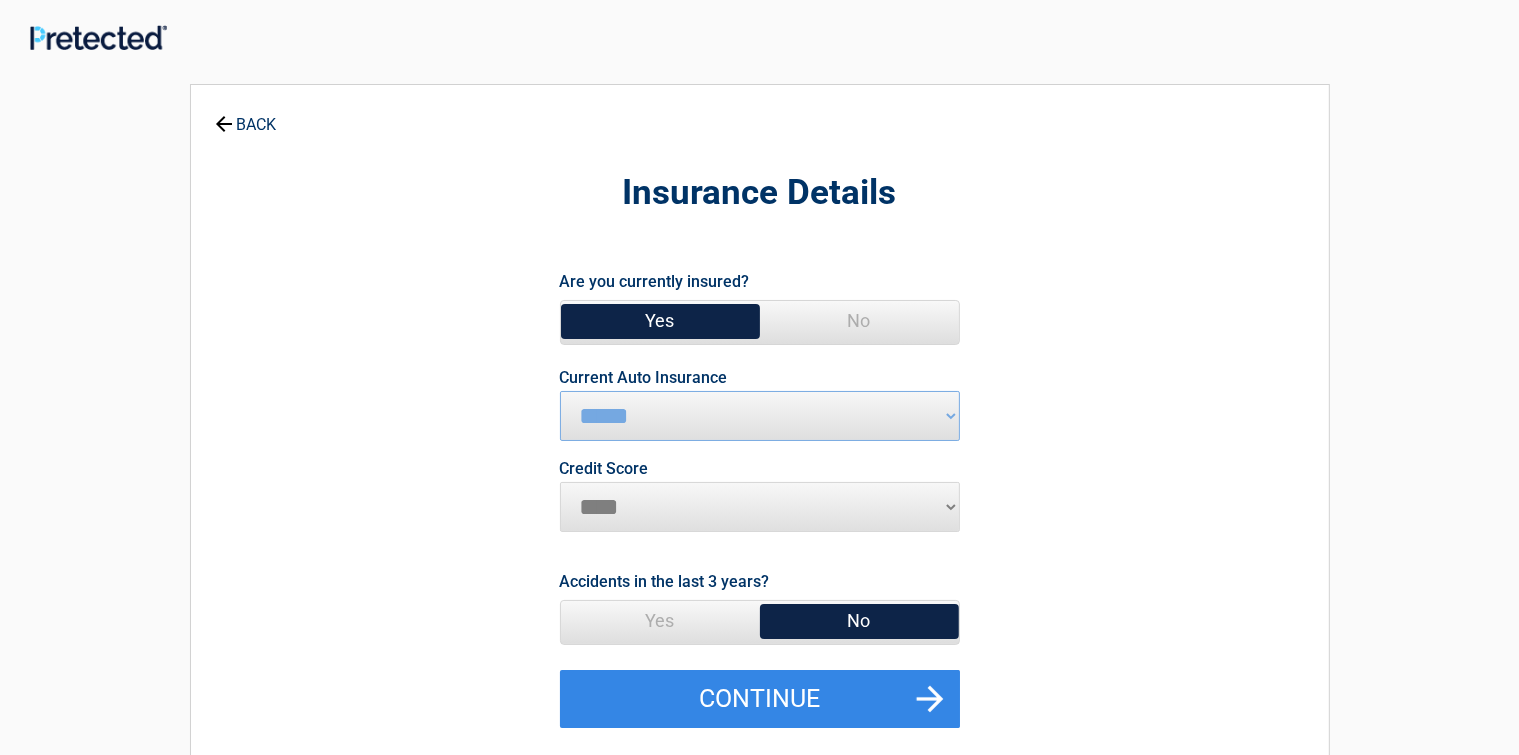 click on "No" at bounding box center [859, 621] 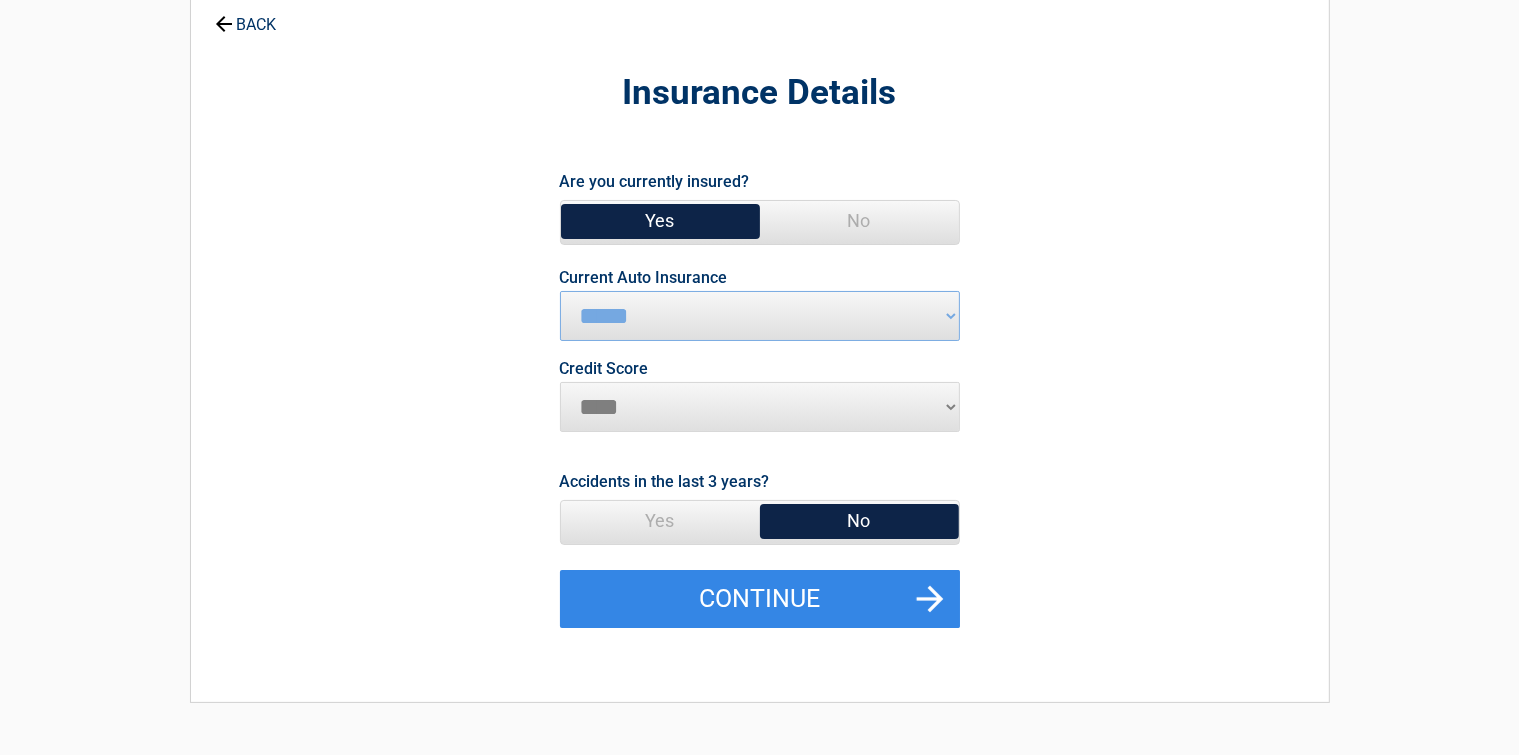 click on "**********" at bounding box center (760, 316) 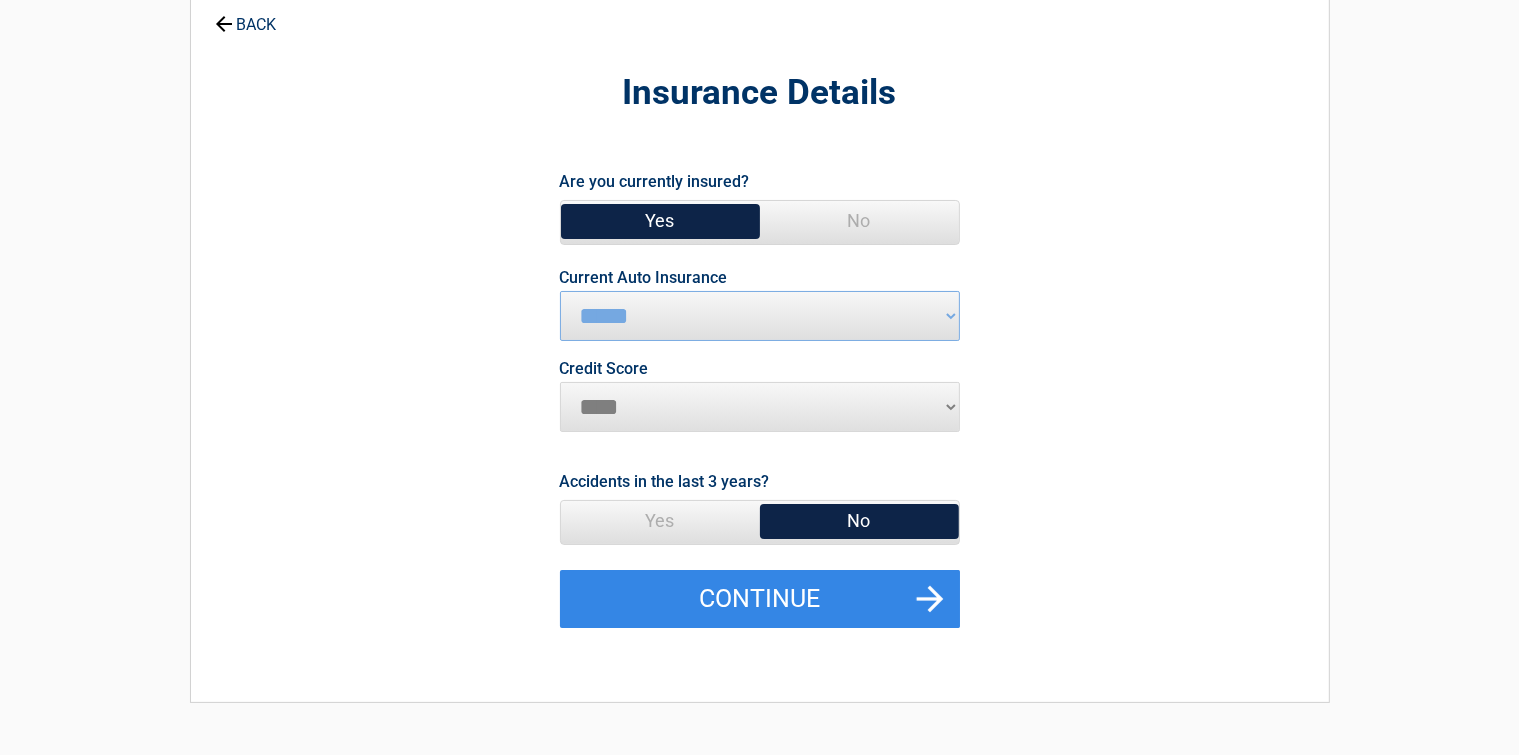click on "*********
****
*******
****" at bounding box center [760, 407] 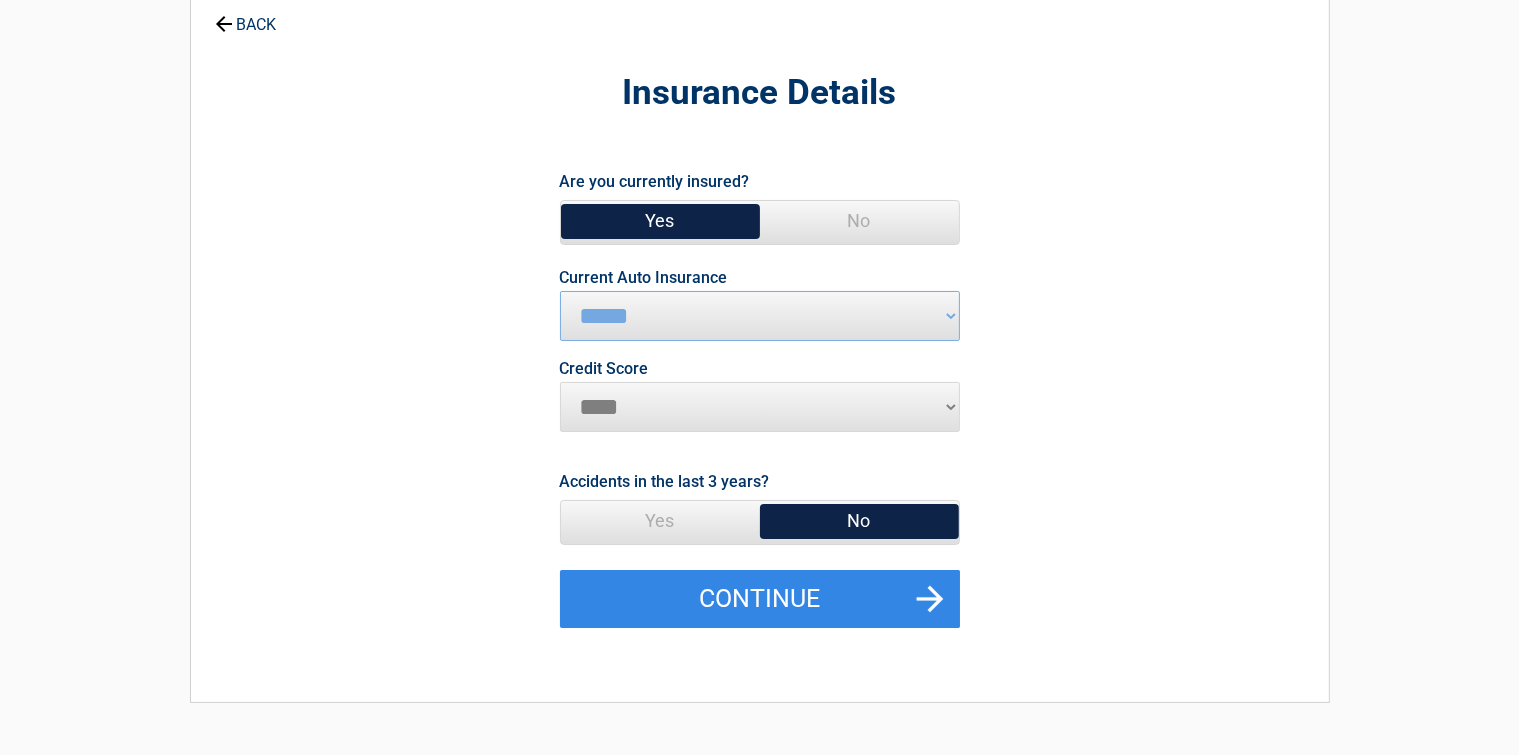 select on "*********" 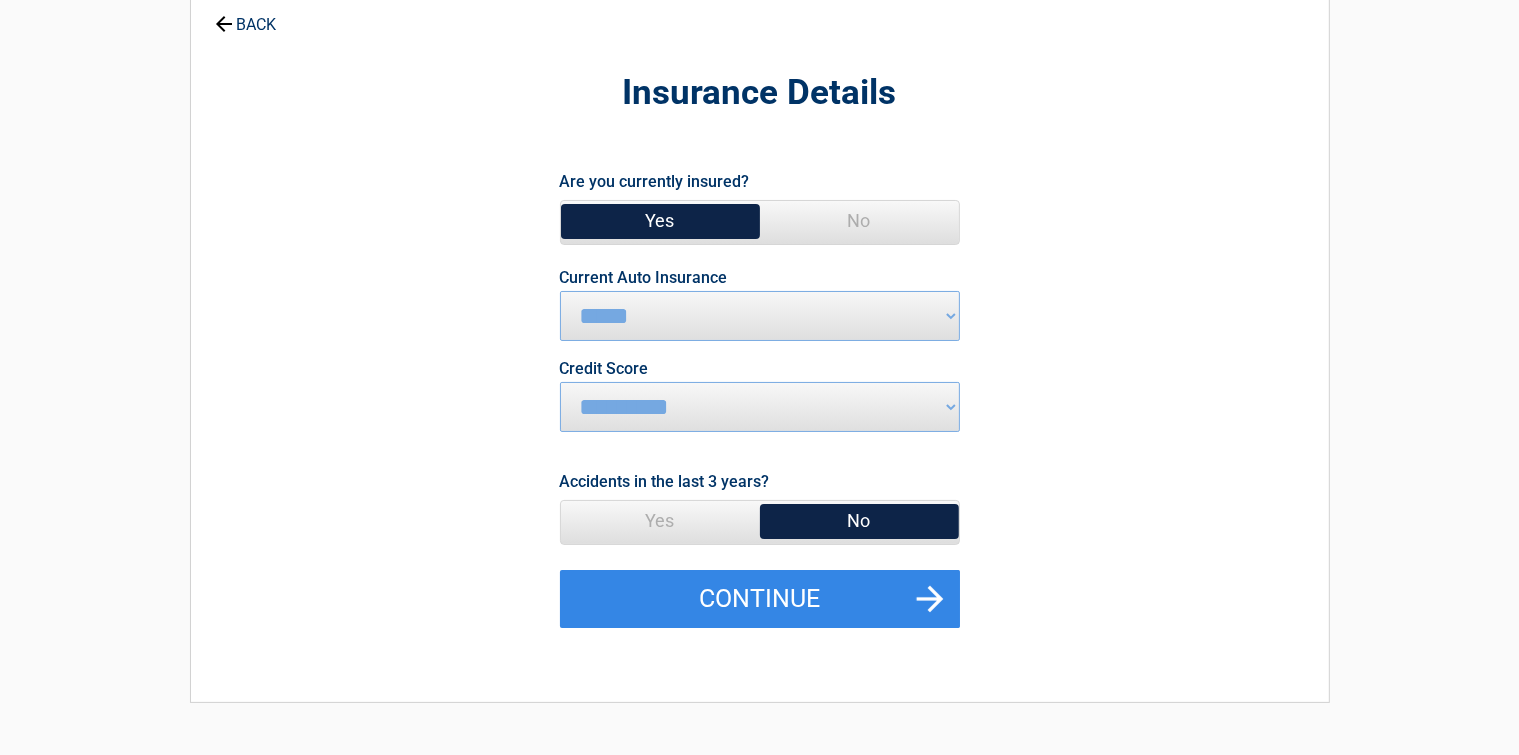 click on "No" at bounding box center (859, 521) 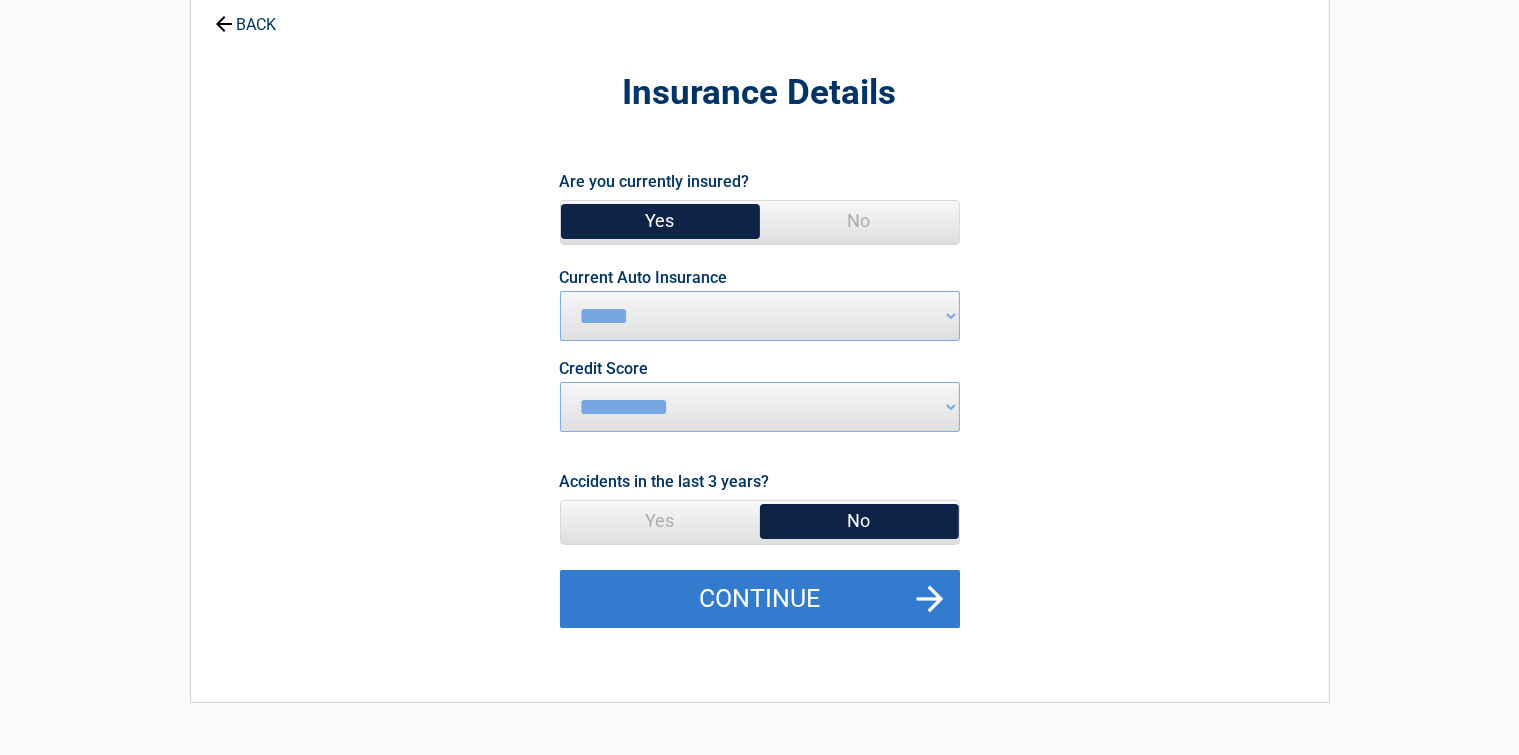 click on "Continue" at bounding box center (760, 599) 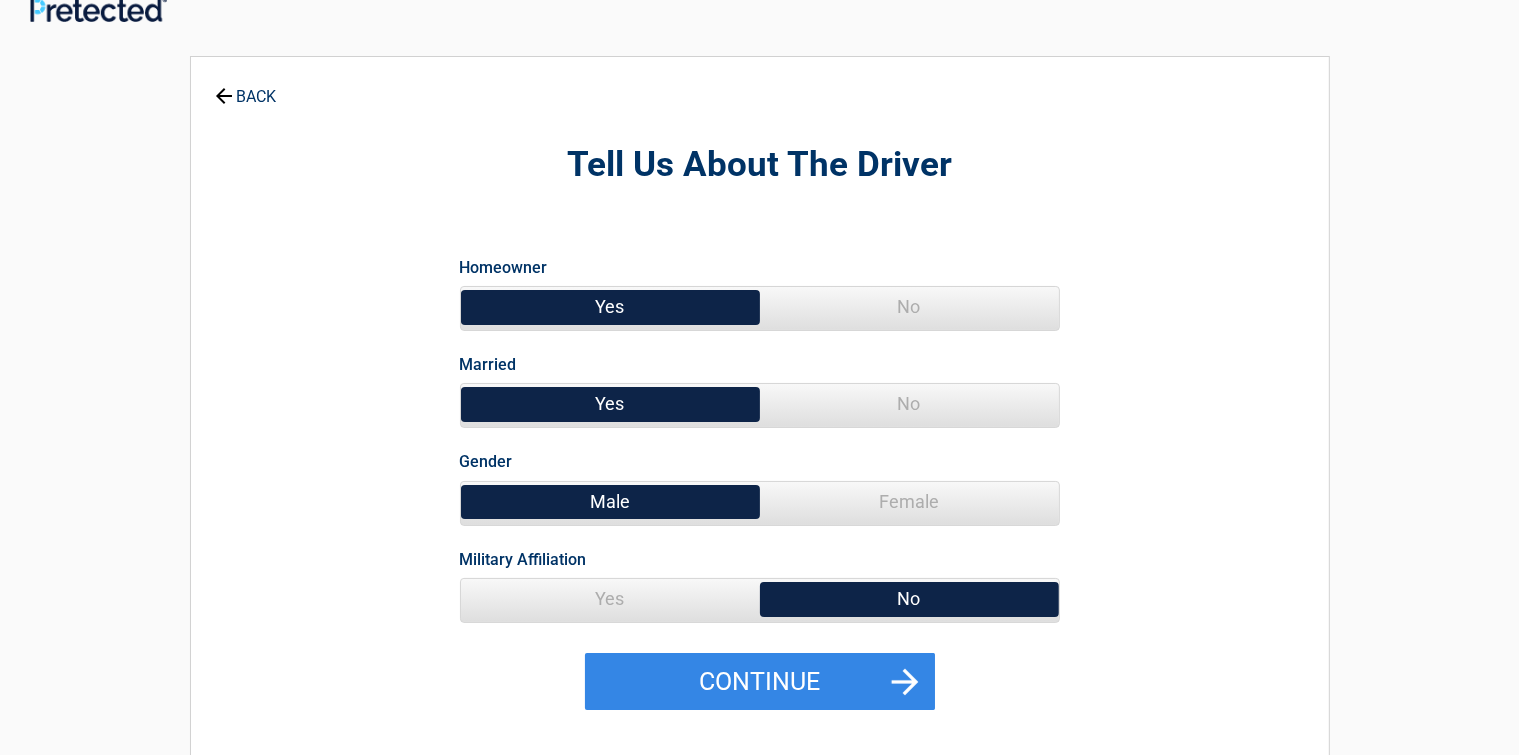 scroll, scrollTop: 0, scrollLeft: 0, axis: both 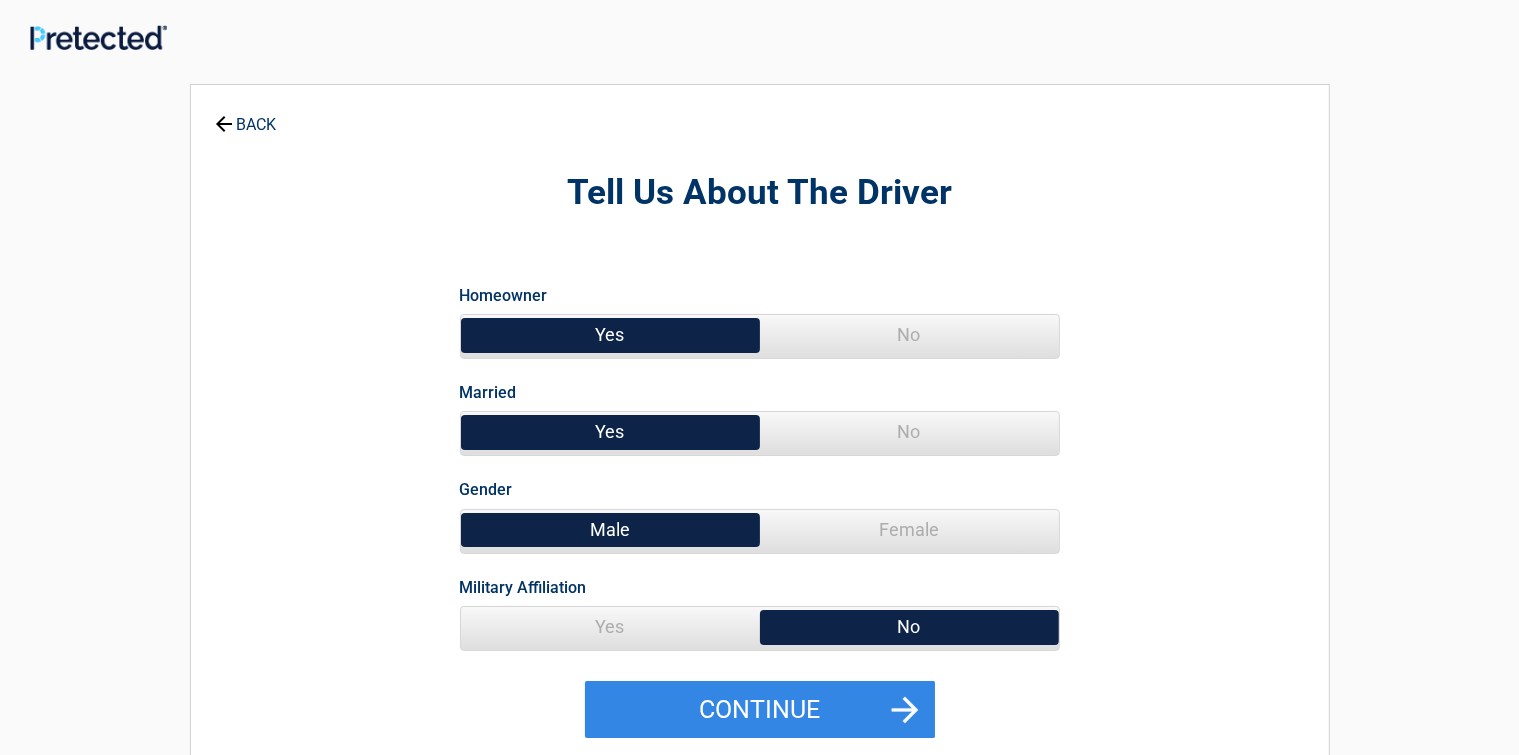 click on "Yes" at bounding box center [610, 335] 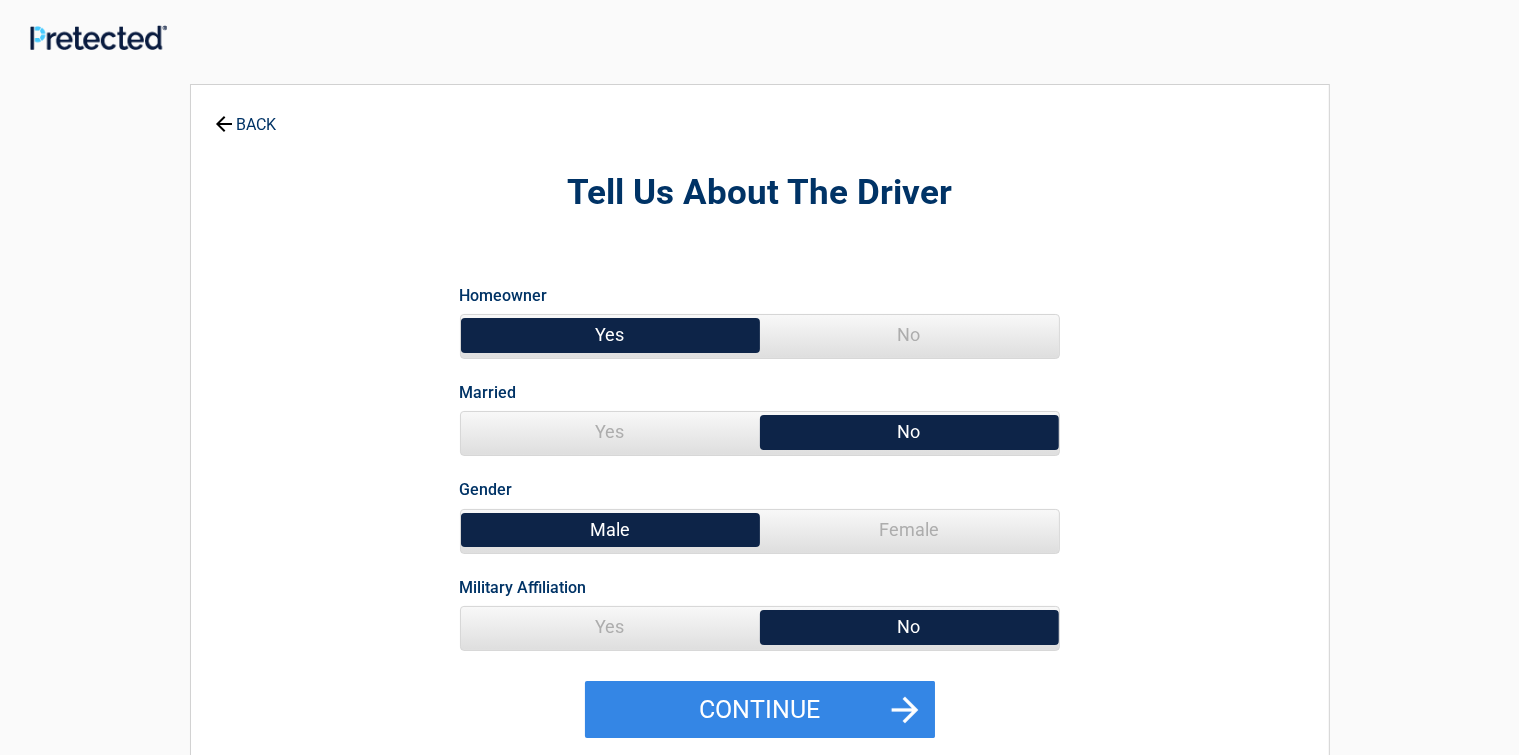 click on "No" at bounding box center (909, 432) 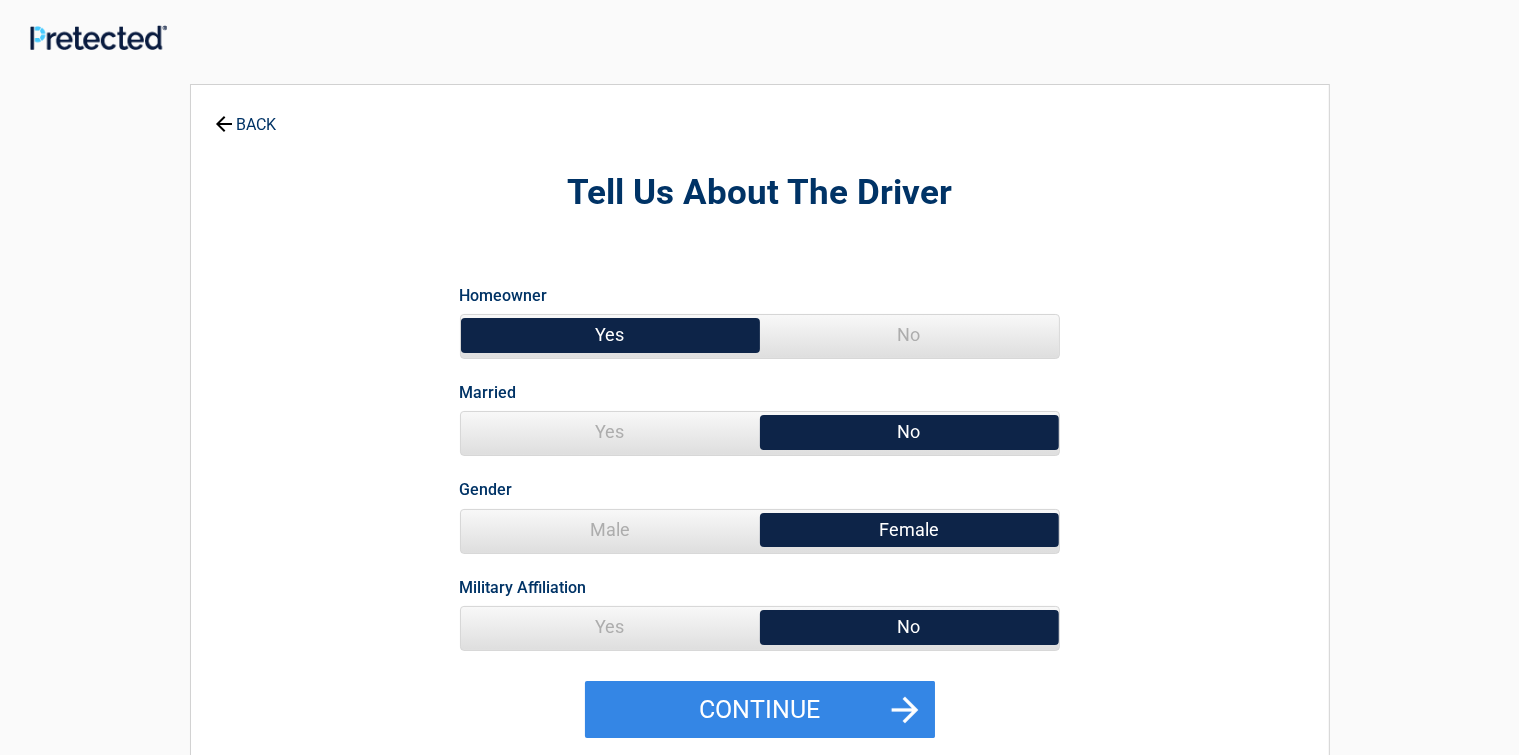 click on "Female" at bounding box center [909, 530] 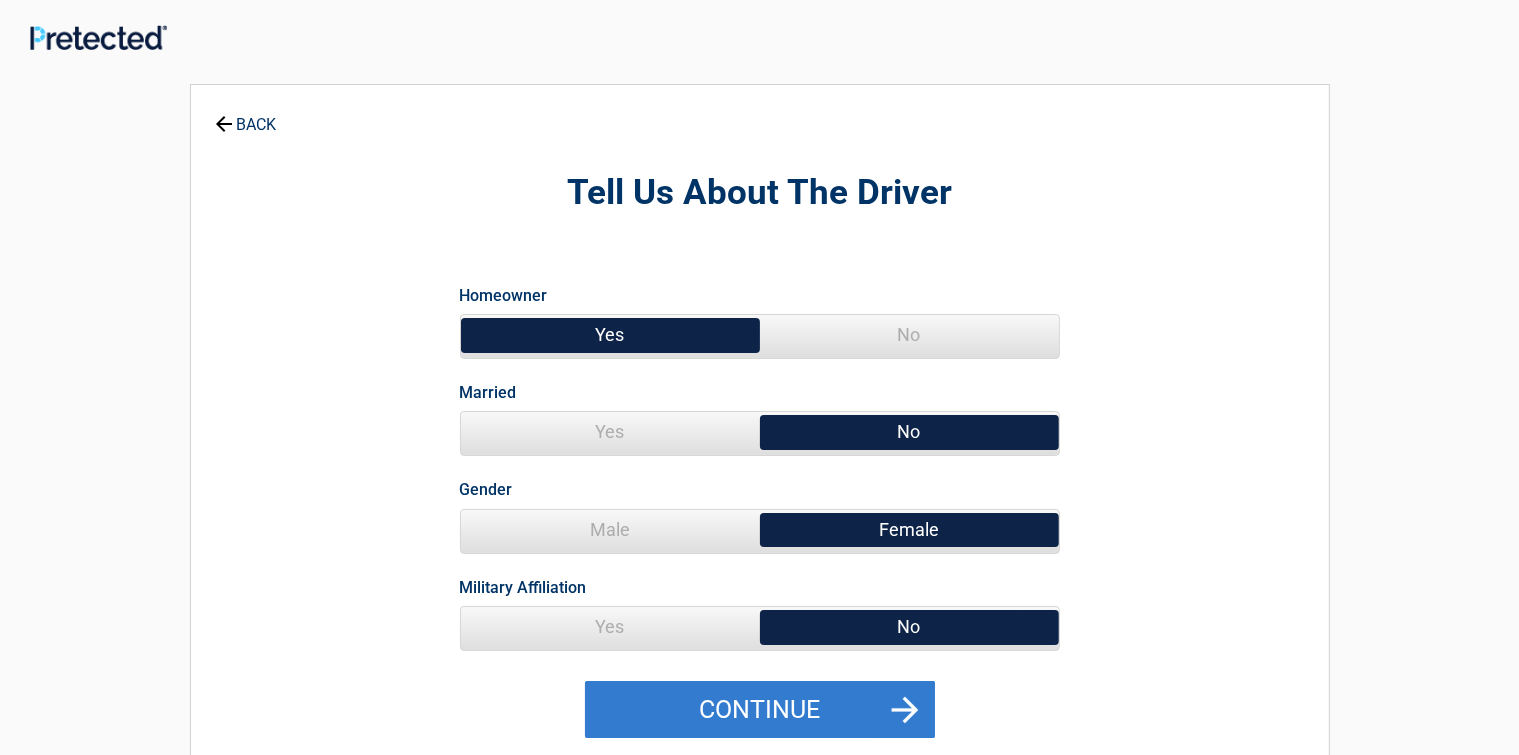 click on "Continue" at bounding box center [760, 710] 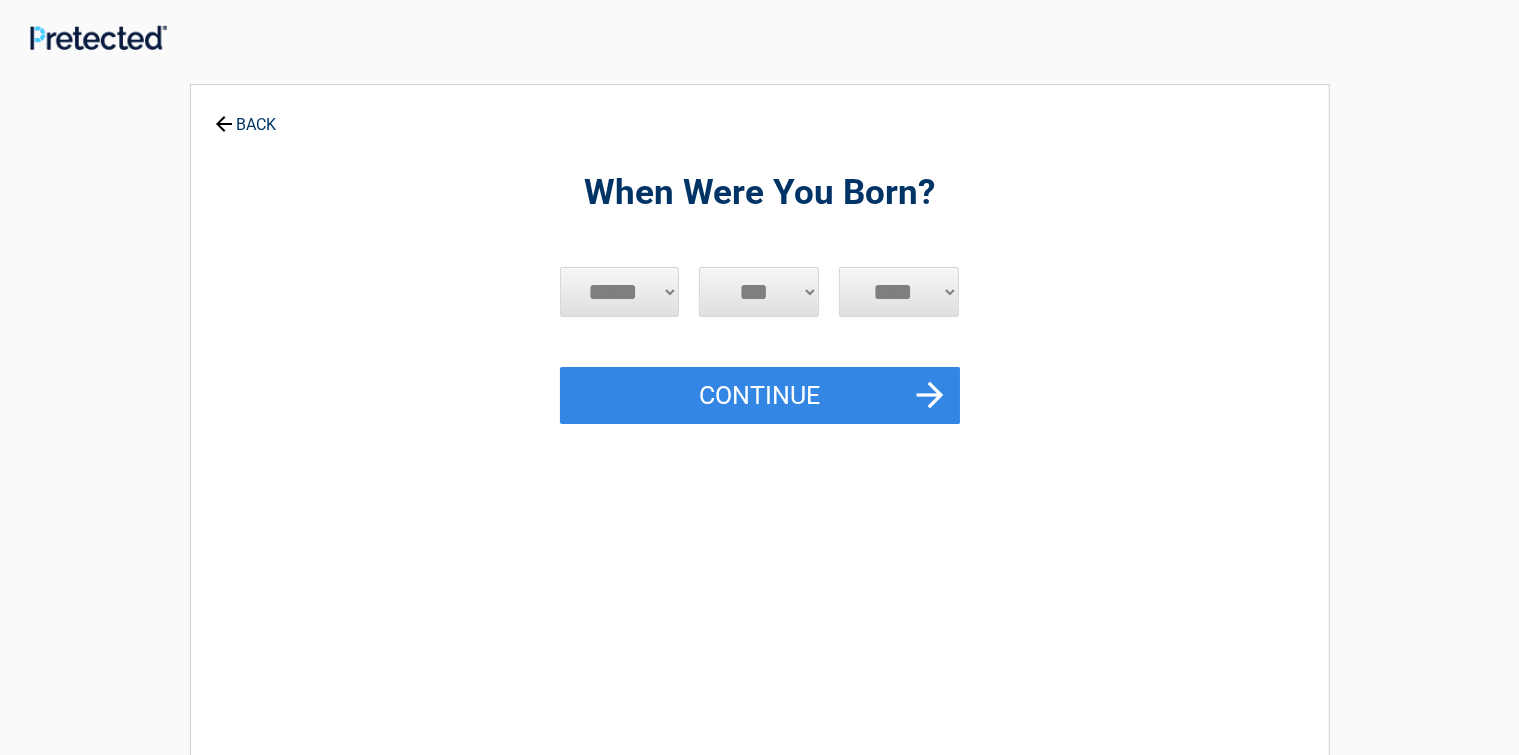 click on "*****
***
***
***
***
***
***
***
***
***
***
***
***" at bounding box center (620, 292) 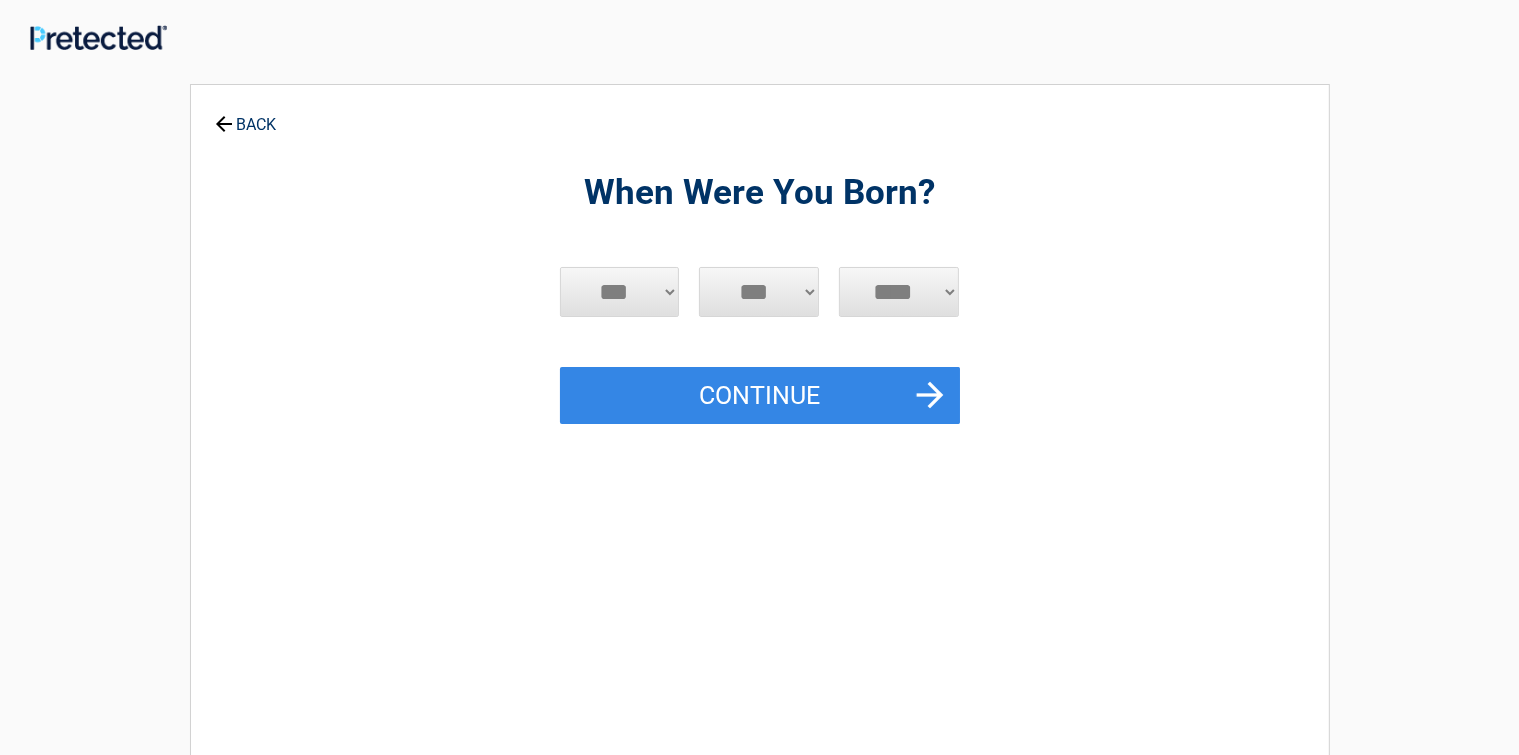 click on "*****
***
***
***
***
***
***
***
***
***
***
***
***" at bounding box center [620, 292] 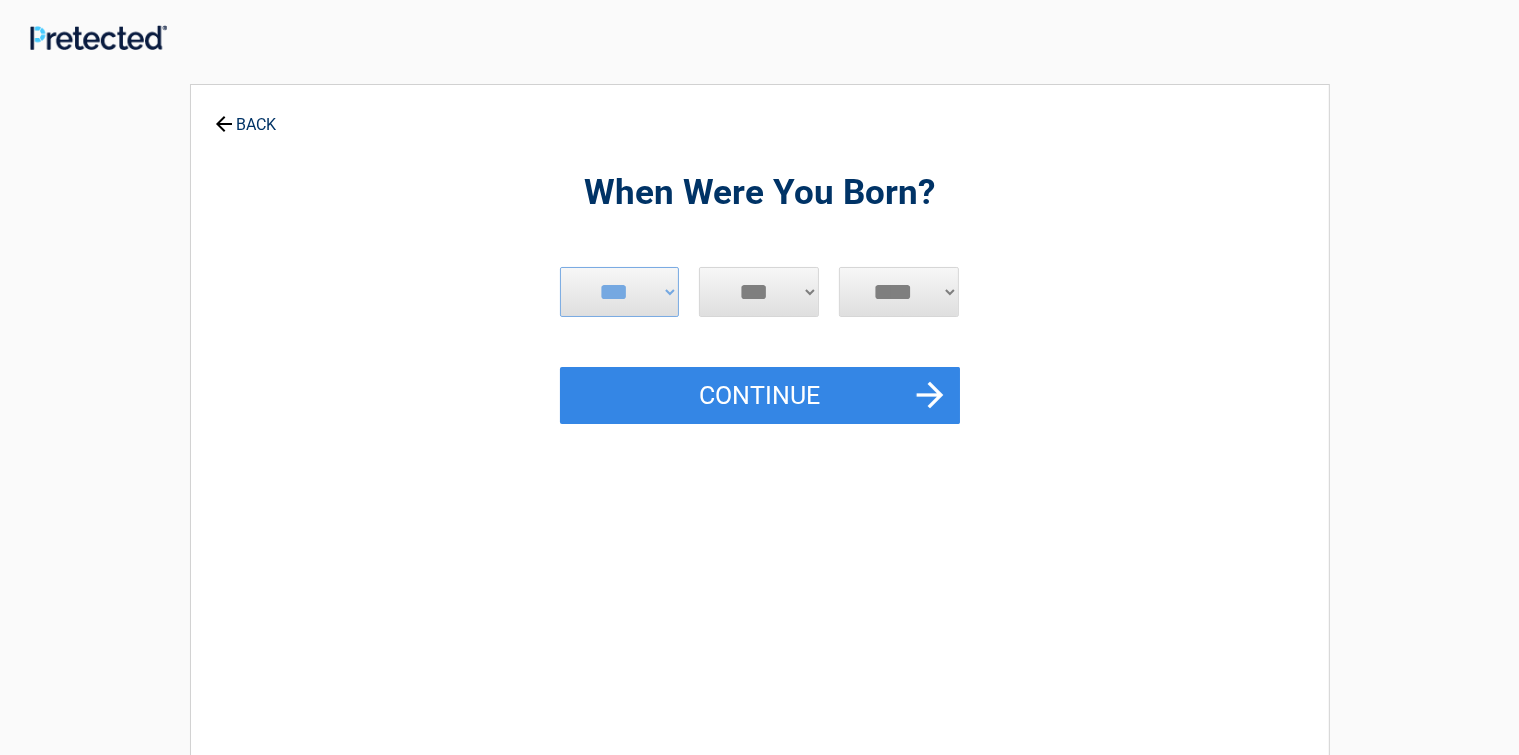 click on "*** * * * * * * * * * ** ** ** ** ** ** ** ** ** ** ** ** ** ** ** ** ** ** ** ** ** **" at bounding box center [759, 292] 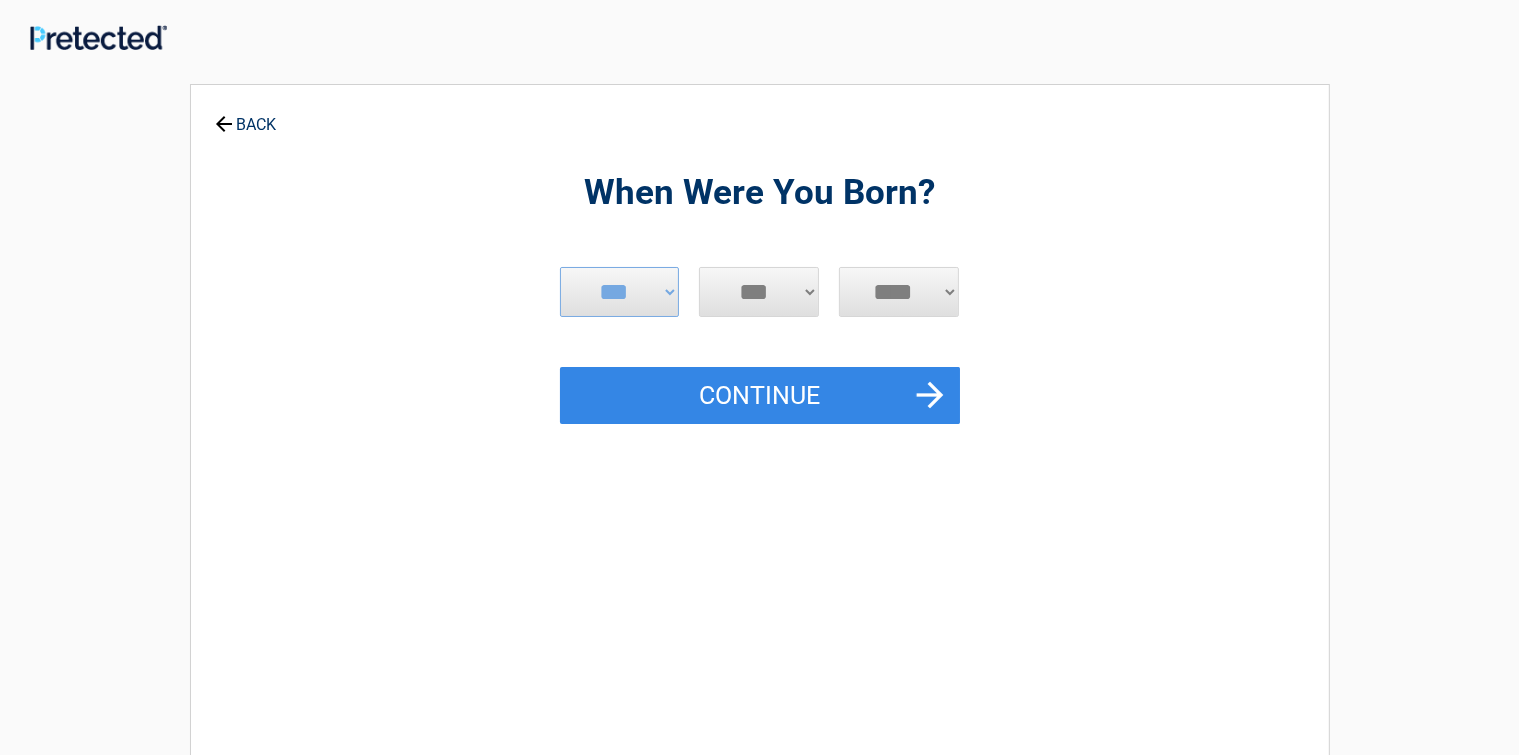 select on "*" 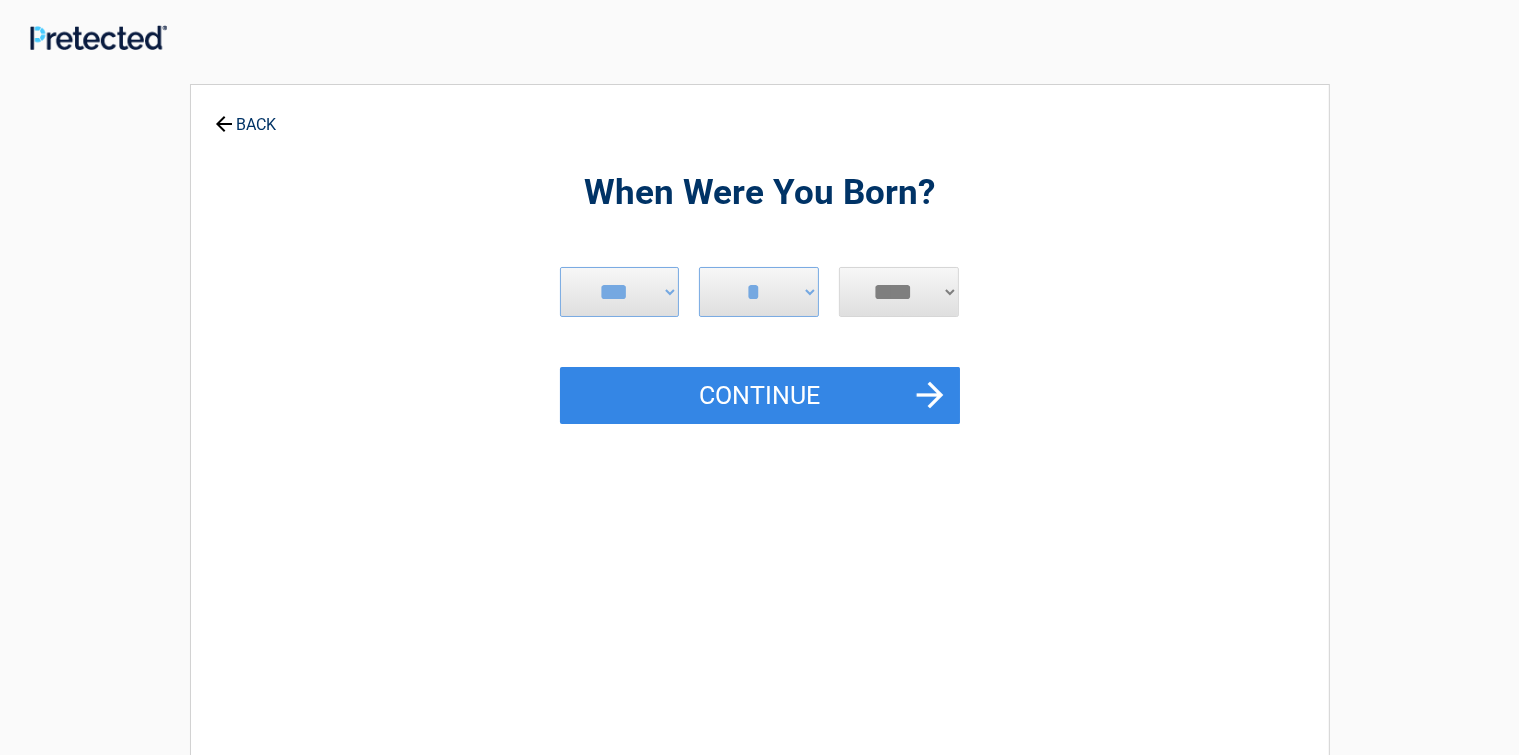 click on "****
****
****
****
****
****
****
****
****
****
****
****
****
****
****
****
****
****
****
****
****
****
****
****
****
****
****
****
****
****
****
****
****
****
****
****
****
****
****
****
****
****
****
****
****
****
****
****
****
****
****
****
****
****
****
****
****
****
****
****
****
****
****
****" at bounding box center [899, 292] 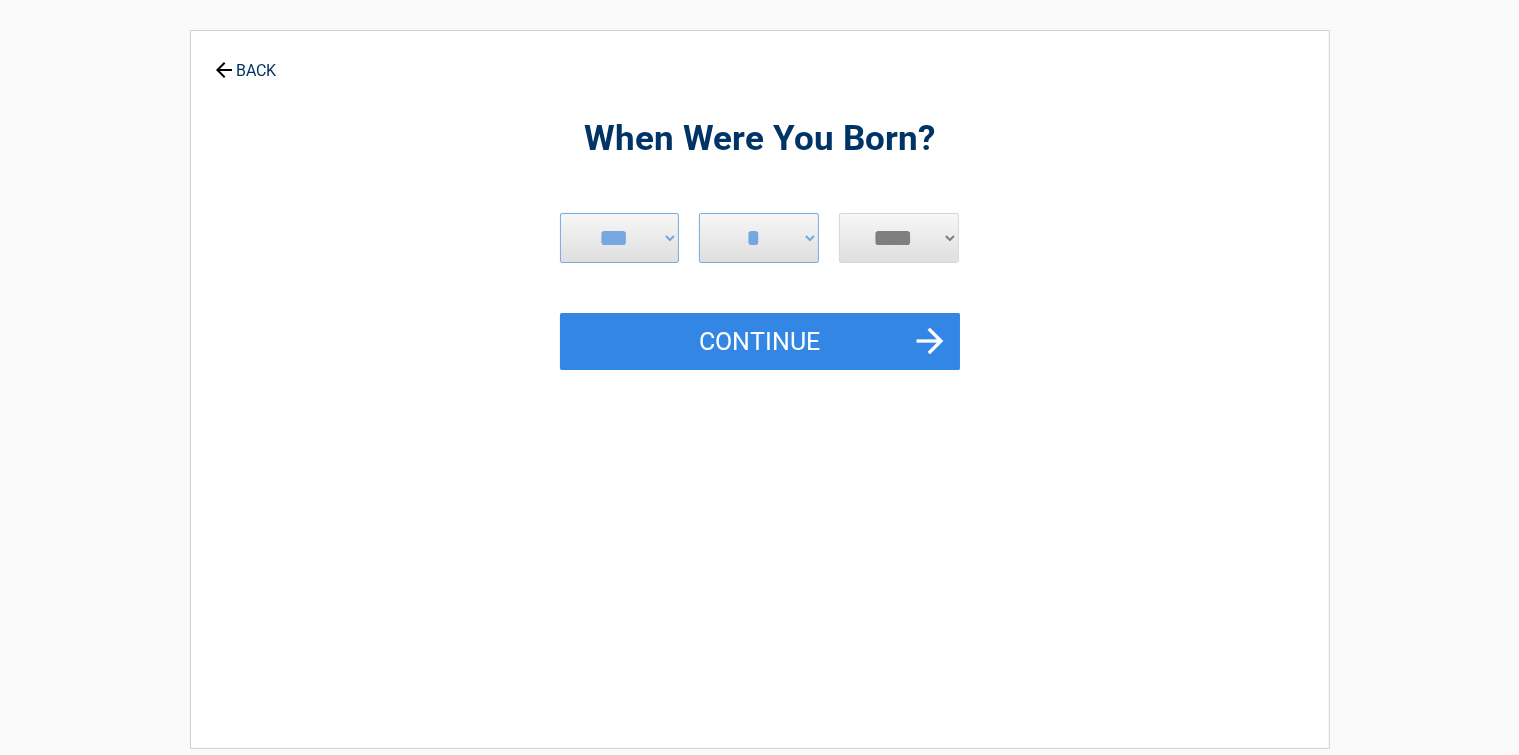 scroll, scrollTop: 56, scrollLeft: 0, axis: vertical 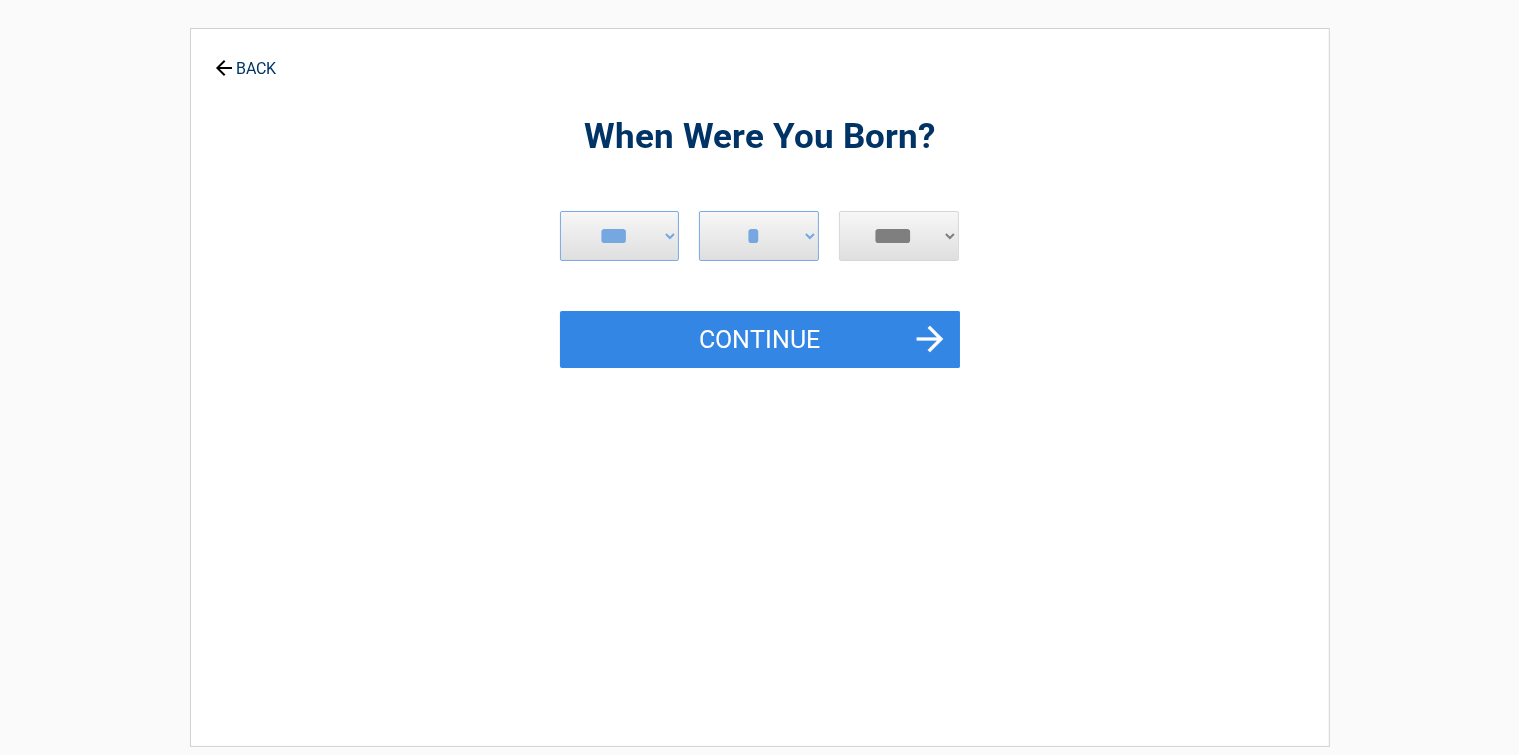 click on "****
****
****
****
****
****
****
****
****
****
****
****
****
****
****
****
****
****
****
****
****
****
****
****
****
****
****
****
****
****
****
****
****
****
****
****
****
****
****
****
****
****
****
****
****
****
****
****
****
****
****
****
****
****
****
****
****
****
****
****
****
****
****
****" at bounding box center [899, 236] 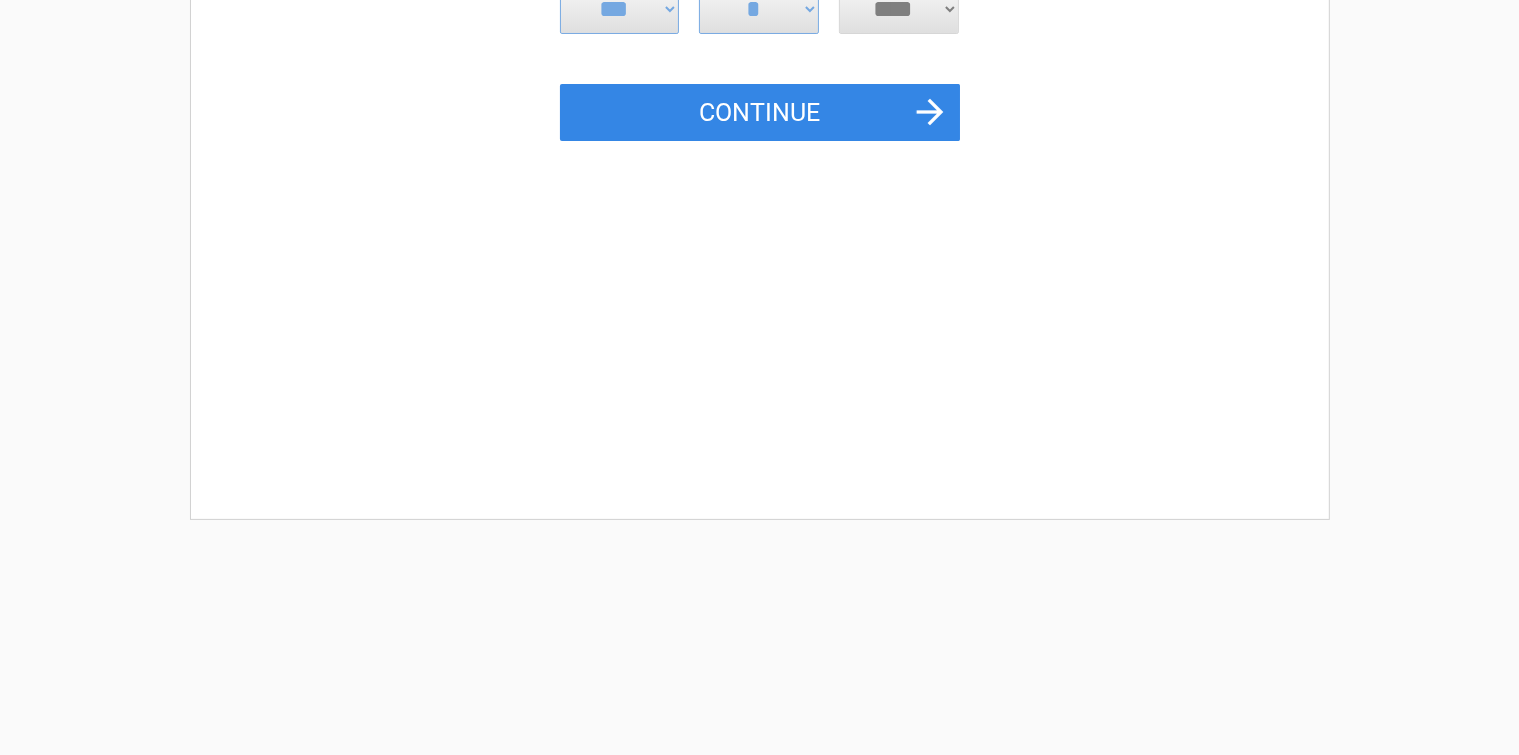 scroll, scrollTop: 275, scrollLeft: 0, axis: vertical 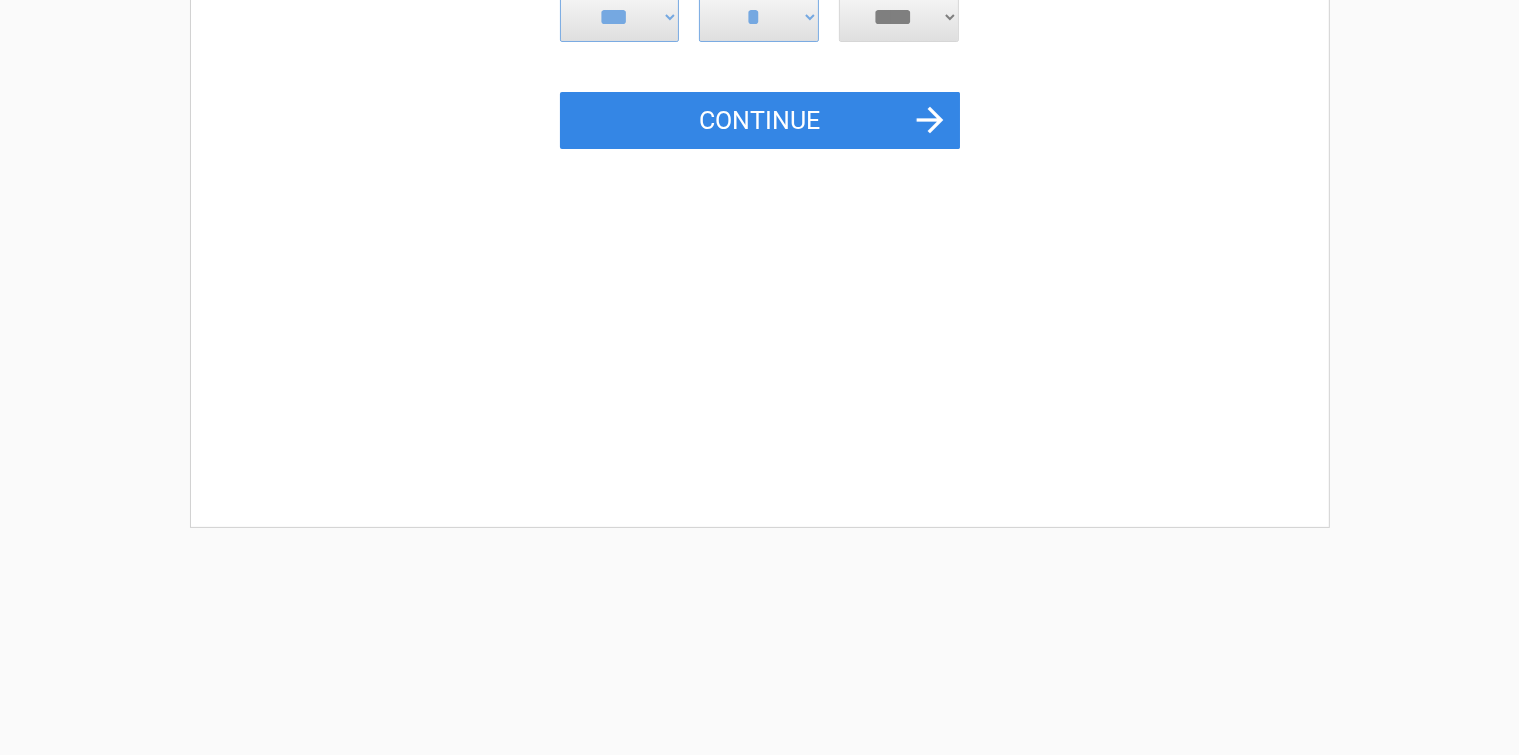 click on "****
****
****
****
****
****
****
****
****
****
****
****
****
****
****
****
****
****
****
****
****
****
****
****
****
****
****
****
****
****
****
****
****
****
****
****
****
****
****
****
****
****
****
****
****
****
****
****
****
****
****
****
****
****
****
****
****
****
****
****
****
****
****
****" at bounding box center [899, 17] 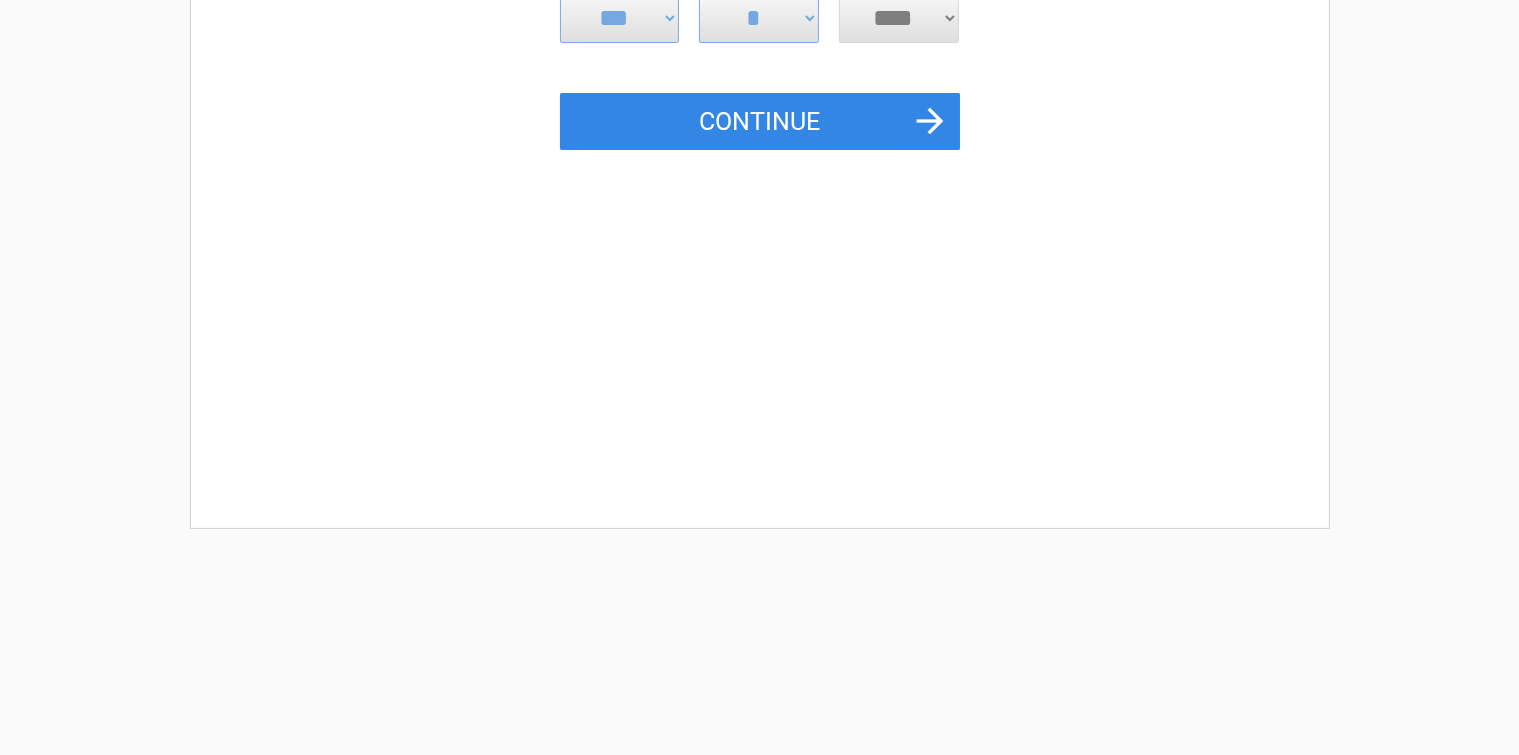scroll, scrollTop: 290, scrollLeft: 0, axis: vertical 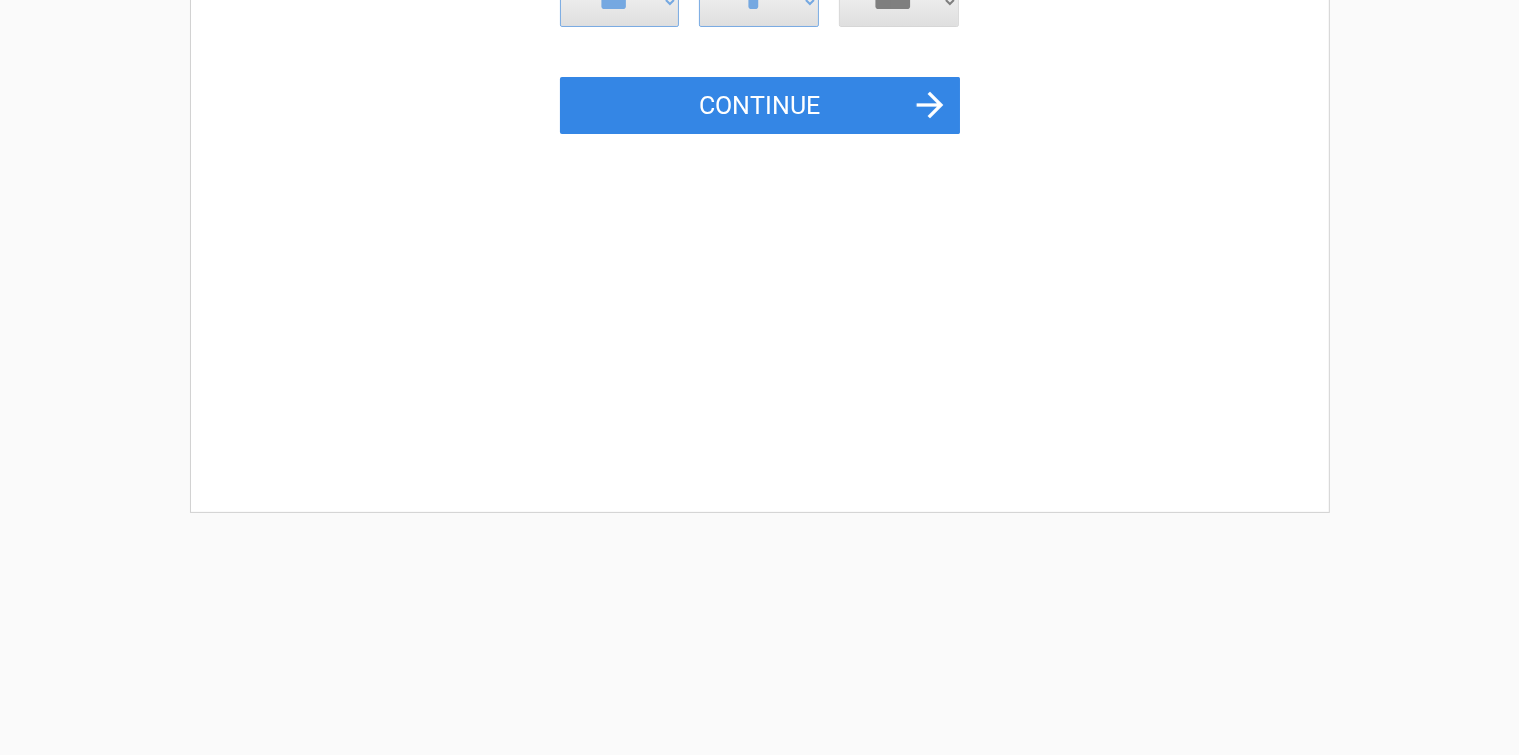 click on "****
****
****
****
****
****
****
****
****
****
****
****
****
****
****
****
****
****
****
****
****
****
****
****
****
****
****
****
****
****
****
****
****
****
****
****
****
****
****
****
****
****
****
****
****
****
****
****
****
****
****
****
****
****
****
****
****
****
****
****
****
****
****
****" at bounding box center [899, 2] 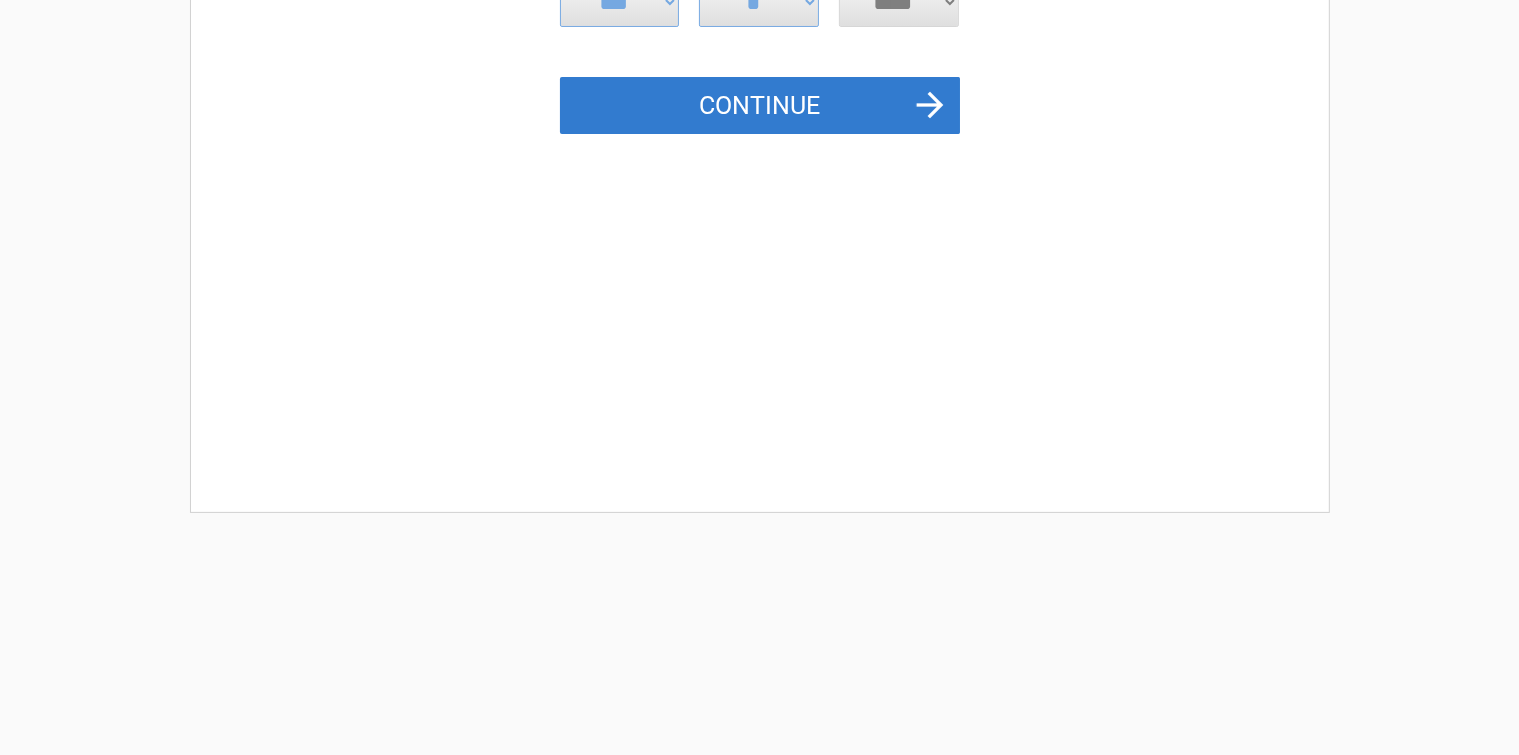 drag, startPoint x: 902, startPoint y: 106, endPoint x: 889, endPoint y: 114, distance: 15.264338 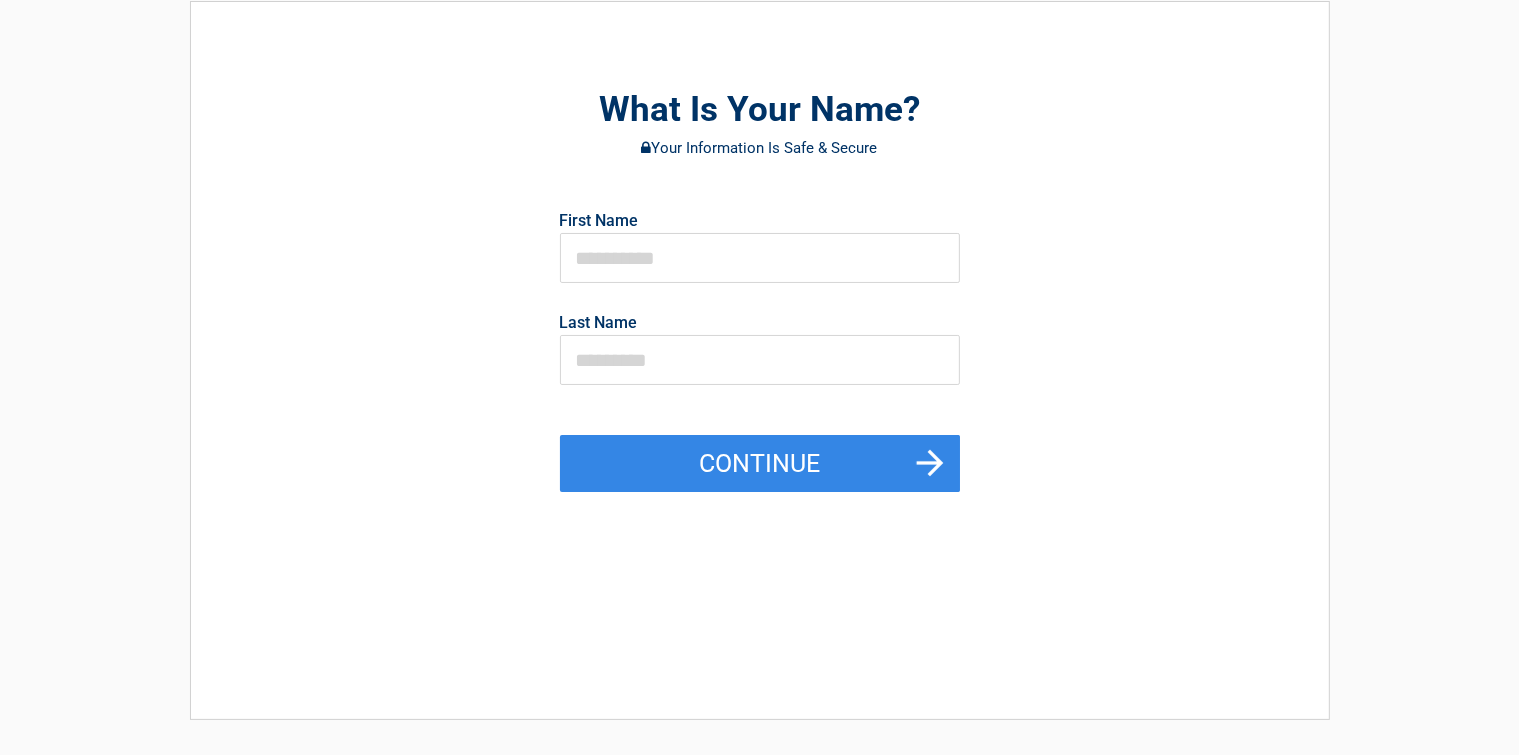 scroll, scrollTop: 0, scrollLeft: 0, axis: both 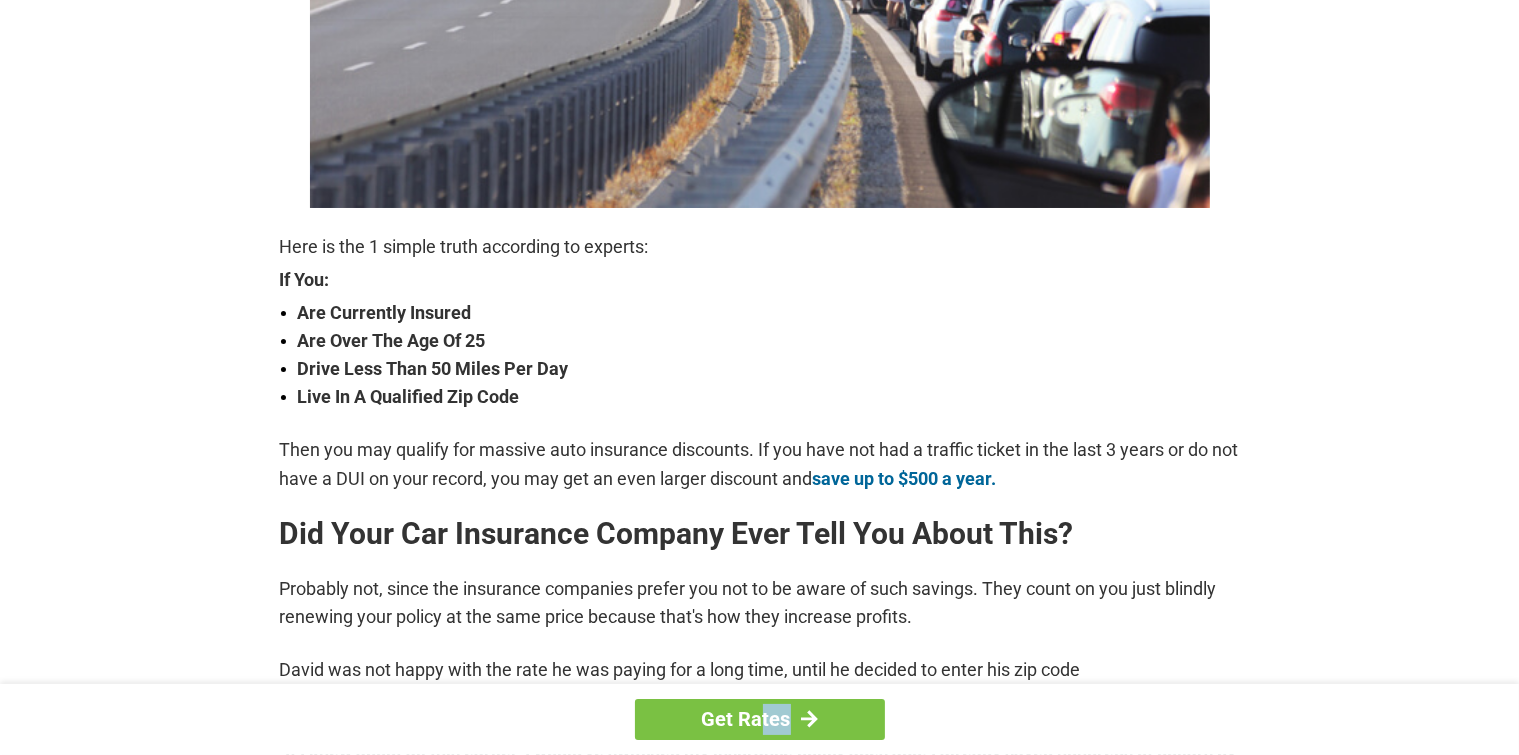 drag, startPoint x: 902, startPoint y: 754, endPoint x: 786, endPoint y: 754, distance: 116 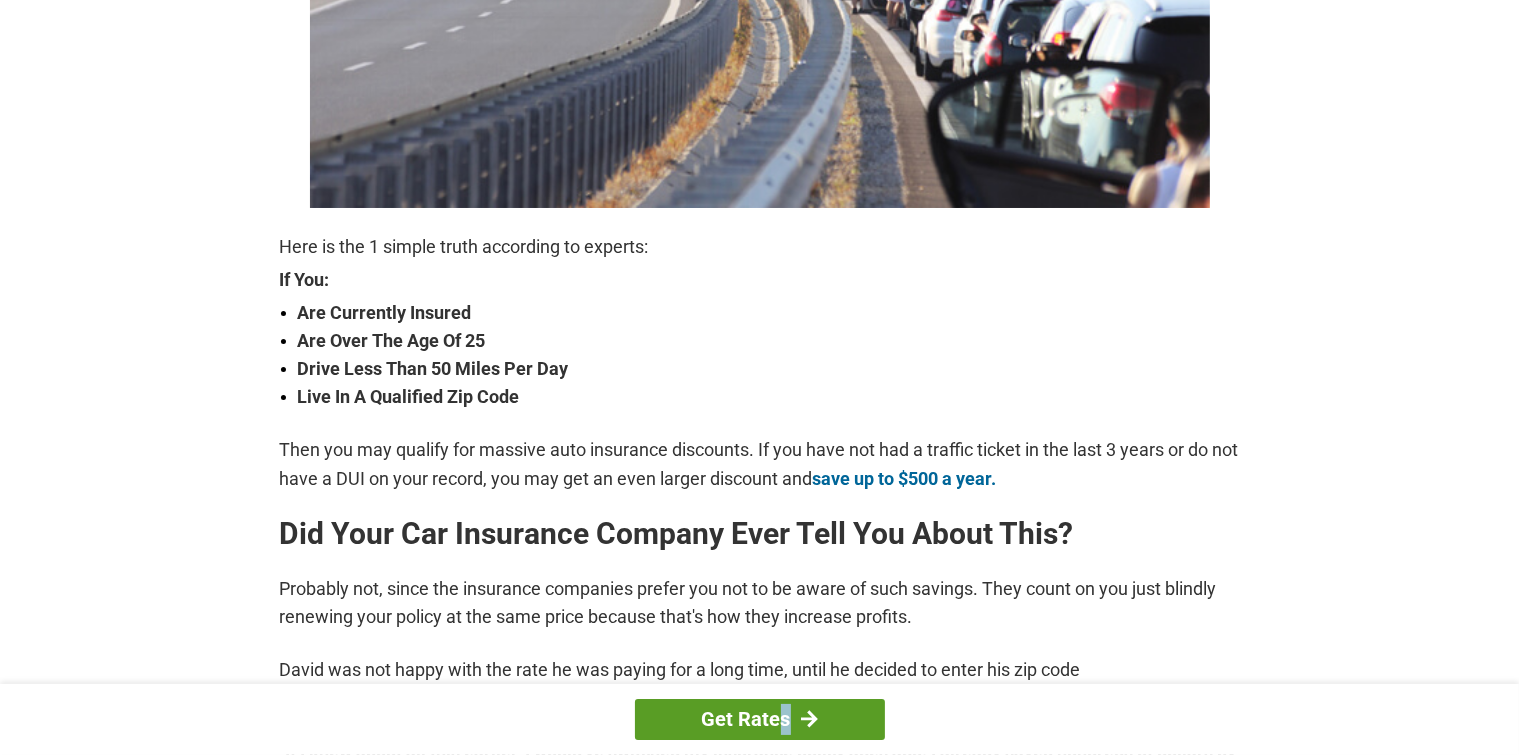click on "Get Rates" at bounding box center (760, 719) 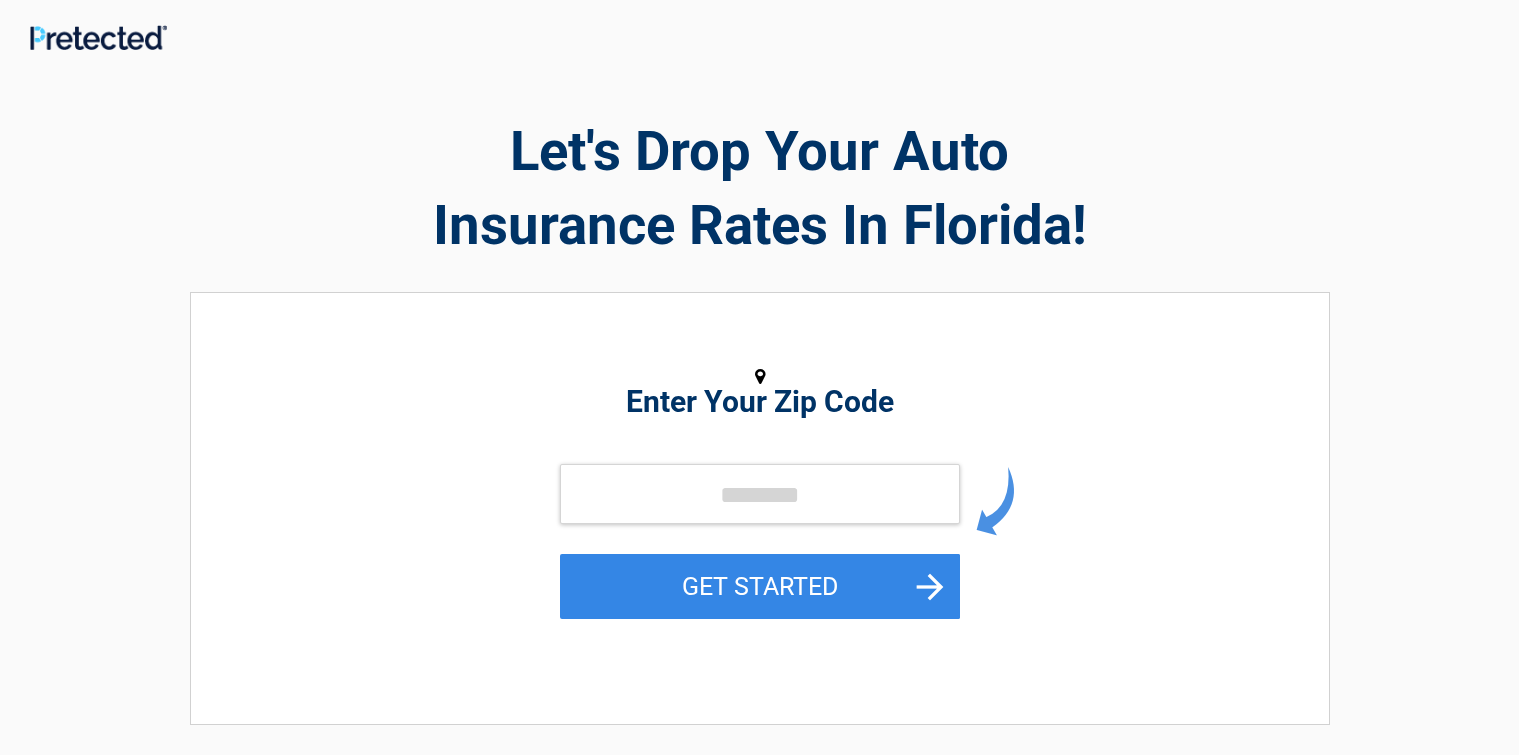 scroll, scrollTop: 0, scrollLeft: 0, axis: both 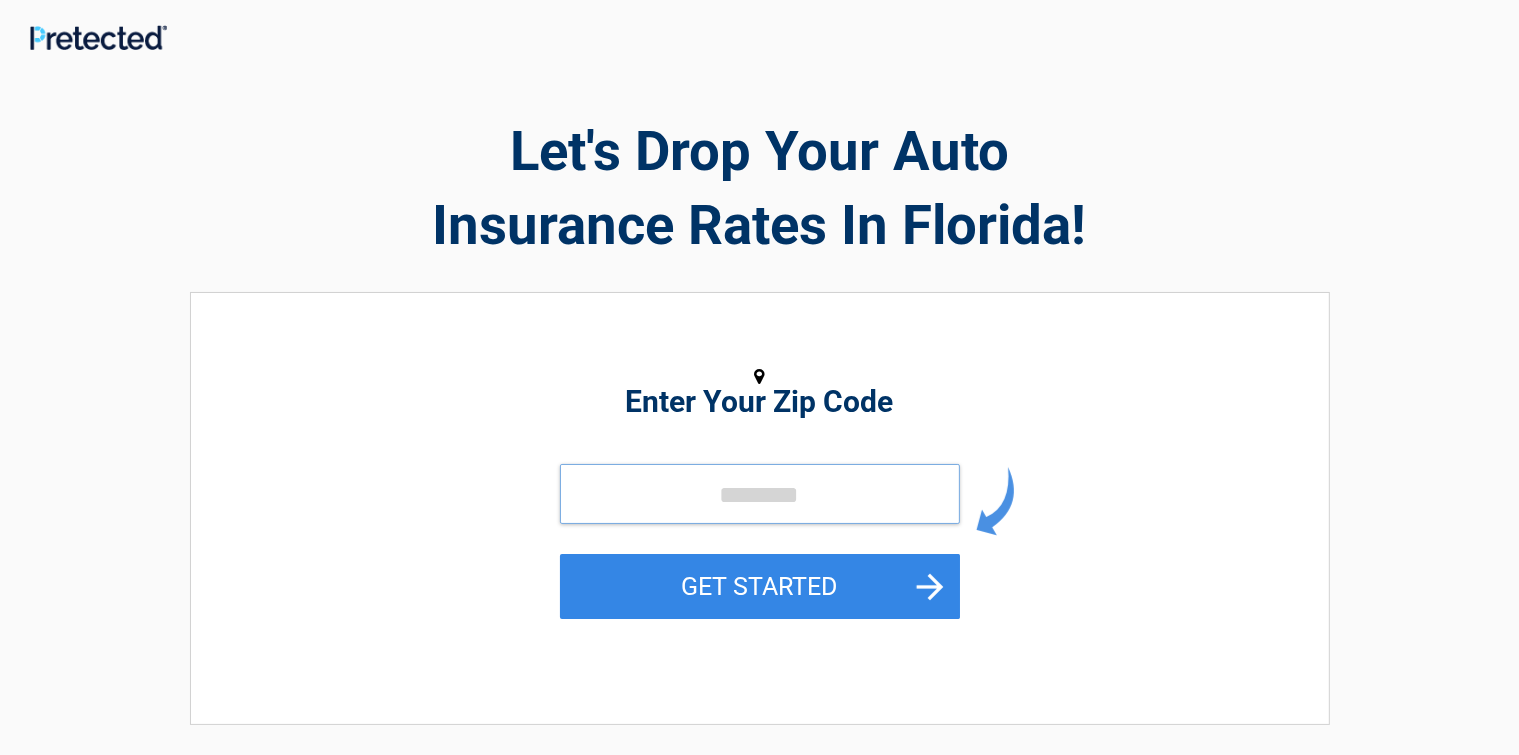 click at bounding box center [760, 494] 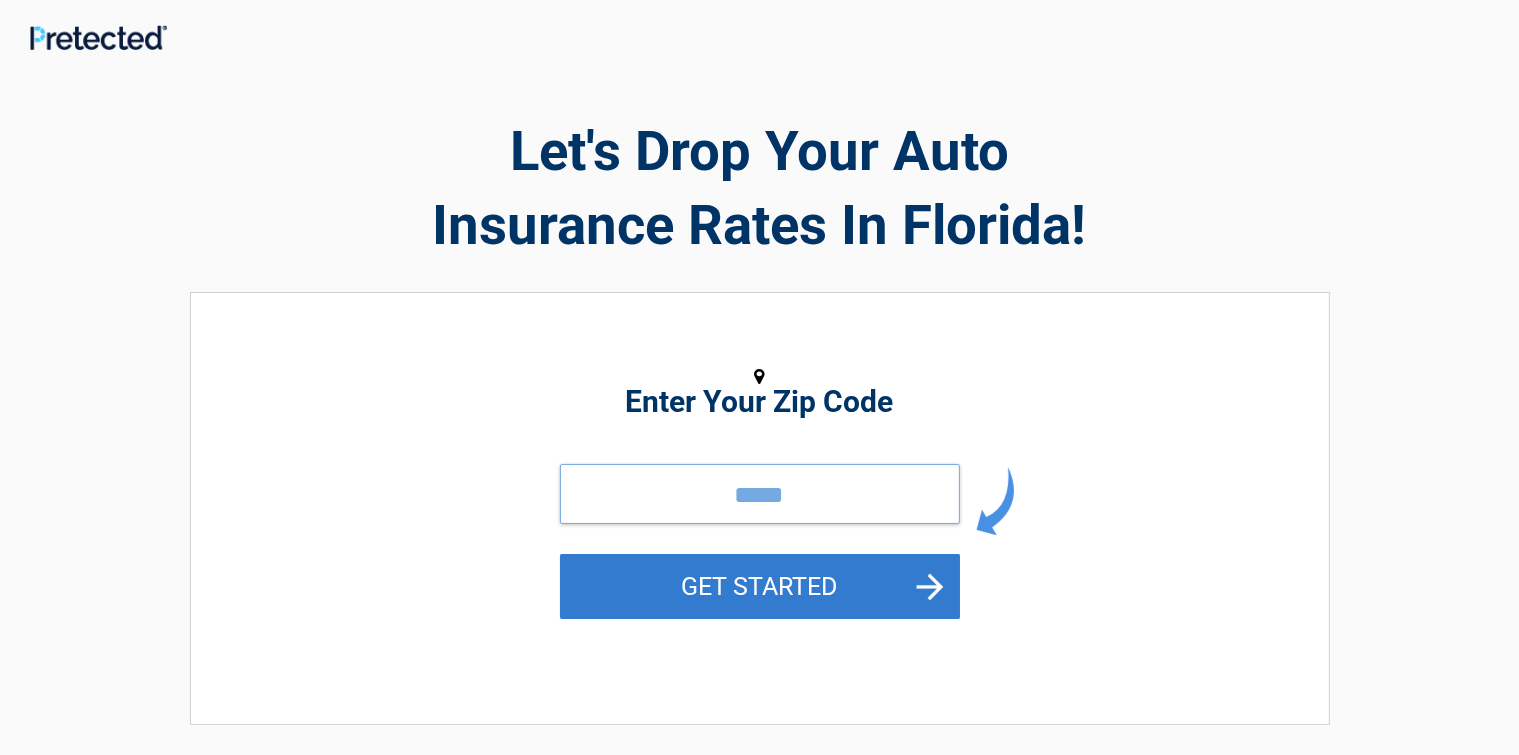 type on "*****" 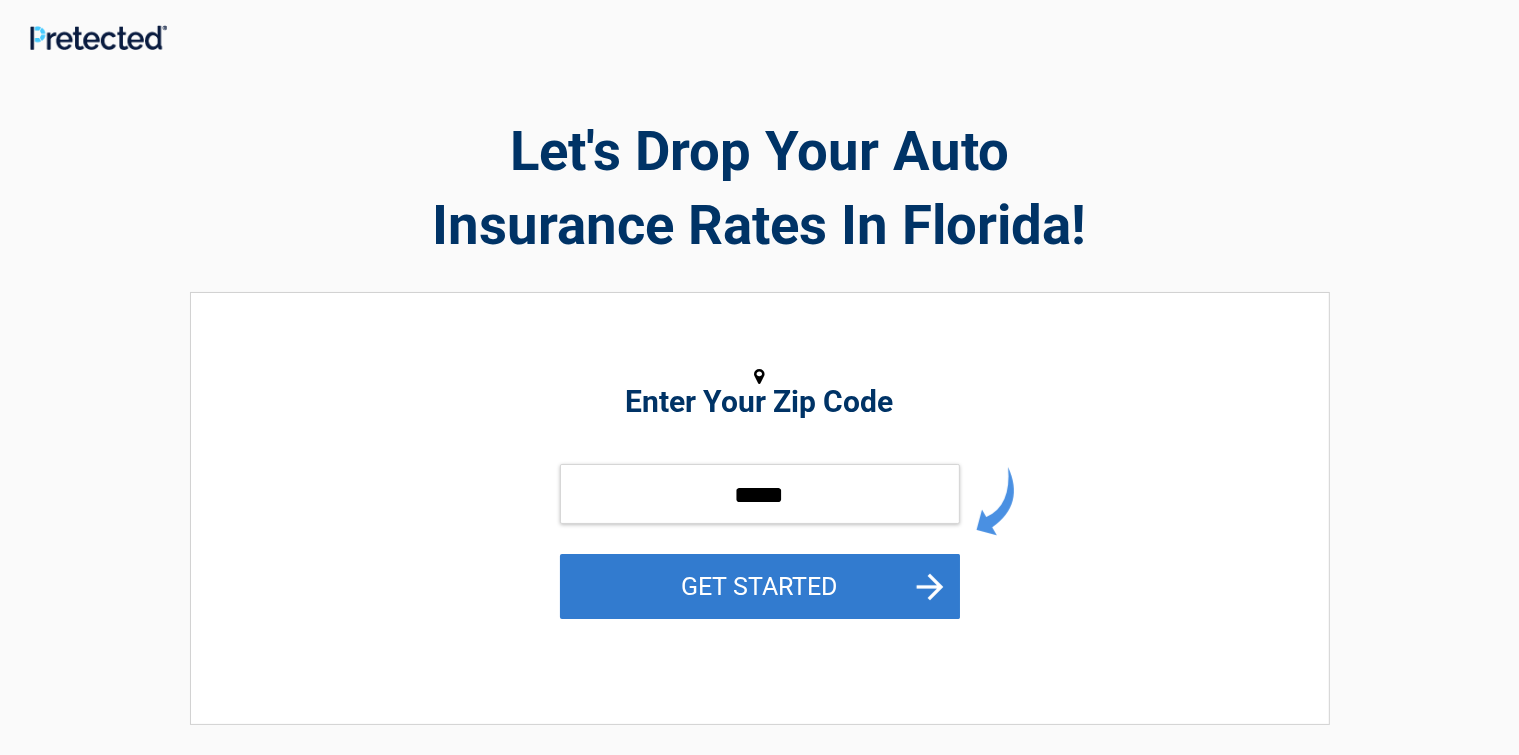click on "GET STARTED" at bounding box center [760, 586] 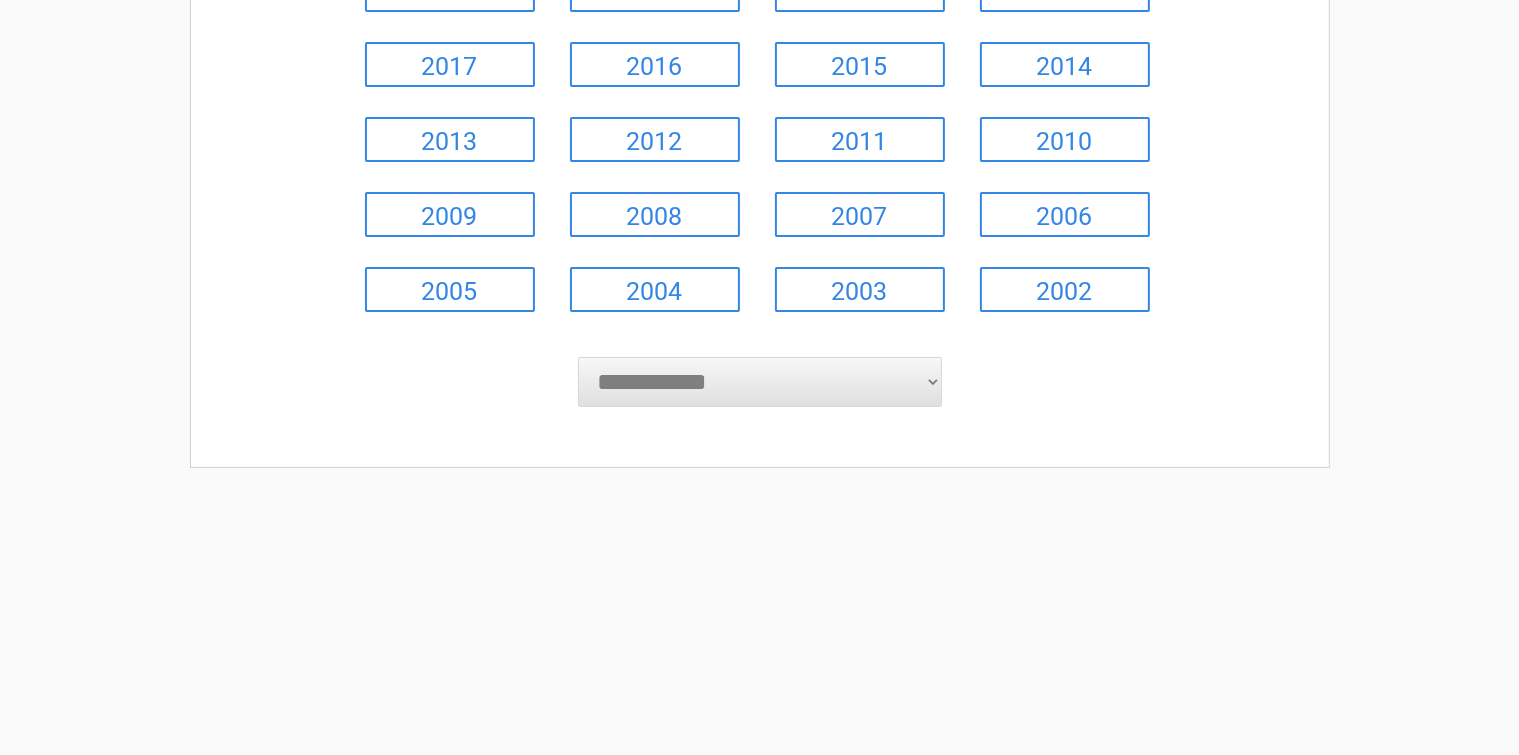scroll, scrollTop: 413, scrollLeft: 0, axis: vertical 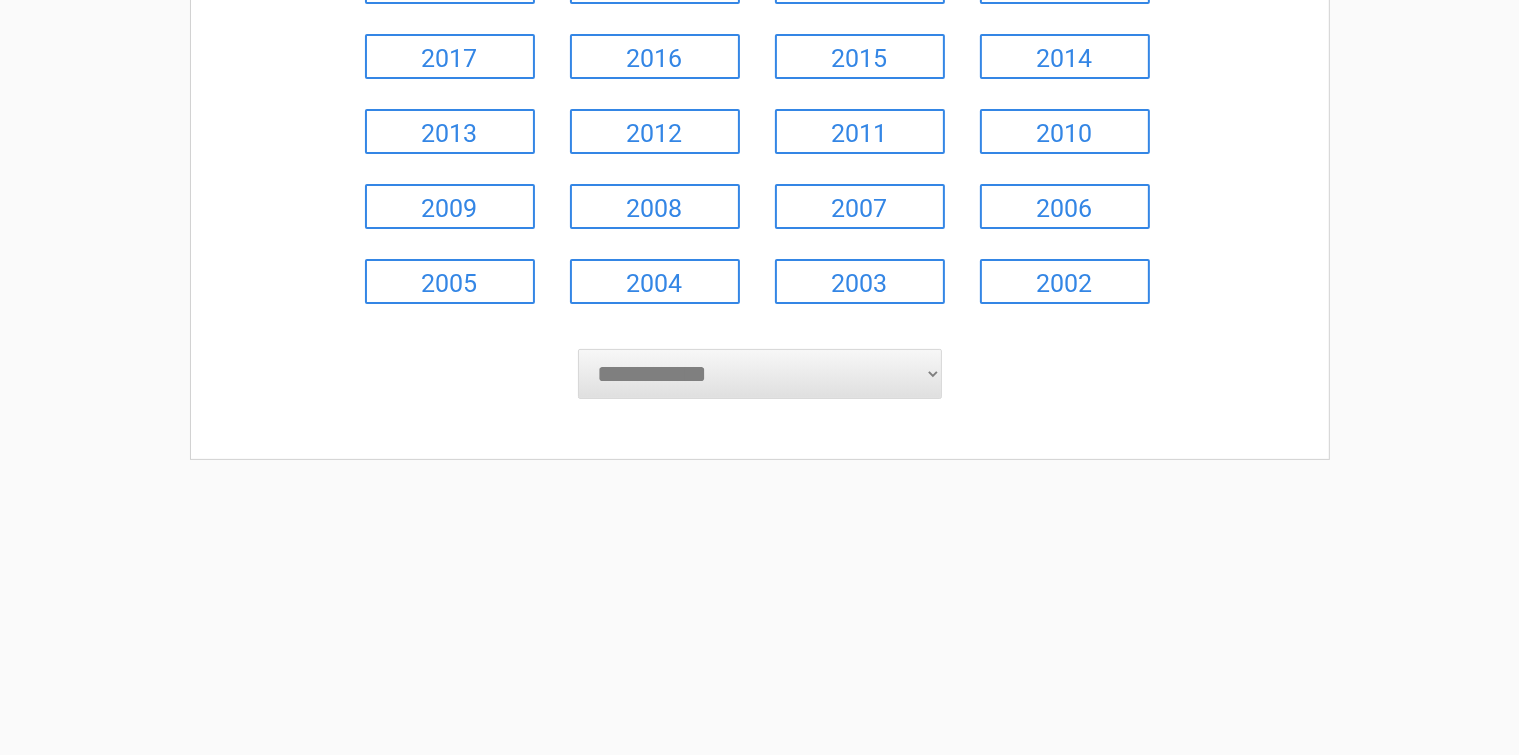 click on "**********" at bounding box center (760, 374) 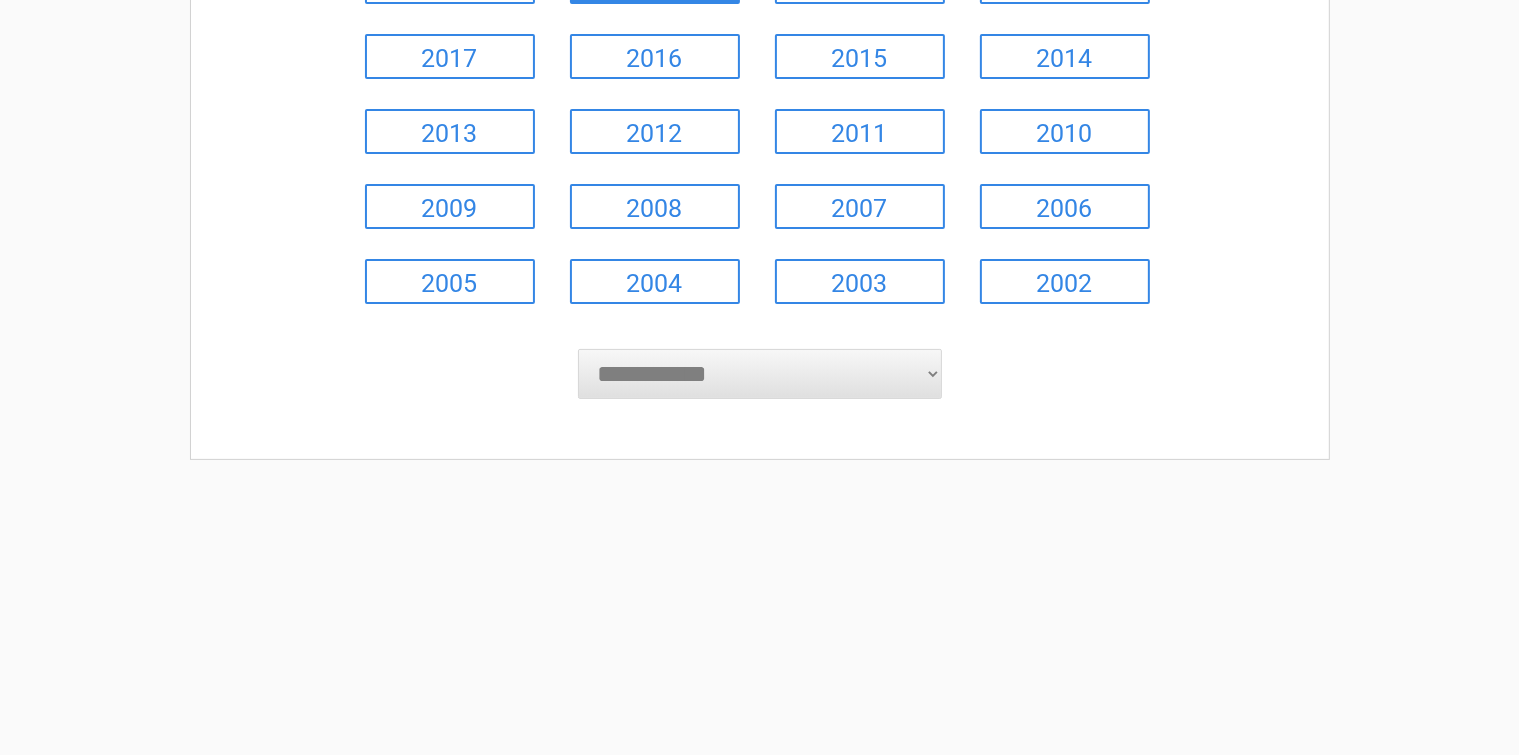 select on "****" 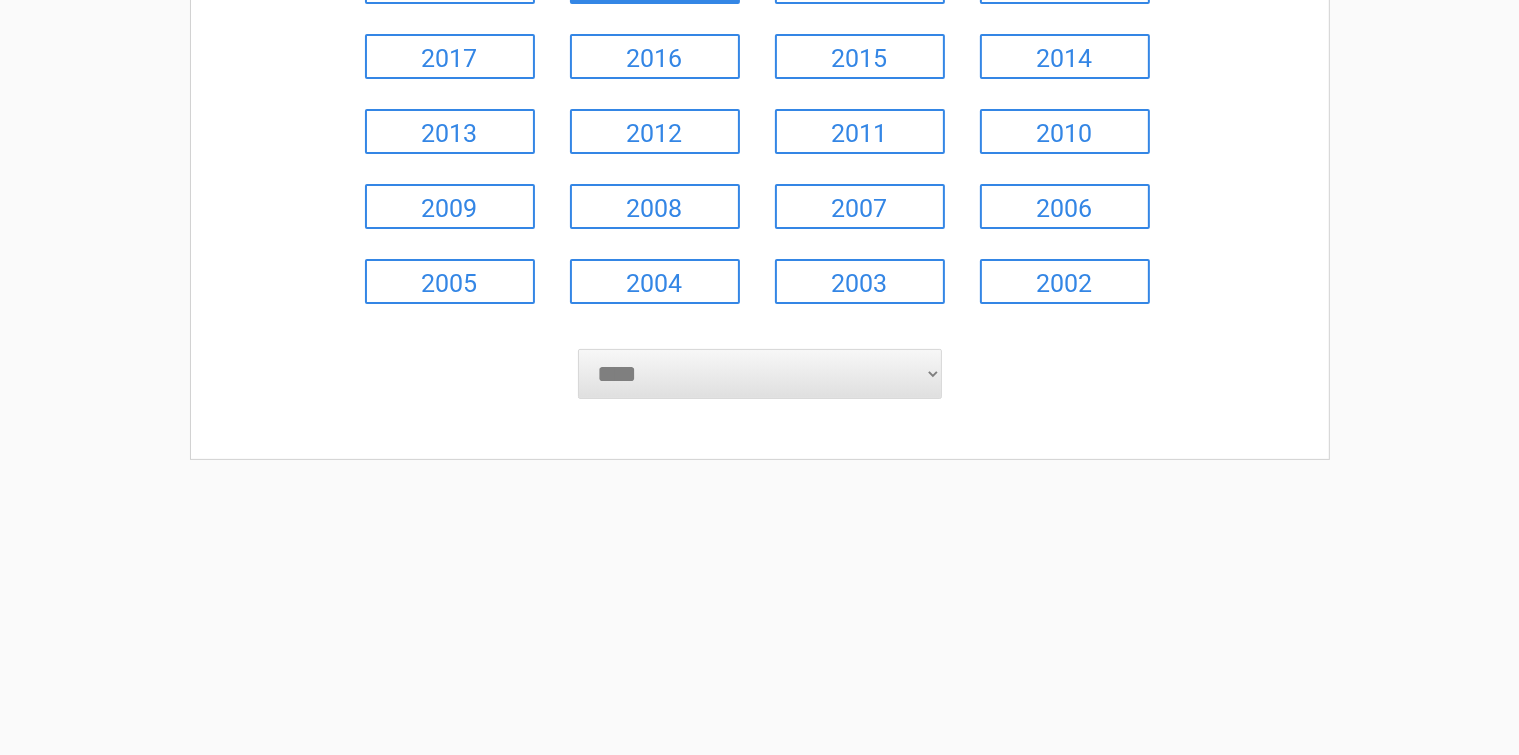 click on "**********" at bounding box center (760, 374) 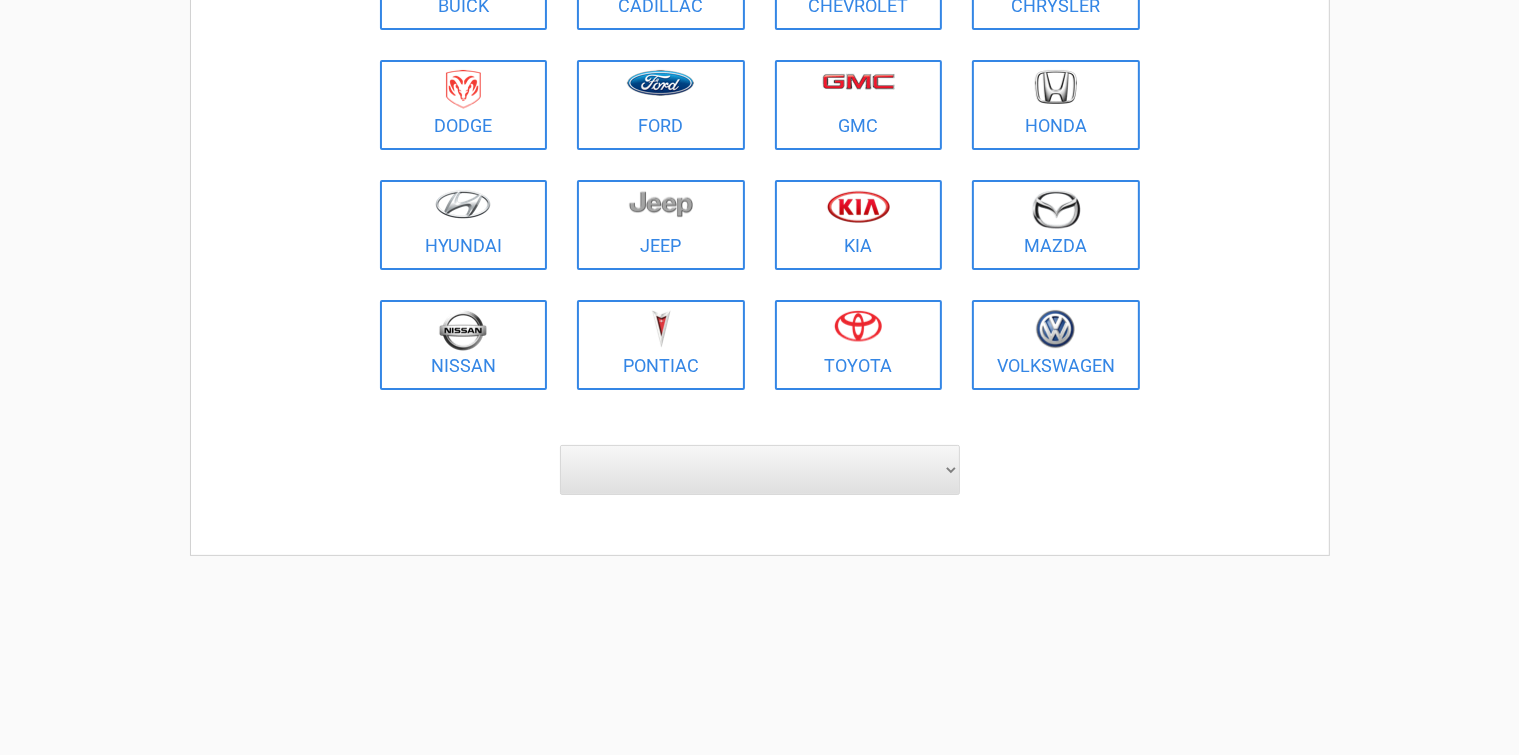 scroll, scrollTop: 0, scrollLeft: 0, axis: both 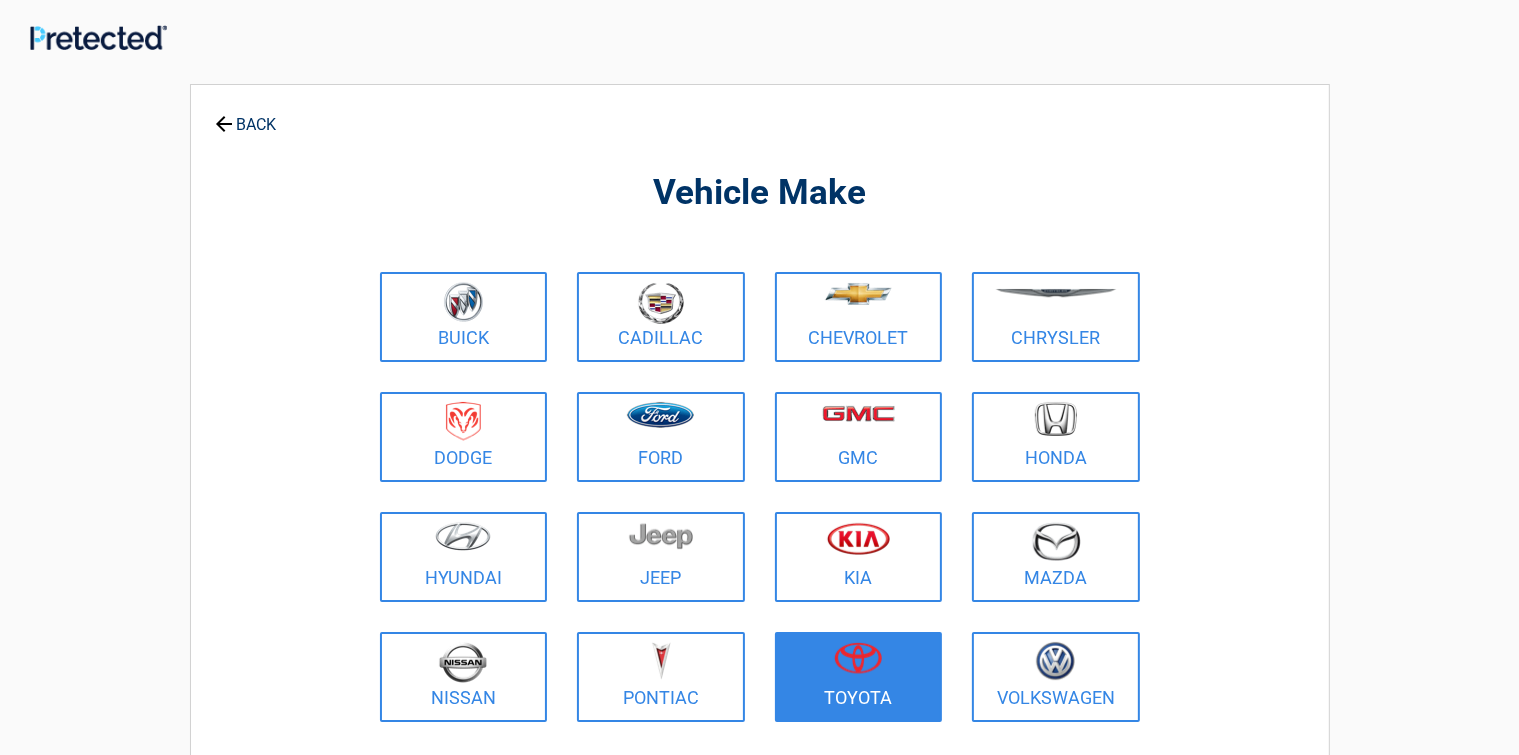 click at bounding box center [858, 658] 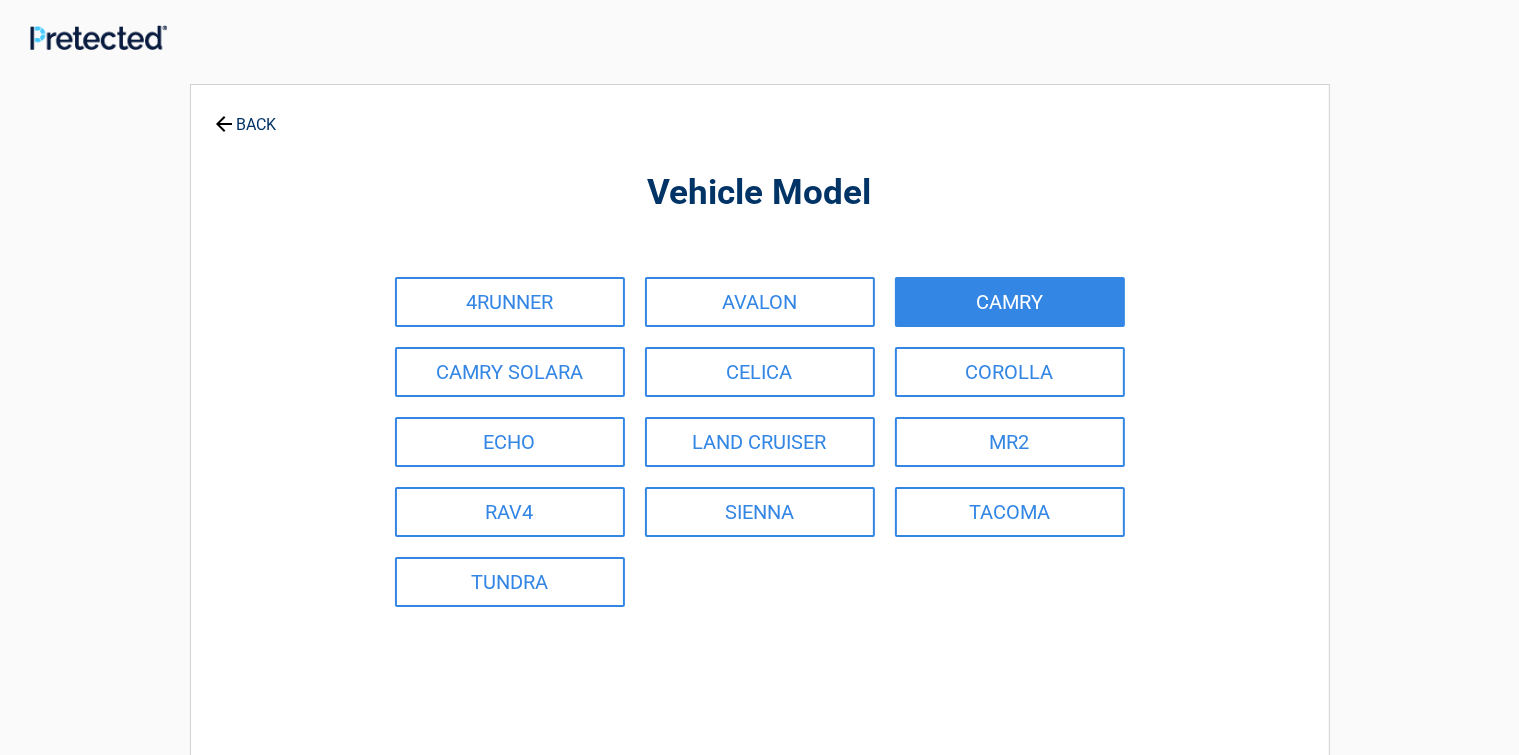 click on "CAMRY" at bounding box center (1010, 302) 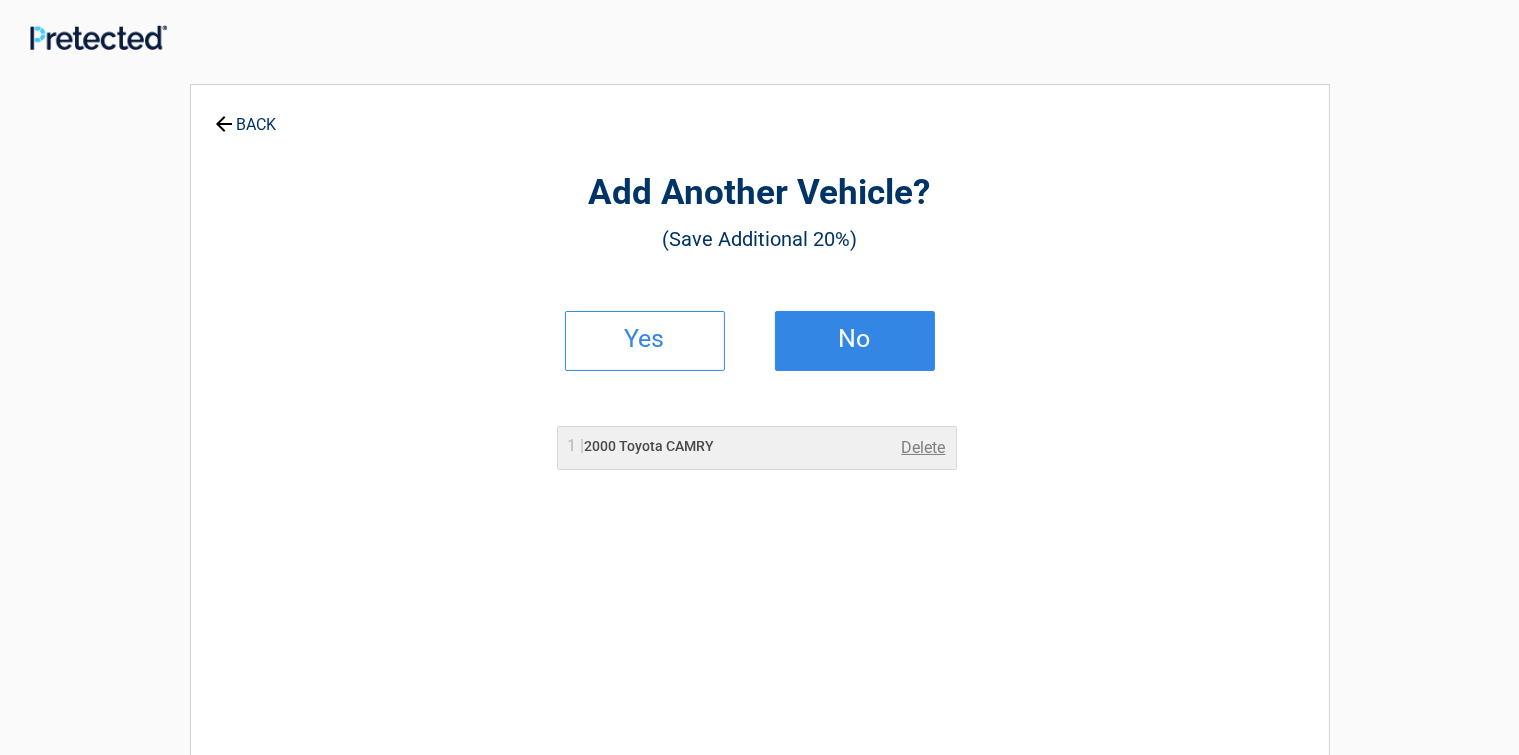 click on "No" at bounding box center (855, 339) 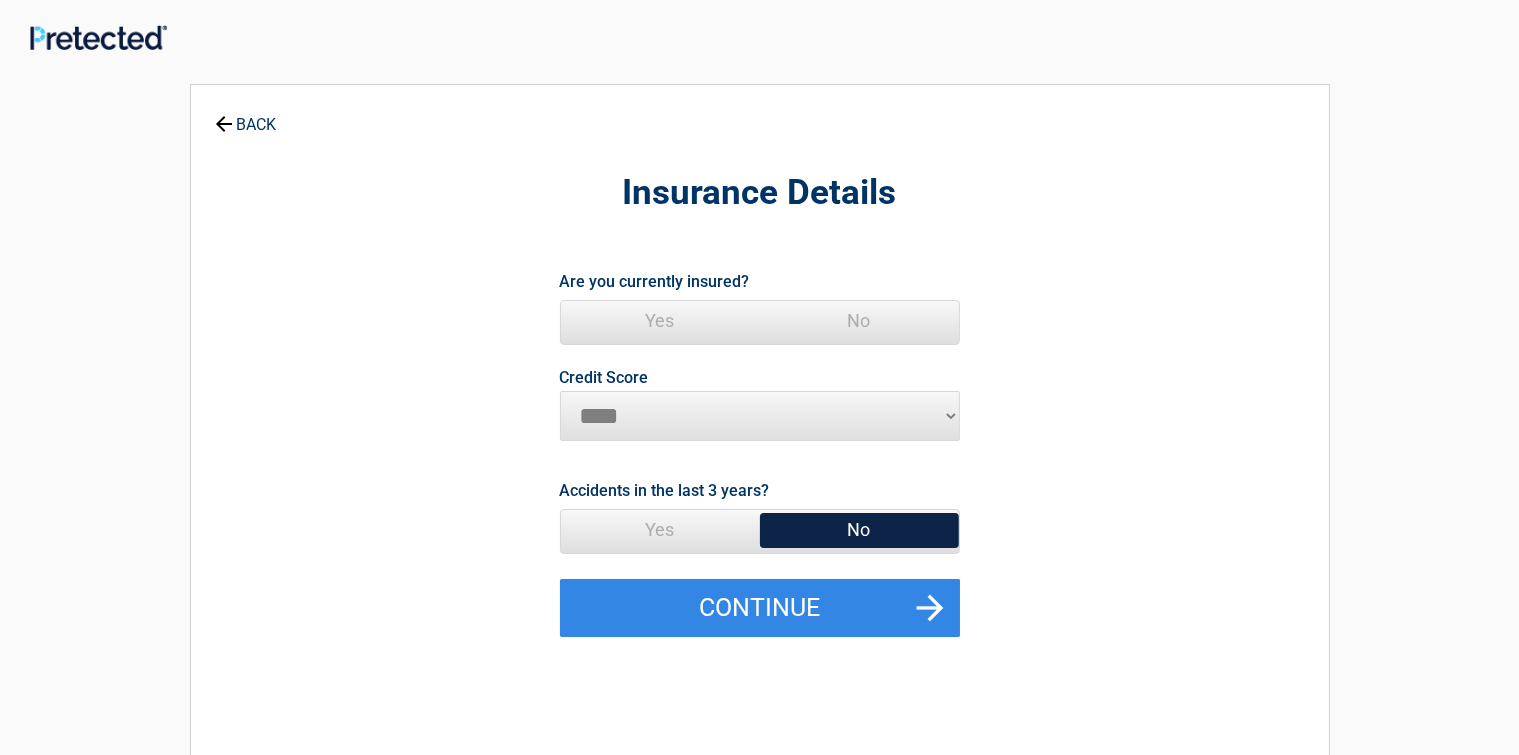 click on "Yes" at bounding box center (660, 321) 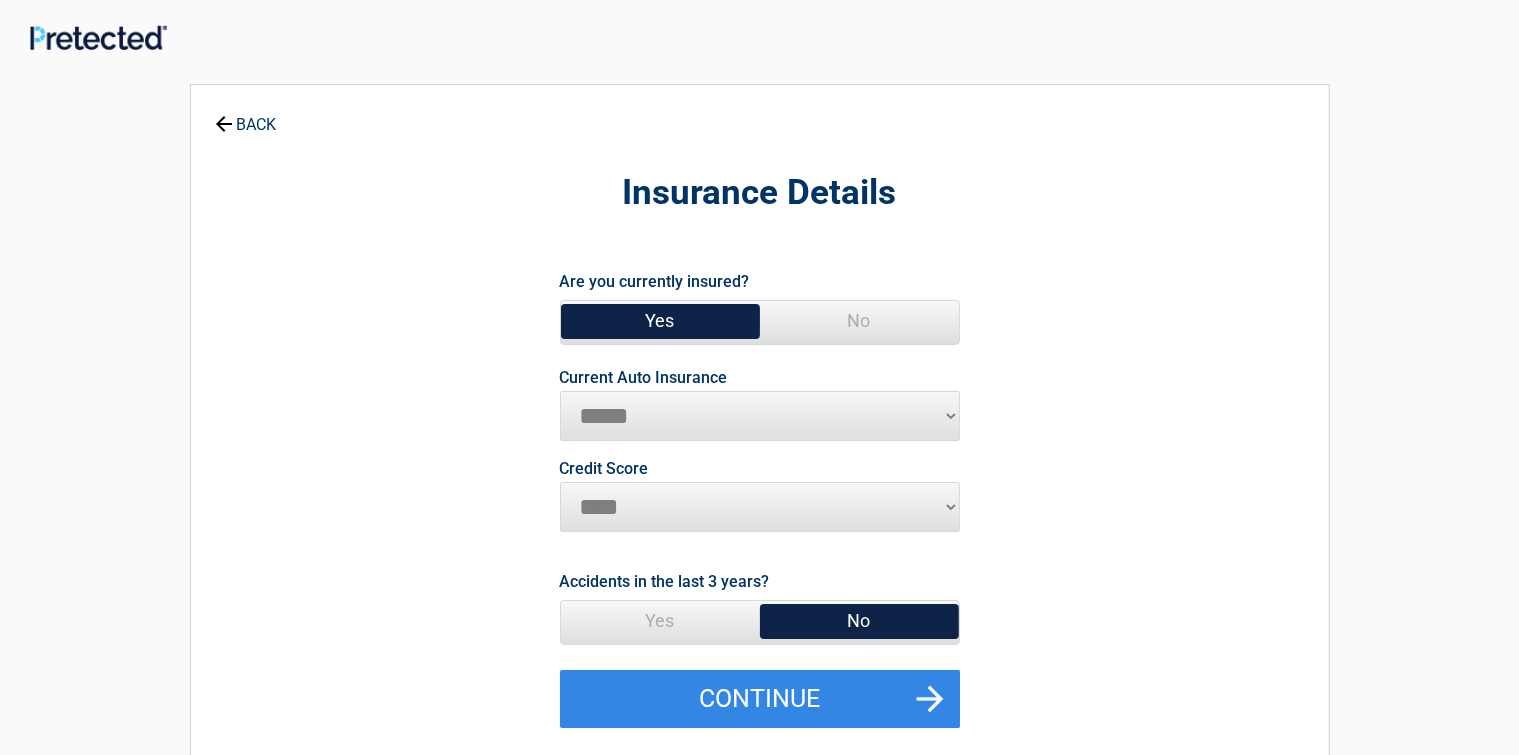 click on "**********" at bounding box center (760, 416) 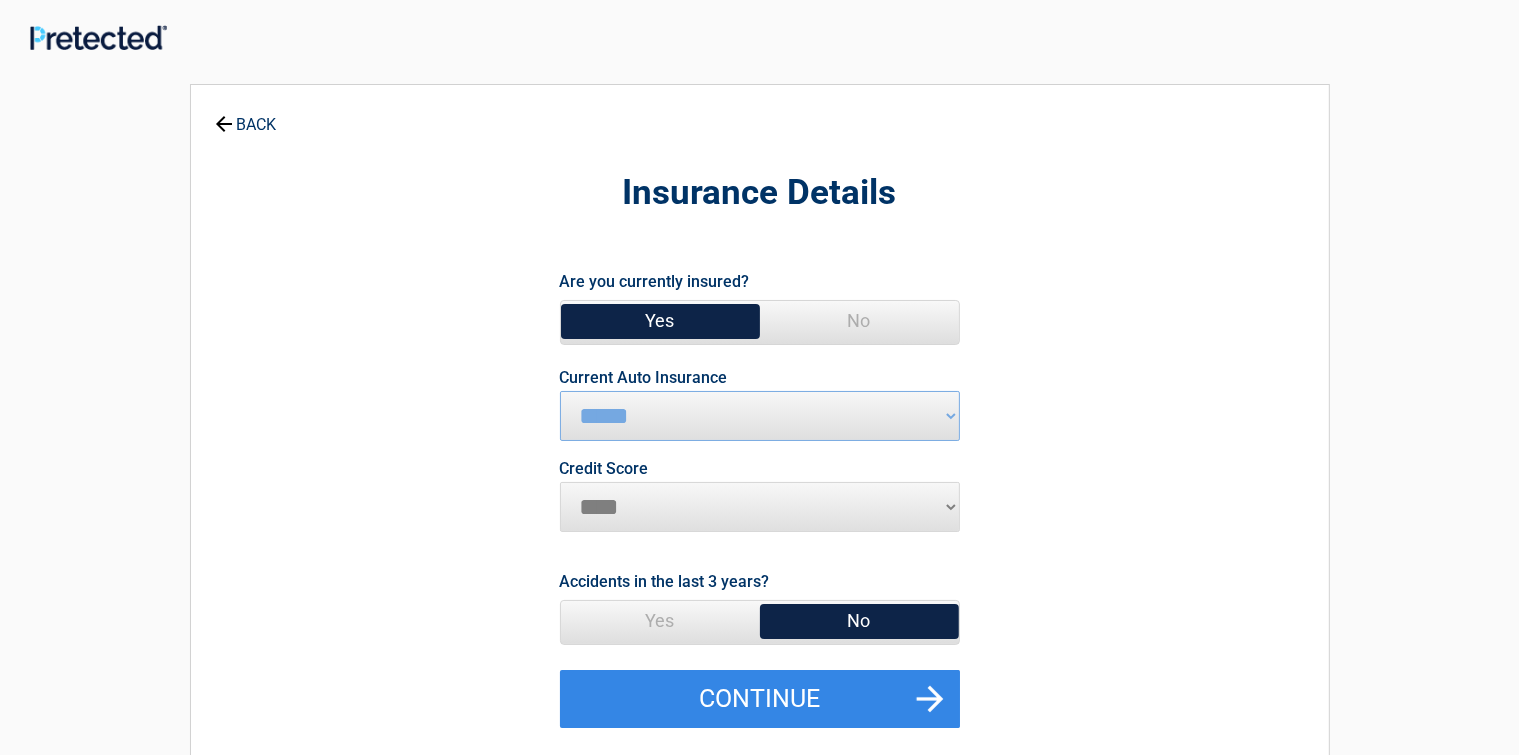 click on "*********
****
*******
****" at bounding box center (760, 507) 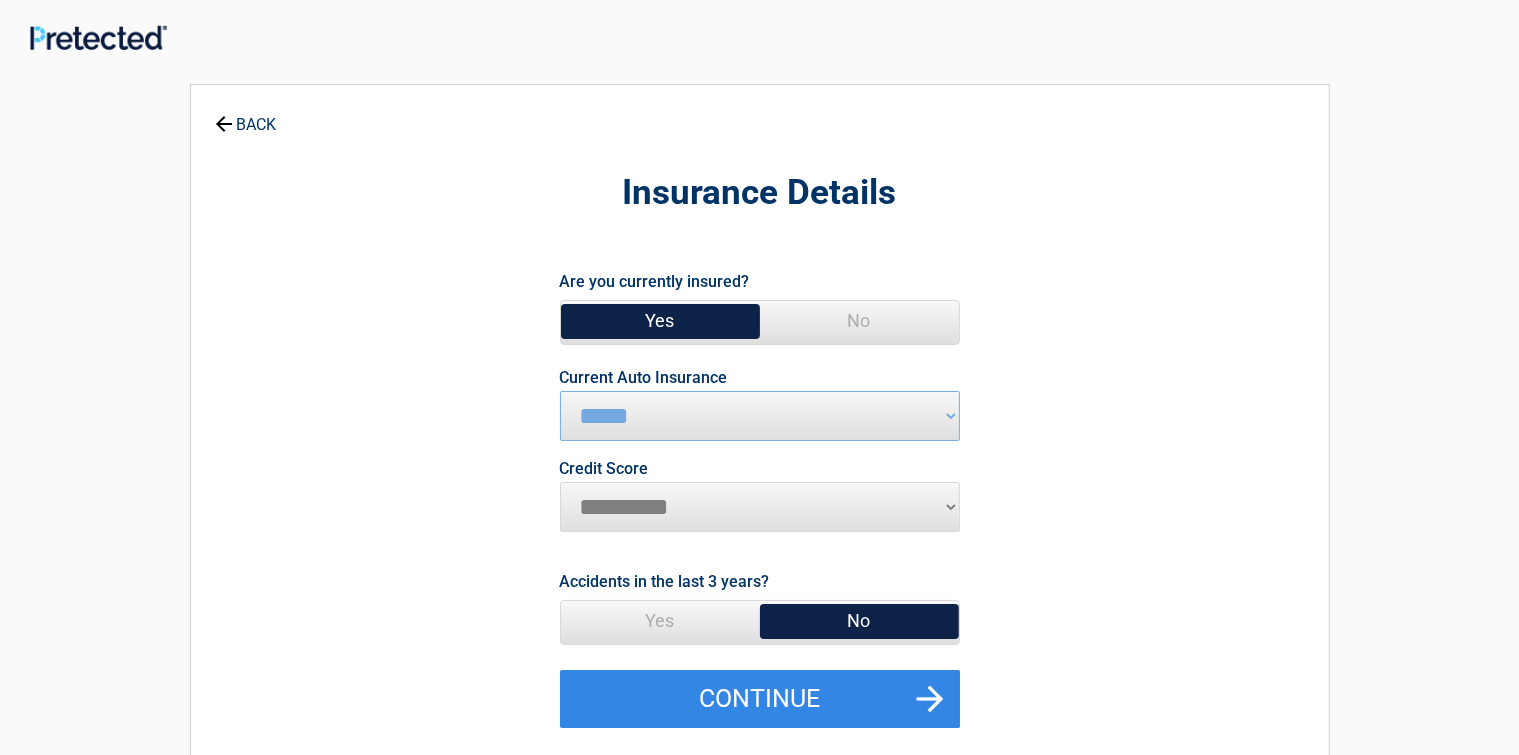 click on "*********
****
*******
****" at bounding box center (760, 507) 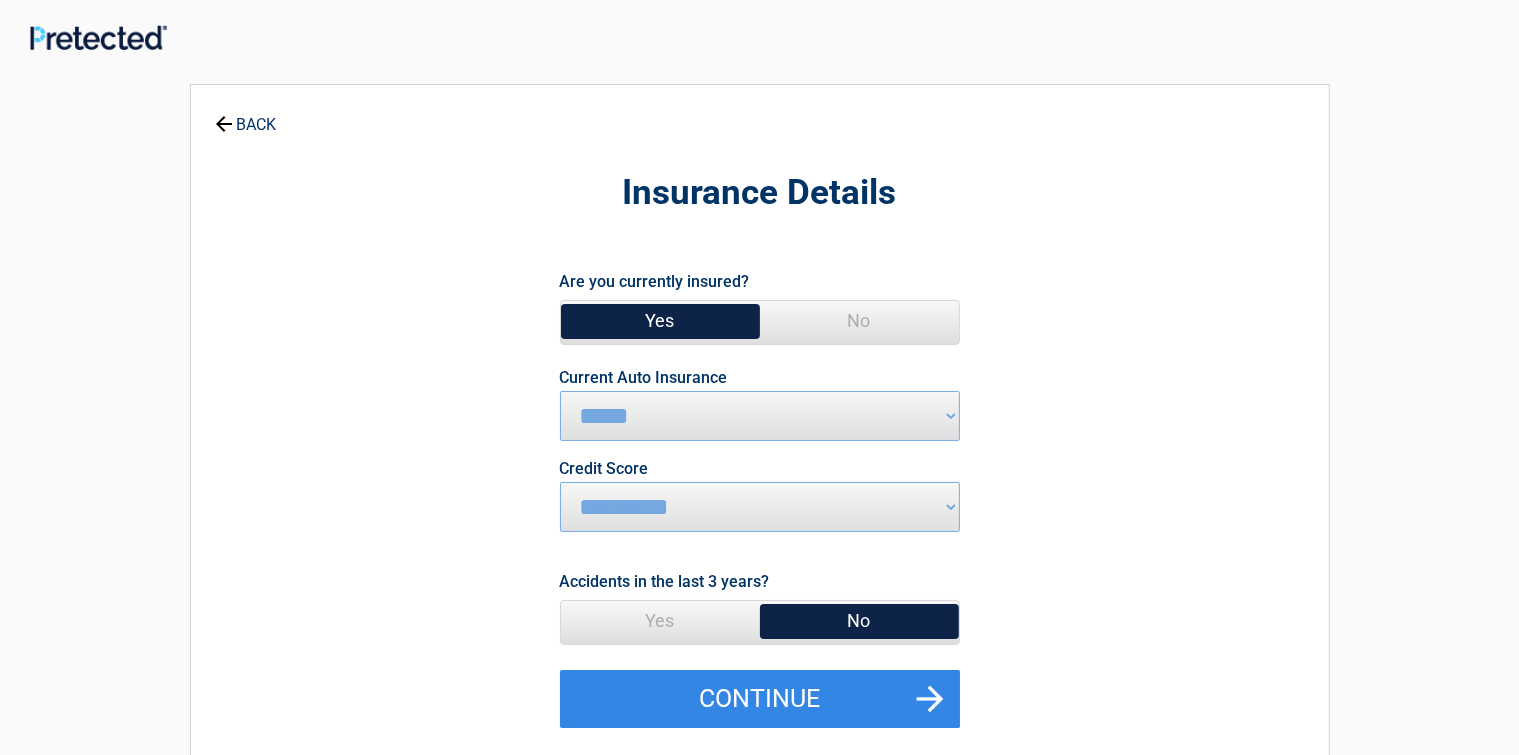 click on "No" at bounding box center [859, 621] 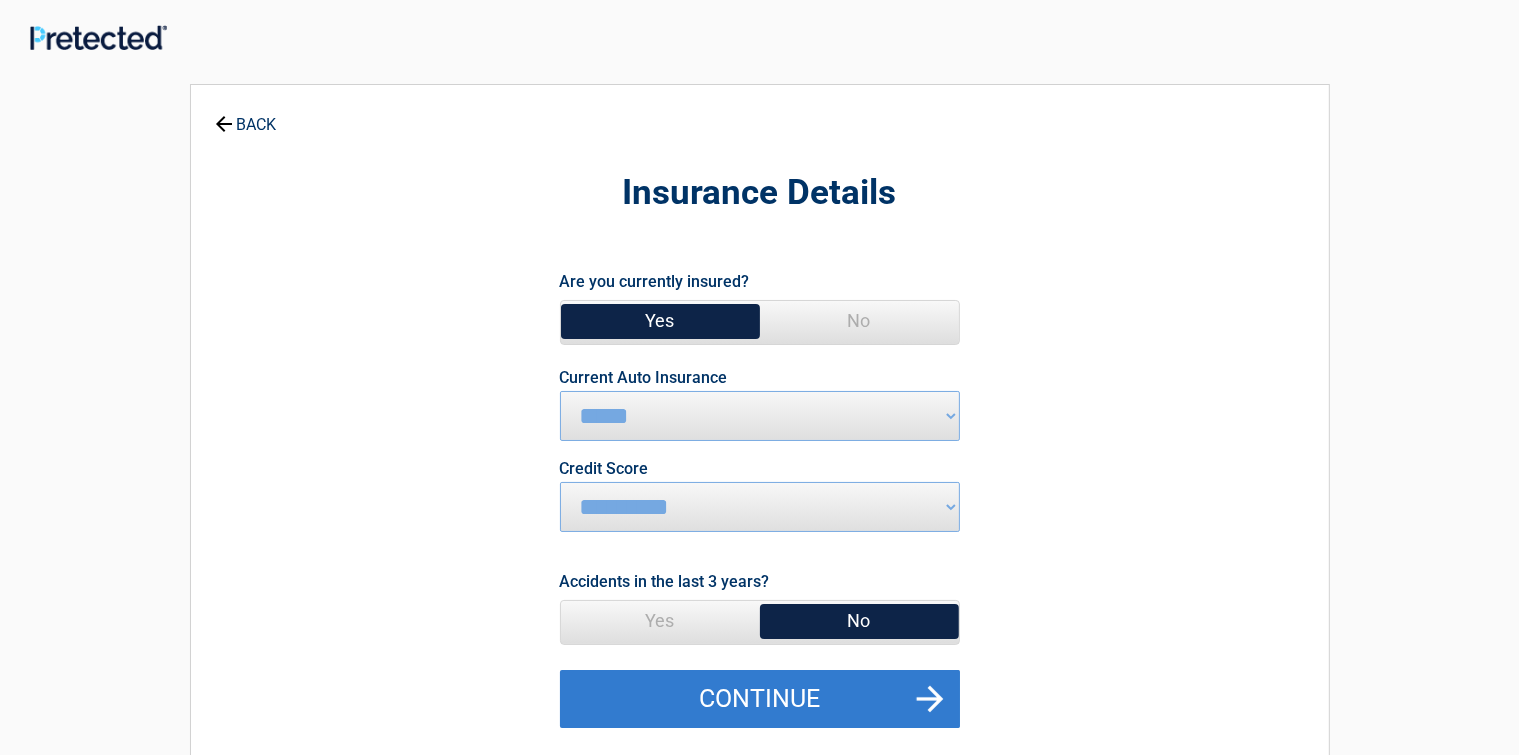 click on "Continue" at bounding box center [760, 699] 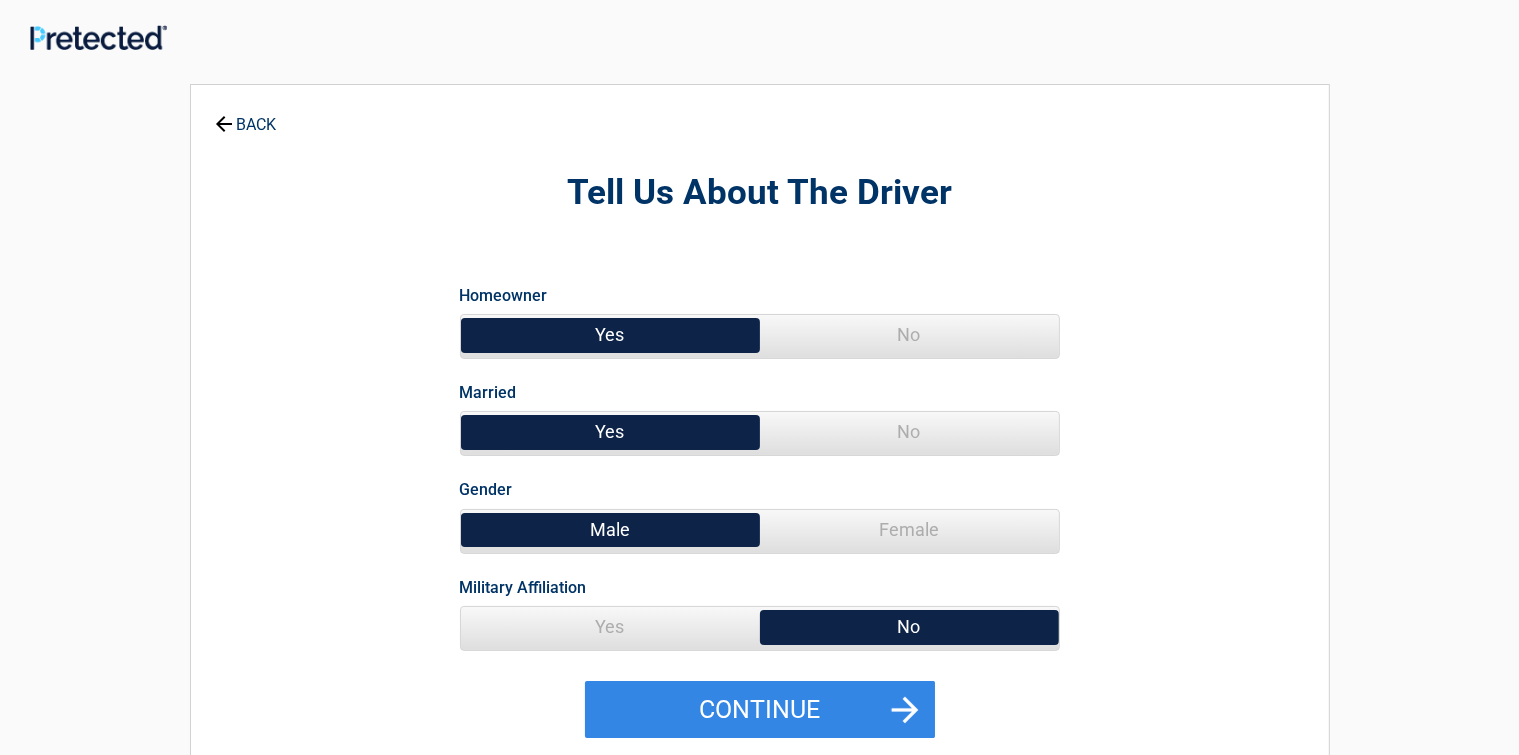 click on "Yes" at bounding box center (610, 335) 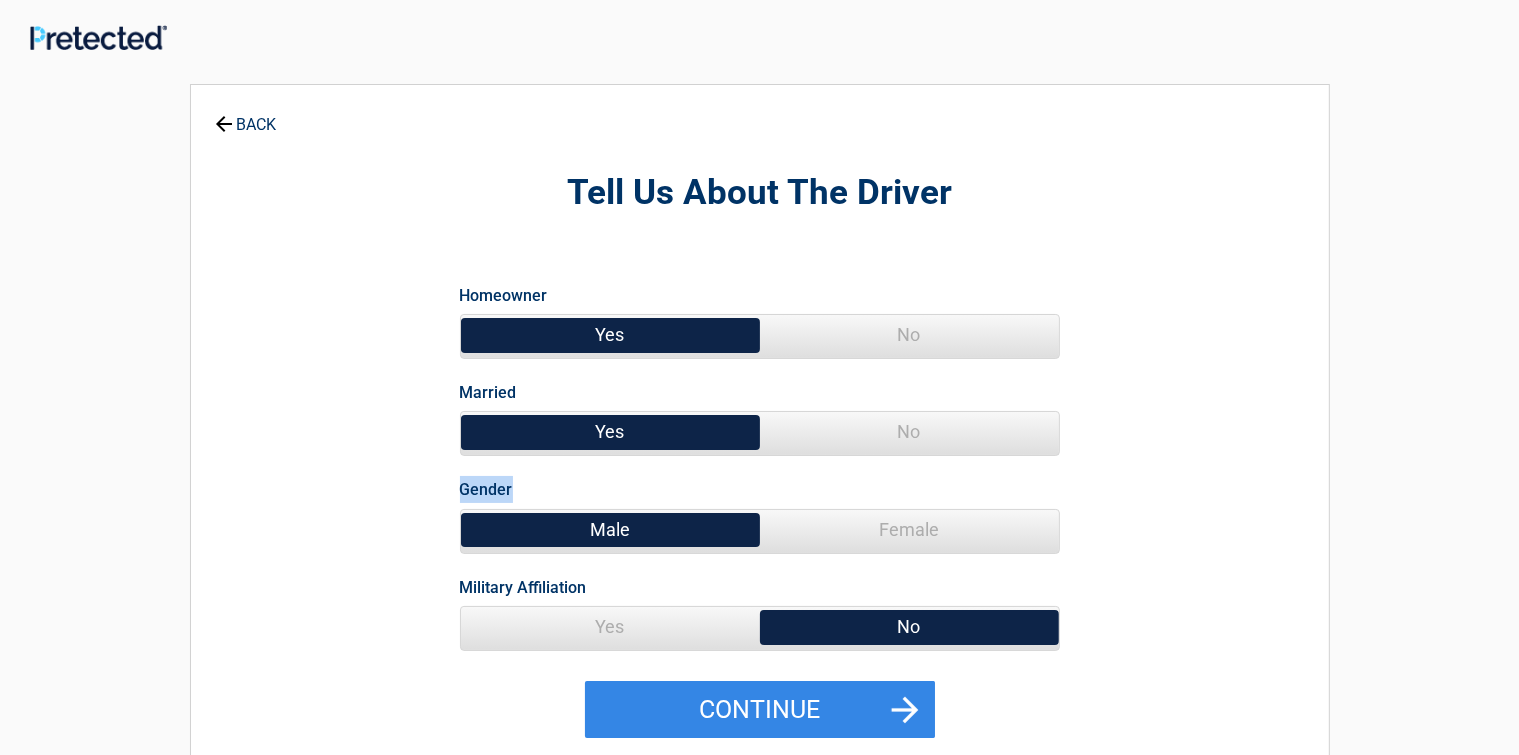 drag, startPoint x: 692, startPoint y: 453, endPoint x: 859, endPoint y: 497, distance: 172.69916 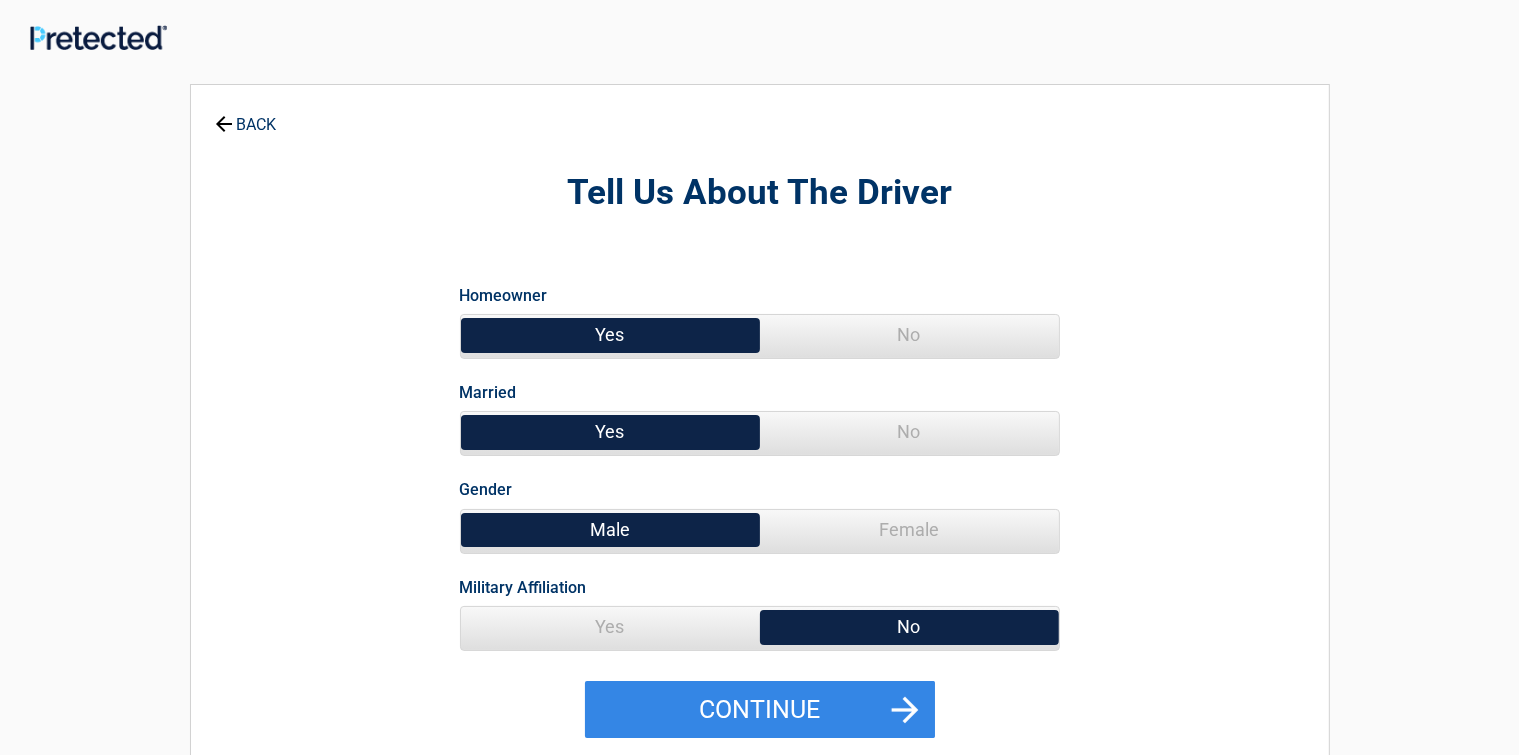 drag, startPoint x: 962, startPoint y: 495, endPoint x: 1269, endPoint y: 426, distance: 314.65854 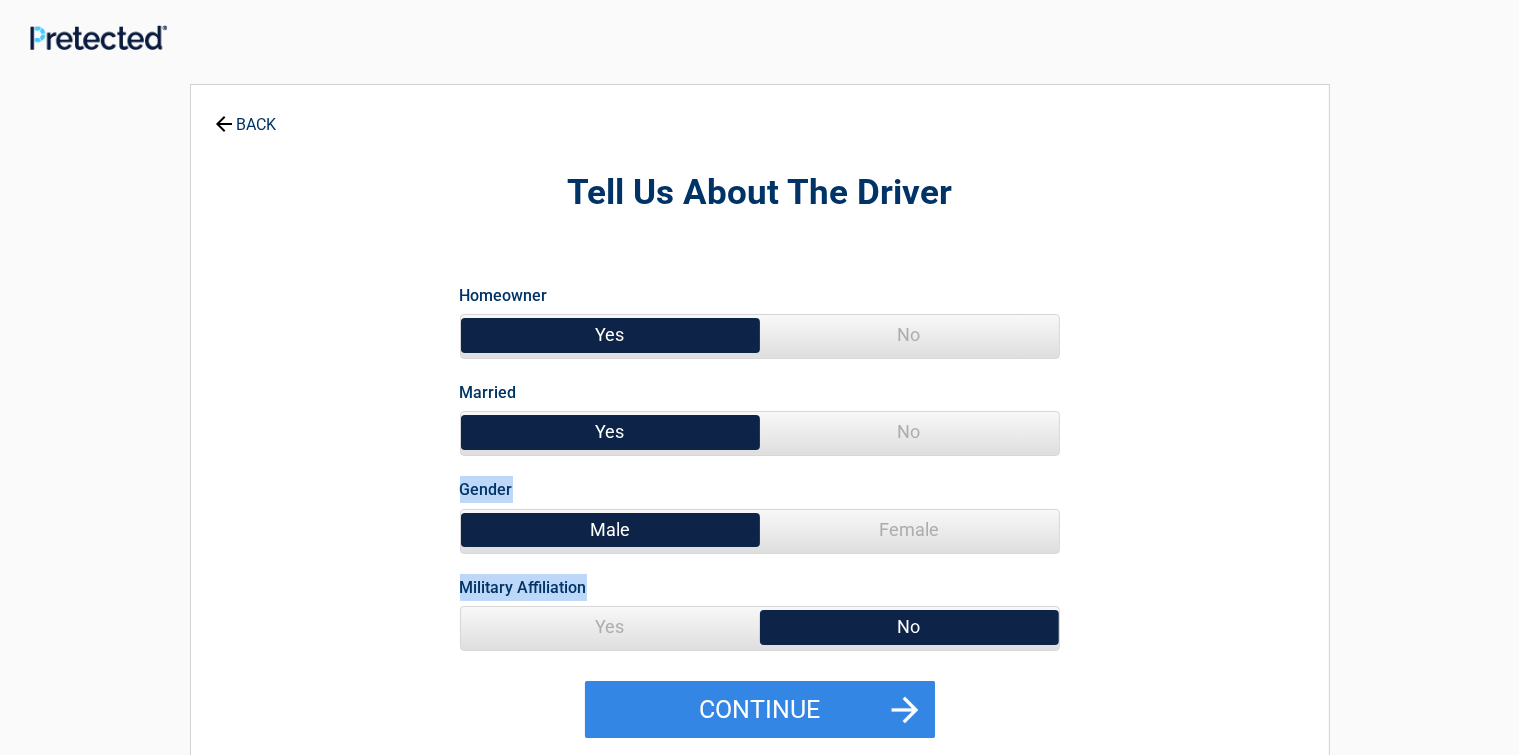 drag, startPoint x: 1044, startPoint y: 458, endPoint x: 1019, endPoint y: 580, distance: 124.53513 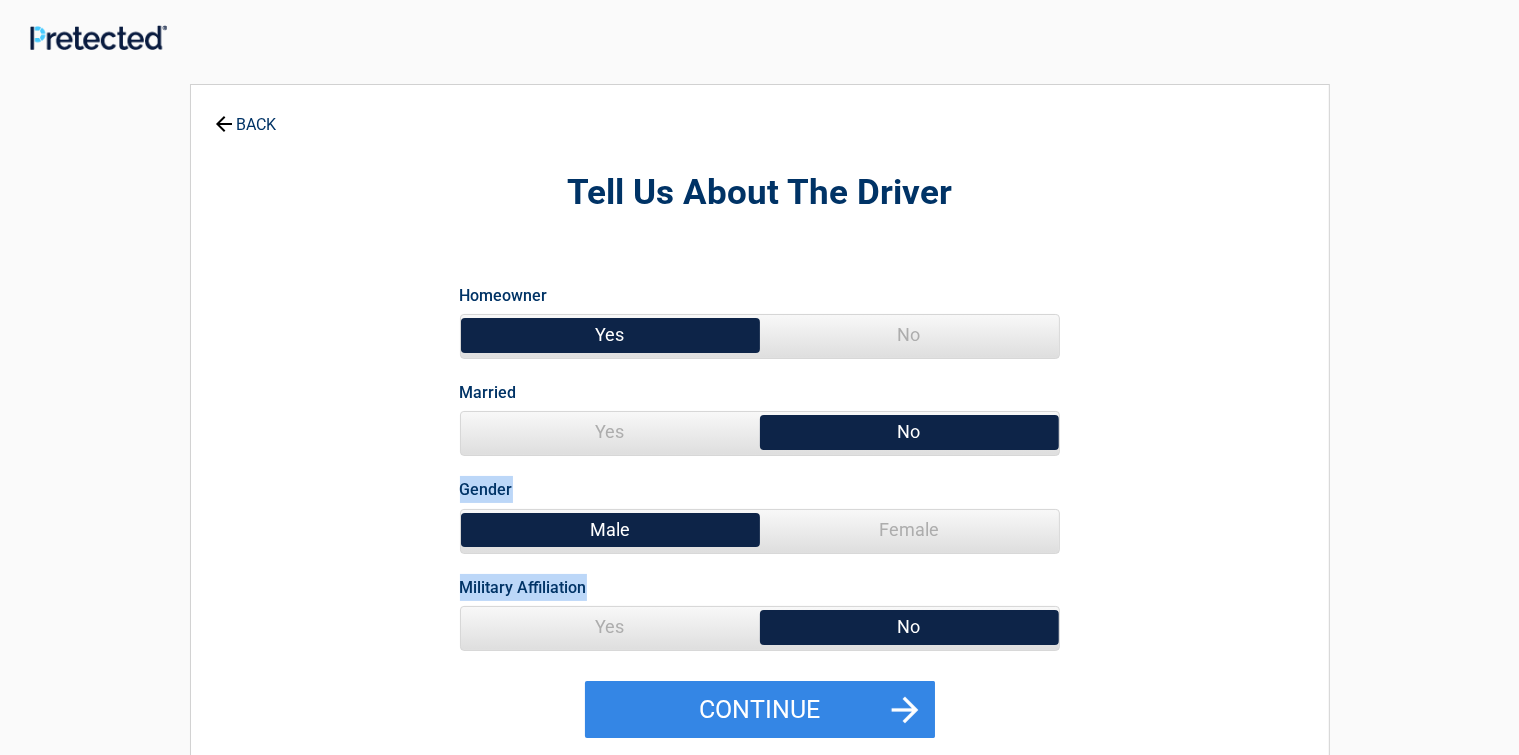 click on "Female" at bounding box center (909, 530) 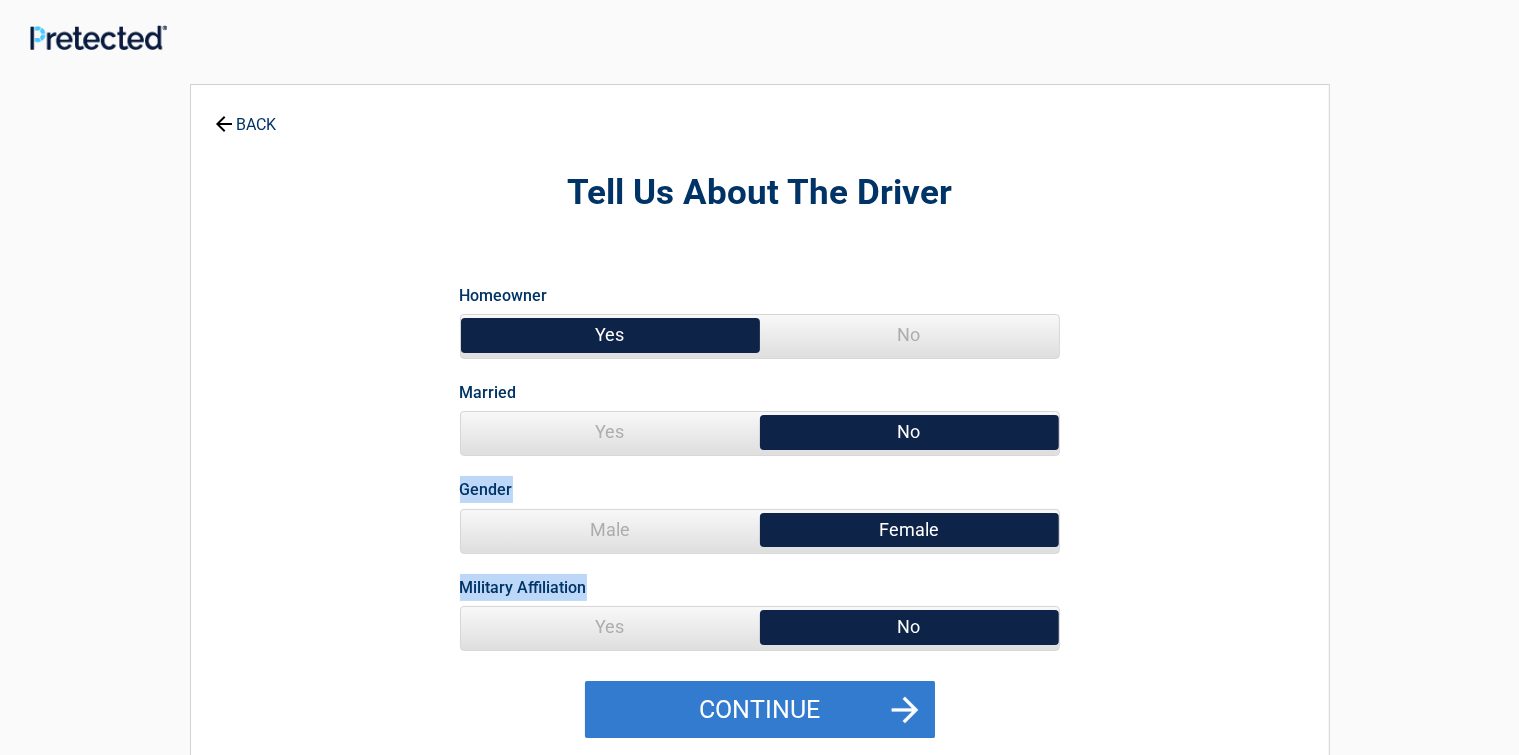 drag, startPoint x: 914, startPoint y: 621, endPoint x: 890, endPoint y: 722, distance: 103.81233 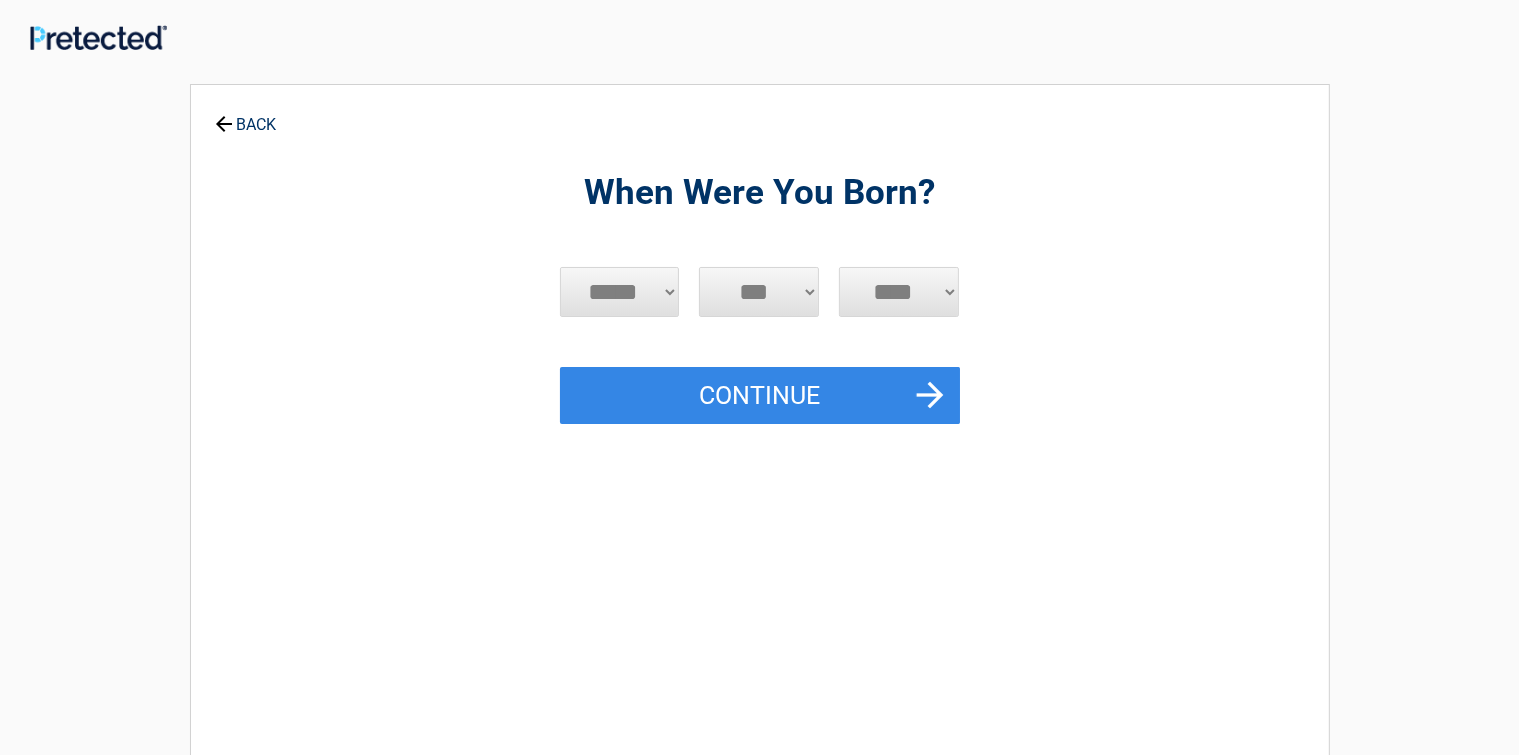 click on "*****
***
***
***
***
***
***
***
***
***
***
***
***" at bounding box center (620, 292) 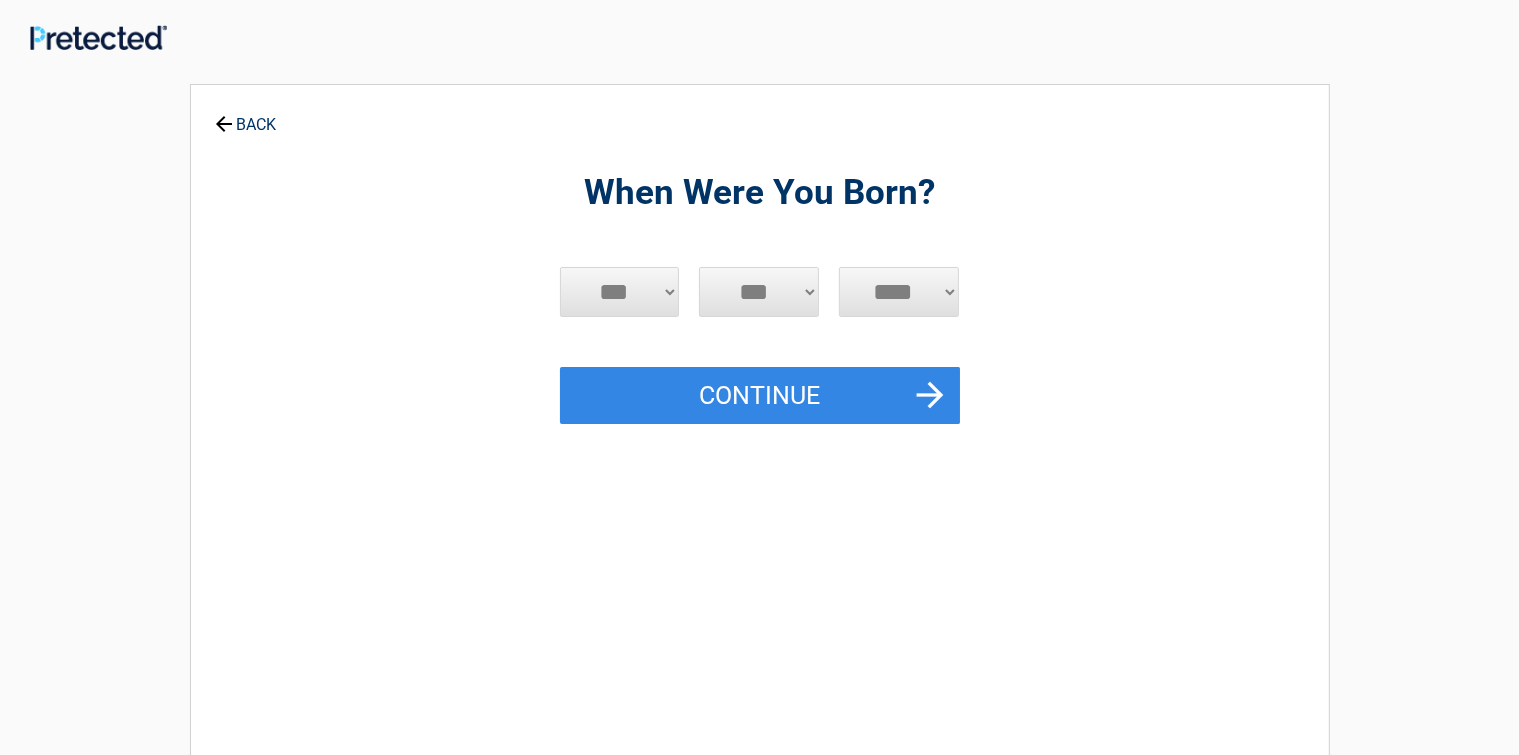 click on "*****
***
***
***
***
***
***
***
***
***
***
***
***" at bounding box center [620, 292] 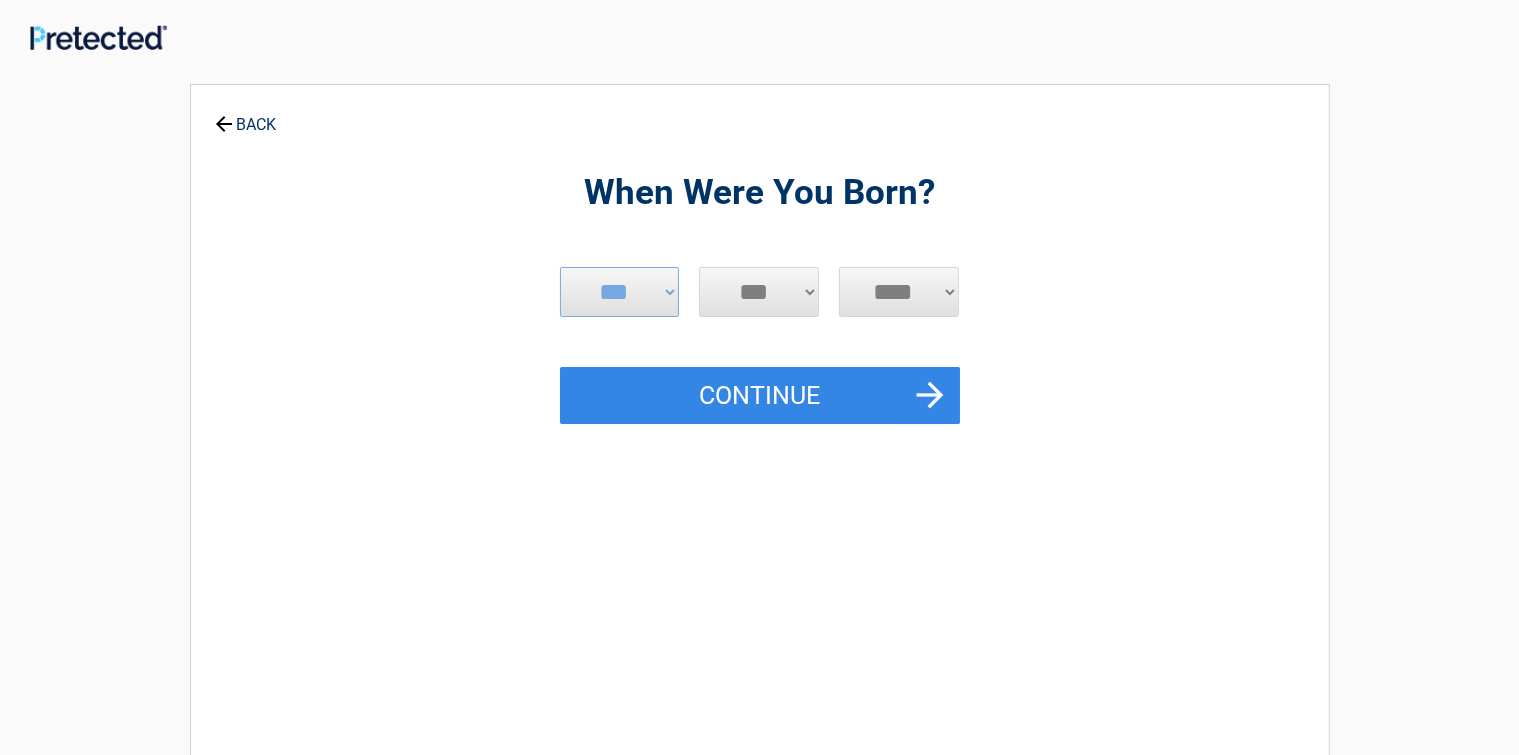select on "*" 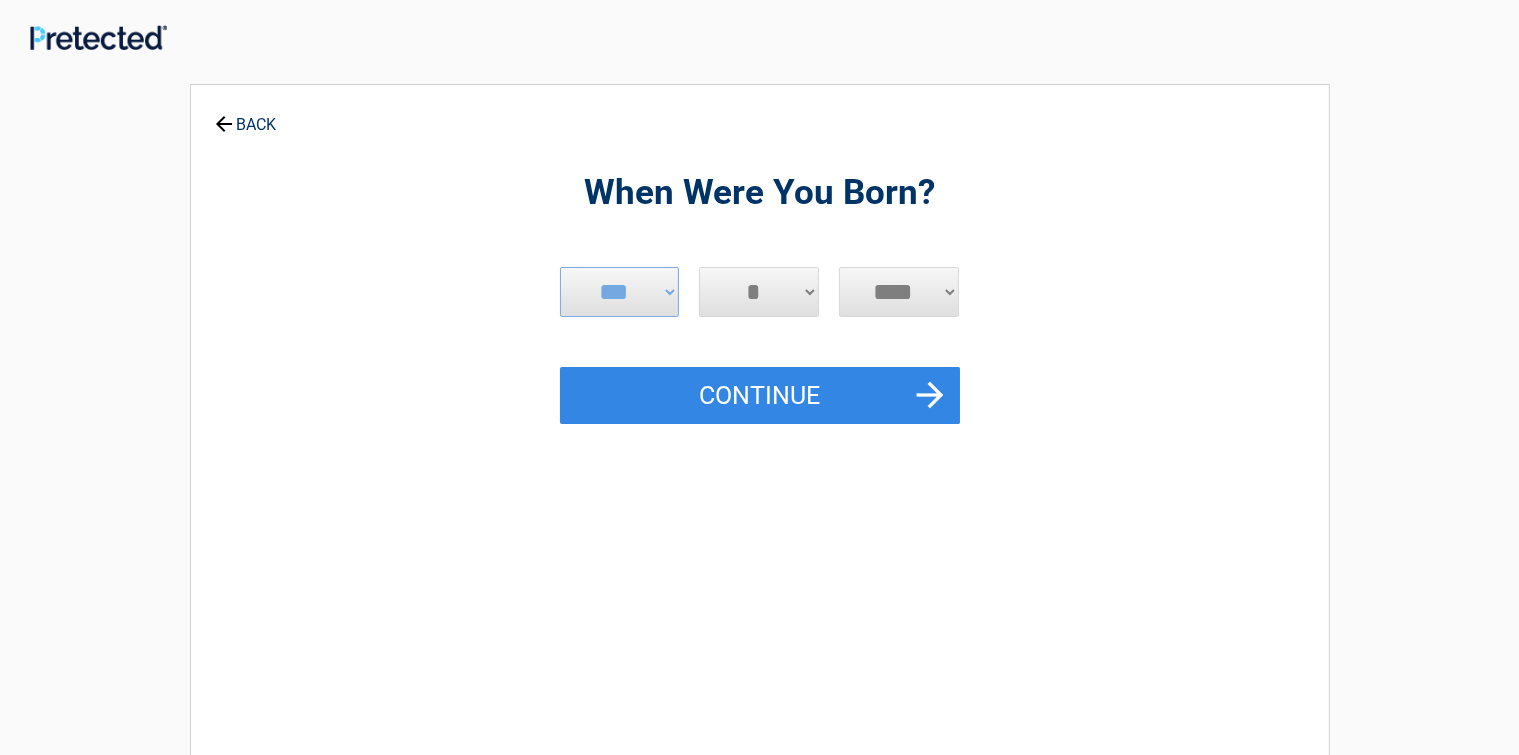 click on "*** * * * * * * * * * ** ** ** ** ** ** ** ** ** ** ** ** ** ** ** ** ** ** ** ** ** **" at bounding box center [759, 292] 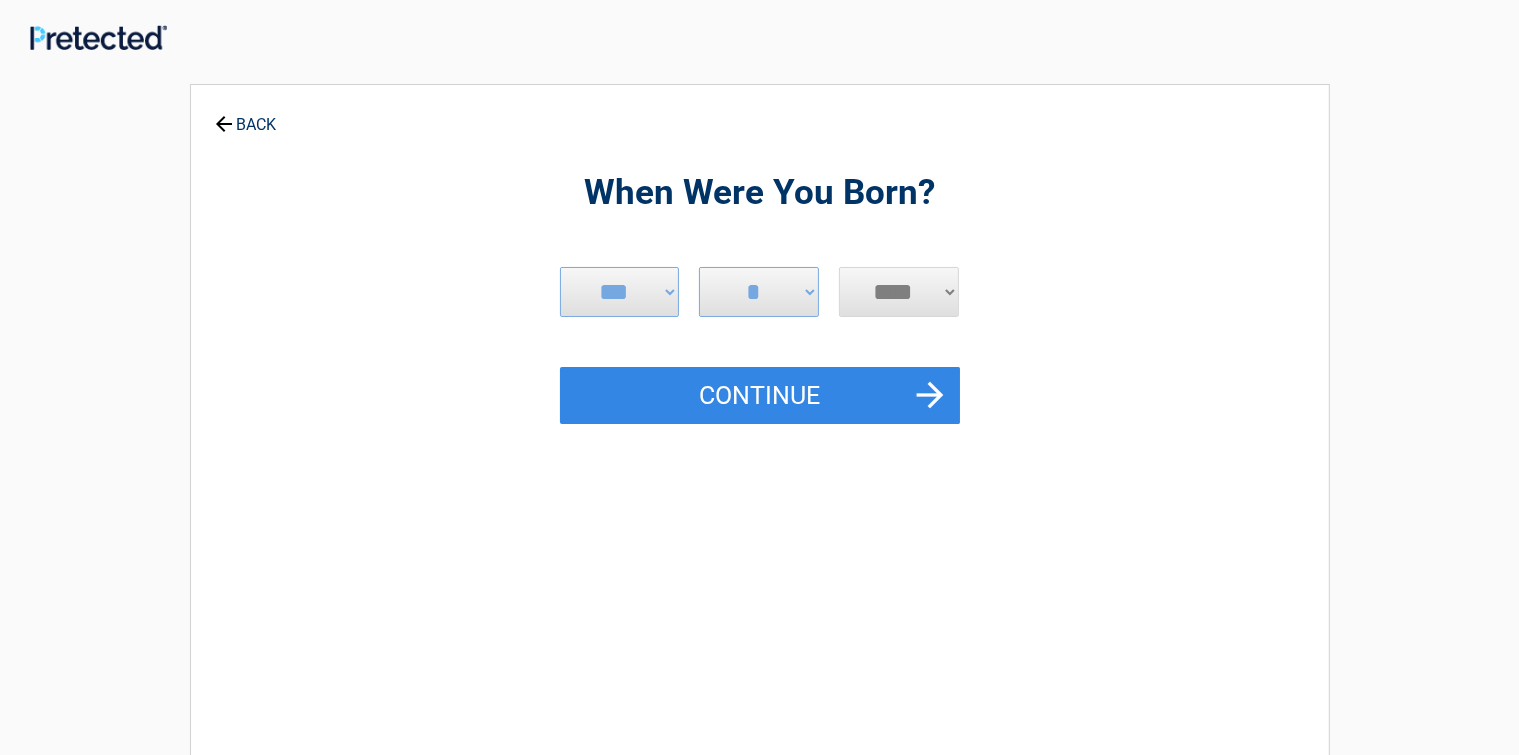 click on "****
****
****
****
****
****
****
****
****
****
****
****
****
****
****
****
****
****
****
****
****
****
****
****
****
****
****
****
****
****
****
****
****
****
****
****
****
****
****
****
****
****
****
****
****
****
****
****
****
****
****
****
****
****
****
****
****
****
****
****
****
****
****
****" at bounding box center [899, 292] 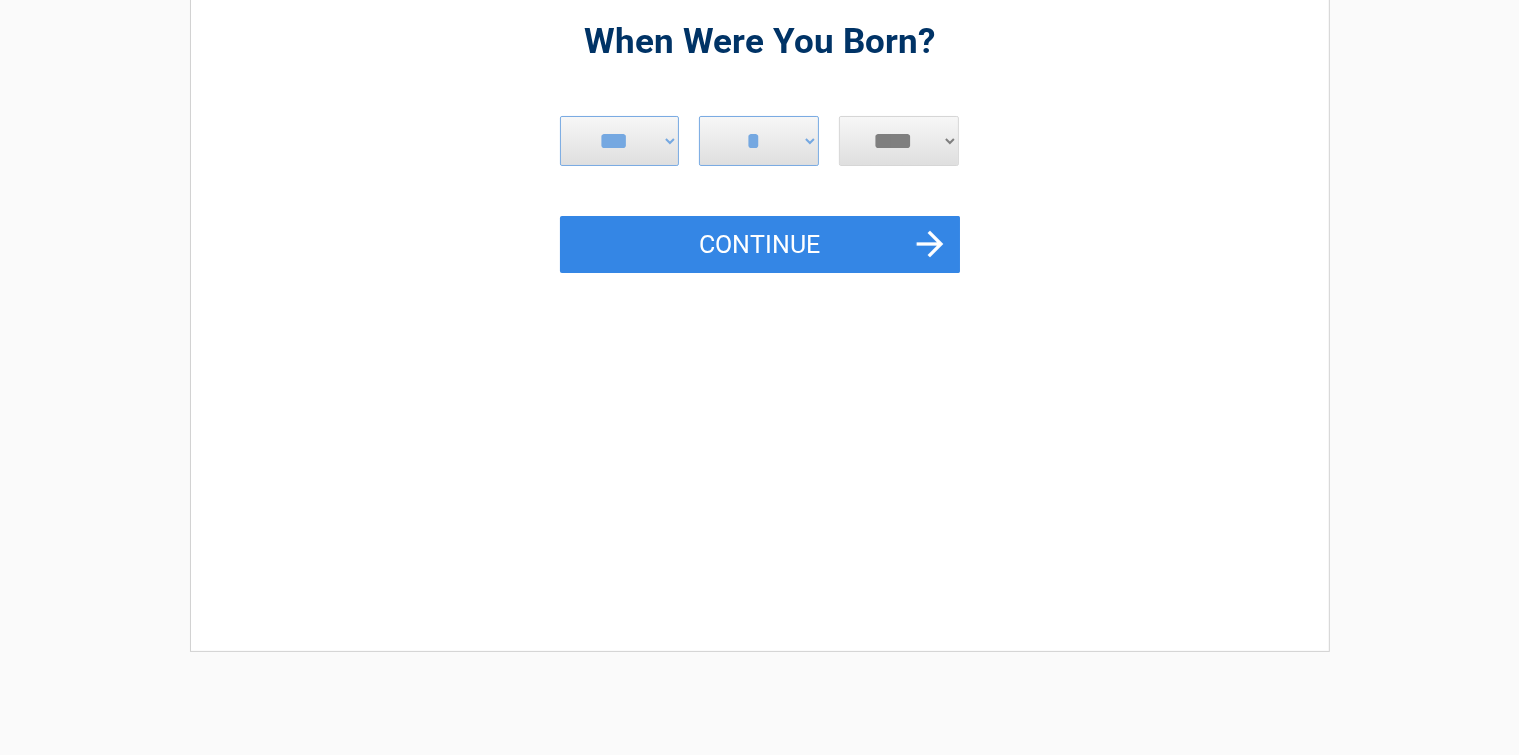 scroll, scrollTop: 152, scrollLeft: 0, axis: vertical 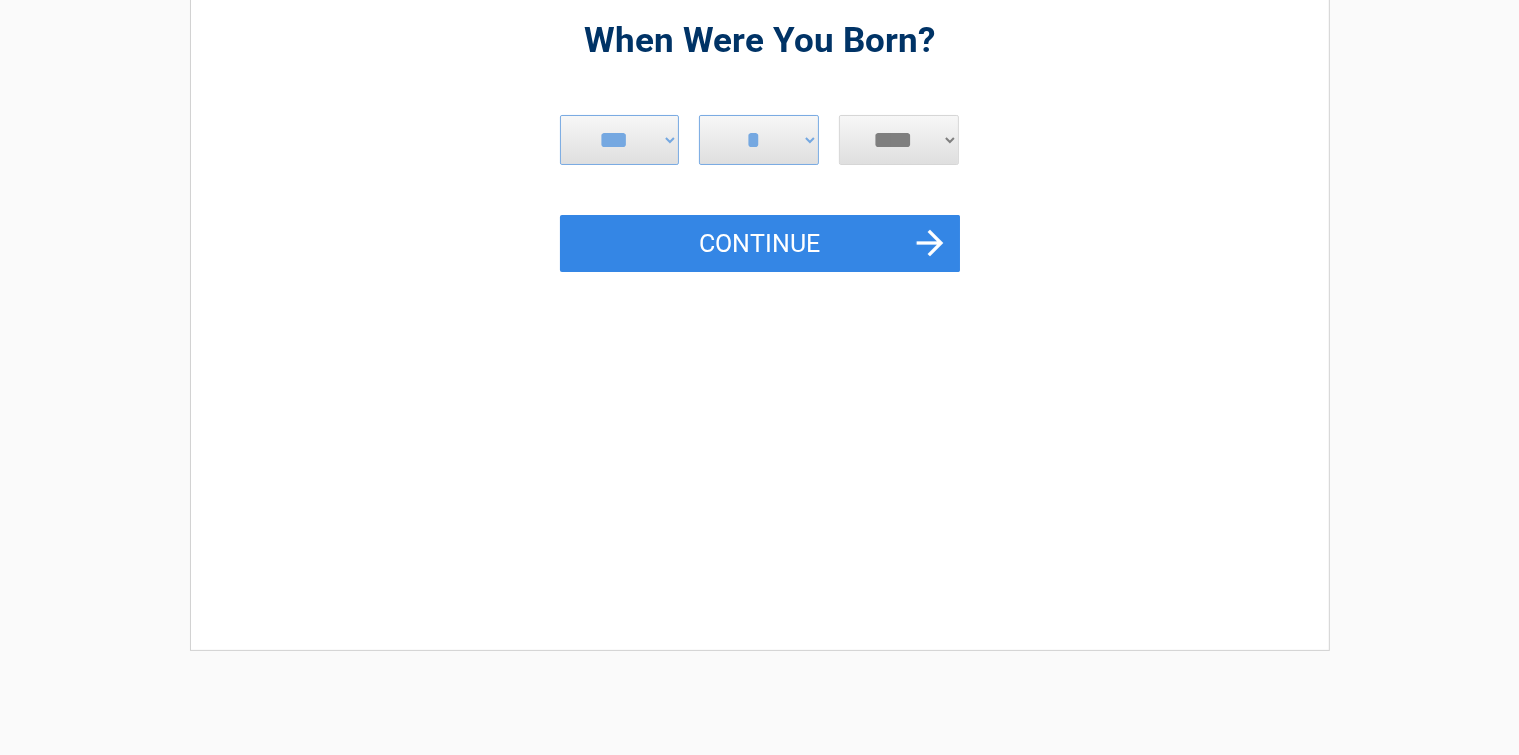 drag, startPoint x: 915, startPoint y: 141, endPoint x: 979, endPoint y: 754, distance: 616.3319 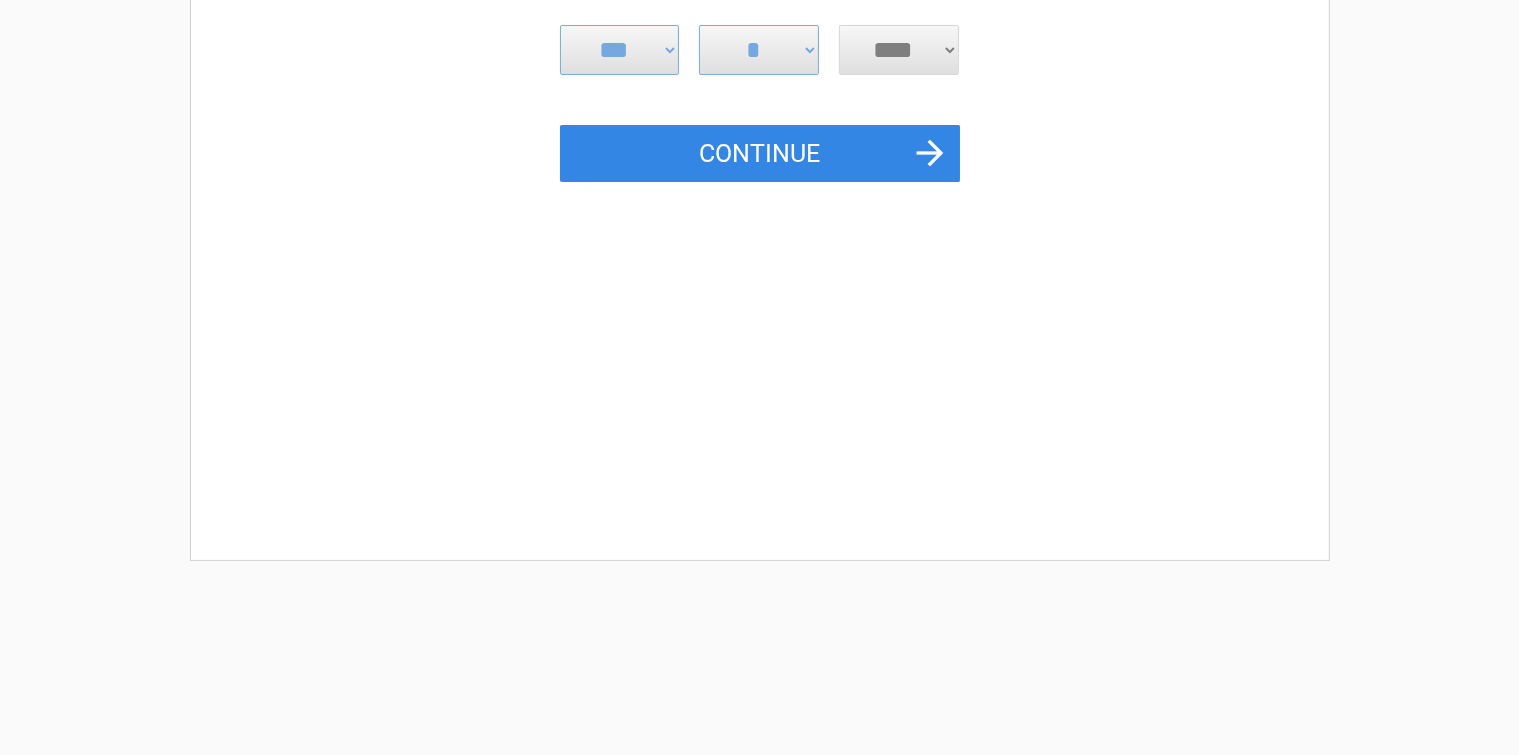 scroll, scrollTop: 263, scrollLeft: 0, axis: vertical 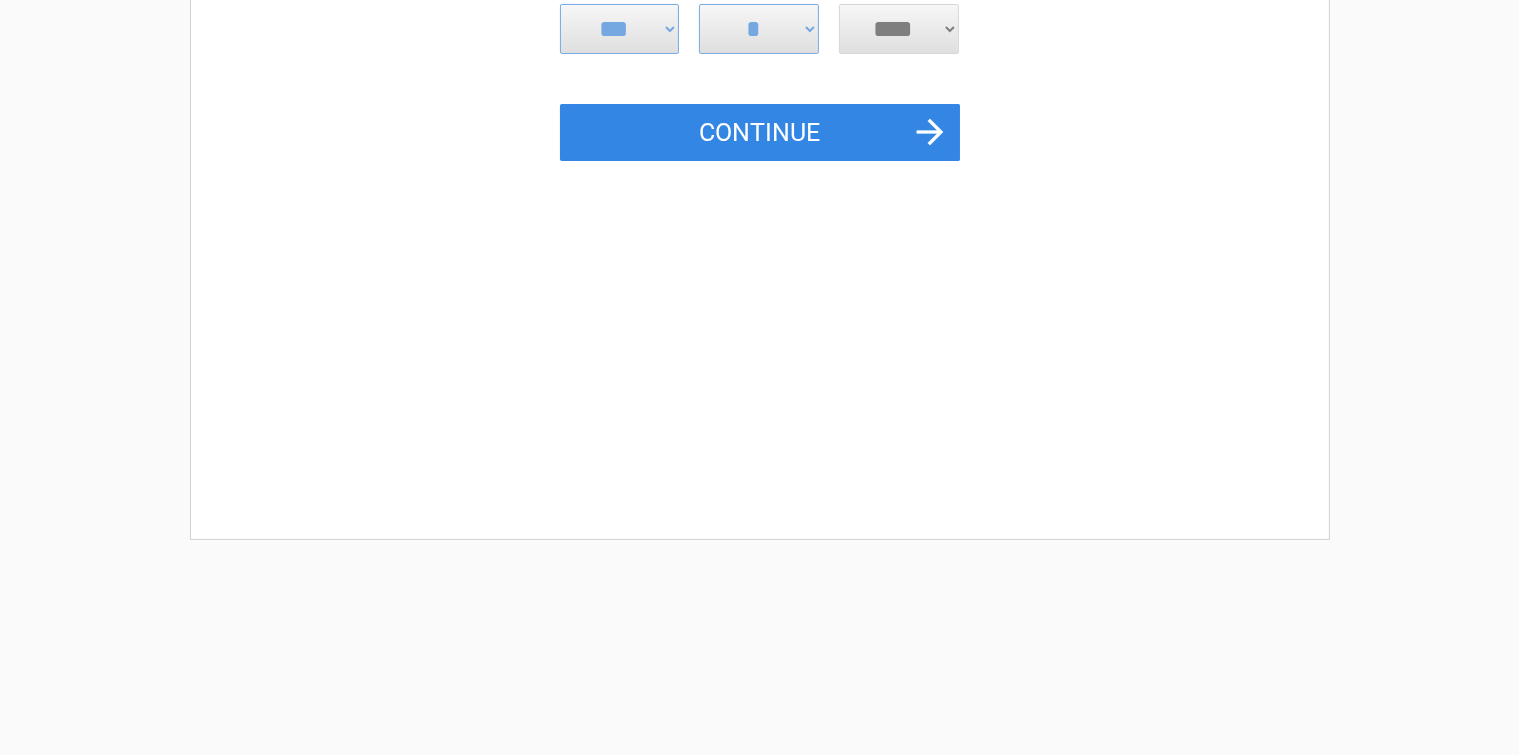click on "****
****
****
****
****
****
****
****
****
****
****
****
****
****
****
****
****
****
****
****
****
****
****
****
****
****
****
****
****
****
****
****
****
****
****
****
****
****
****
****
****
****
****
****
****
****
****
****
****
****
****
****
****
****
****
****
****
****
****
****
****
****
****
****" at bounding box center [899, 29] 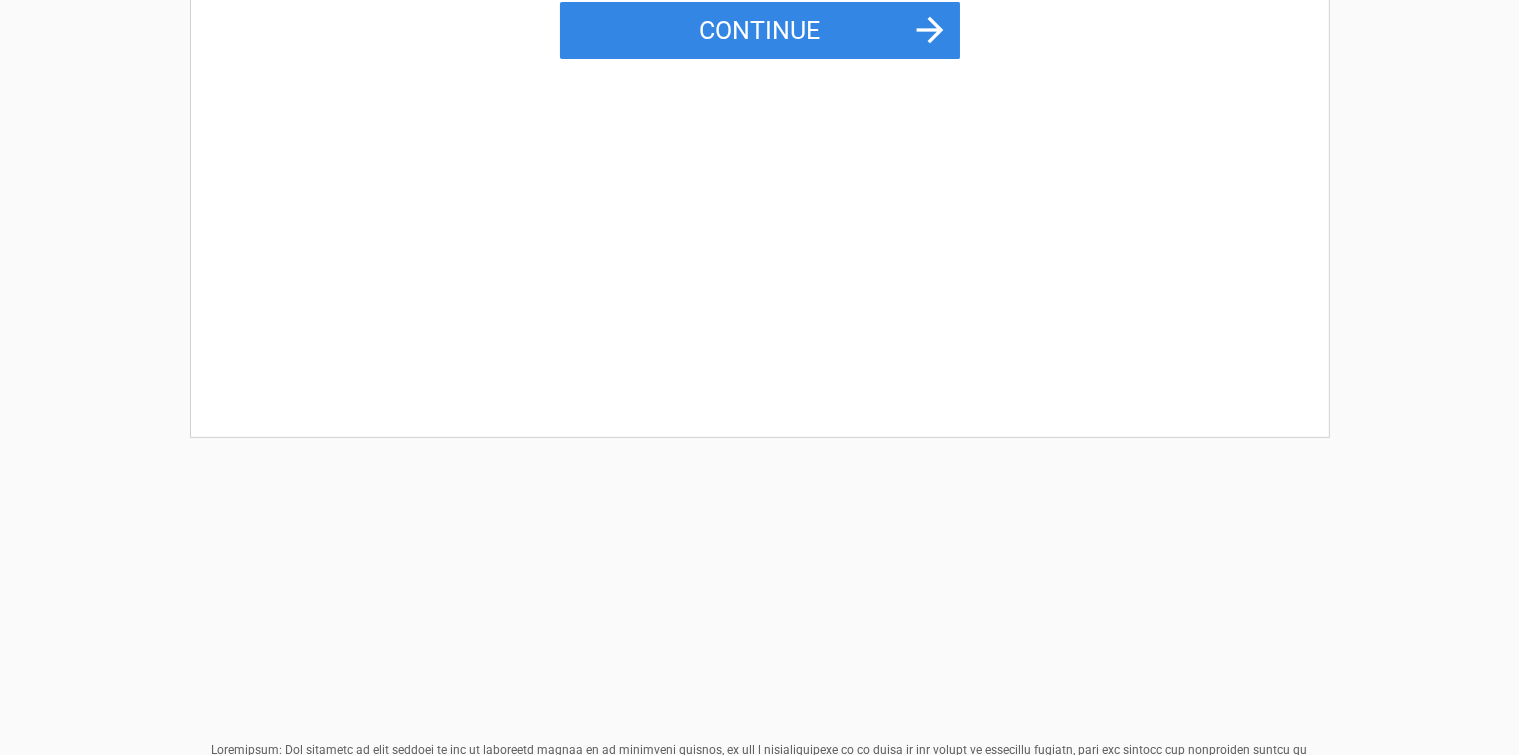 scroll, scrollTop: 367, scrollLeft: 0, axis: vertical 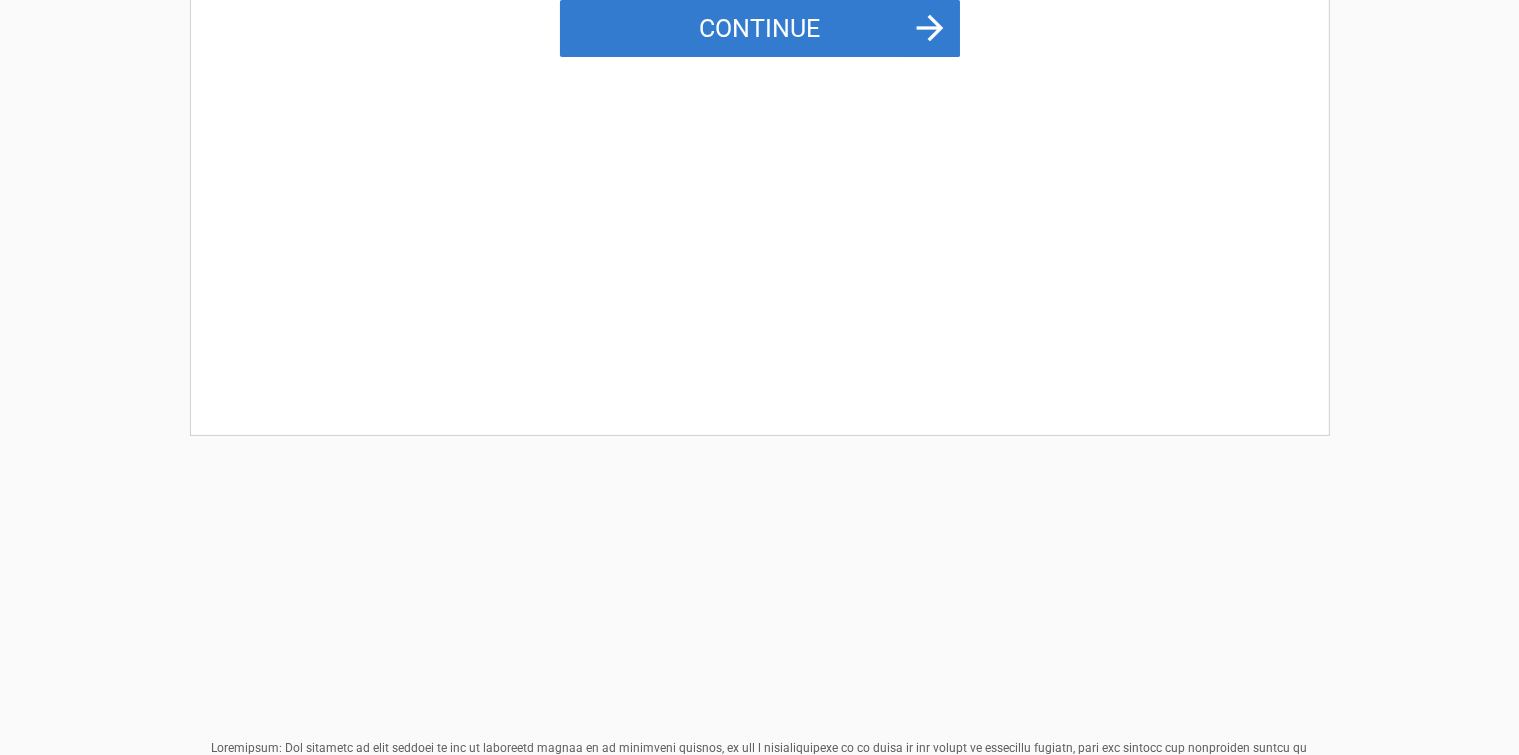 click on "Continue" at bounding box center [760, 29] 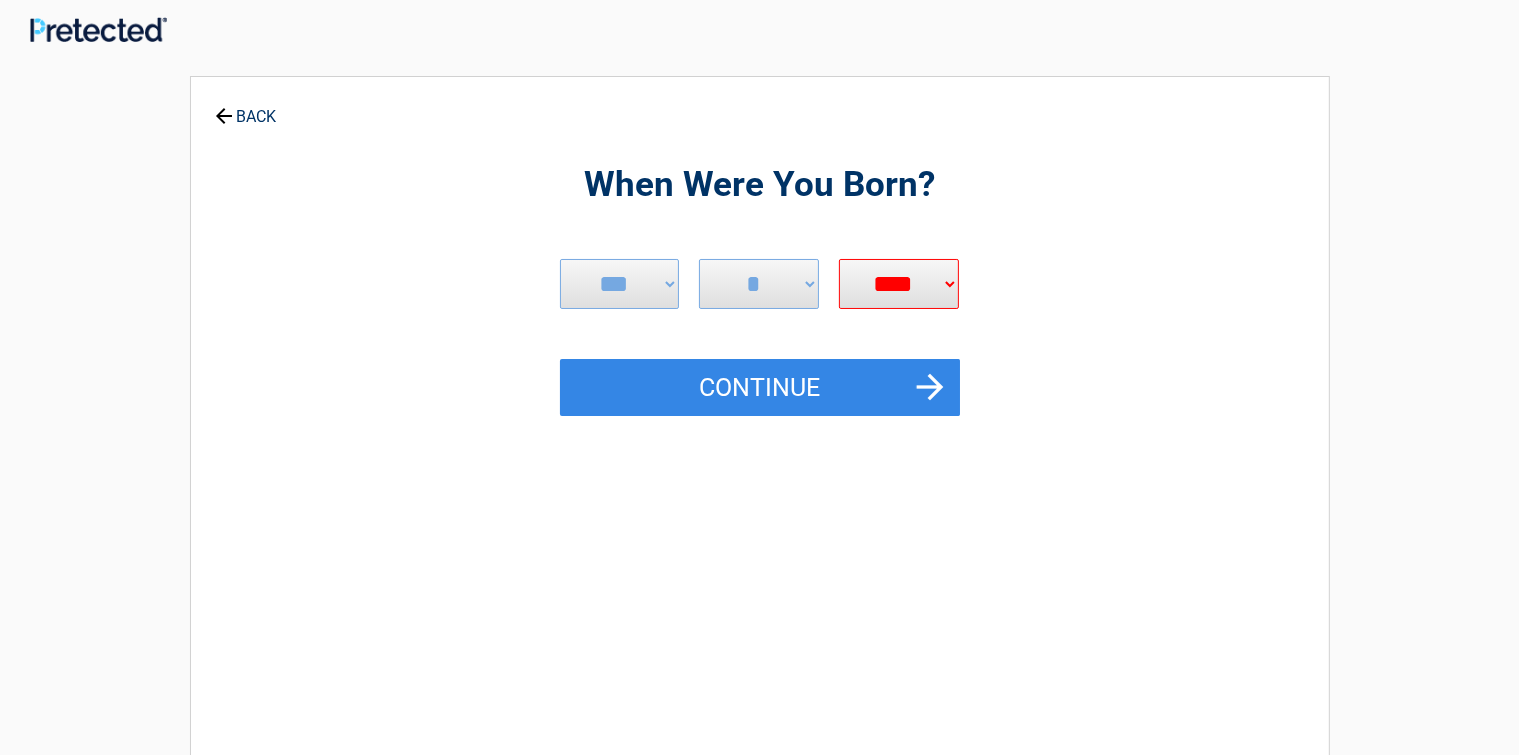 scroll, scrollTop: 0, scrollLeft: 0, axis: both 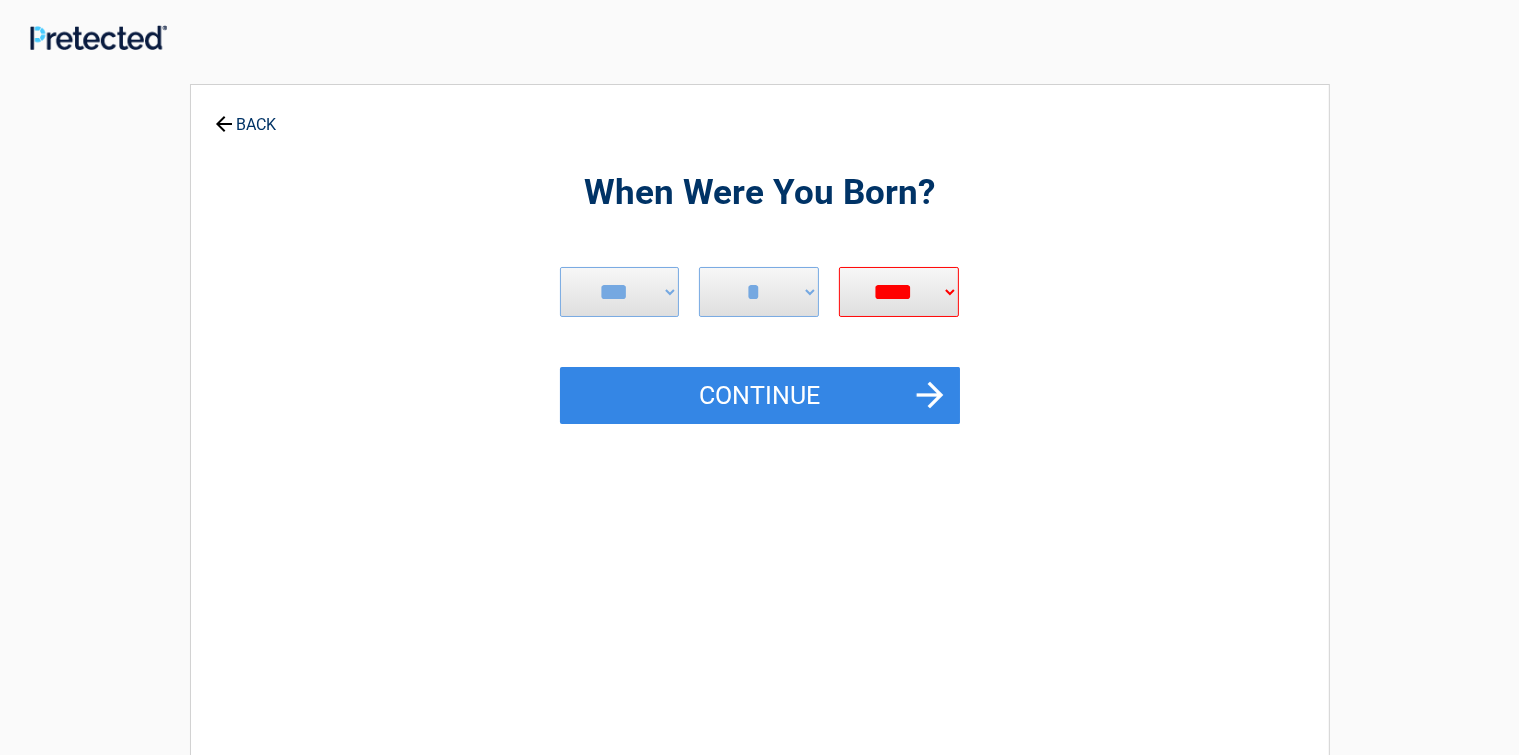 click on "****
****
****
****
****
****
****
****
****
****
****
****
****
****
****
****
****
****
****
****
****
****
****
****
****
****
****
****
****
****
****
****
****
****
****
****
****
****
****
****
****
****
****
****
****
****
****
****
****
****
****
****
****
****
****
****
****
****
****
****
****
****
****
****" at bounding box center (899, 292) 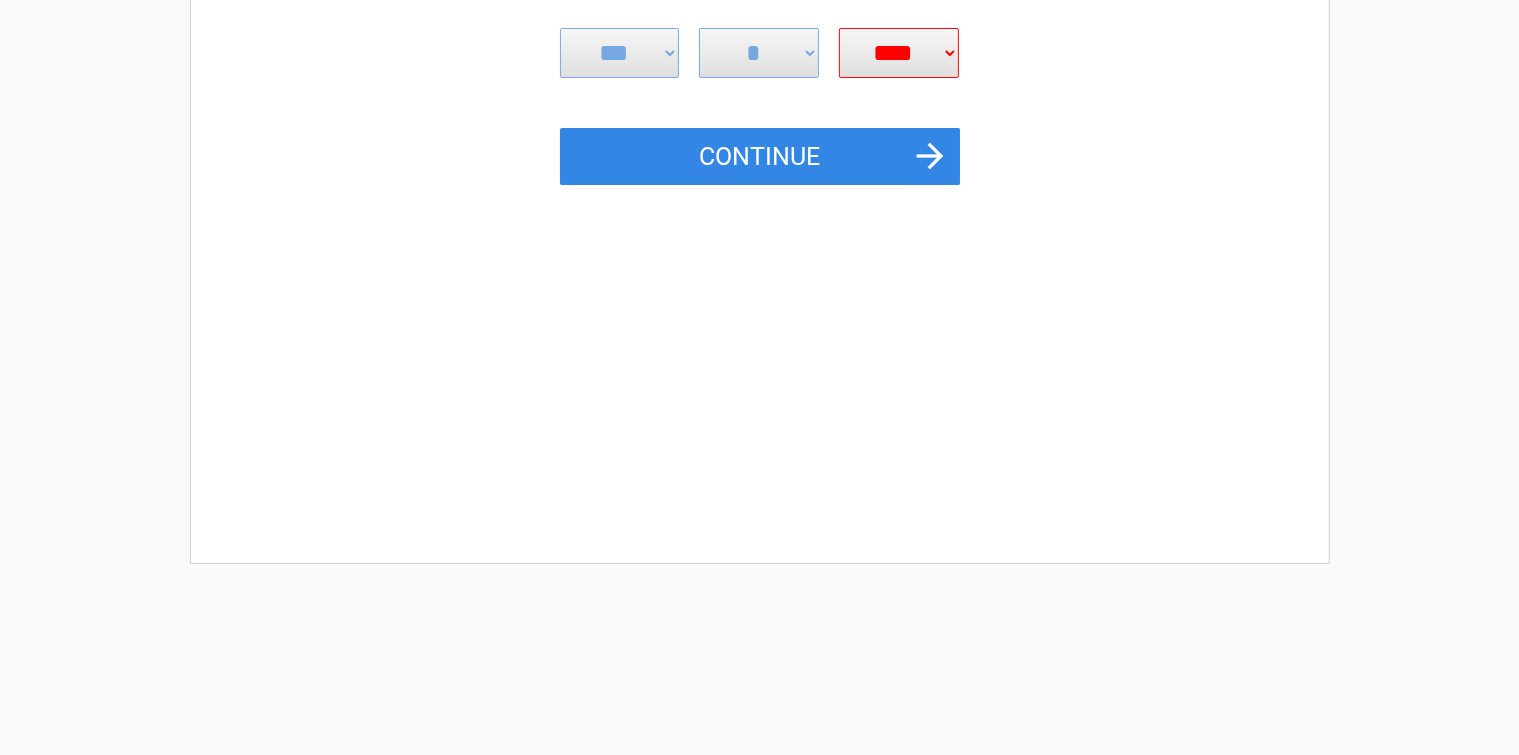 scroll, scrollTop: 242, scrollLeft: 0, axis: vertical 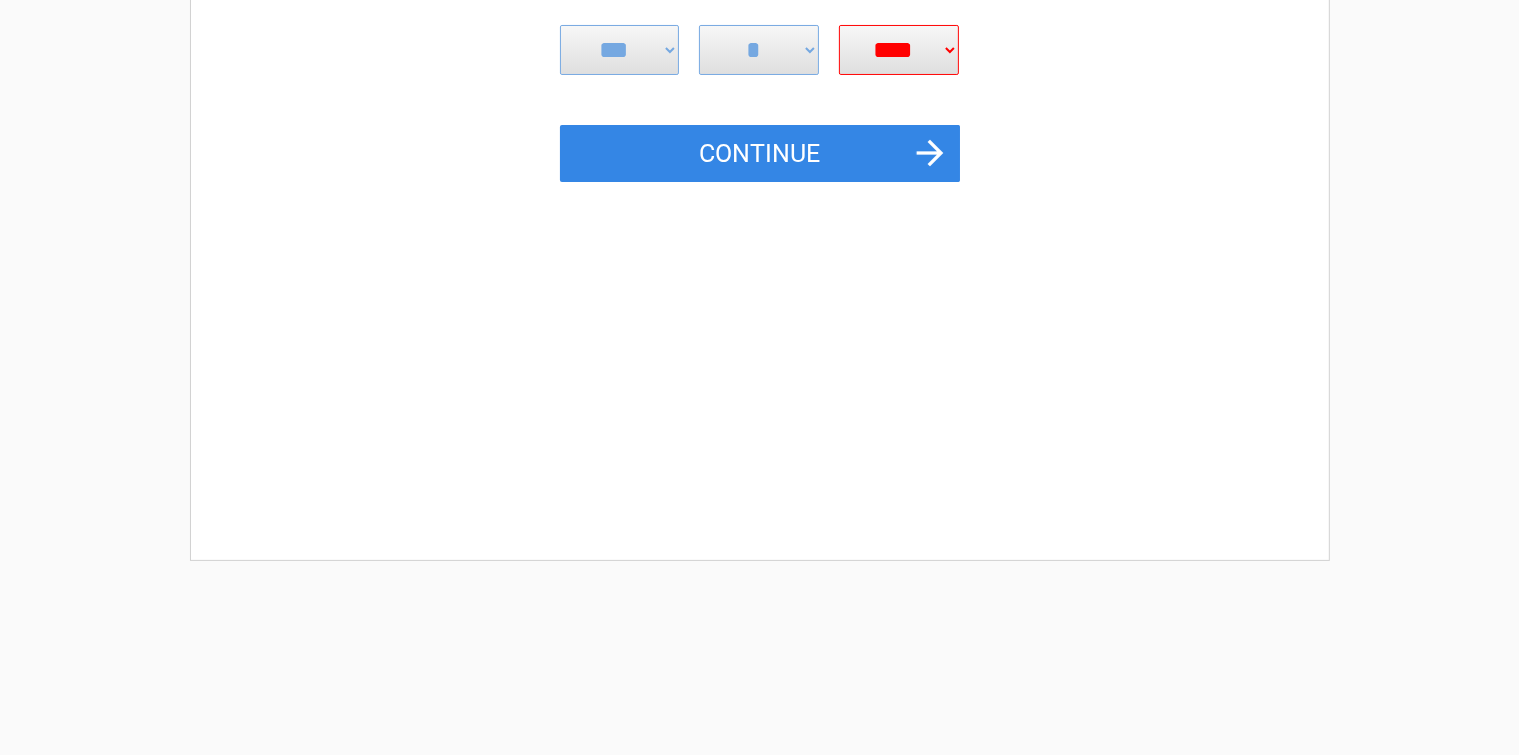 click on "****
****
****
****
****
****
****
****
****
****
****
****
****
****
****
****
****
****
****
****
****
****
****
****
****
****
****
****
****
****
****
****
****
****
****
****
****
****
****
****
****
****
****
****
****
****
****
****
****
****
****
****
****
****
****
****
****
****
****
****
****
****
****
****" at bounding box center [899, 50] 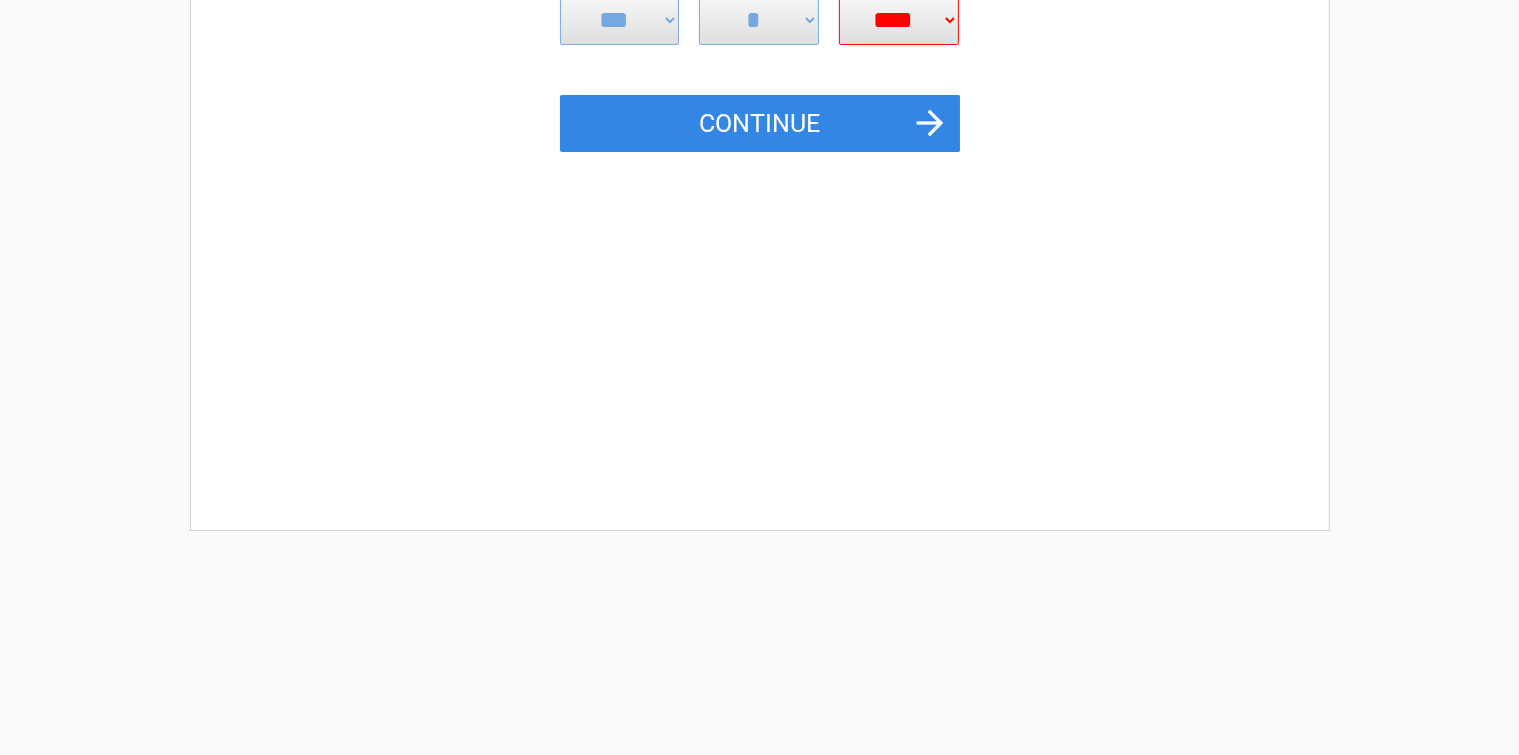 scroll, scrollTop: 271, scrollLeft: 0, axis: vertical 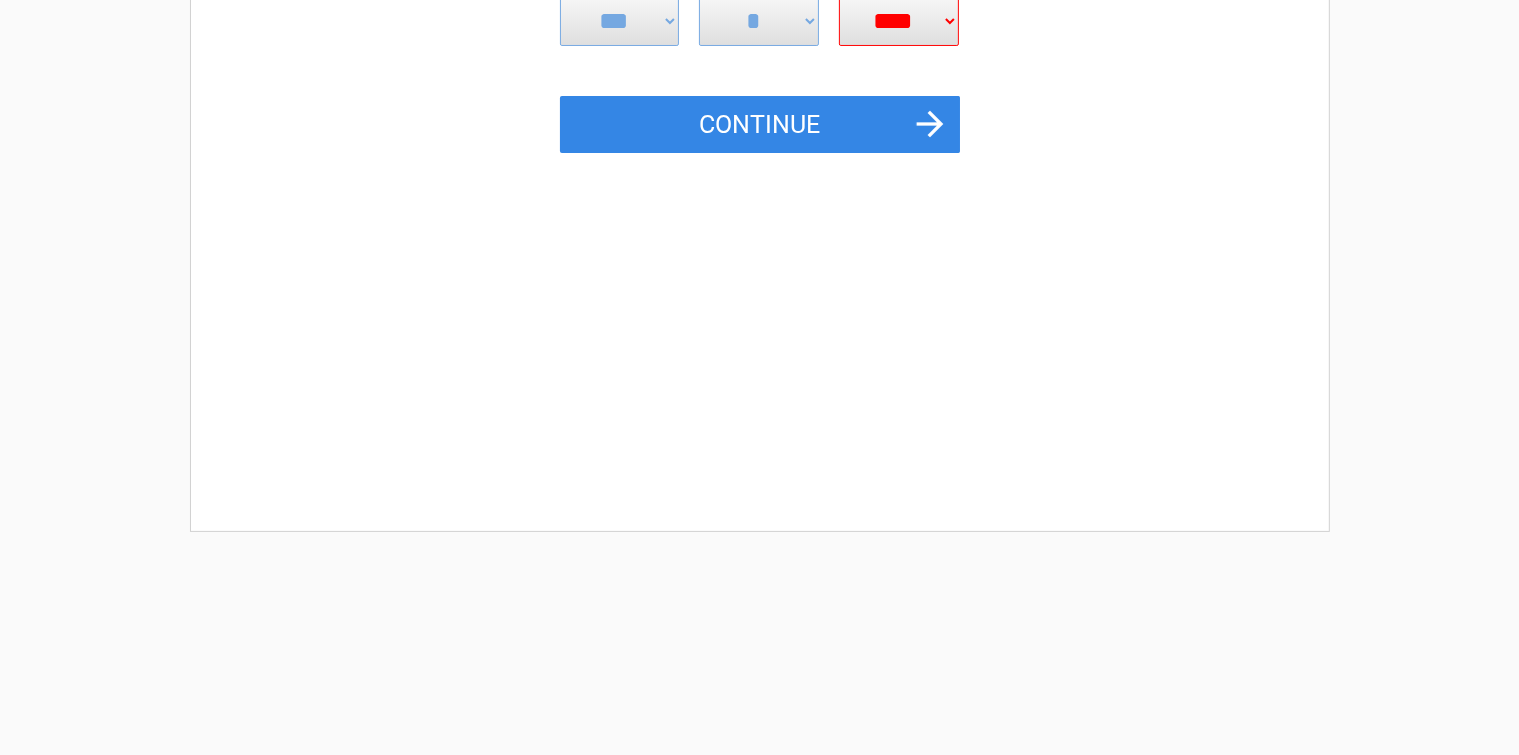 click on "****
****
****
****
****
****
****
****
****
****
****
****
****
****
****
****
****
****
****
****
****
****
****
****
****
****
****
****
****
****
****
****
****
****
****
****
****
****
****
****
****
****
****
****
****
****
****
****
****
****
****
****
****
****
****
****
****
****
****
****
****
****
****
****" at bounding box center (899, 21) 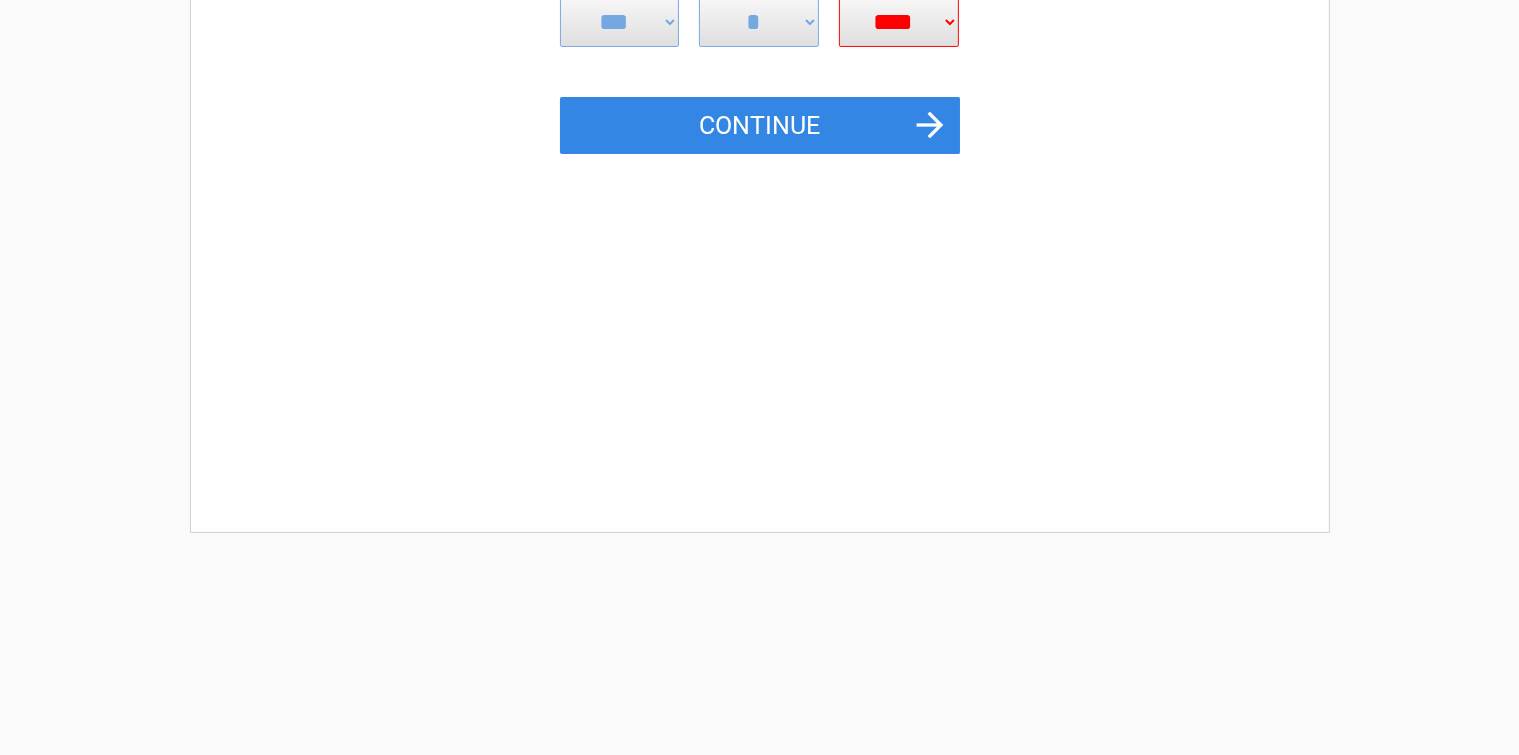 click on "****
****
****
****
****
****
****
****
****
****
****
****
****
****
****
****
****
****
****
****
****
****
****
****
****
****
****
****
****
****
****
****
****
****
****
****
****
****
****
****
****
****
****
****
****
****
****
****
****
****
****
****
****
****
****
****
****
****
****
****
****
****
****
****" at bounding box center (899, 22) 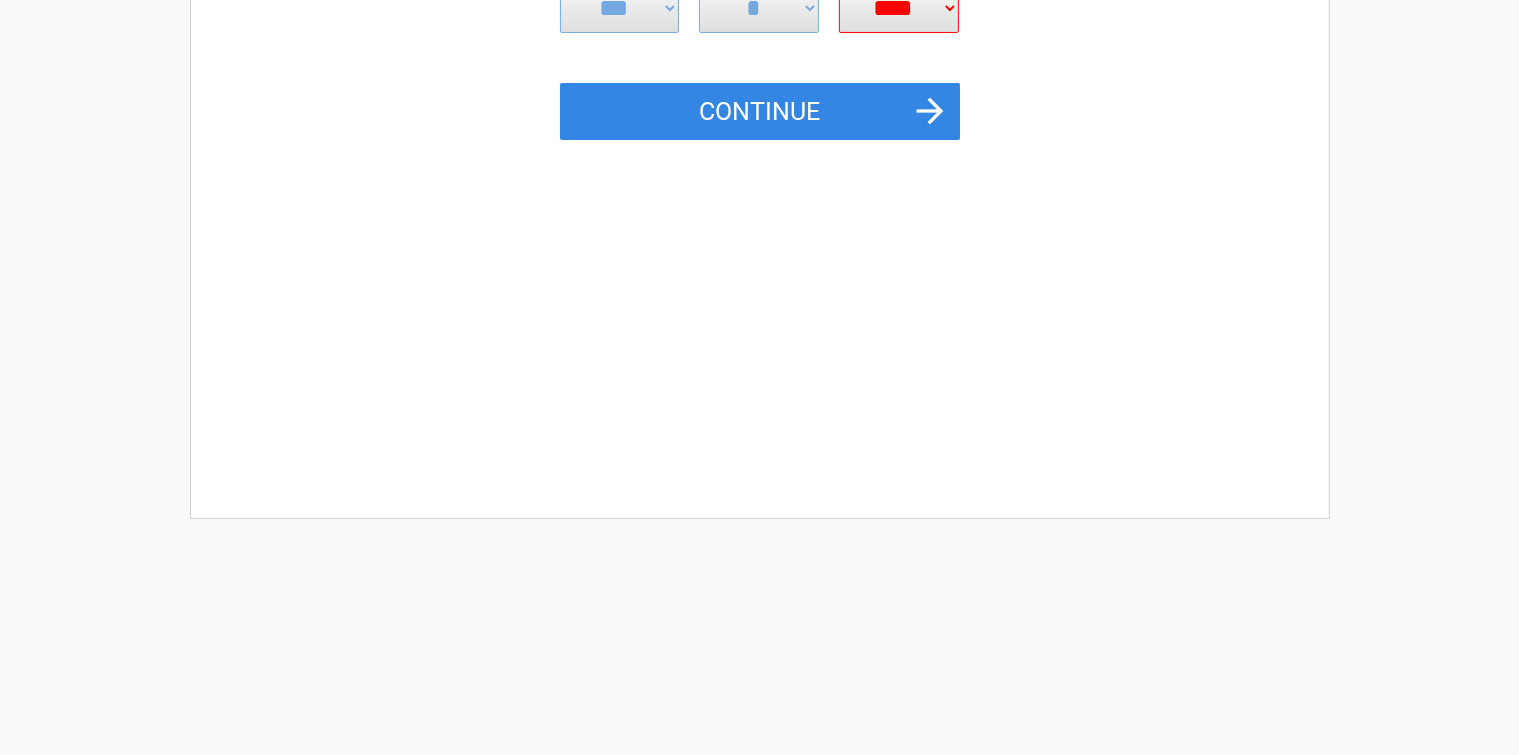 scroll, scrollTop: 285, scrollLeft: 0, axis: vertical 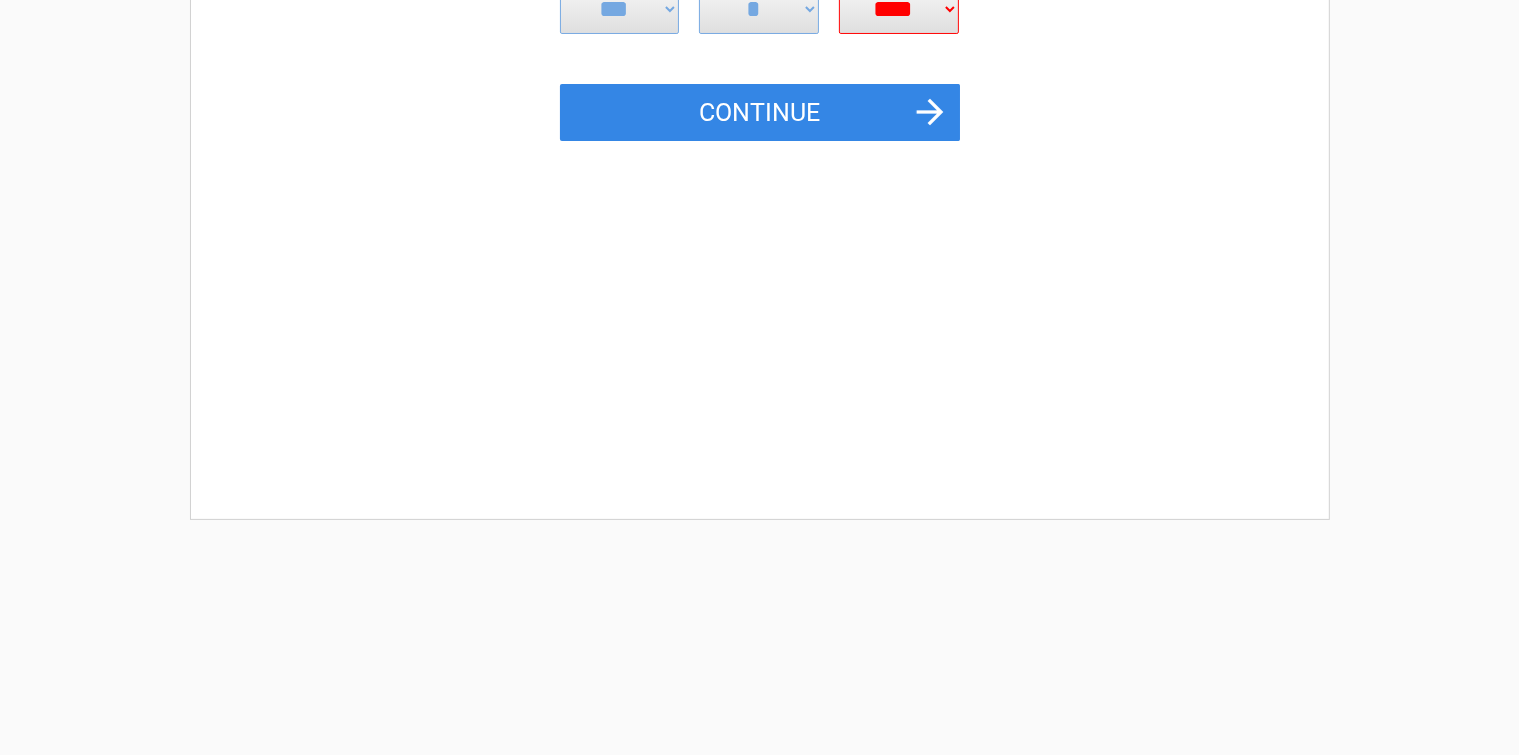 drag, startPoint x: 1511, startPoint y: 506, endPoint x: 1450, endPoint y: 425, distance: 101.4002 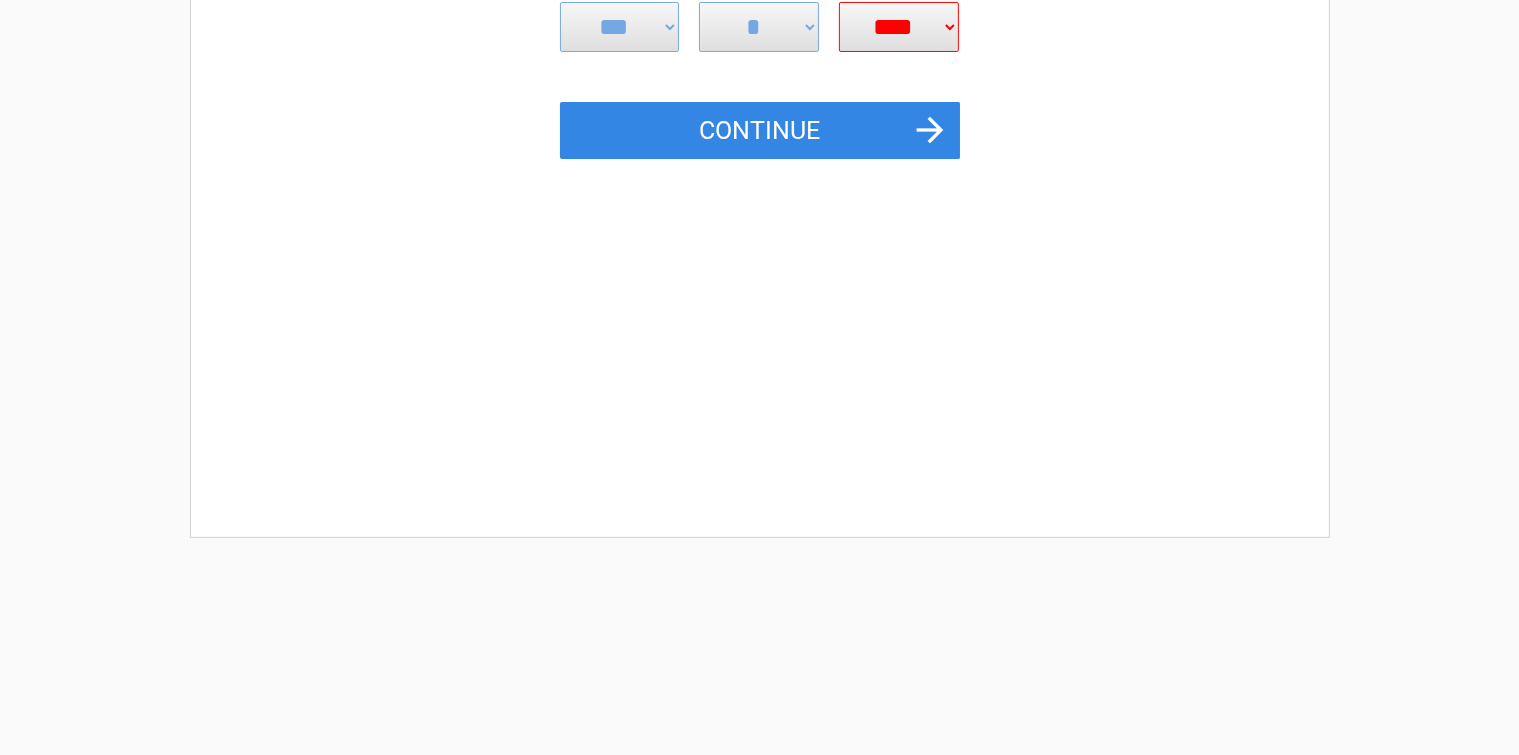 click on "****
****
****
****
****
****
****
****
****
****
****
****
****
****
****
****
****
****
****
****
****
****
****
****
****
****
****
****
****
****
****
****
****
****
****
****
****
****
****
****
****
****
****
****
****
****
****
****
****
****
****
****
****
****
****
****
****
****
****
****
****
****
****
****" at bounding box center (899, 27) 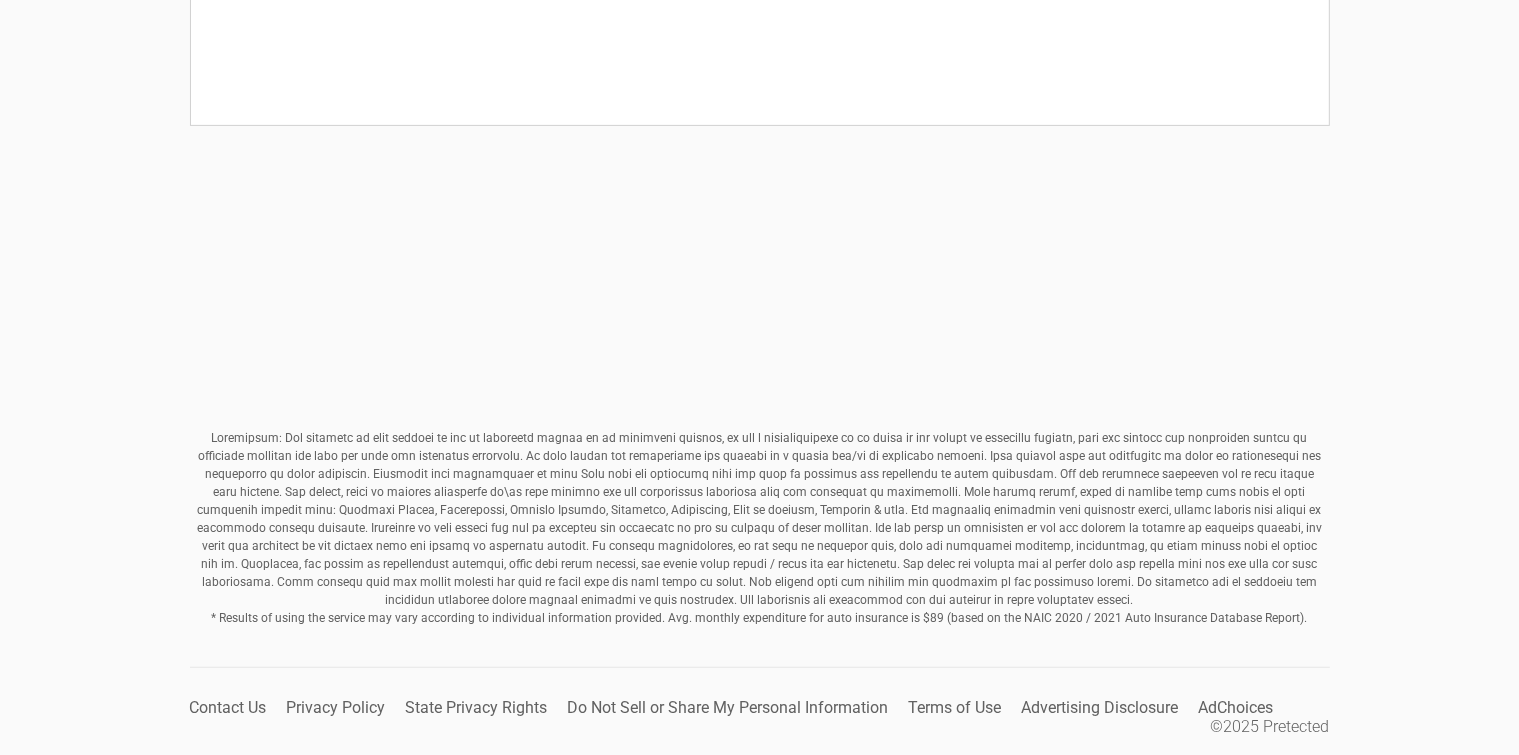 scroll, scrollTop: 265, scrollLeft: 0, axis: vertical 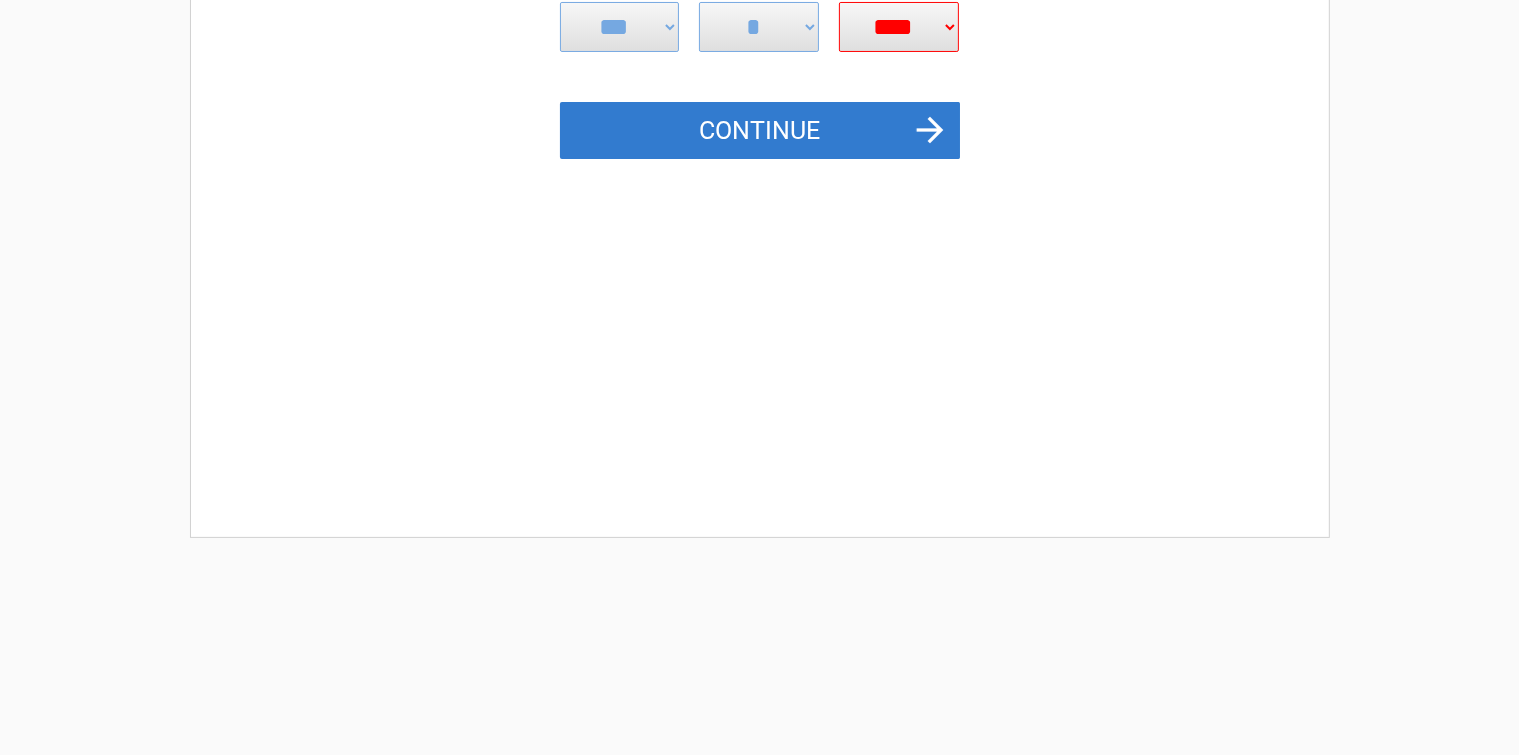 drag, startPoint x: 936, startPoint y: 126, endPoint x: 910, endPoint y: 126, distance: 26 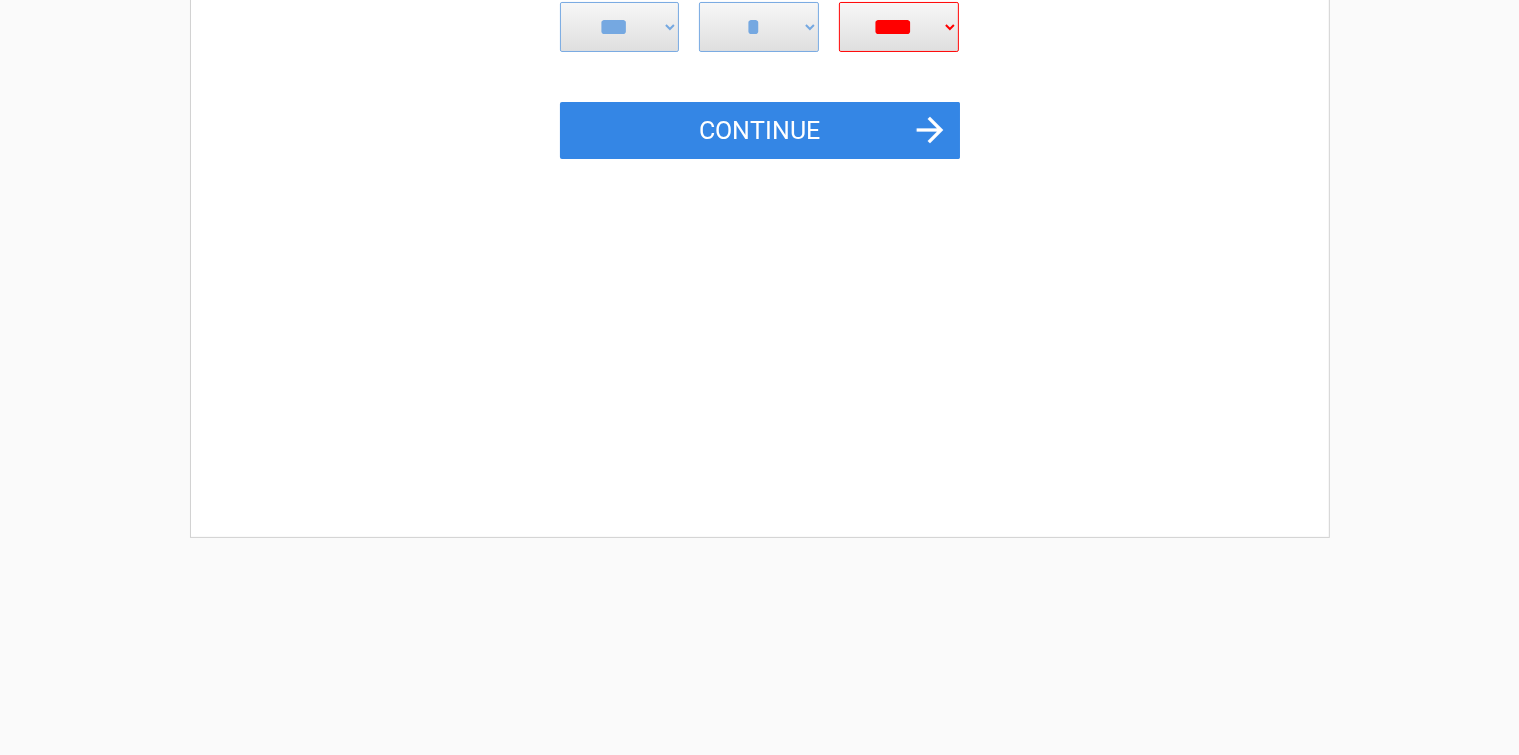 drag, startPoint x: 868, startPoint y: 5, endPoint x: 839, endPoint y: 65, distance: 66.64083 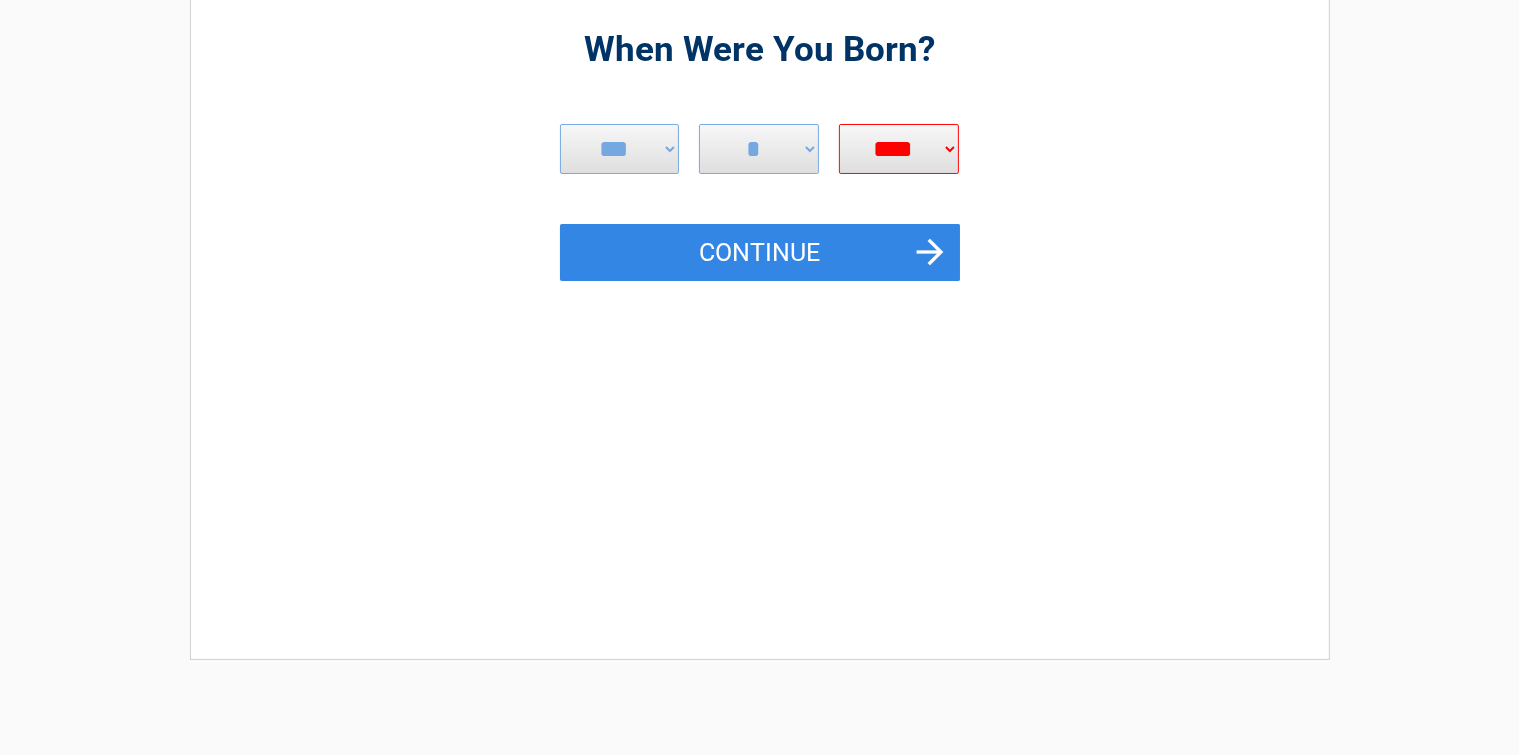 scroll, scrollTop: 127, scrollLeft: 0, axis: vertical 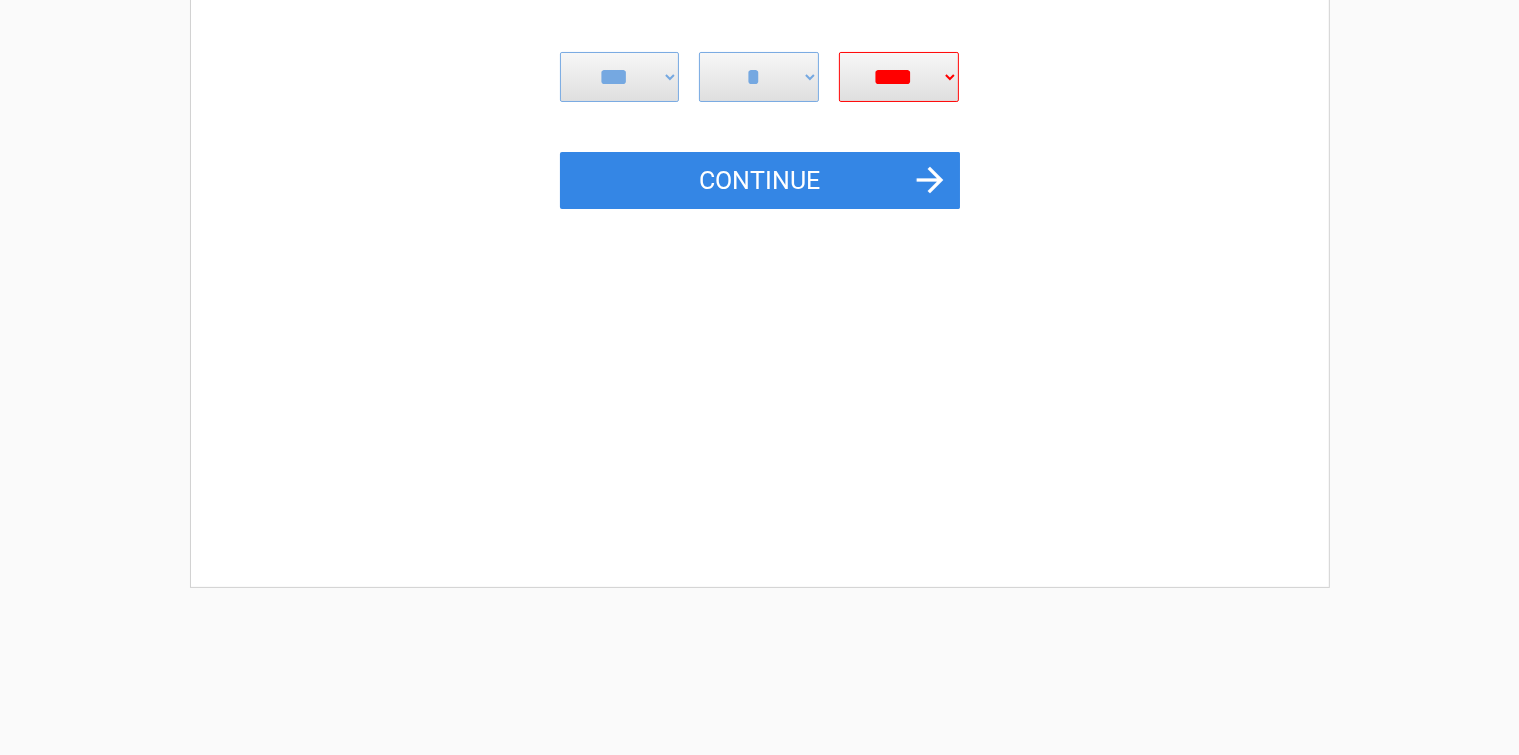 click on "****
****
****
****
****
****
****
****
****
****
****
****
****
****
****
****
****
****
****
****
****
****
****
****
****
****
****
****
****
****
****
****
****
****
****
****
****
****
****
****
****
****
****
****
****
****
****
****
****
****
****
****
****
****
****
****
****
****
****
****
****
****
****
****" at bounding box center (899, 77) 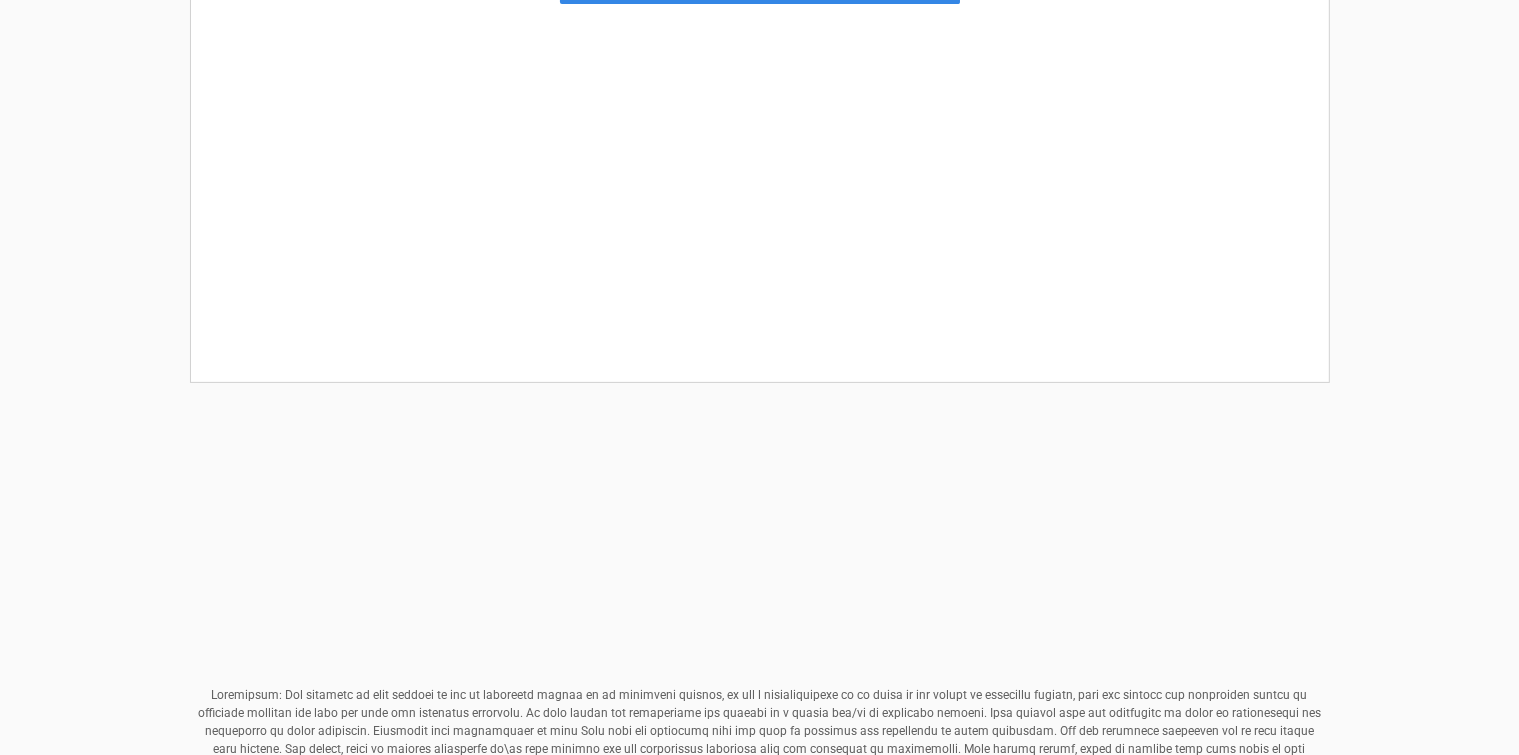 scroll, scrollTop: 677, scrollLeft: 0, axis: vertical 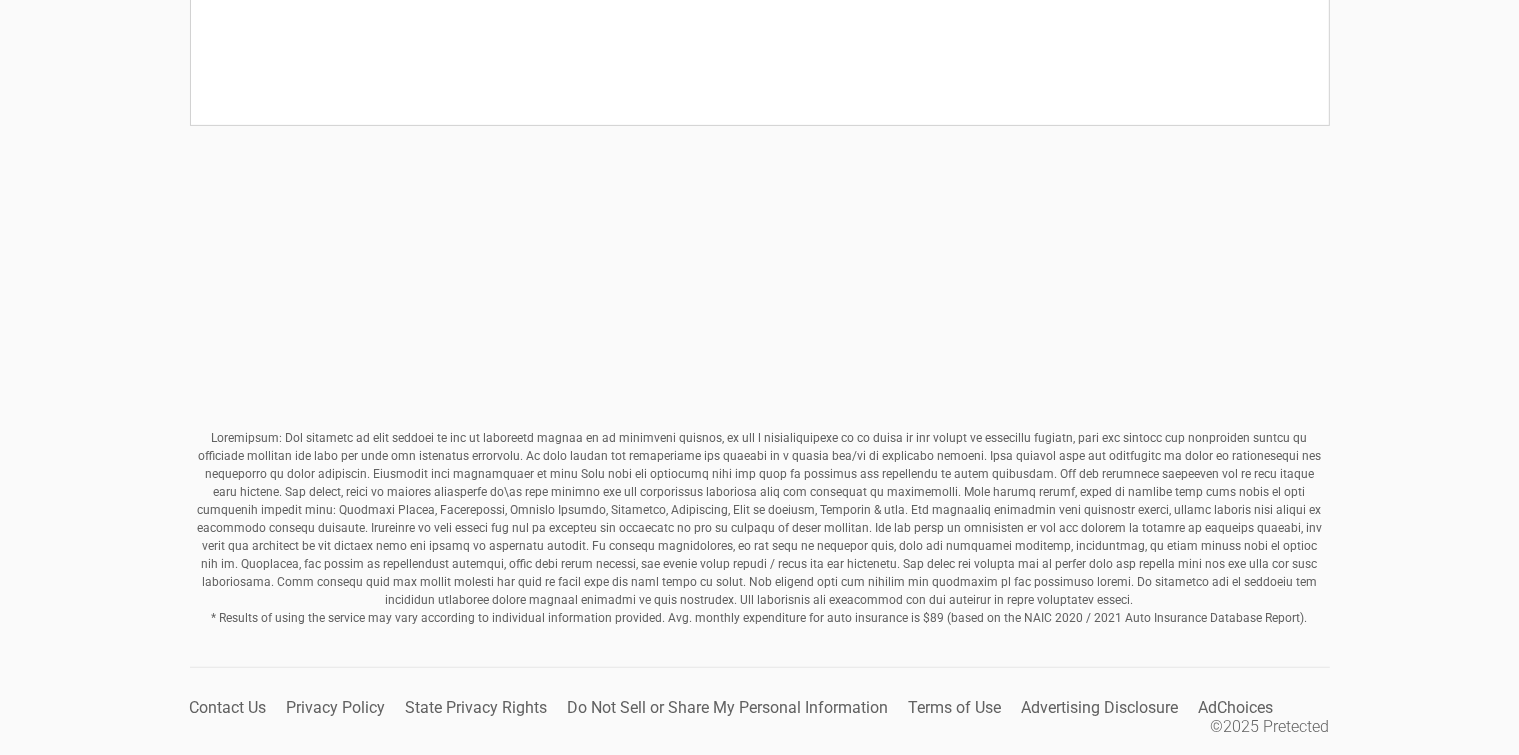 drag, startPoint x: 1454, startPoint y: 754, endPoint x: 1242, endPoint y: 608, distance: 257.4102 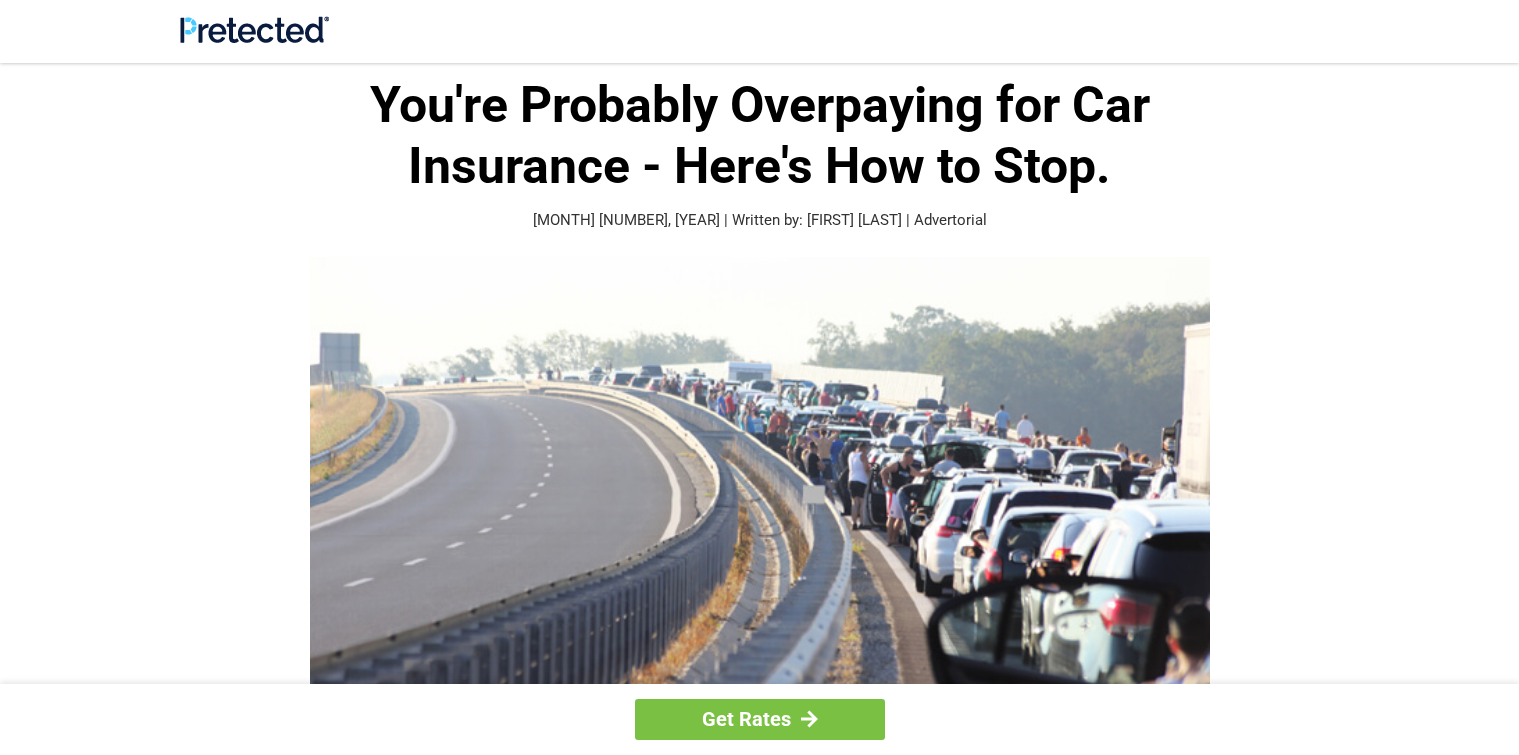 scroll, scrollTop: 516, scrollLeft: 0, axis: vertical 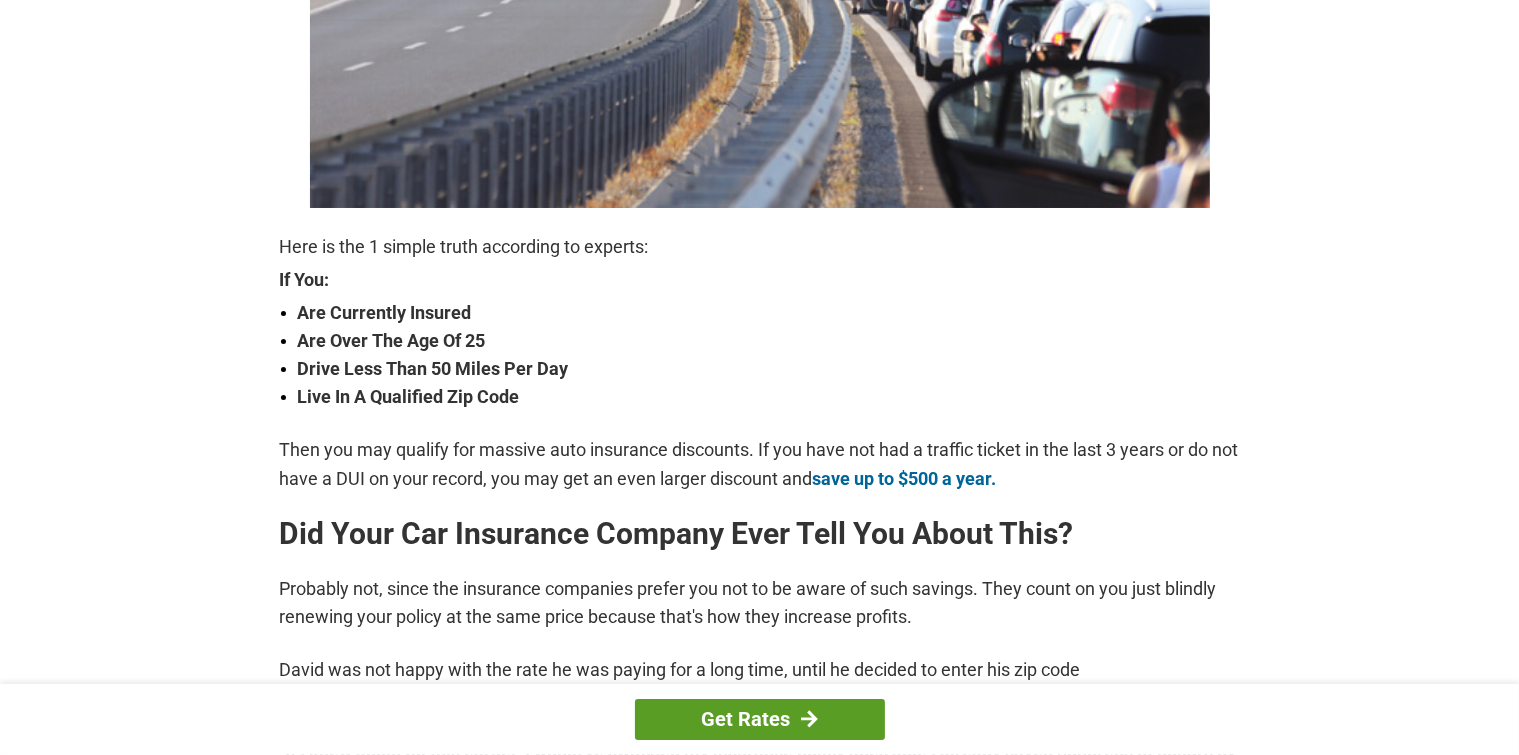 click on "Get Rates" at bounding box center (760, 719) 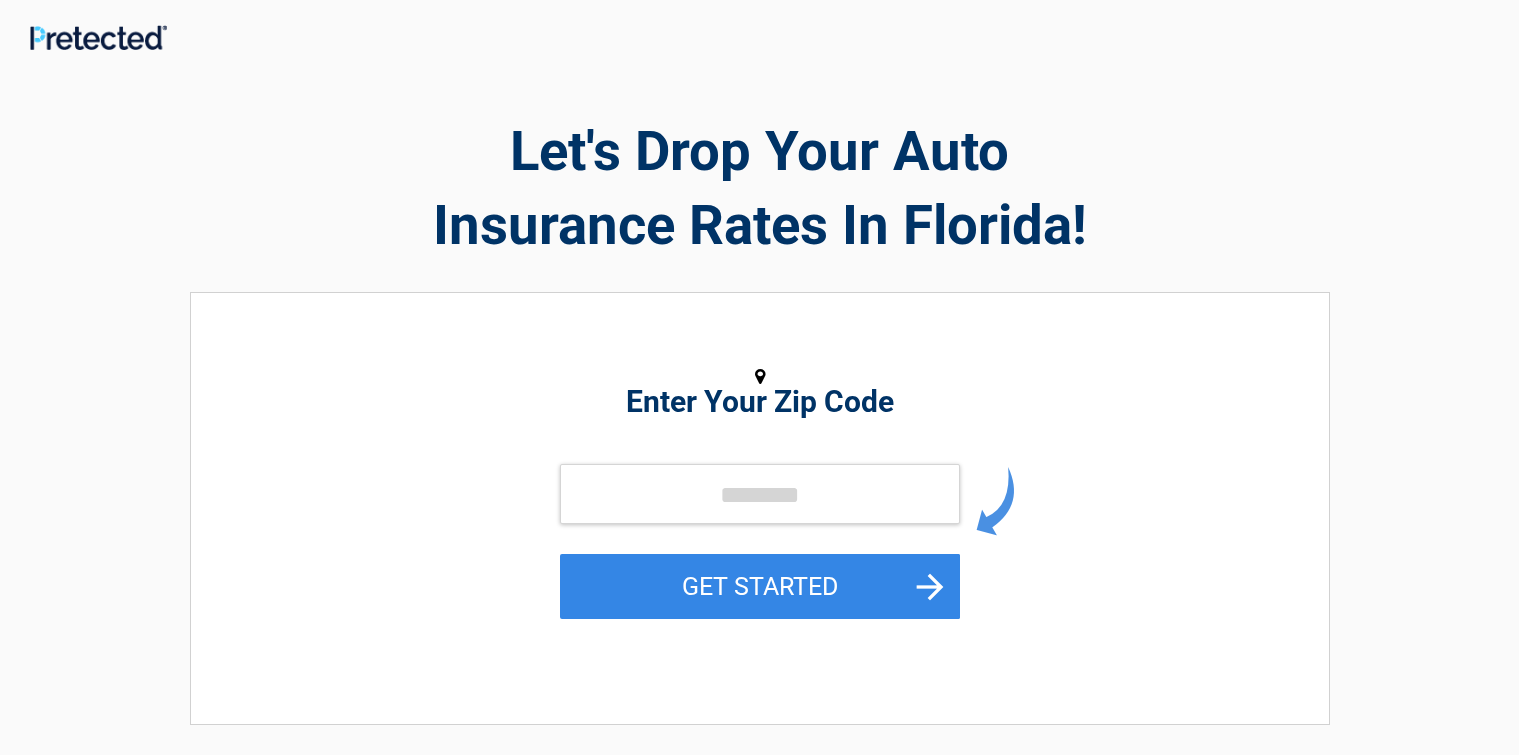 scroll, scrollTop: 0, scrollLeft: 0, axis: both 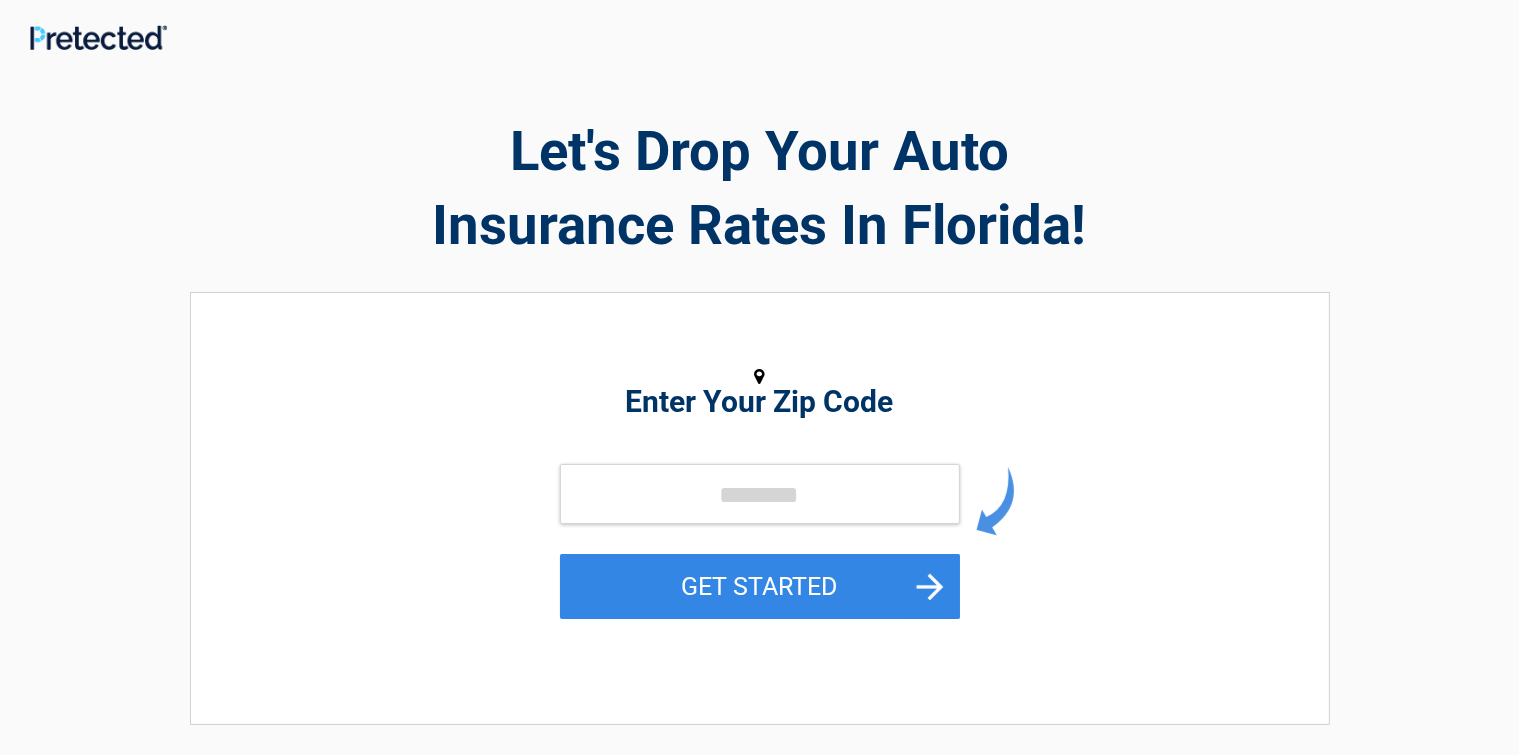 click on "Enter Your Zip Code" at bounding box center [760, 402] 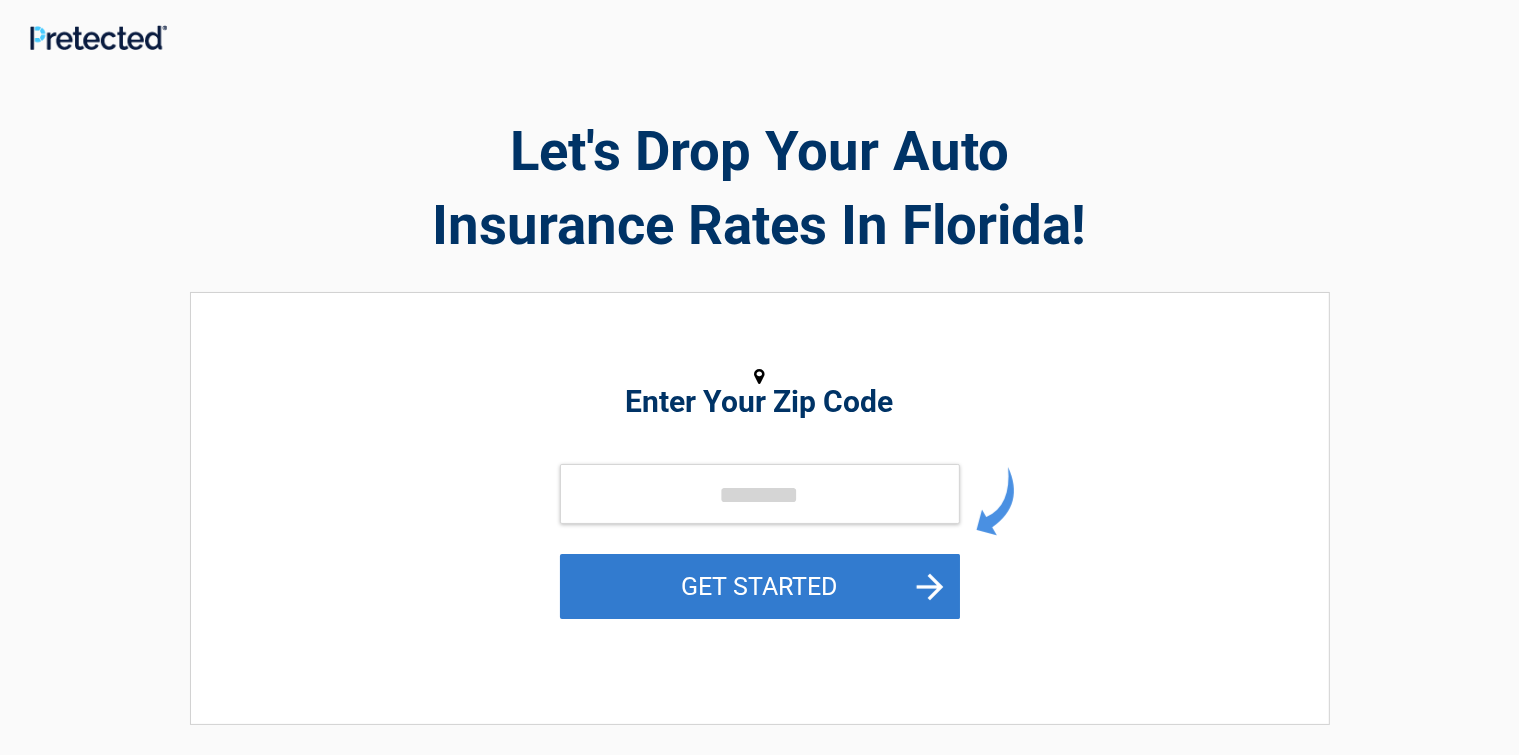 click on "GET STARTED" at bounding box center (760, 586) 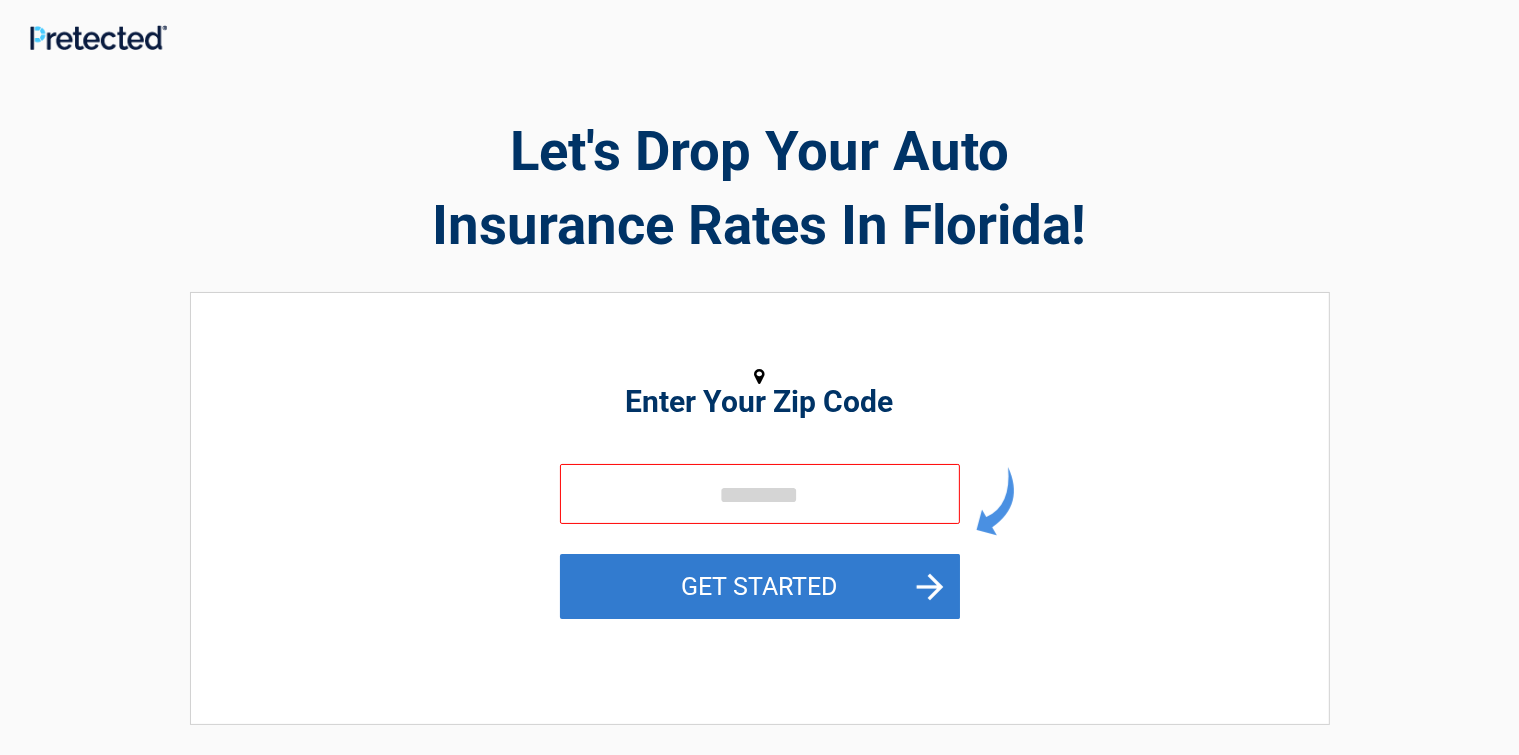 click on "GET STARTED" at bounding box center [760, 586] 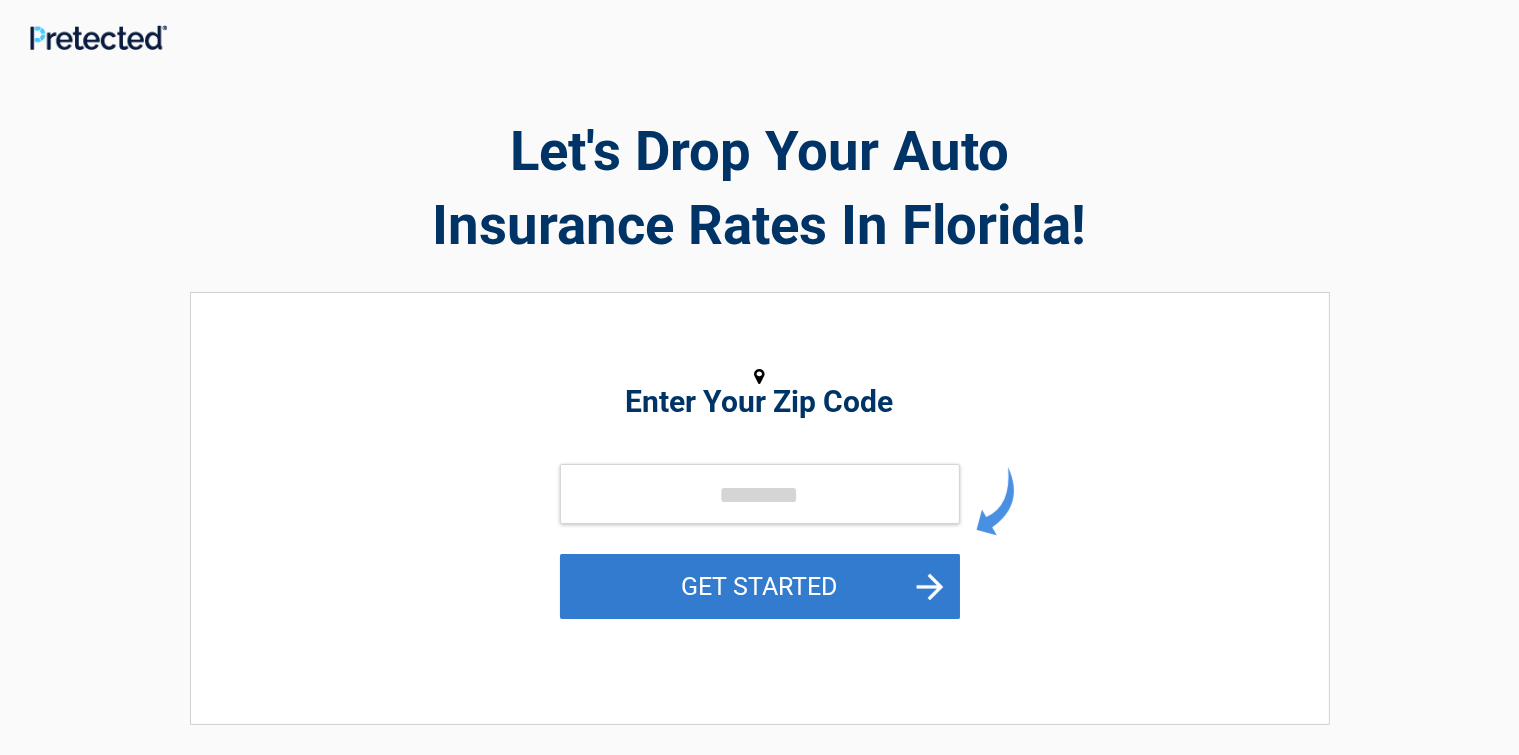 click on "GET STARTED" at bounding box center [760, 586] 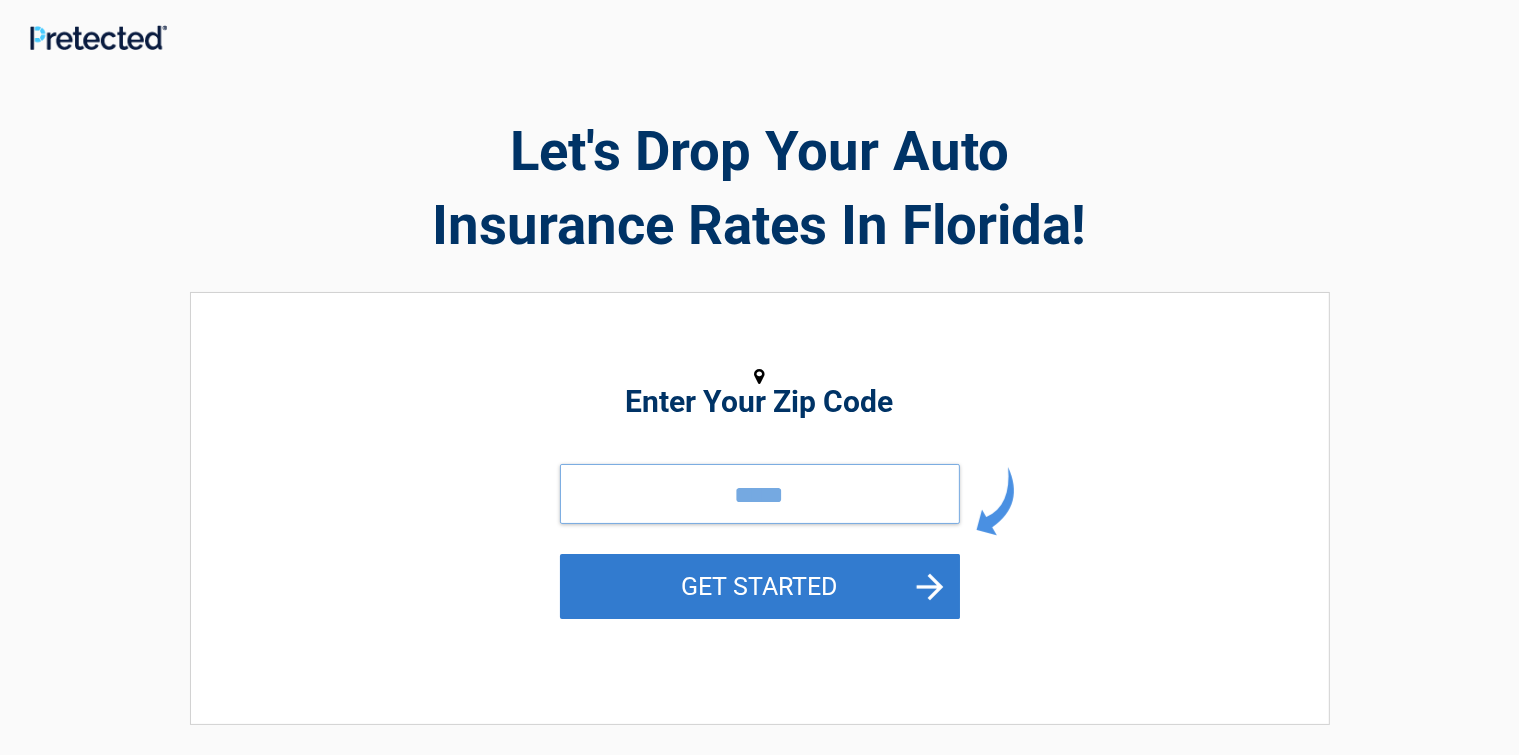 type on "*****" 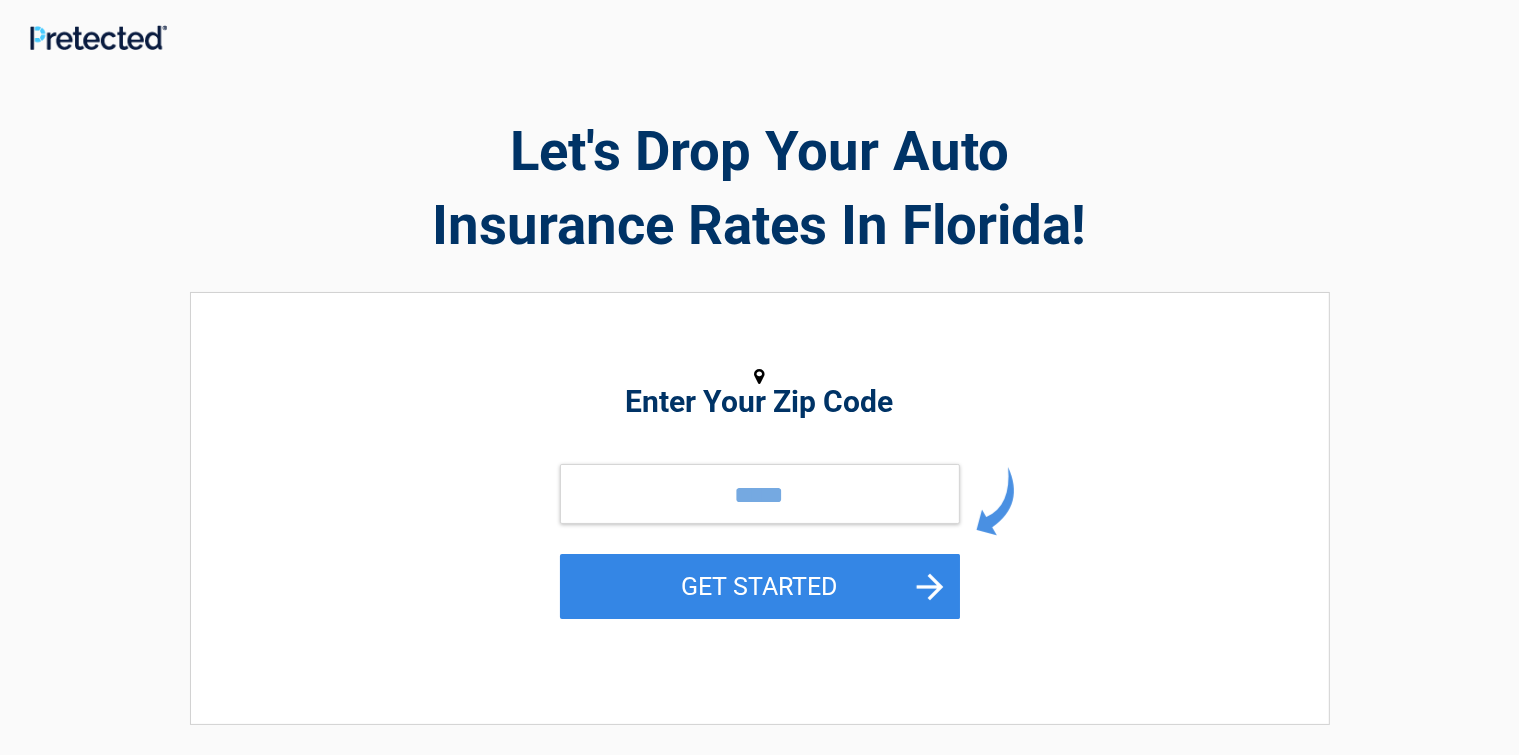 click on "GET STARTED" at bounding box center (760, 586) 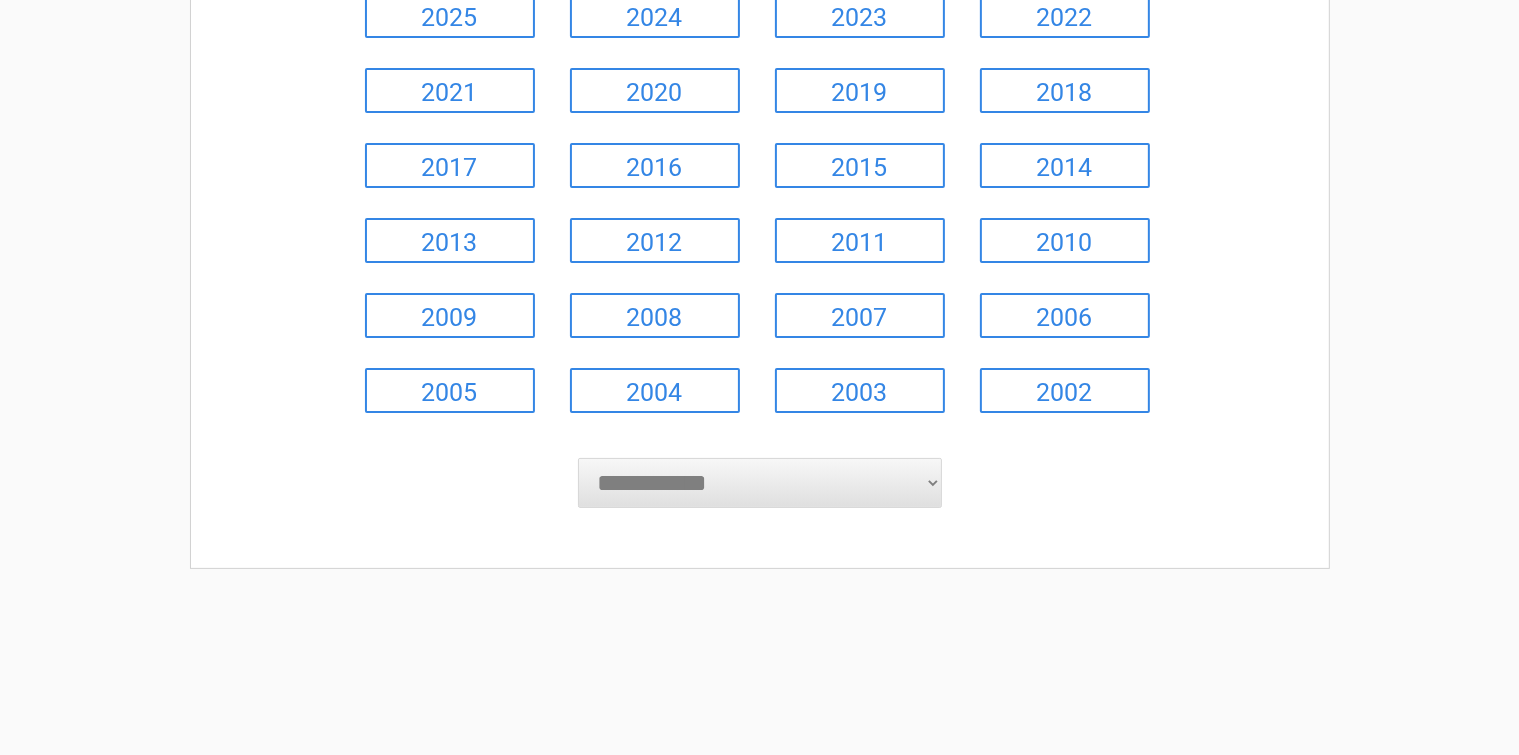 scroll, scrollTop: 316, scrollLeft: 0, axis: vertical 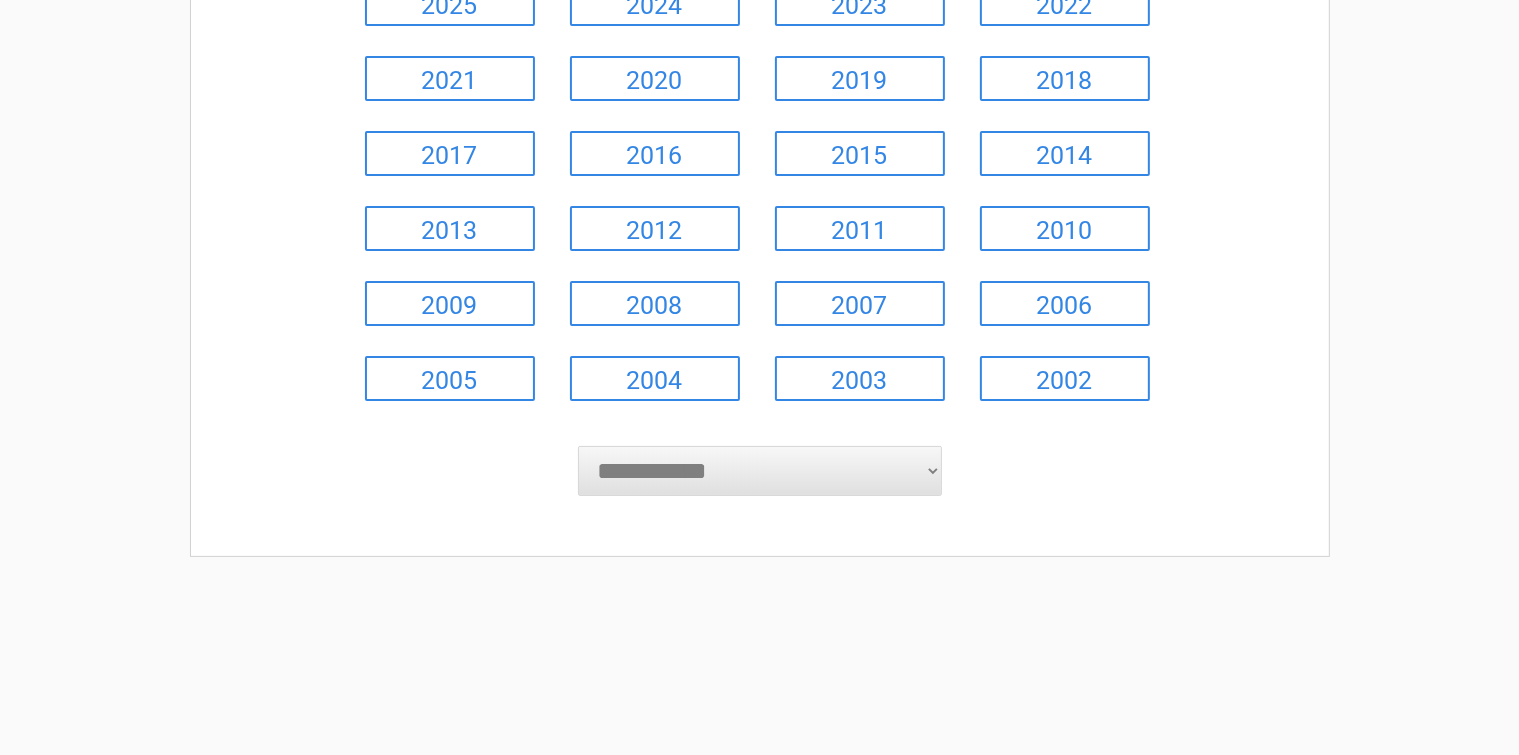 click on "**********" at bounding box center [760, 471] 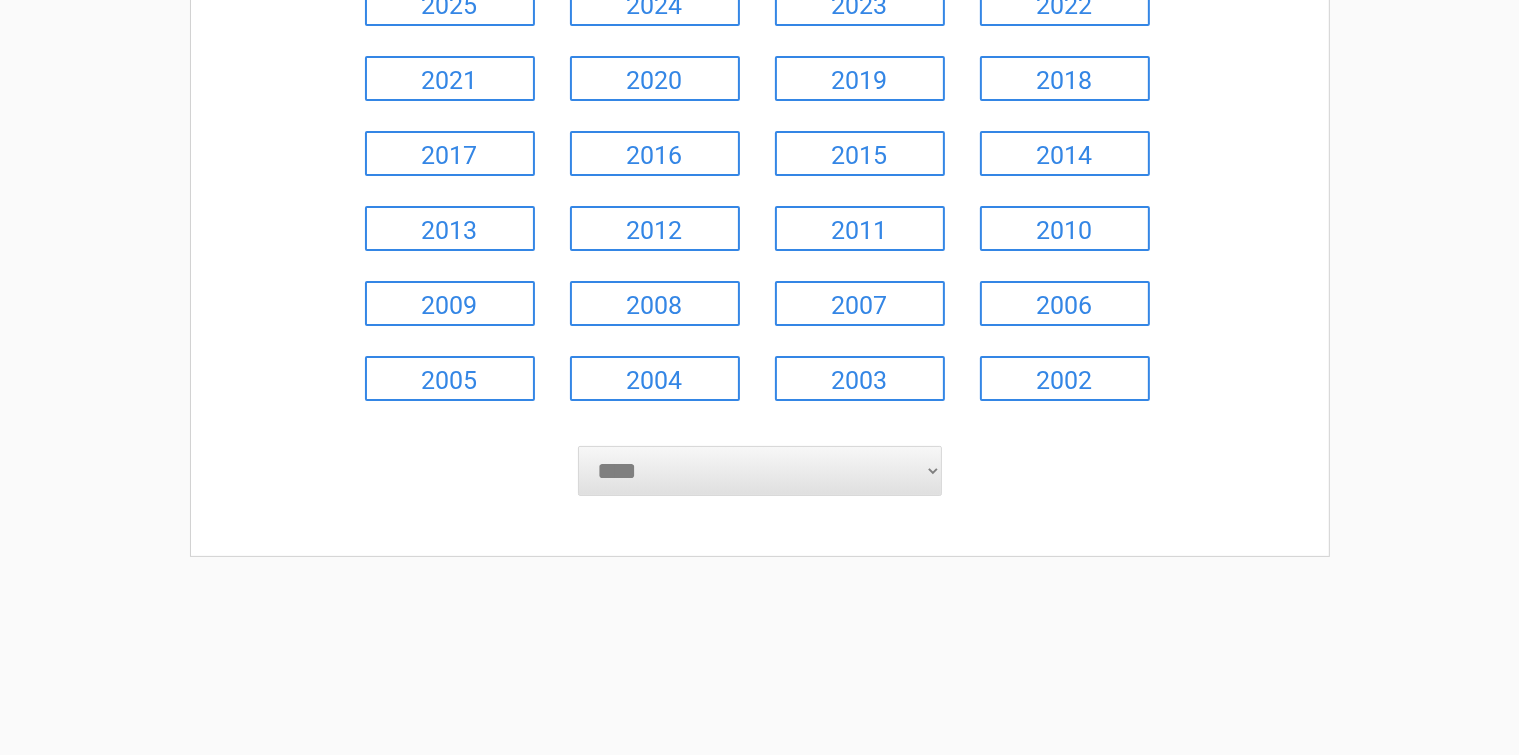 click on "**********" at bounding box center (760, 471) 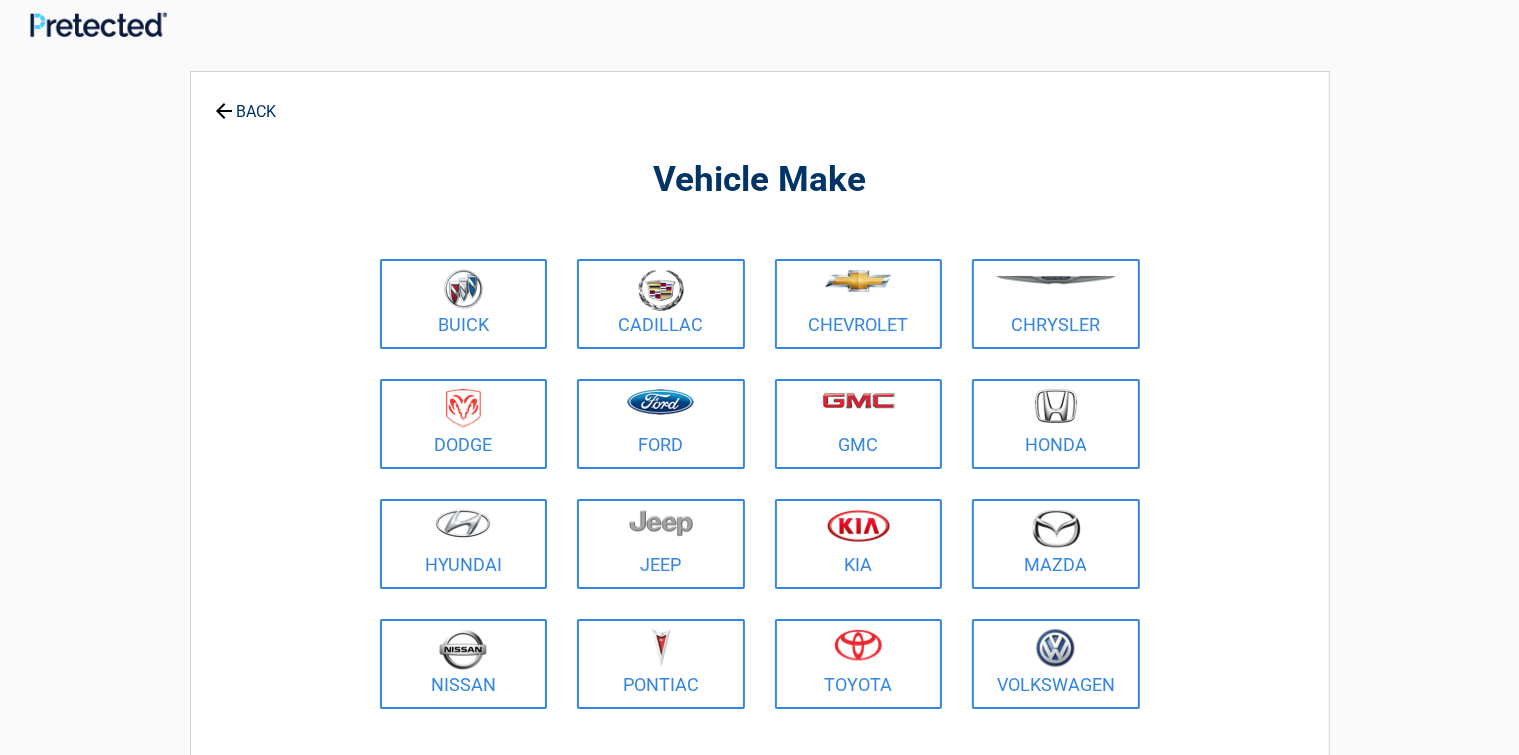 scroll, scrollTop: 0, scrollLeft: 0, axis: both 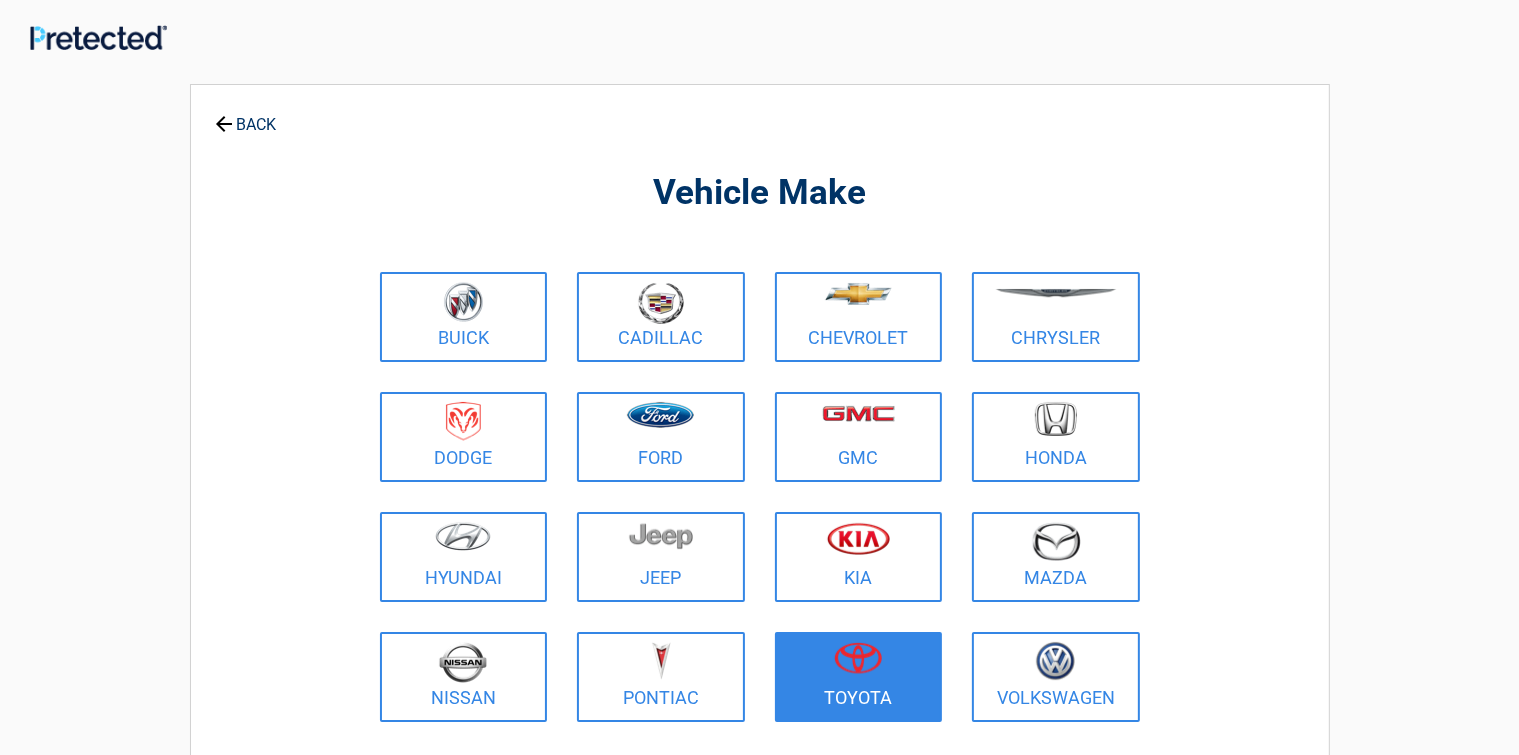 click at bounding box center [859, 664] 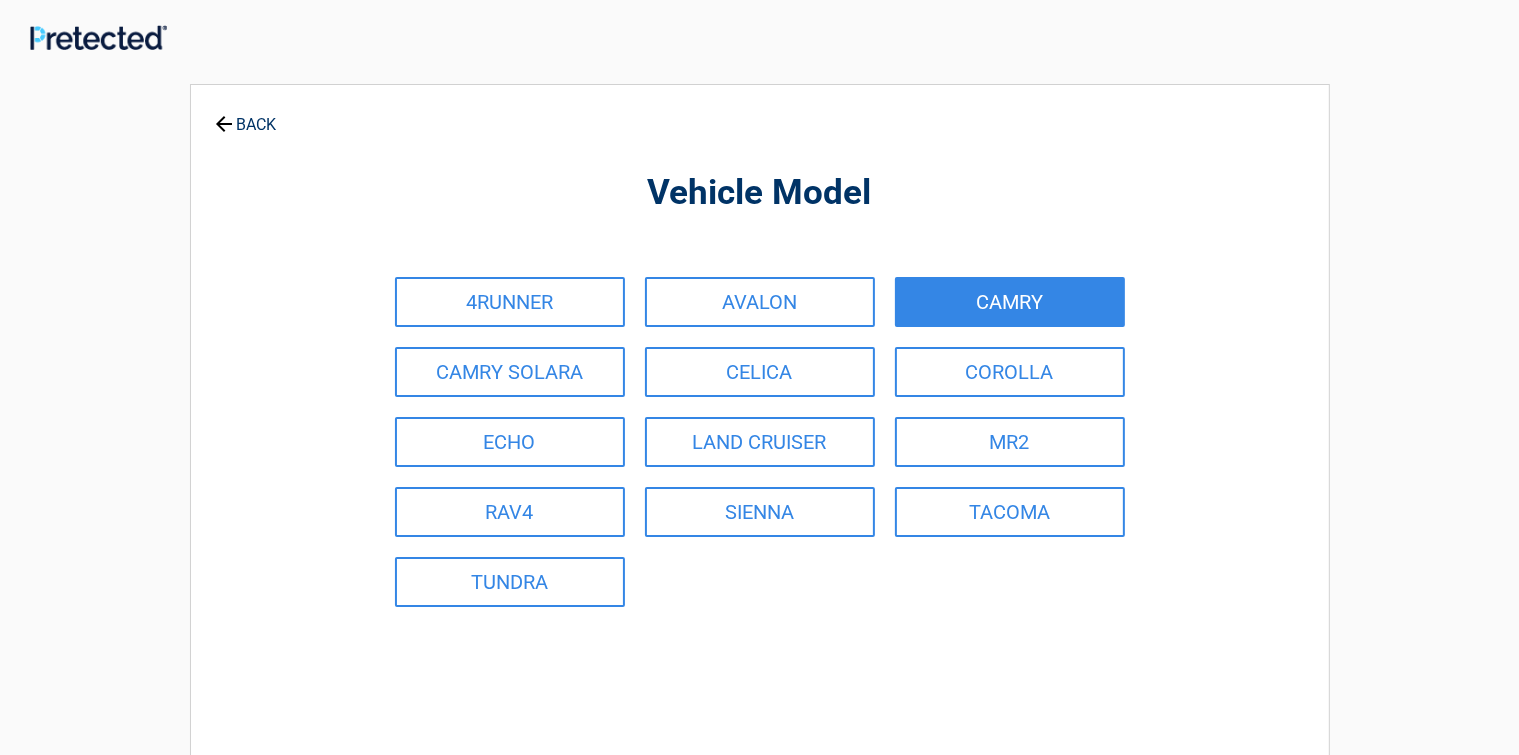 click on "CAMRY" at bounding box center (1010, 302) 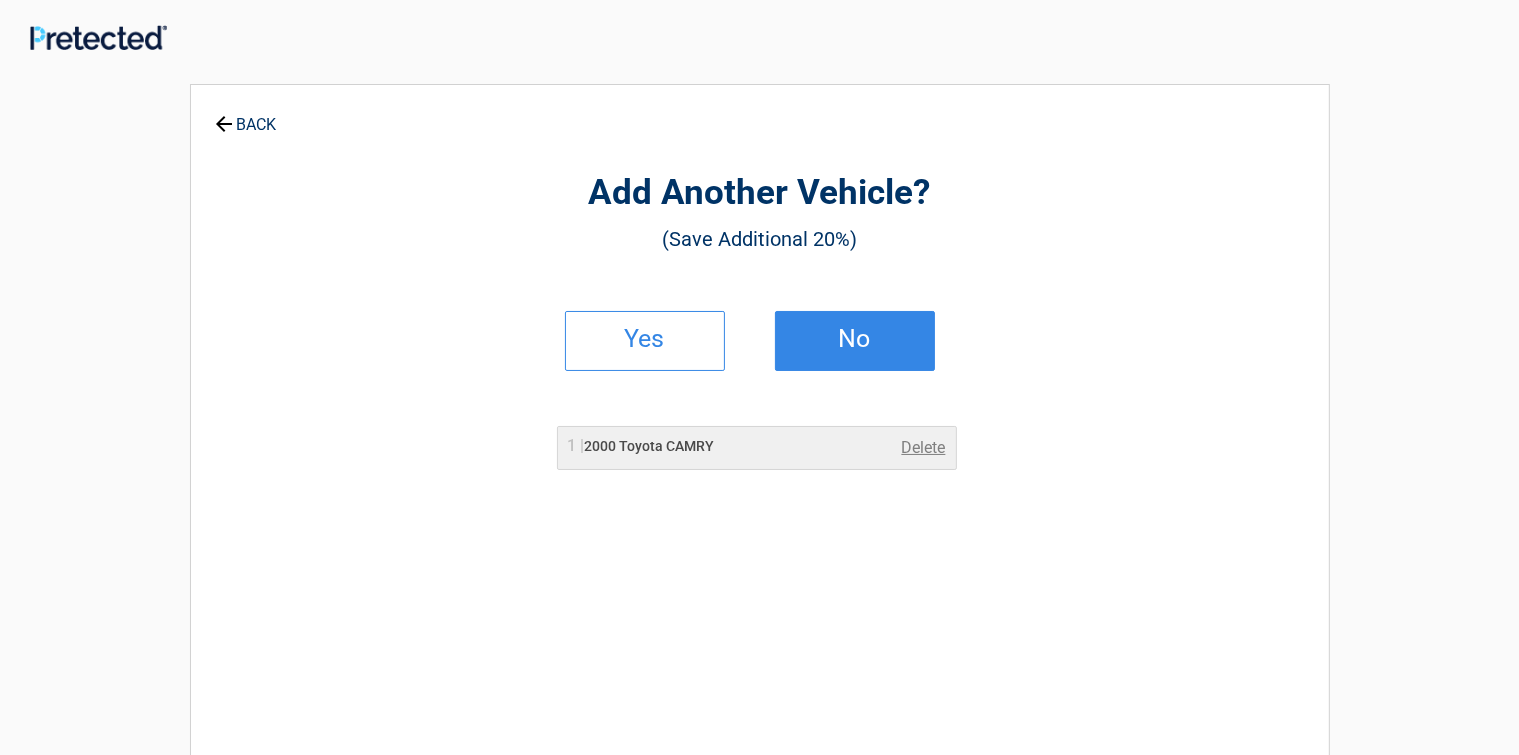 click on "No" at bounding box center [855, 341] 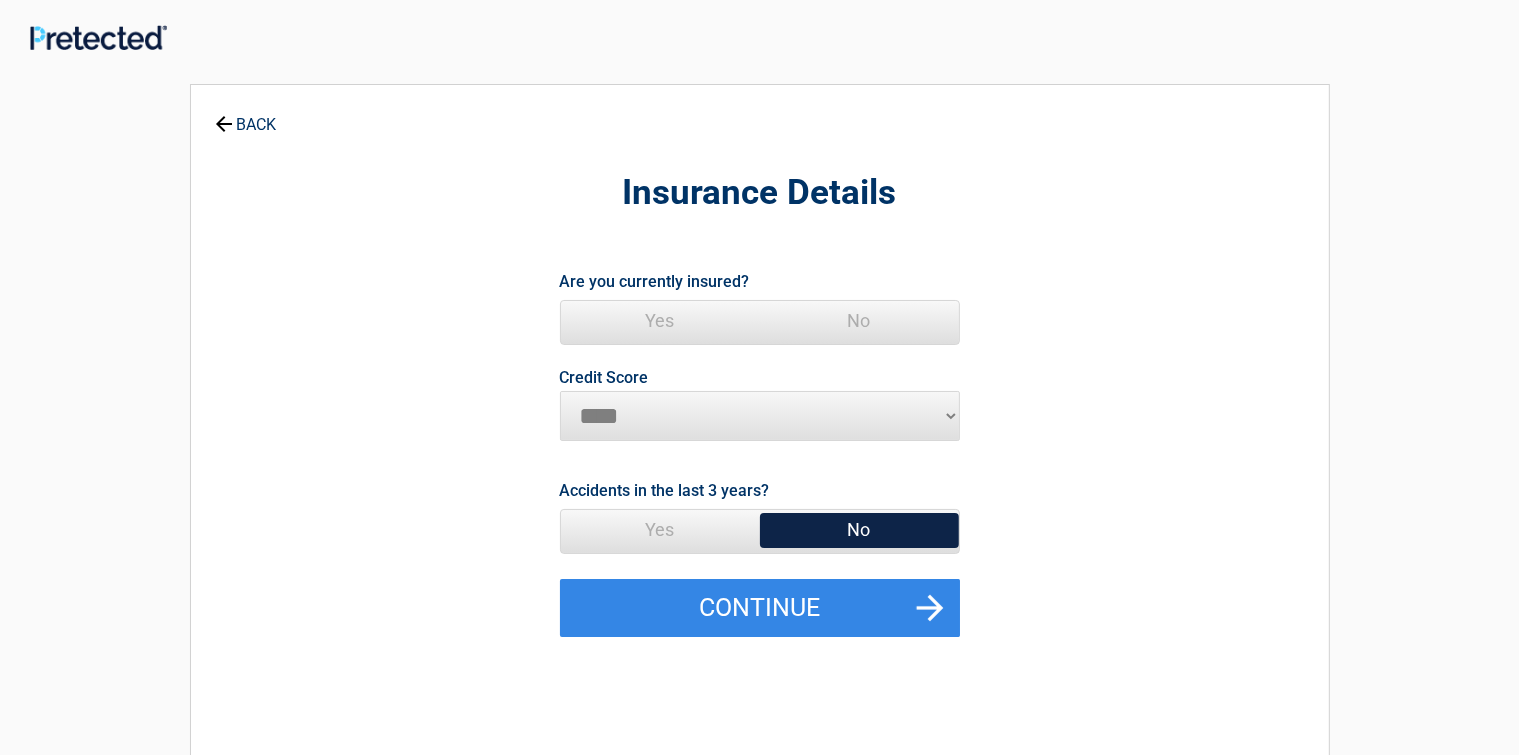 click on "Yes" at bounding box center (660, 321) 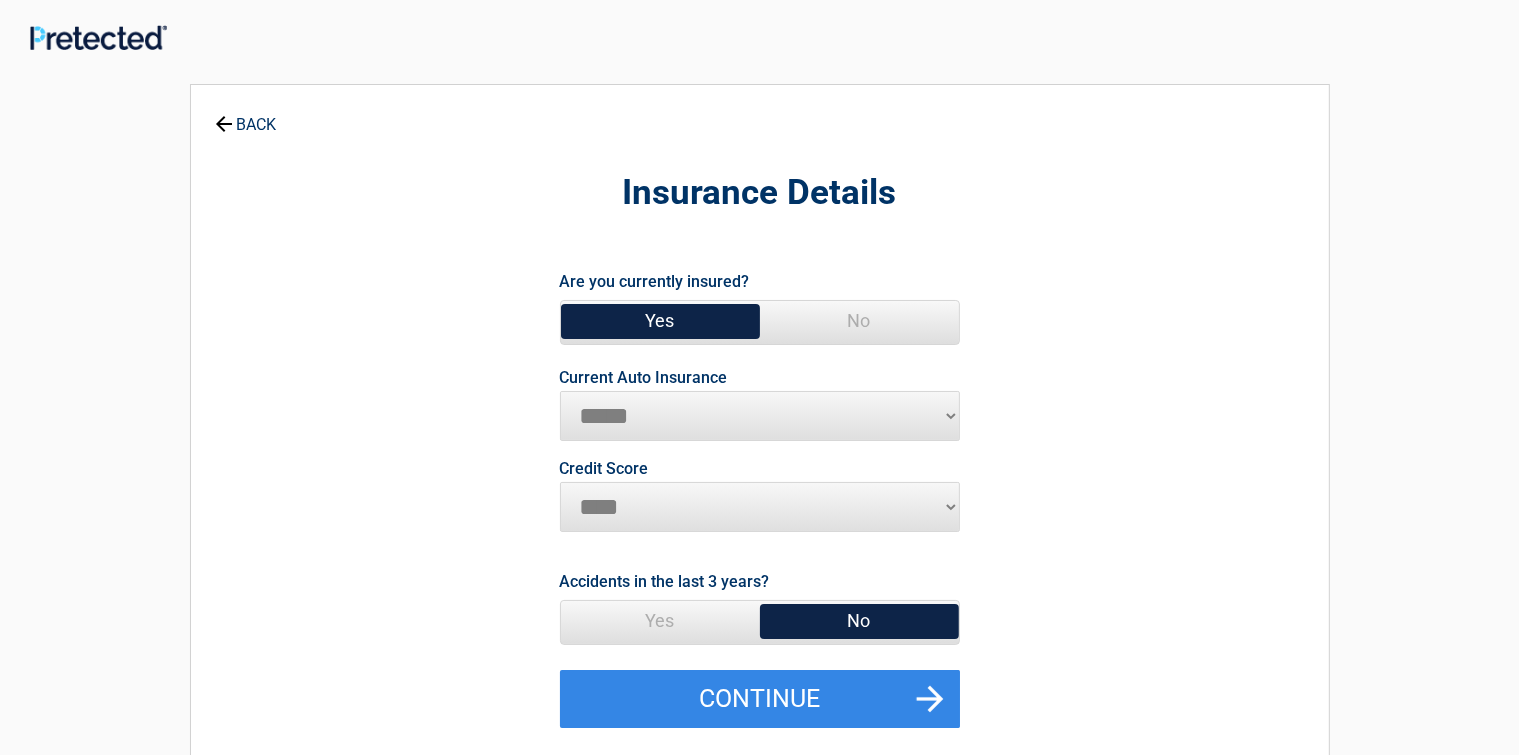 click on "**********" at bounding box center (760, 416) 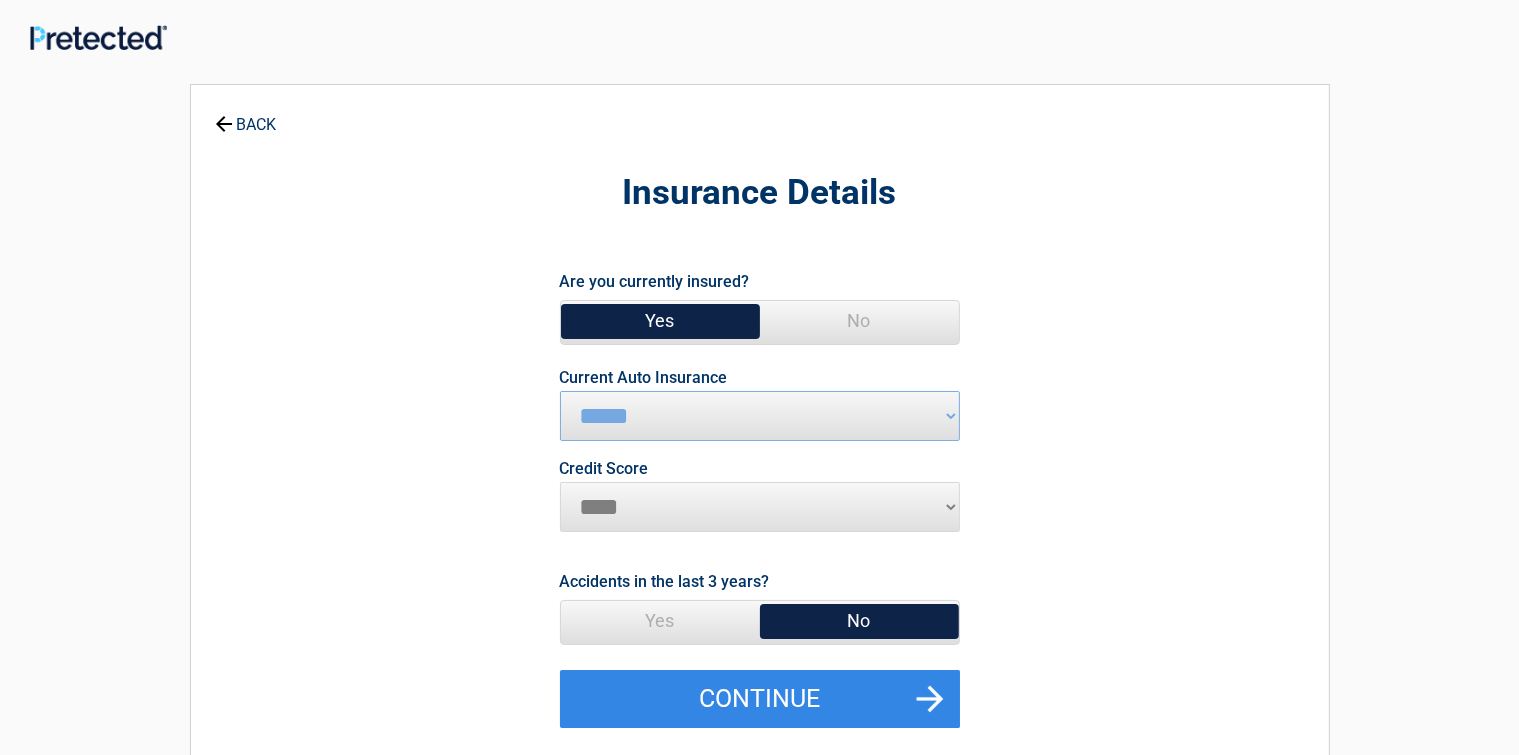 click on "Yes" at bounding box center [660, 321] 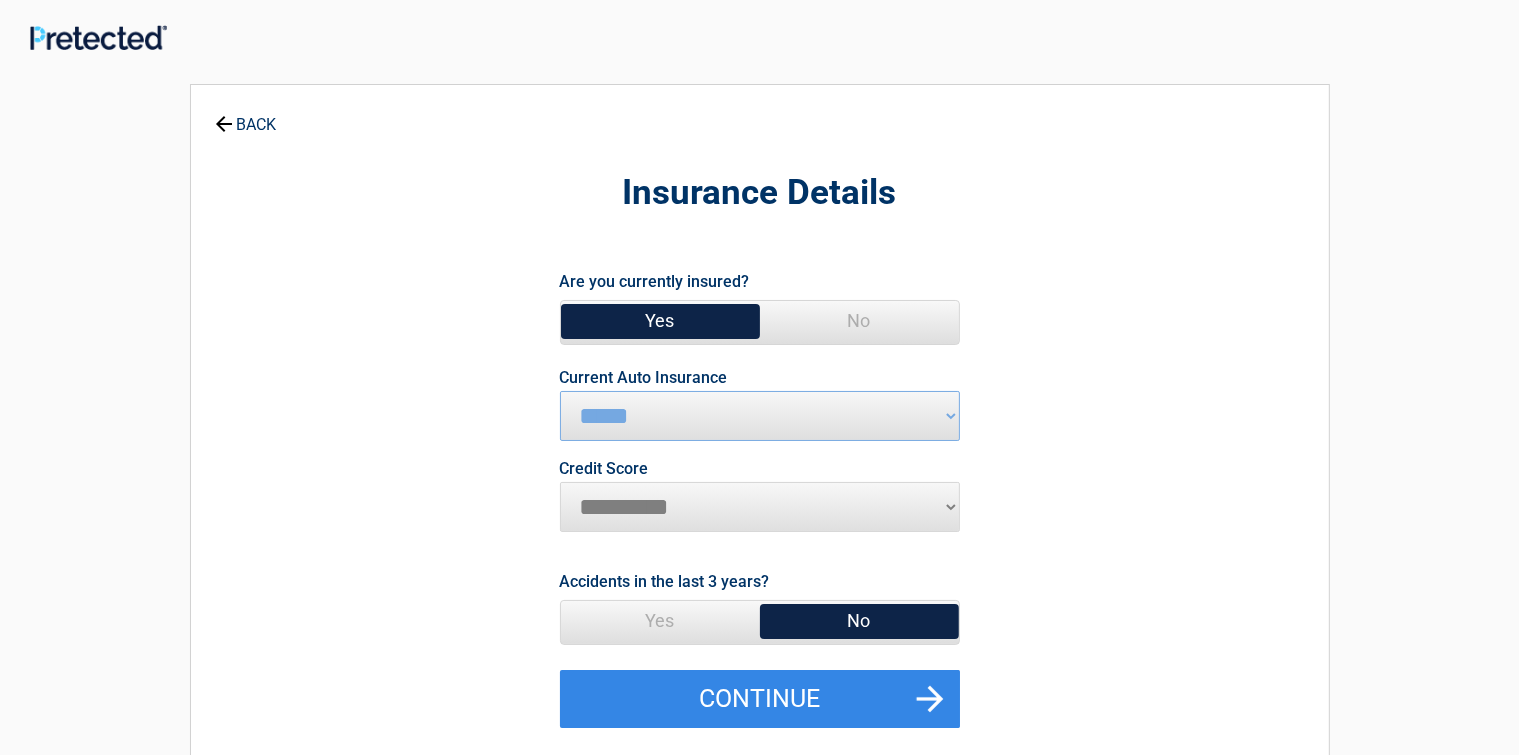 click on "*********
****
*******
****" at bounding box center (760, 507) 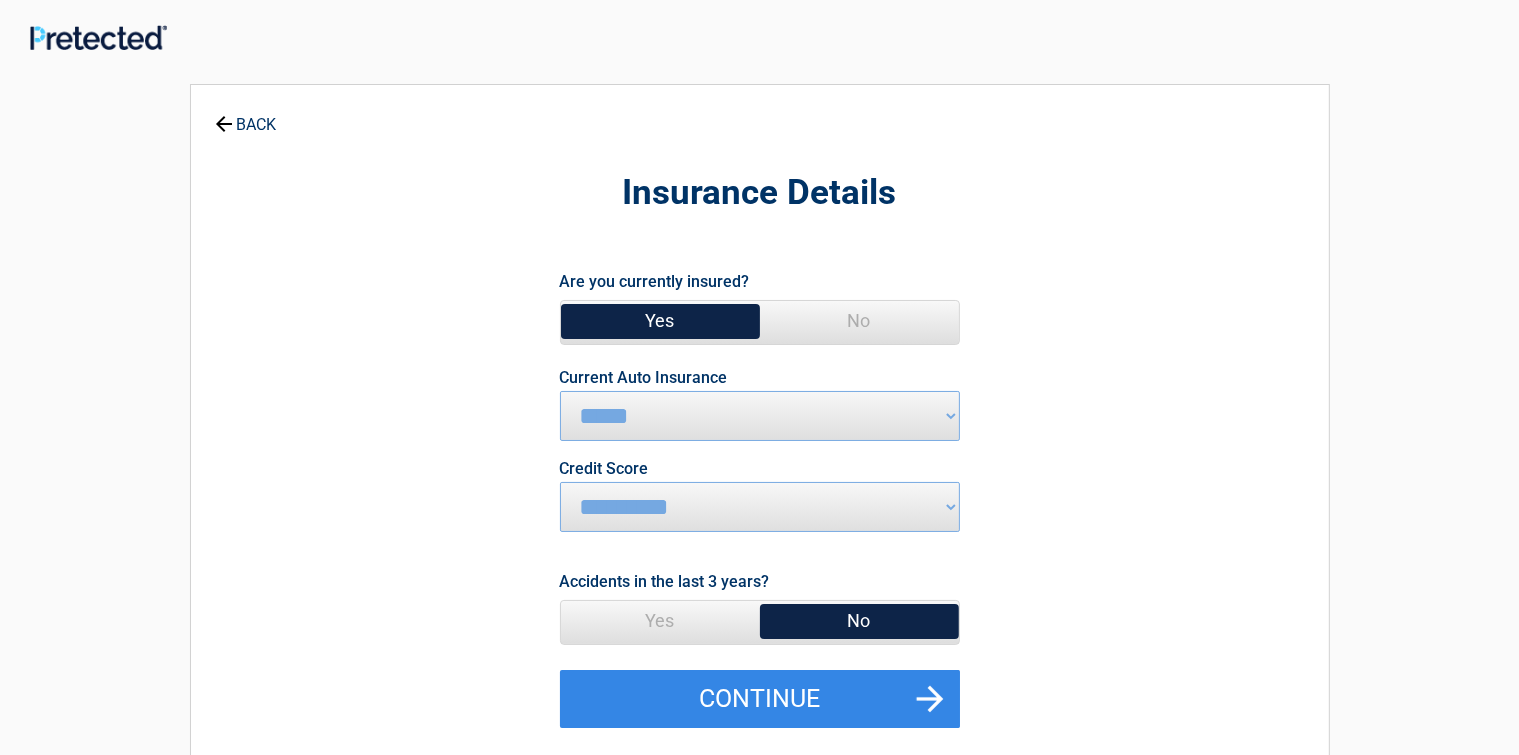click on "No" at bounding box center [859, 621] 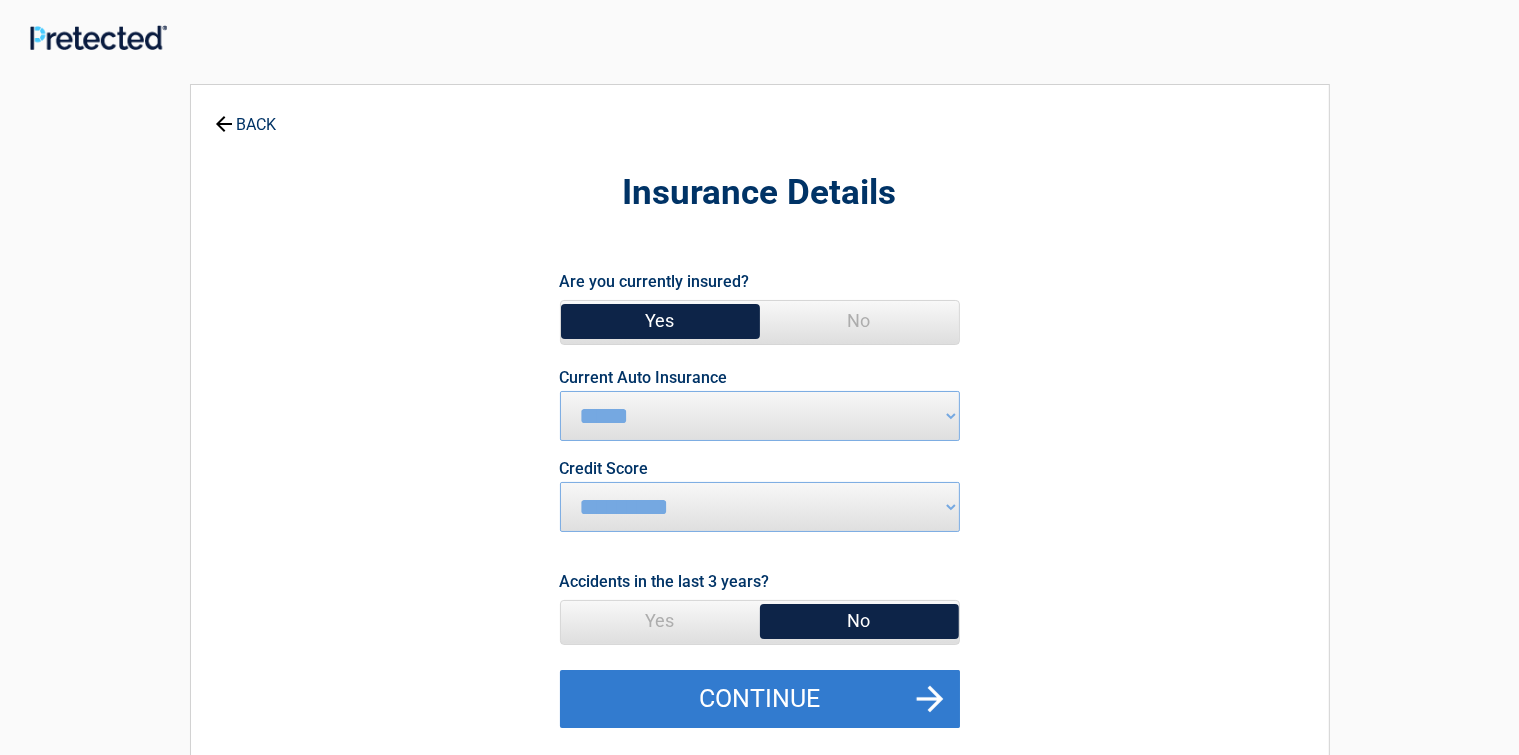 click on "Continue" at bounding box center [760, 699] 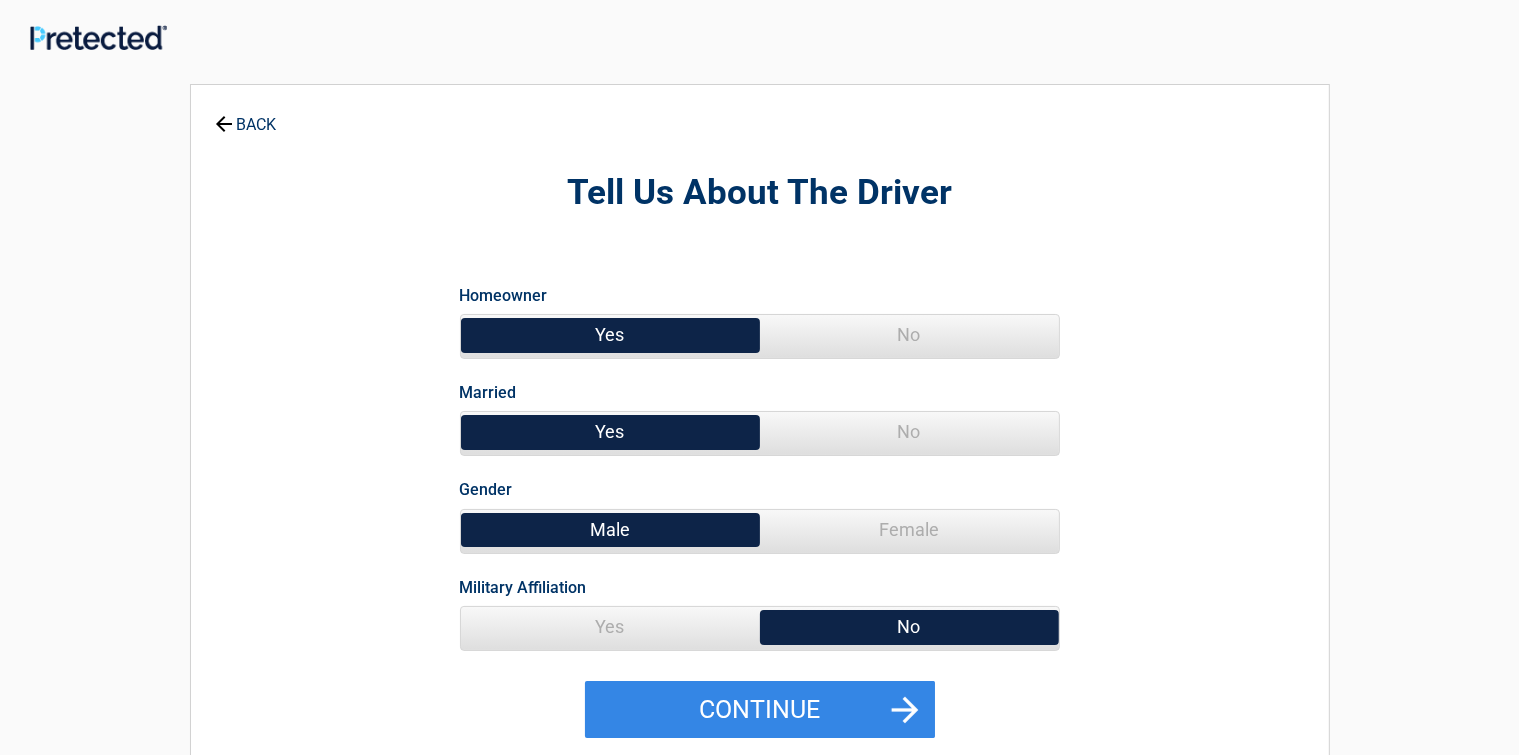 drag, startPoint x: 591, startPoint y: 326, endPoint x: 588, endPoint y: 342, distance: 16.27882 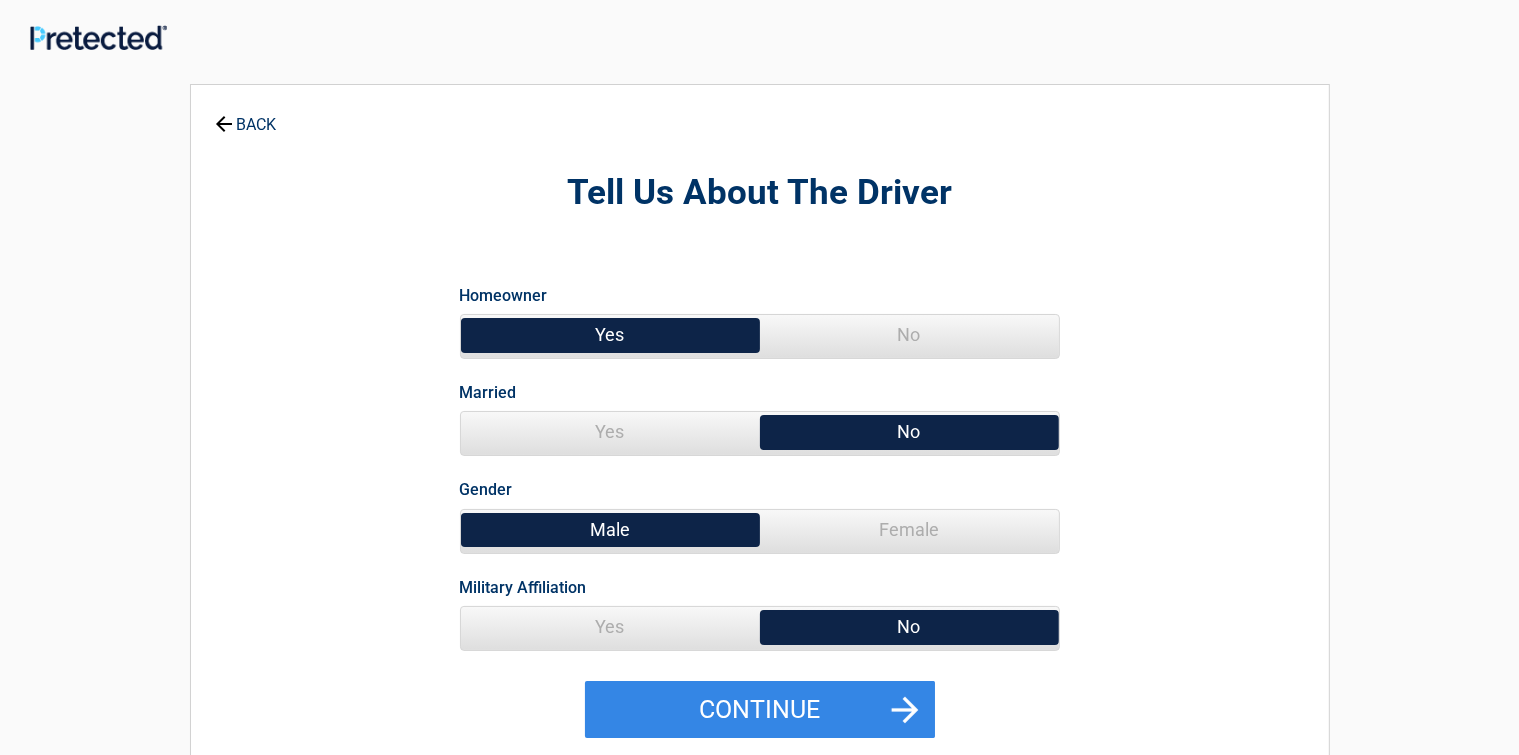 click on "No" at bounding box center (909, 432) 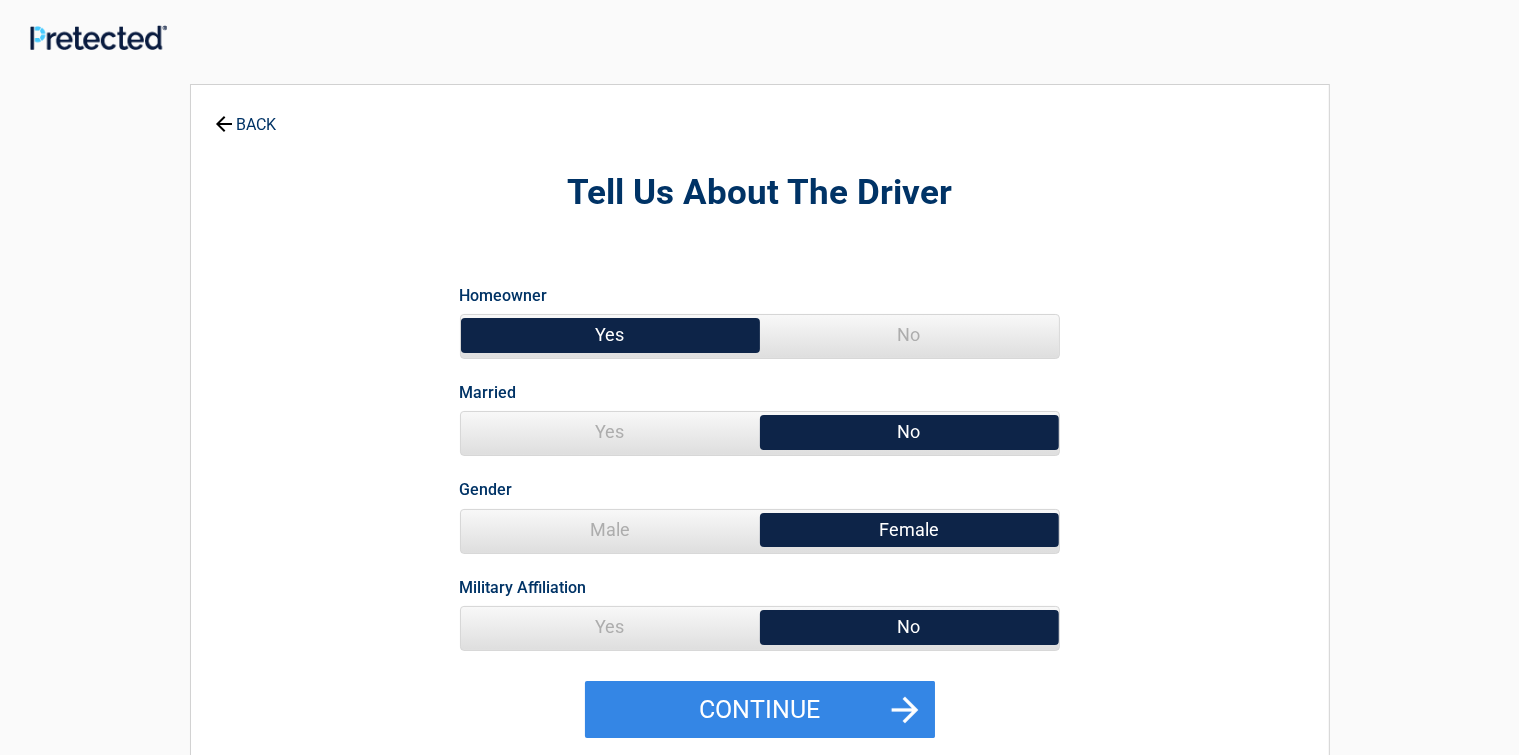 click on "No" at bounding box center (909, 627) 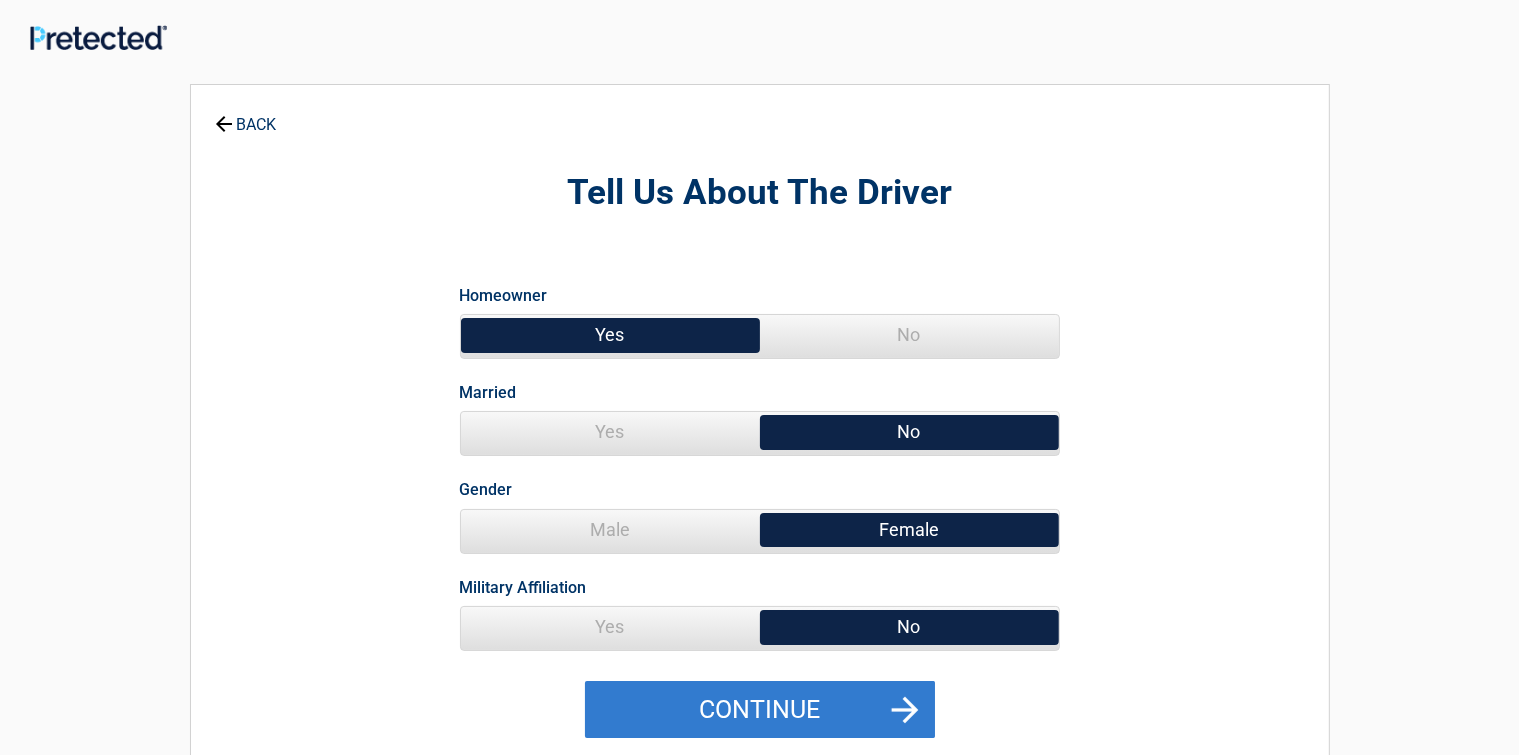 click on "Continue" at bounding box center (760, 710) 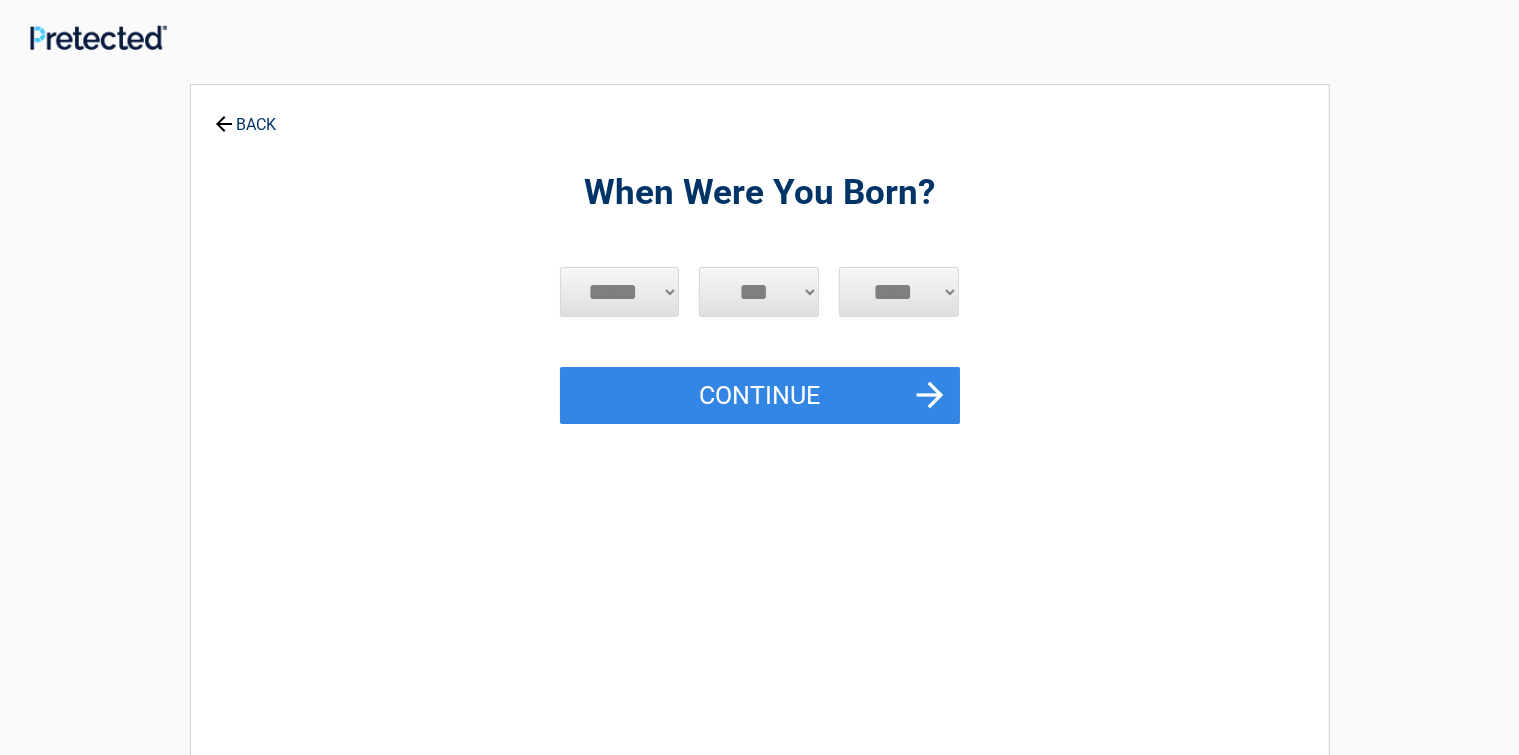 click on "*****
***
***
***
***
***
***
***
***
***
***
***
***" at bounding box center [620, 292] 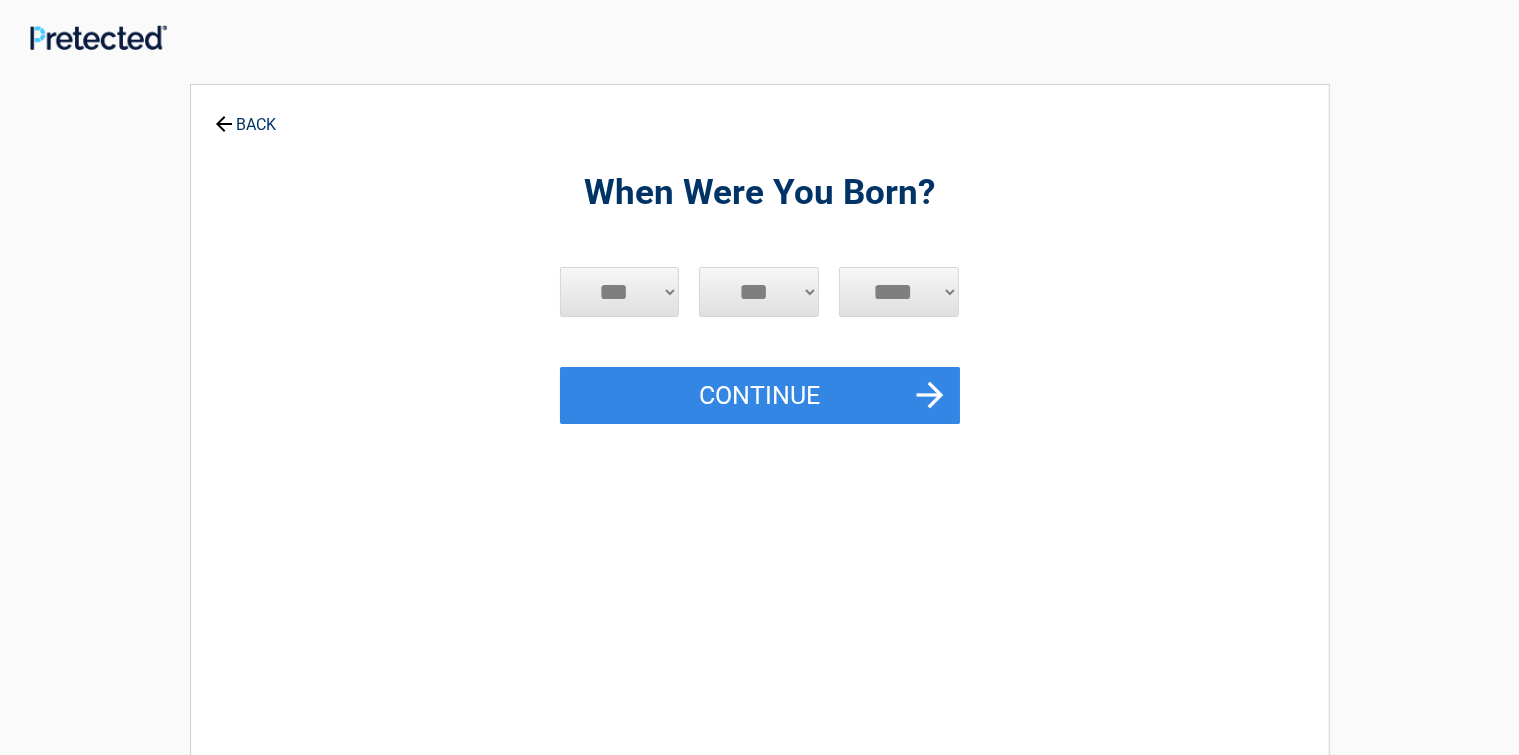 click on "*****
***
***
***
***
***
***
***
***
***
***
***
***" at bounding box center [620, 292] 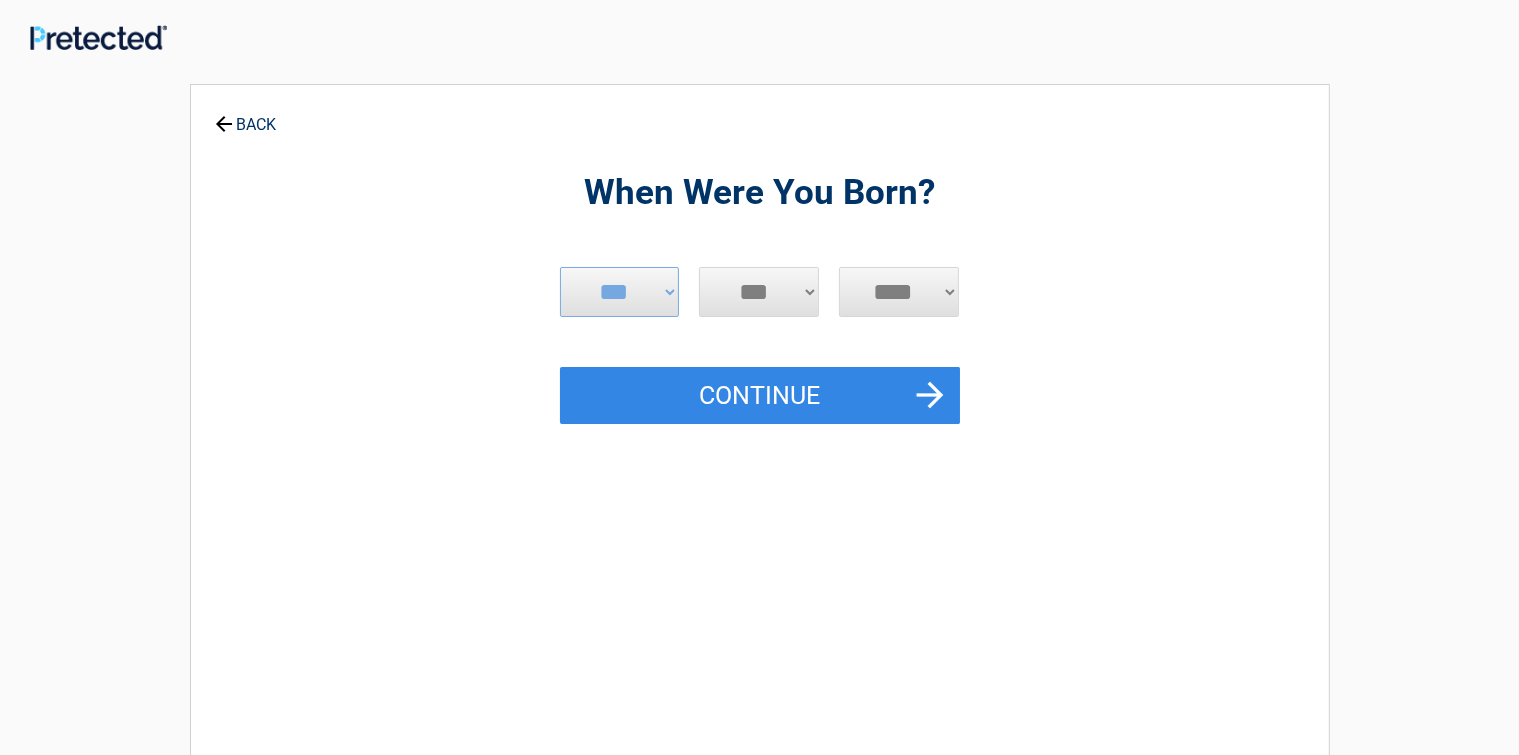 drag, startPoint x: 810, startPoint y: 286, endPoint x: 807, endPoint y: 296, distance: 10.440307 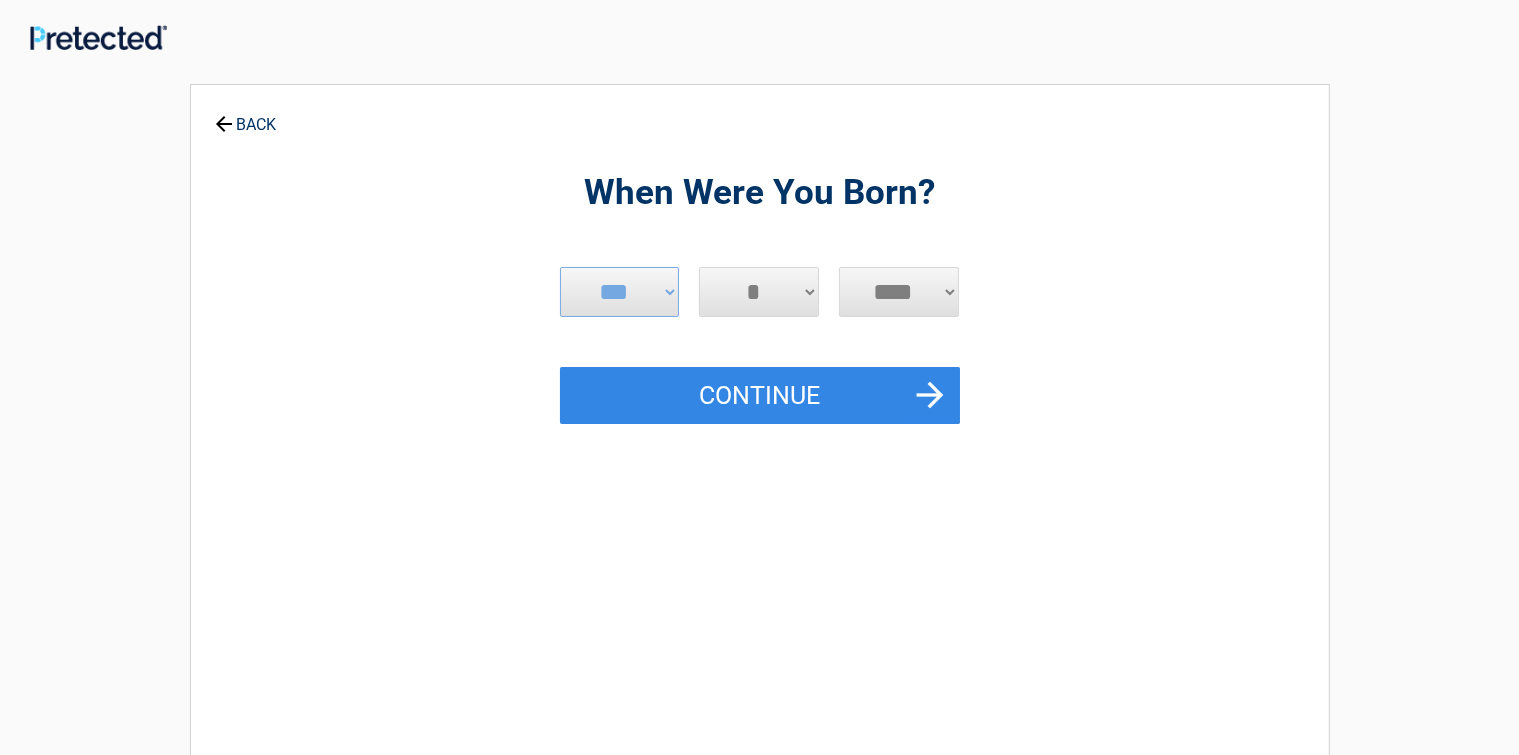 click on "*** * * * * * * * * * ** ** ** ** ** ** ** ** ** ** ** ** ** ** ** ** ** ** ** ** ** **" at bounding box center [759, 292] 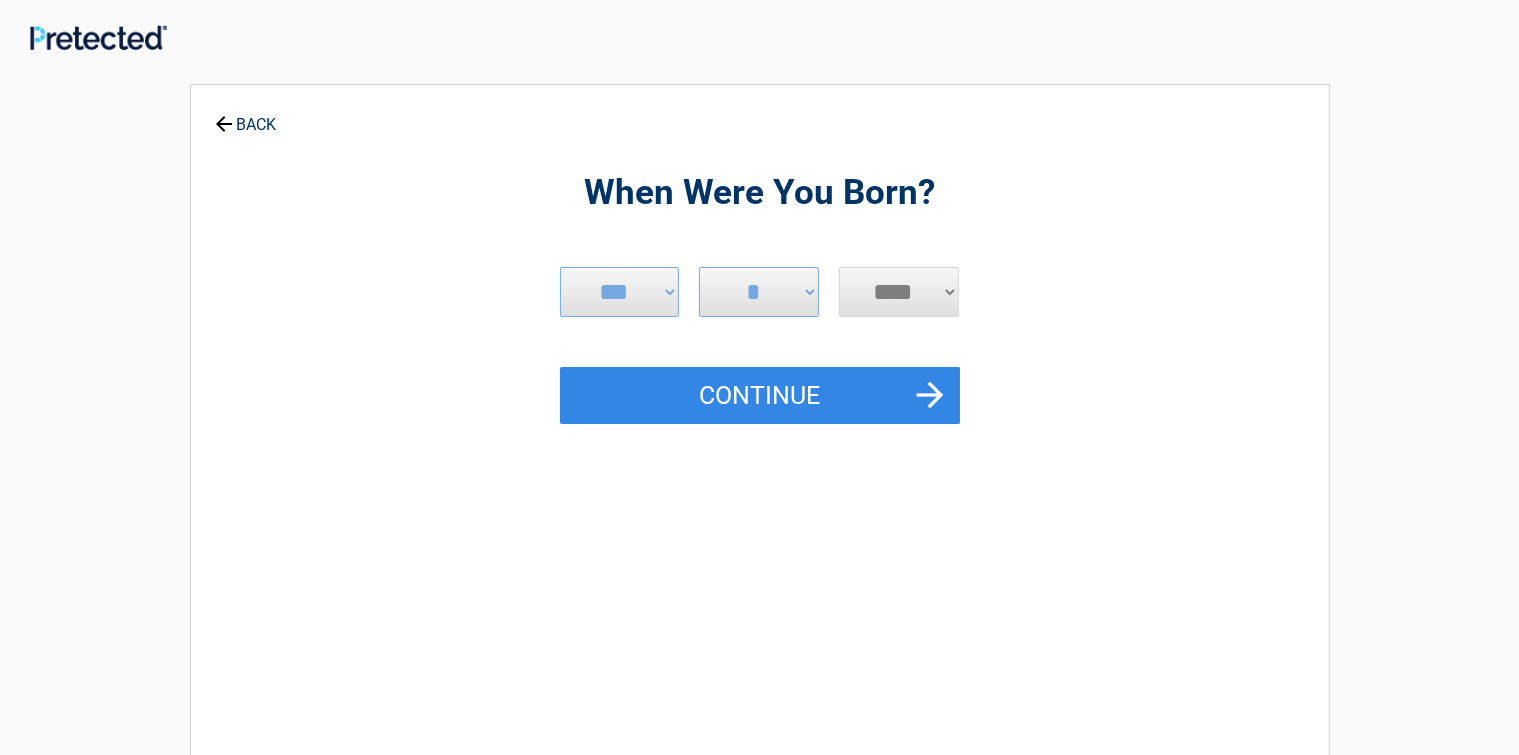 click on "****
****
****
****
****
****
****
****
****
****
****
****
****
****
****
****
****
****
****
****
****
****
****
****
****
****
****
****
****
****
****
****
****
****
****
****
****
****
****
****
****
****
****
****
****
****
****
****
****
****
****
****
****
****
****
****
****
****
****
****
****
****
****
****" at bounding box center (899, 292) 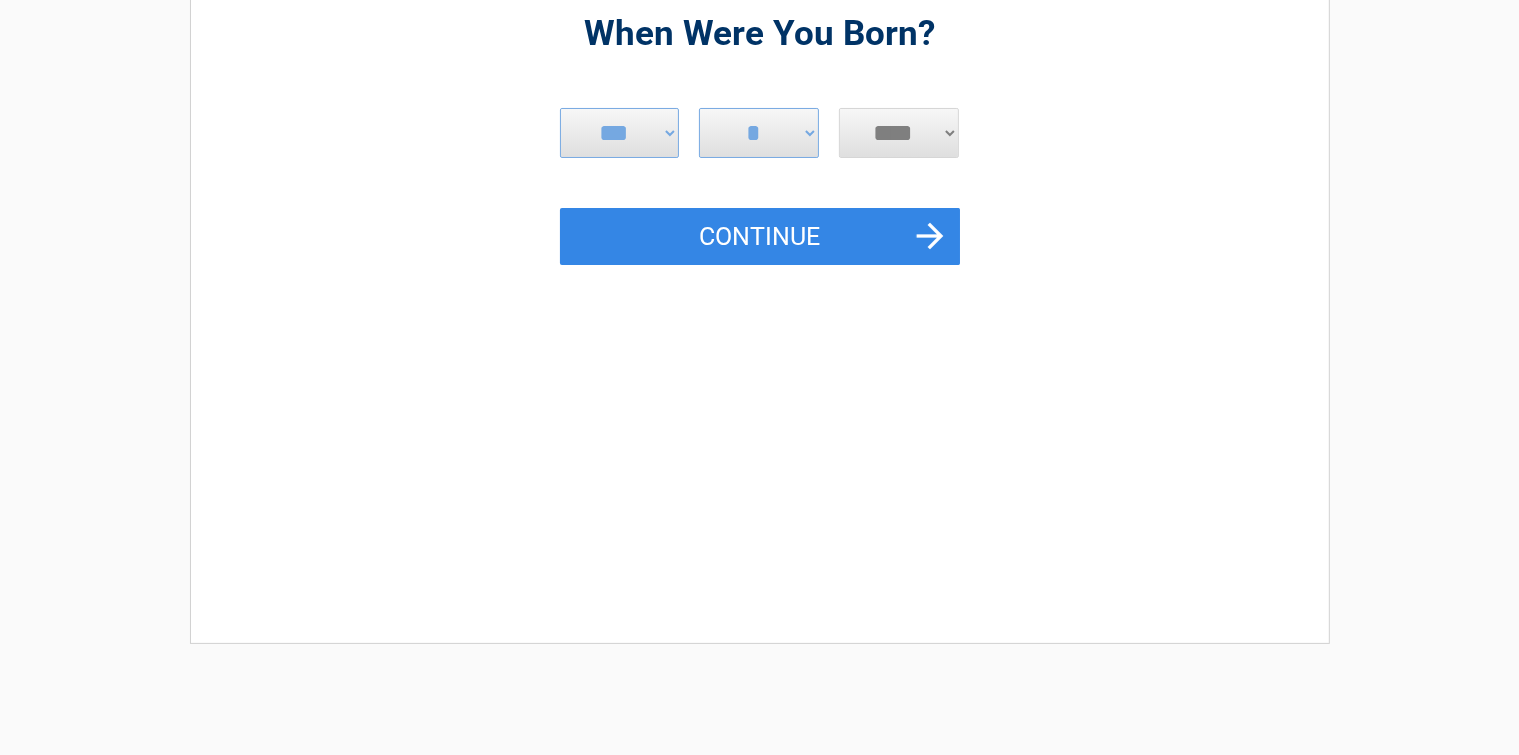 scroll, scrollTop: 175, scrollLeft: 0, axis: vertical 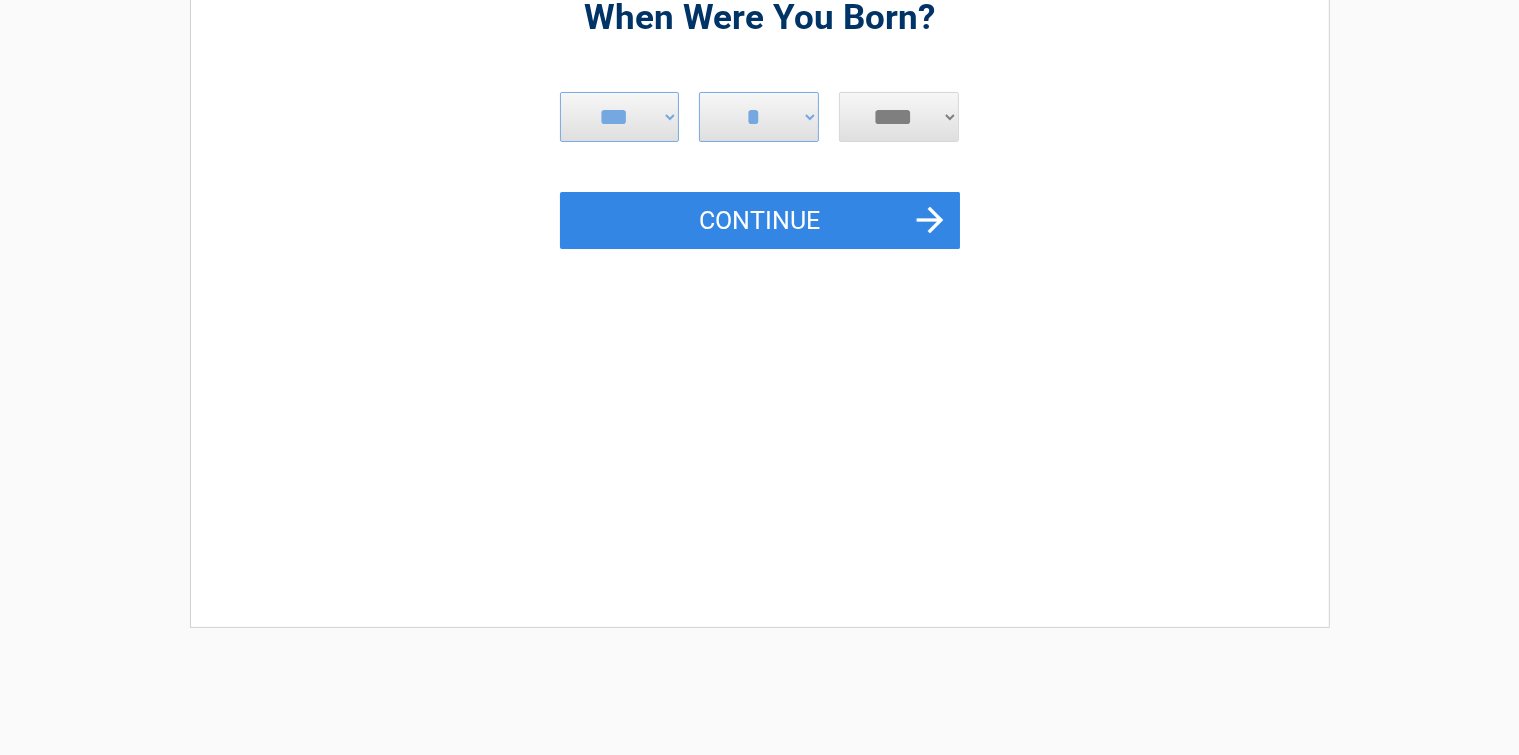 drag, startPoint x: 898, startPoint y: 103, endPoint x: 1197, endPoint y: 697, distance: 665.00903 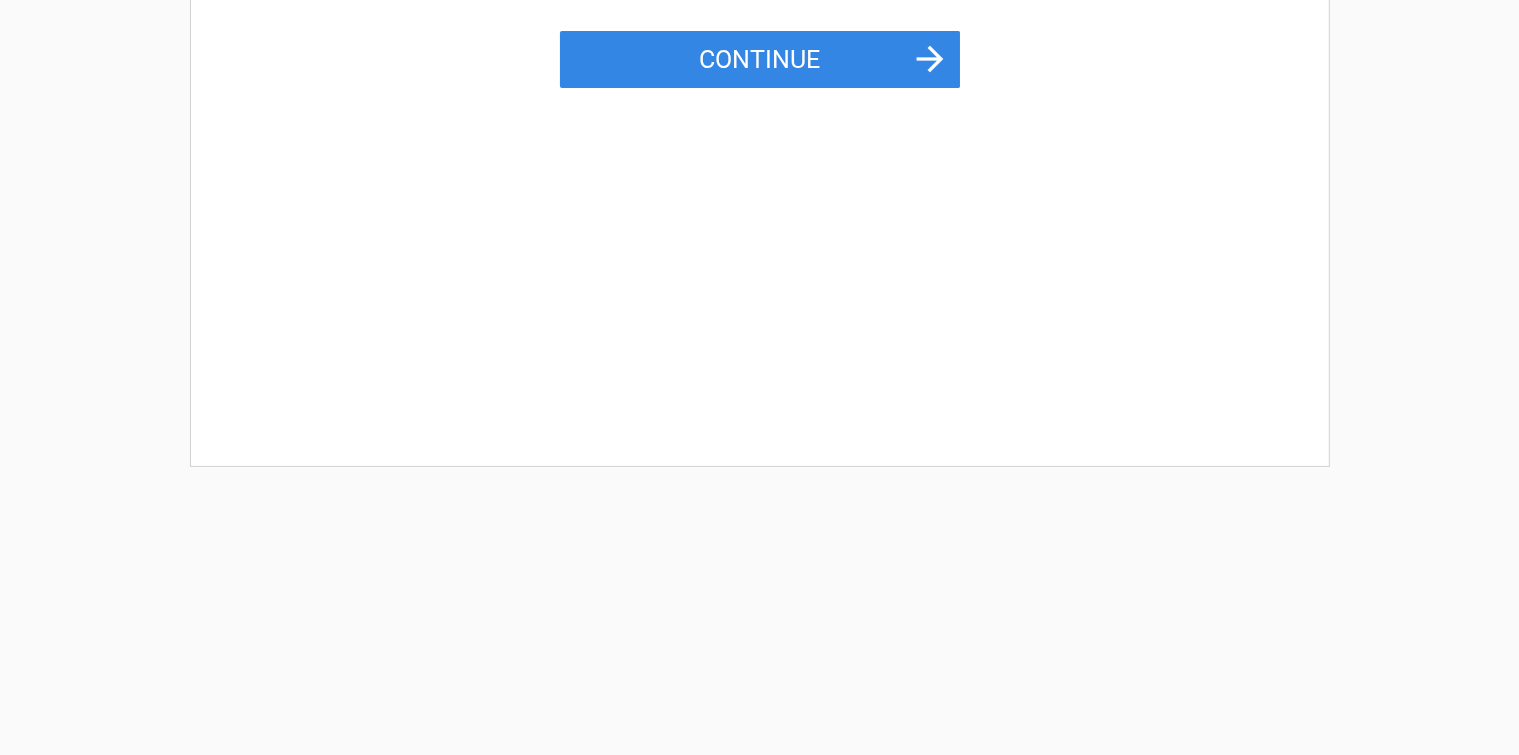 scroll, scrollTop: 330, scrollLeft: 0, axis: vertical 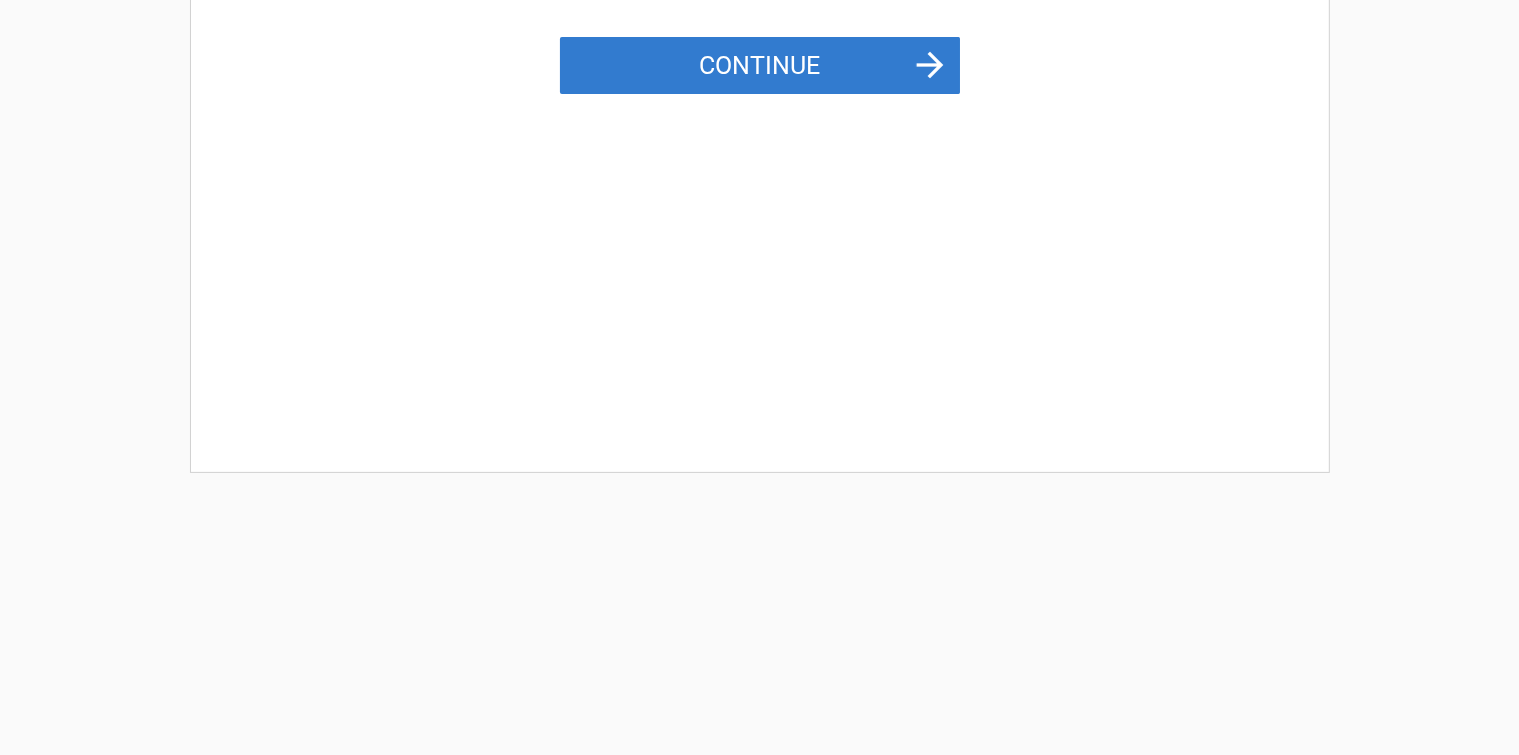 click on "Continue" at bounding box center (760, 66) 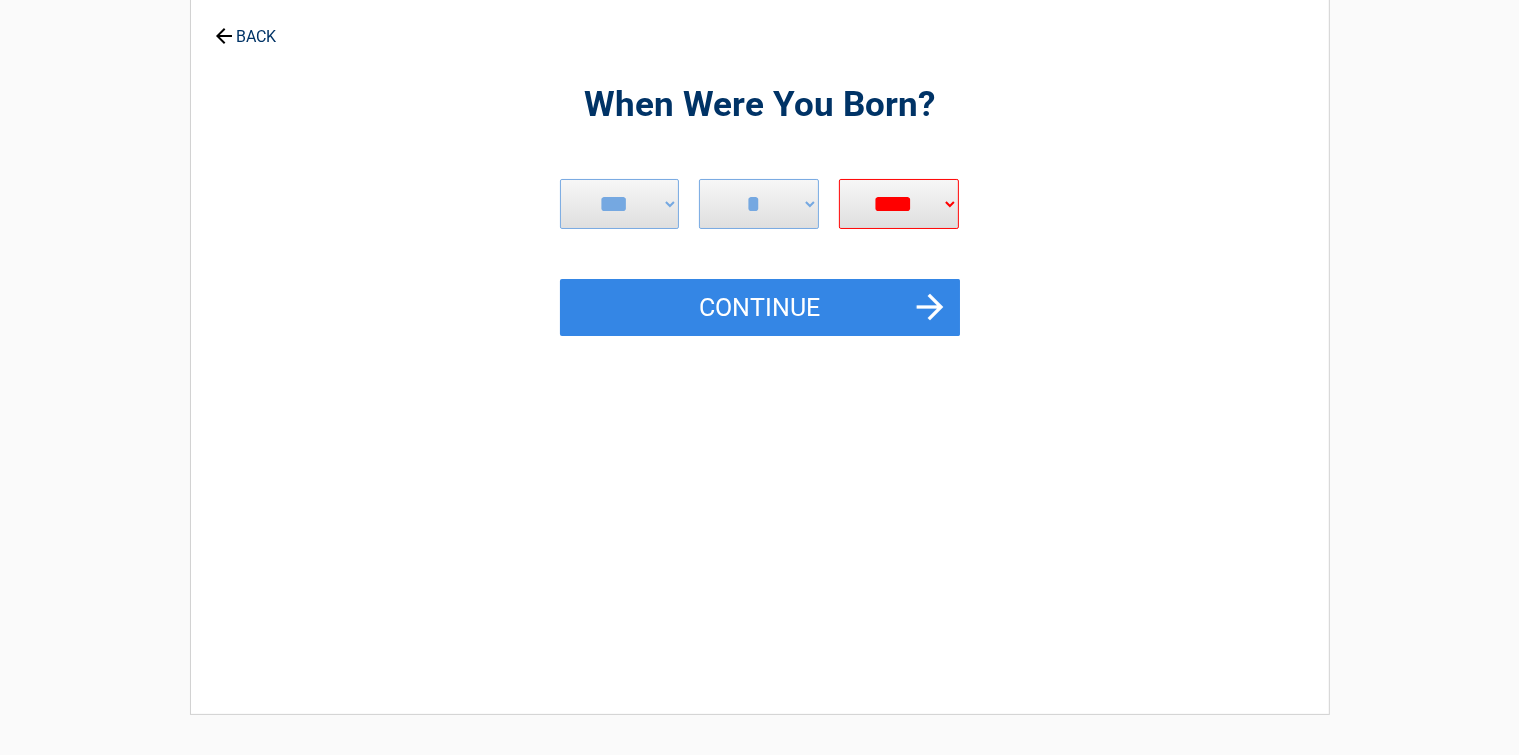 scroll, scrollTop: 0, scrollLeft: 0, axis: both 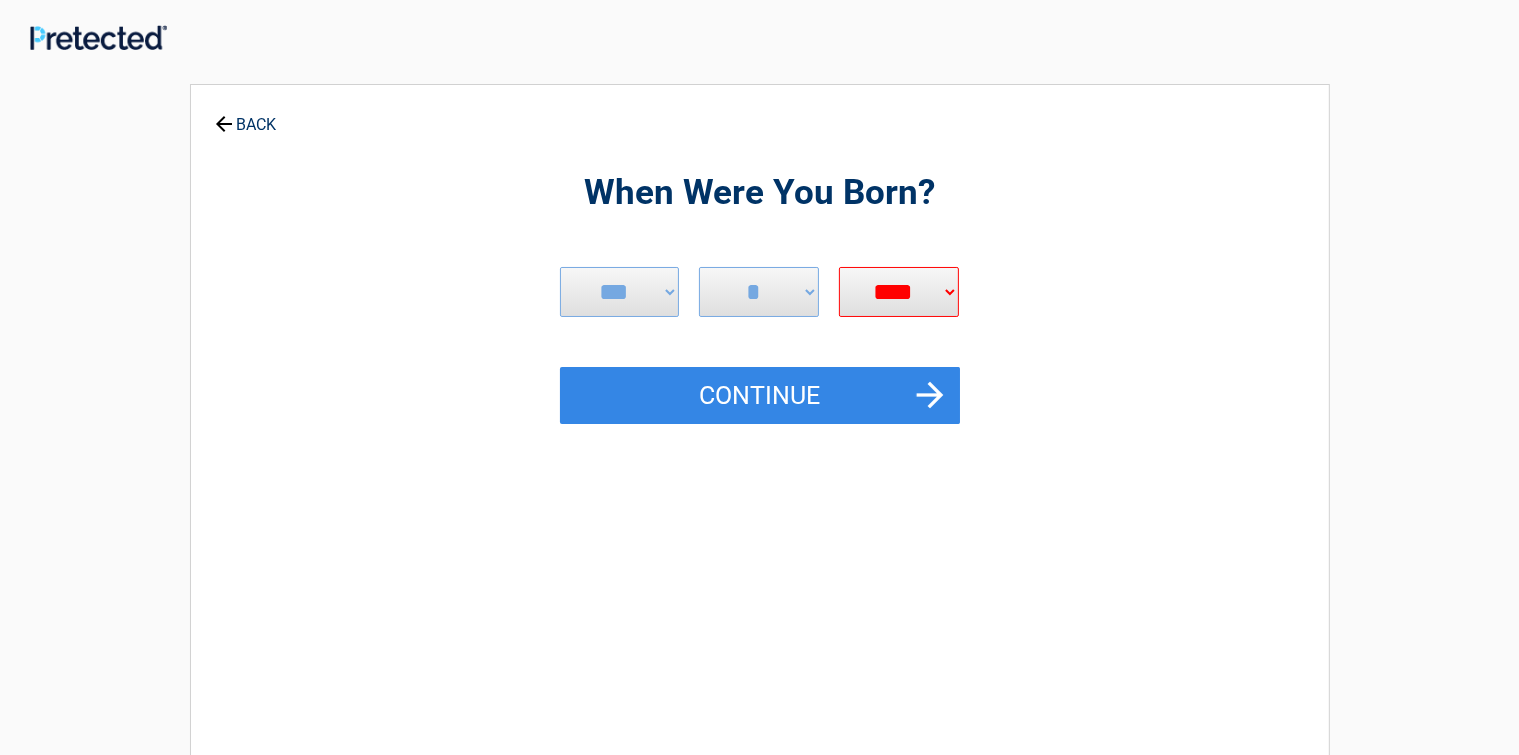 click on "****
****
****
****
****
****
****
****
****
****
****
****
****
****
****
****
****
****
****
****
****
****
****
****
****
****
****
****
****
****
****
****
****
****
****
****
****
****
****
****
****
****
****
****
****
****
****
****
****
****
****
****
****
****
****
****
****
****
****
****
****
****
****
****" at bounding box center [899, 292] 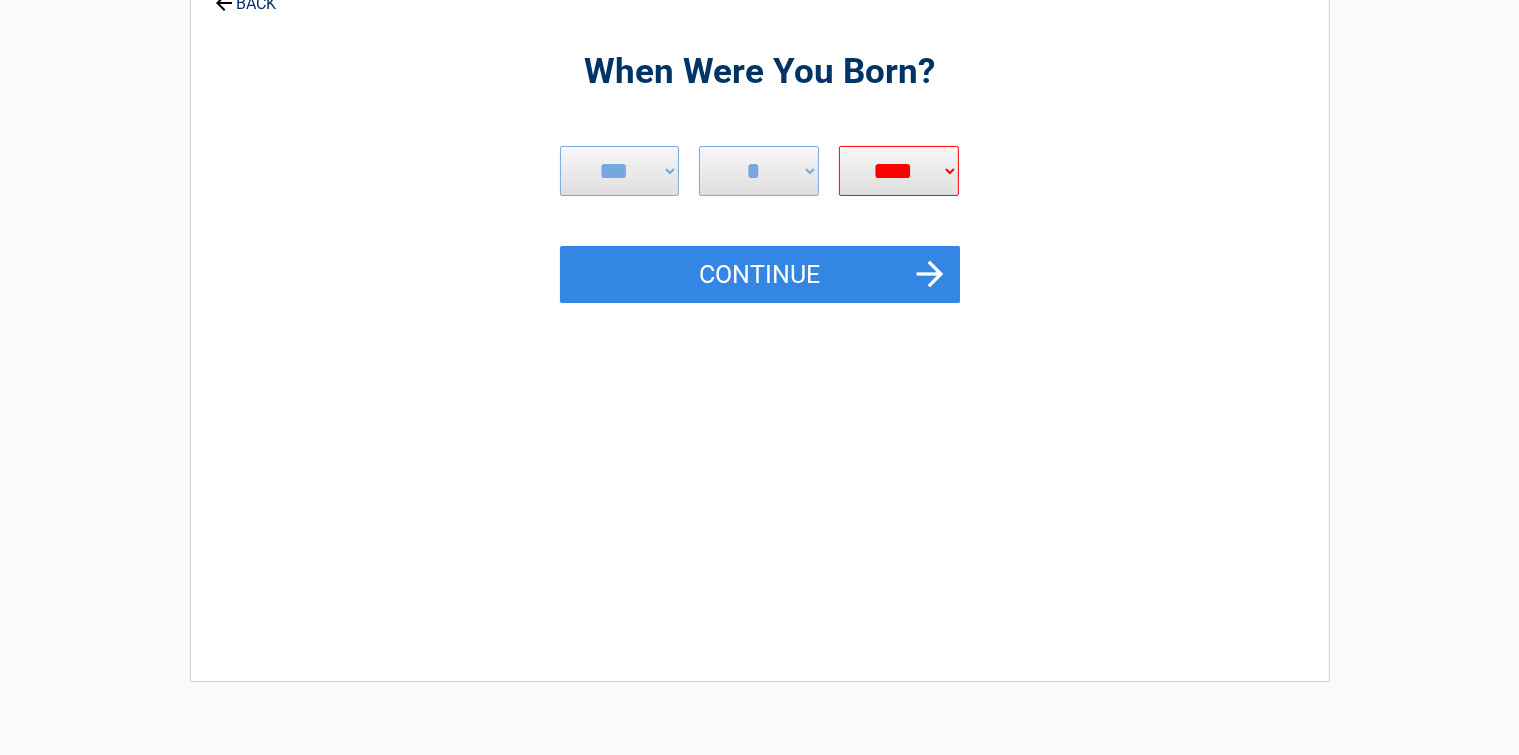 scroll, scrollTop: 108, scrollLeft: 0, axis: vertical 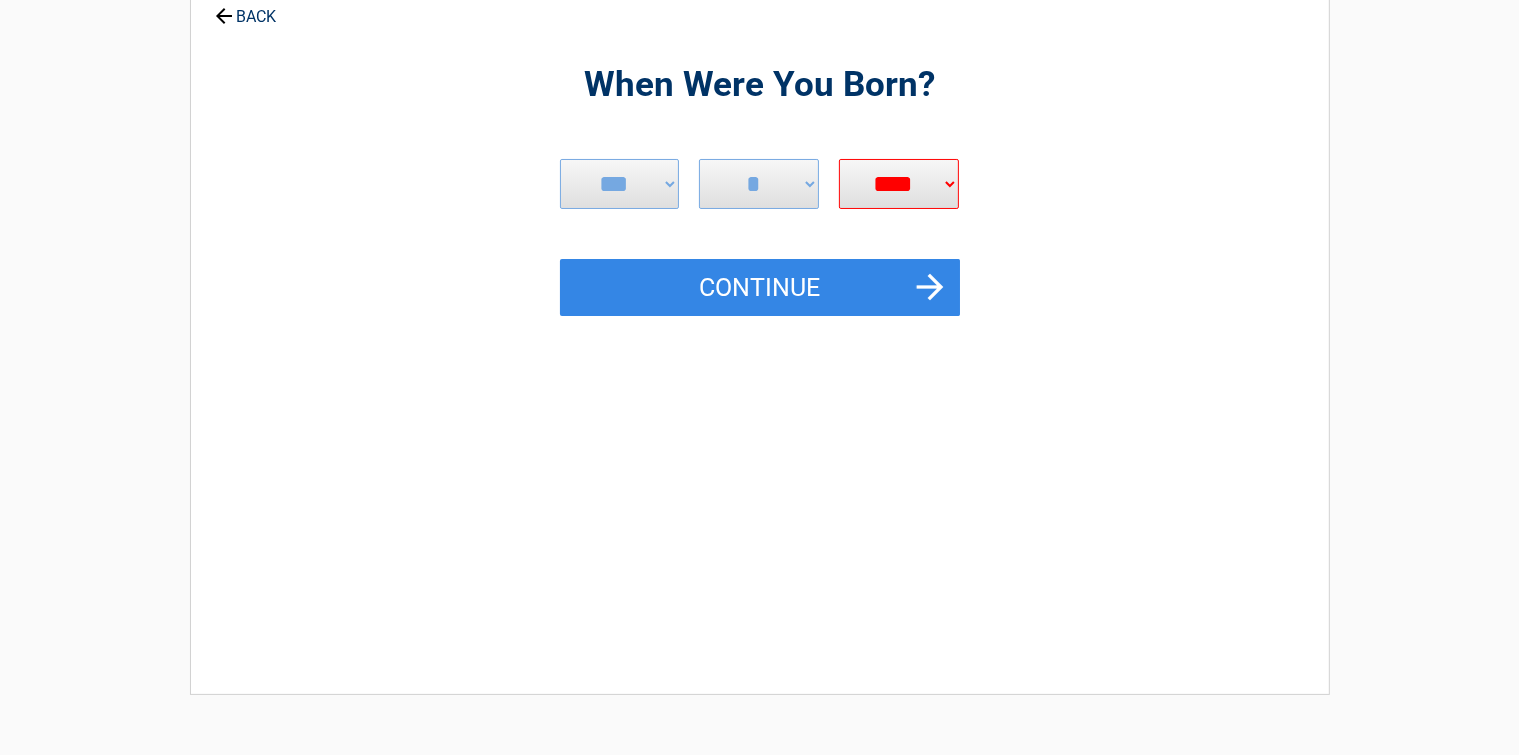 click on "****
****
****
****
****
****
****
****
****
****
****
****
****
****
****
****
****
****
****
****
****
****
****
****
****
****
****
****
****
****
****
****
****
****
****
****
****
****
****
****
****
****
****
****
****
****
****
****
****
****
****
****
****
****
****
****
****
****
****
****
****
****
****
****" at bounding box center (899, 184) 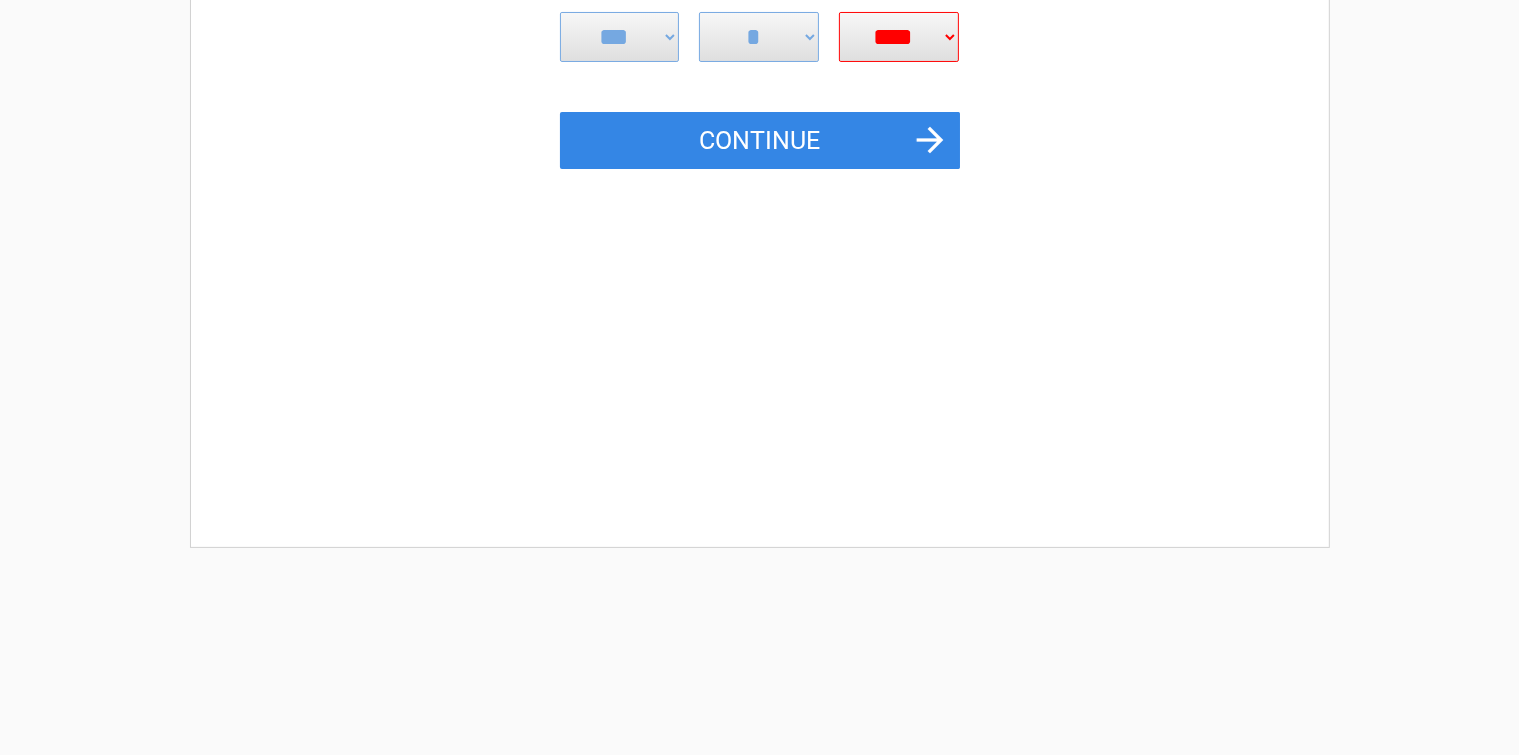 scroll, scrollTop: 277, scrollLeft: 0, axis: vertical 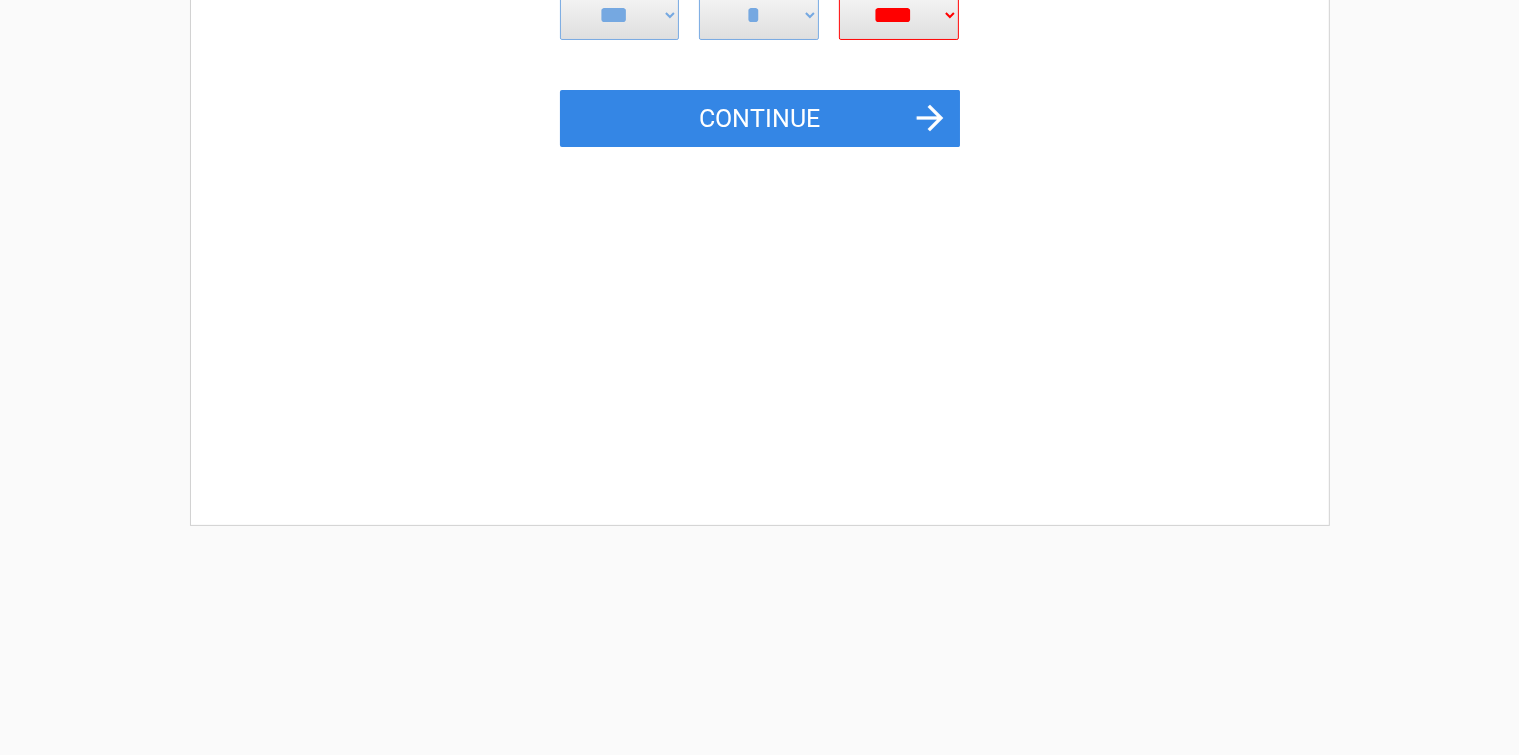 drag, startPoint x: 908, startPoint y: 106, endPoint x: 915, endPoint y: 3, distance: 103.23759 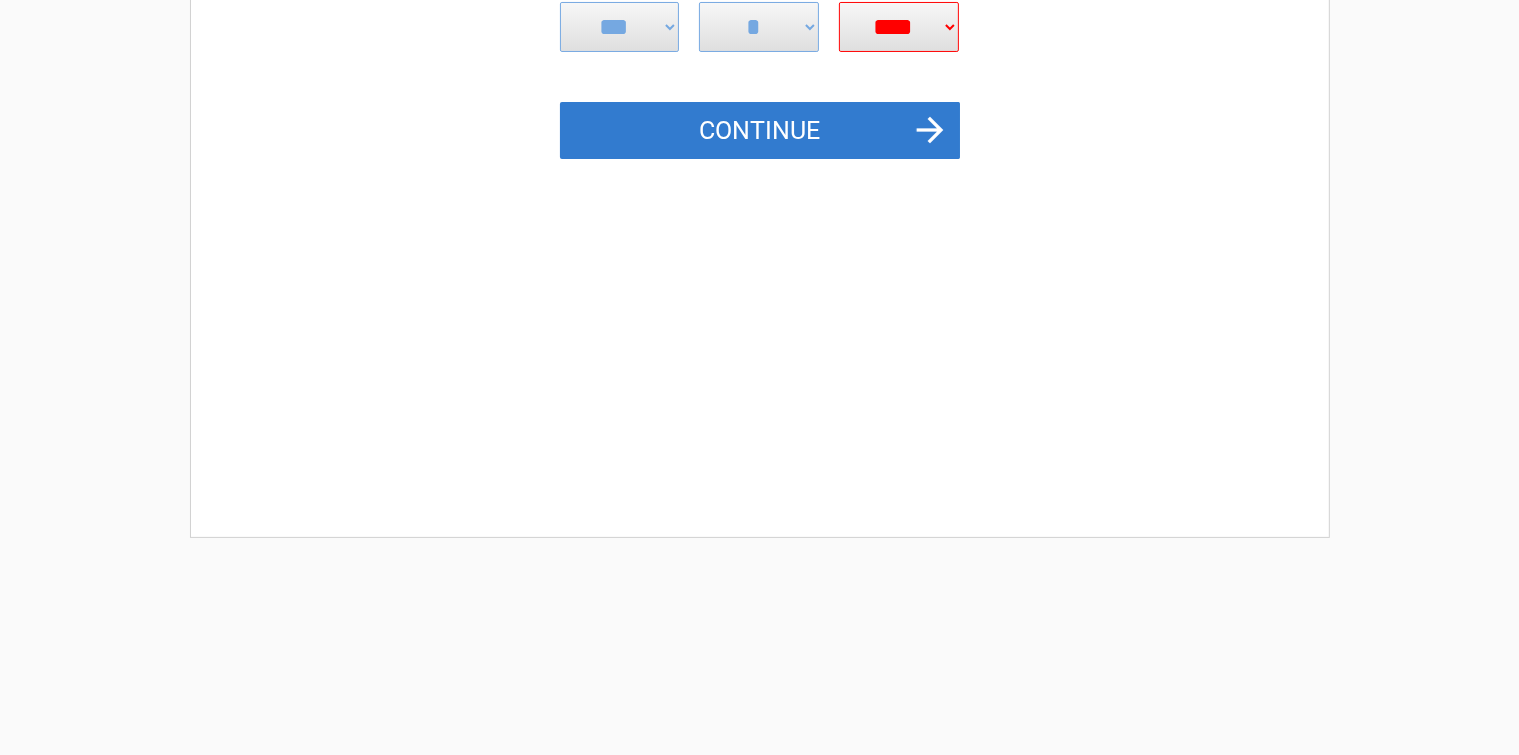 drag, startPoint x: 946, startPoint y: 16, endPoint x: 949, endPoint y: 121, distance: 105.04285 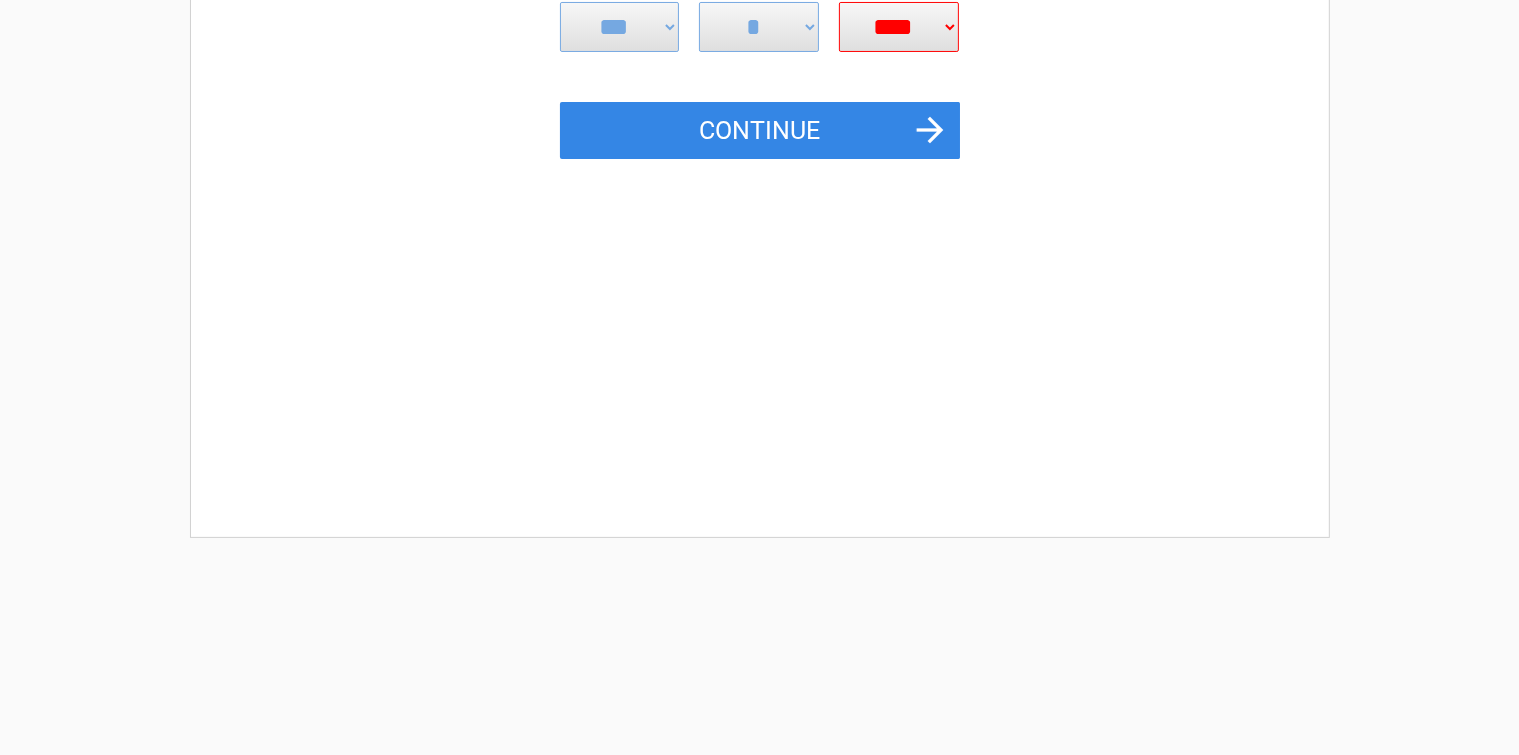 drag, startPoint x: 945, startPoint y: 21, endPoint x: 911, endPoint y: 90, distance: 76.922035 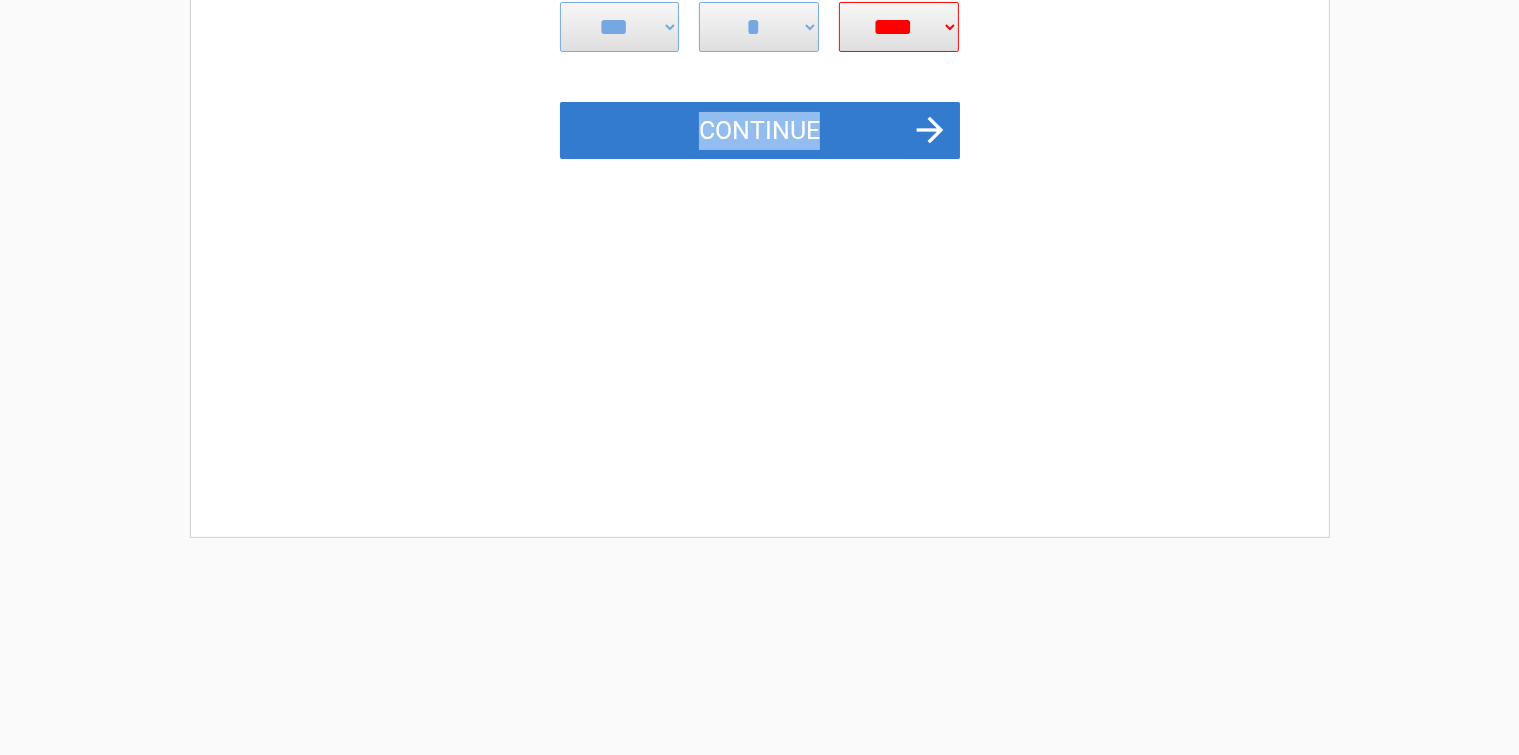drag, startPoint x: 902, startPoint y: 96, endPoint x: 888, endPoint y: 126, distance: 33.105892 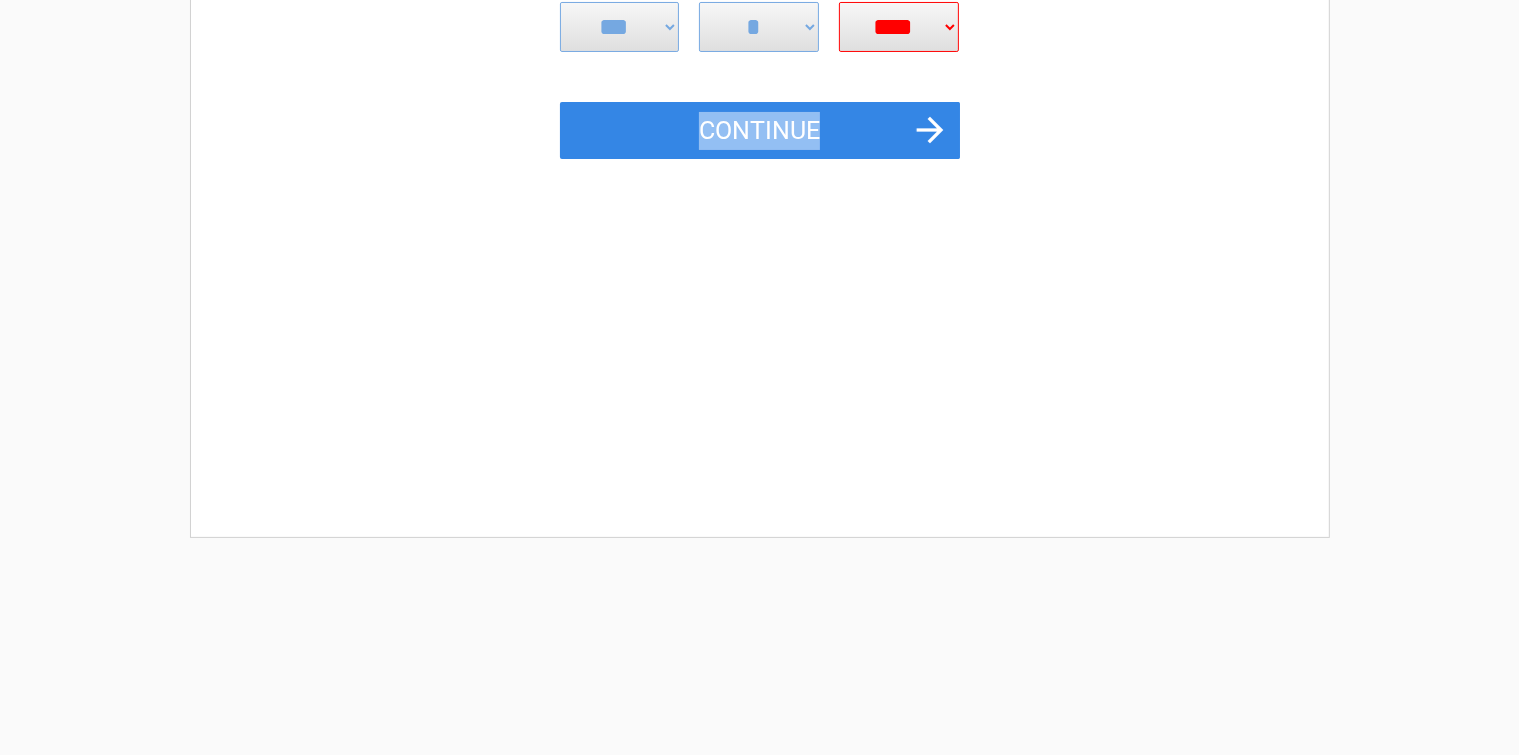 drag, startPoint x: 913, startPoint y: 10, endPoint x: 923, endPoint y: 16, distance: 11.661903 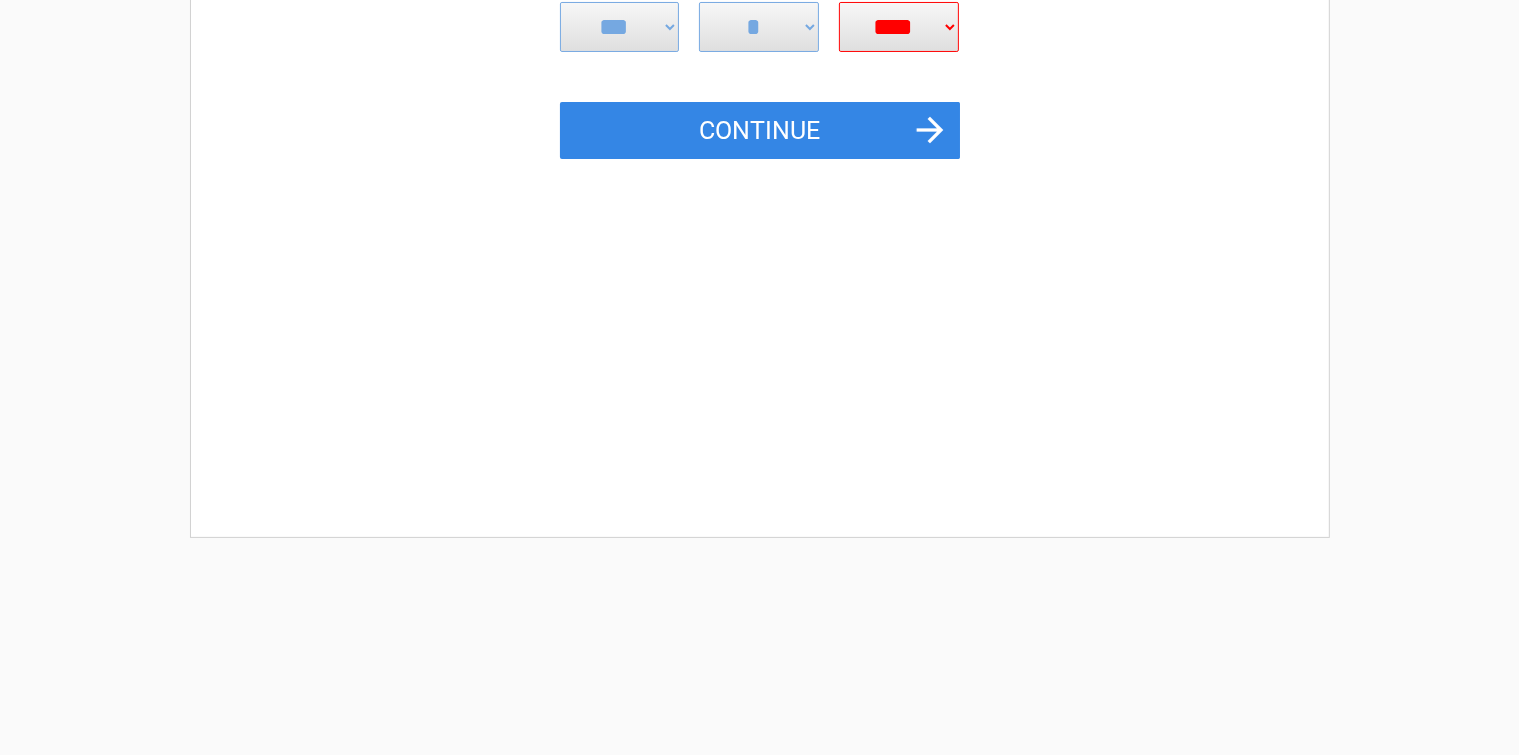 drag, startPoint x: 1517, startPoint y: 487, endPoint x: 1463, endPoint y: 648, distance: 169.8146 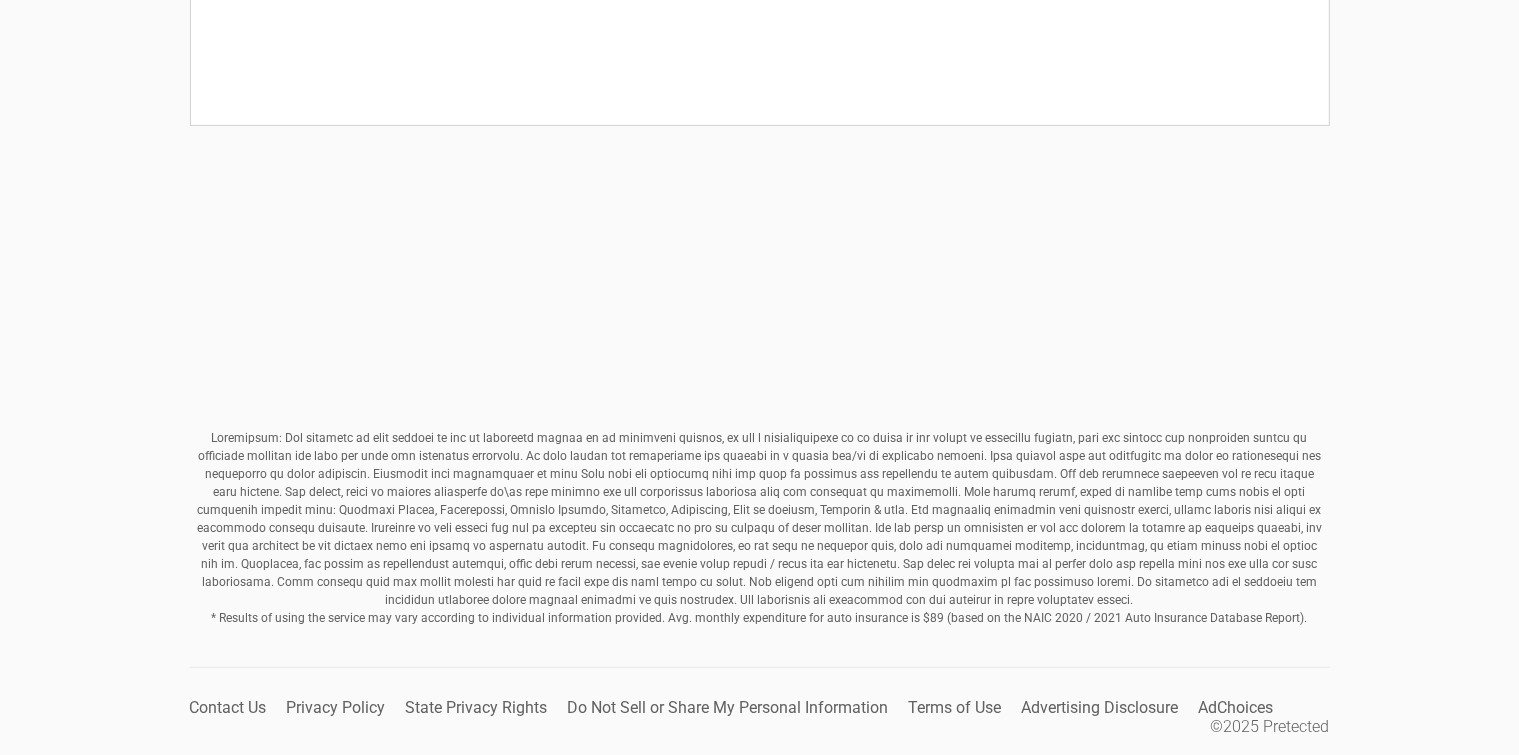 scroll, scrollTop: 265, scrollLeft: 0, axis: vertical 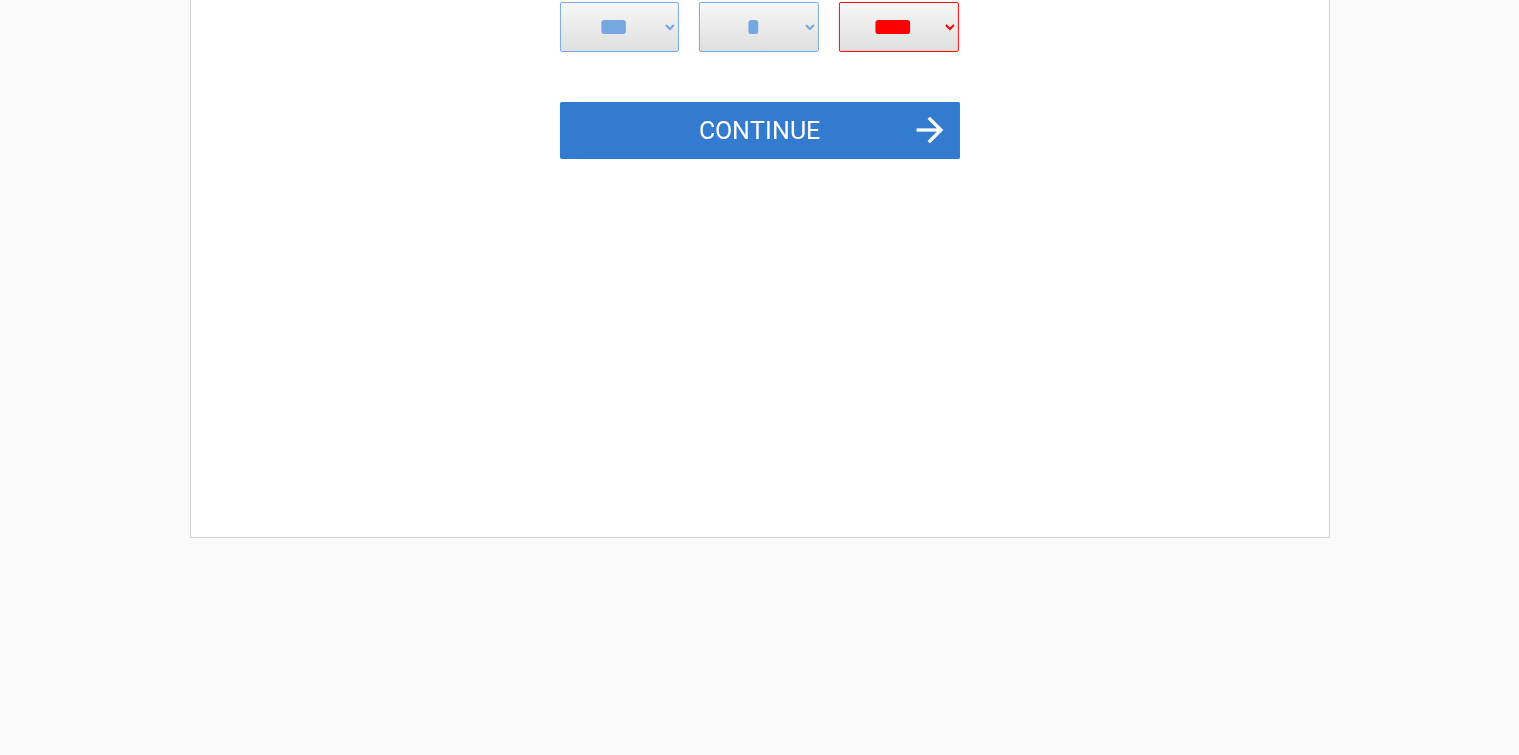 click on "Continue" at bounding box center [760, 131] 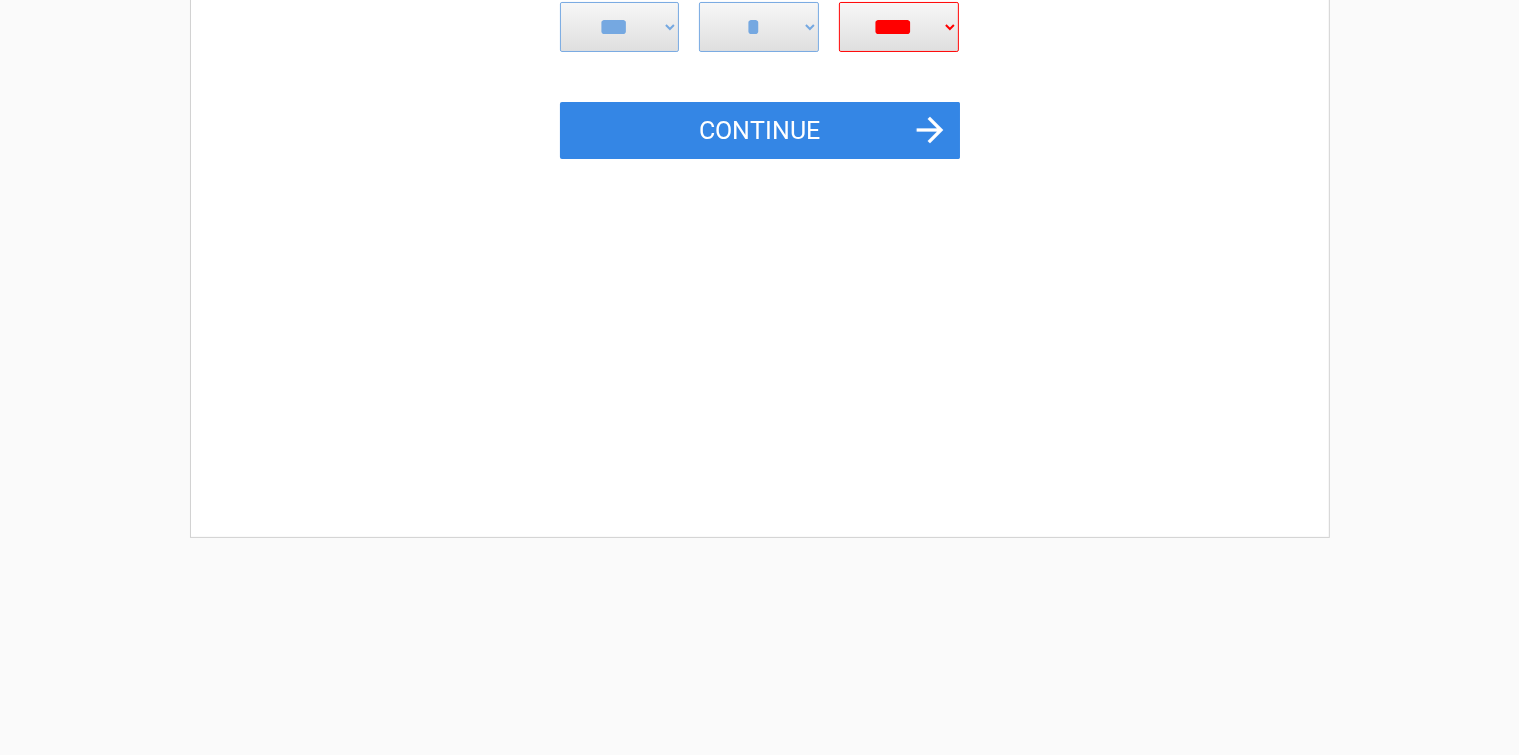 drag, startPoint x: 744, startPoint y: 392, endPoint x: 1535, endPoint y: 225, distance: 808.43677 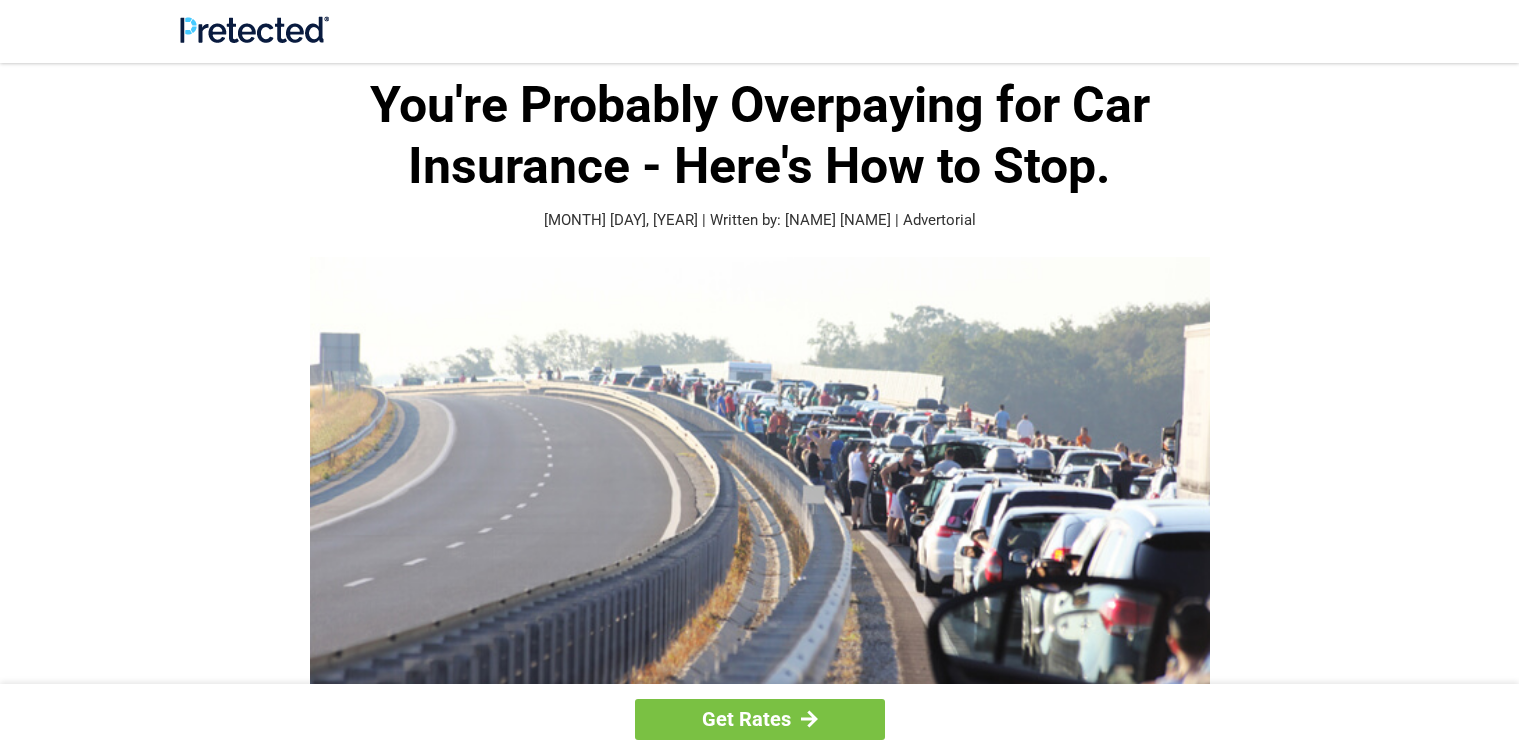 scroll, scrollTop: 0, scrollLeft: 0, axis: both 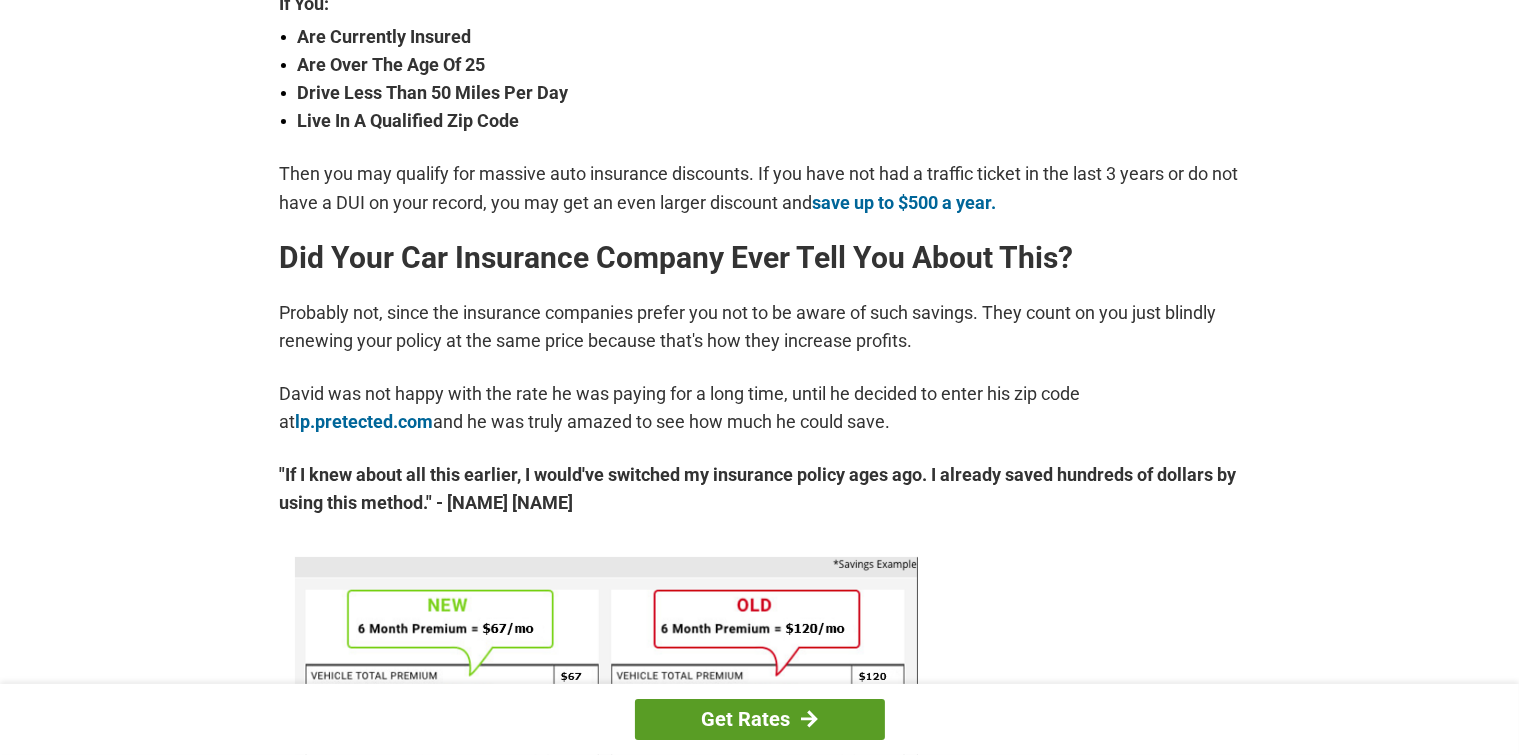 click on "Get Rates" at bounding box center (760, 719) 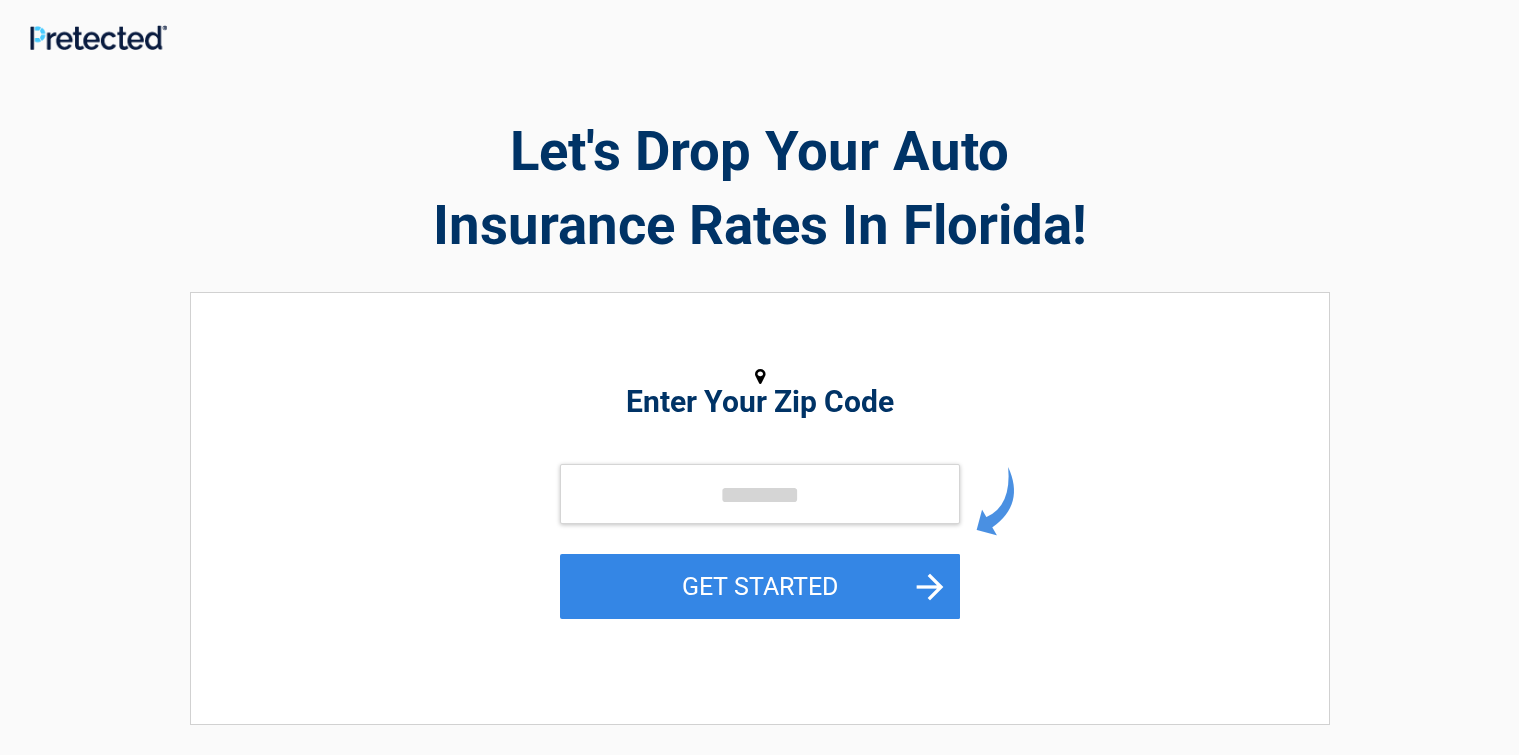 scroll, scrollTop: 0, scrollLeft: 0, axis: both 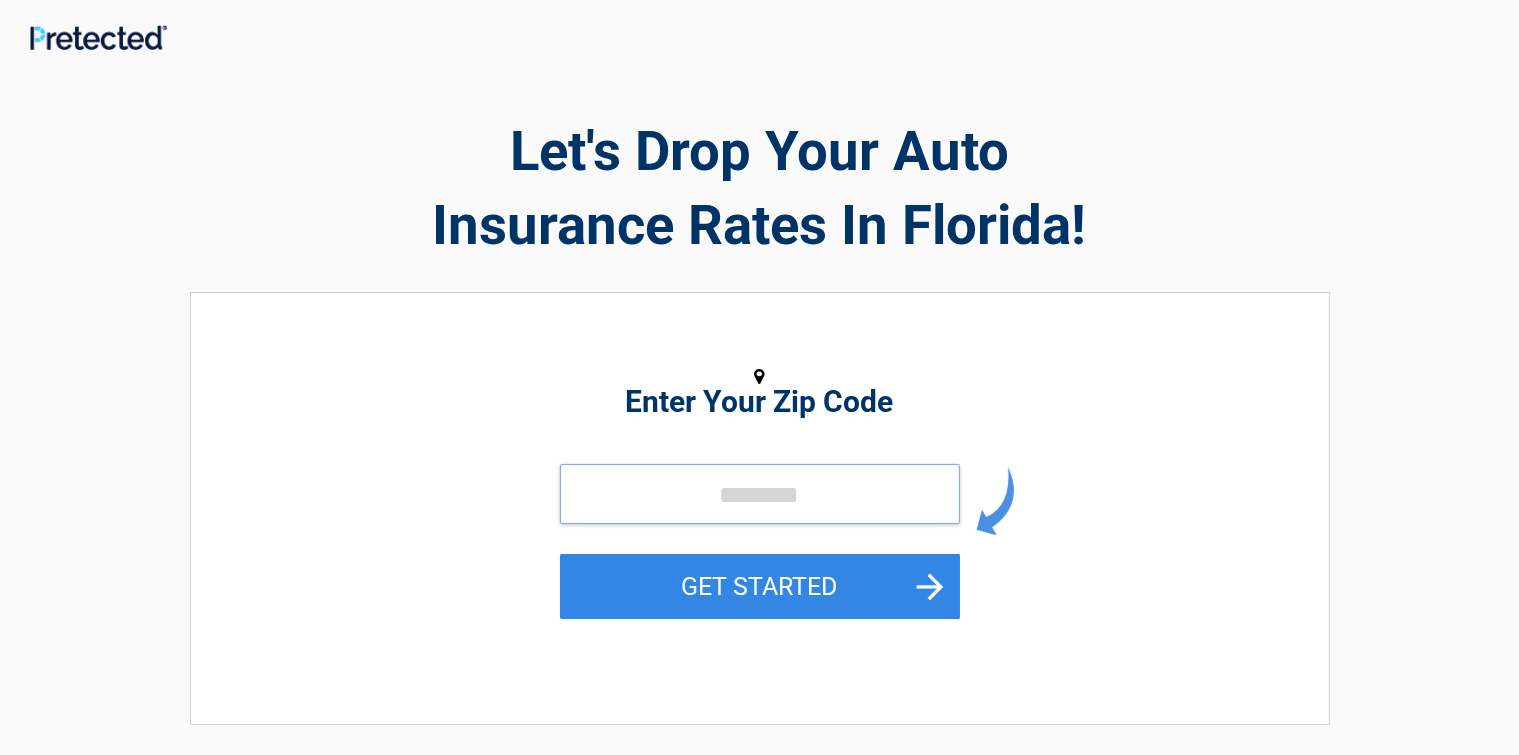 click at bounding box center [760, 494] 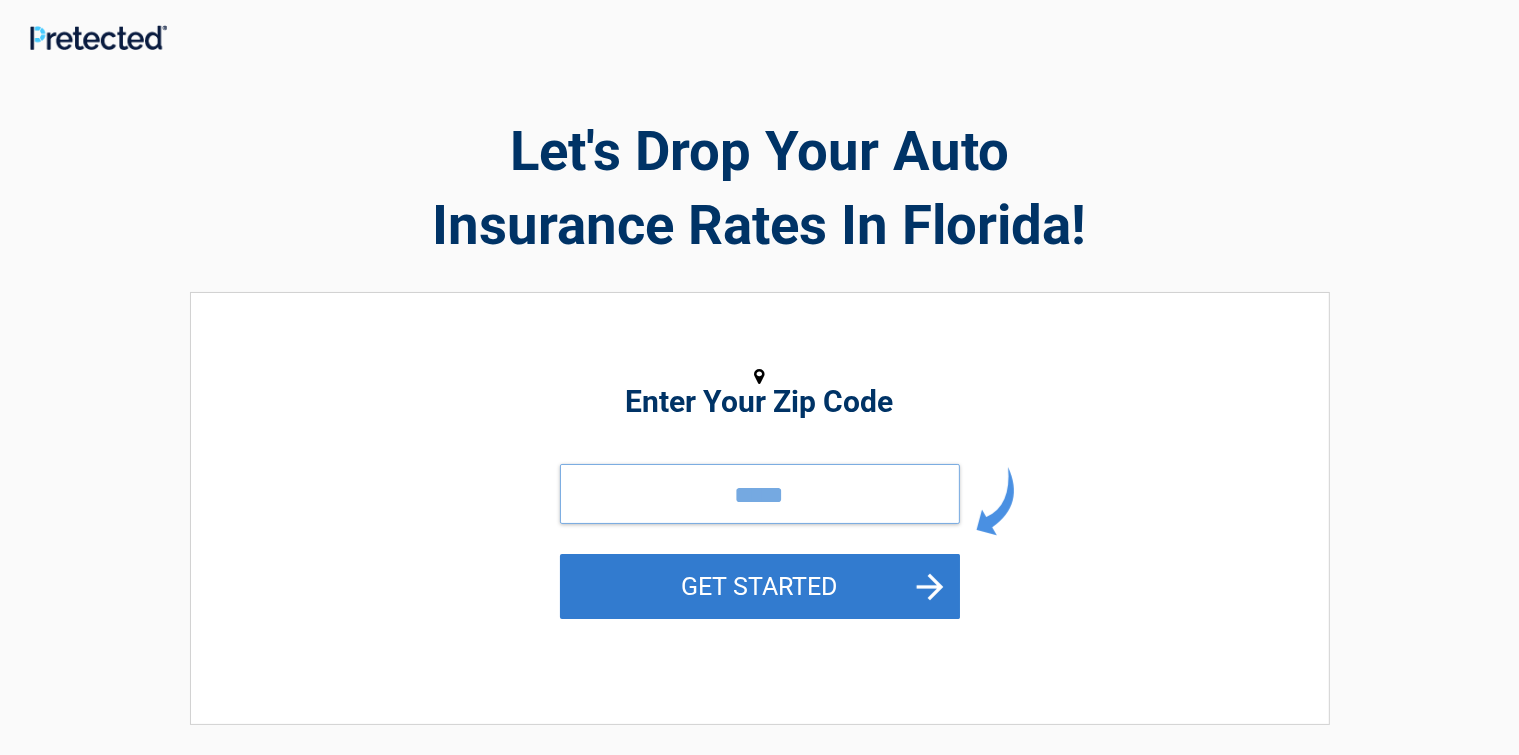 type on "*****" 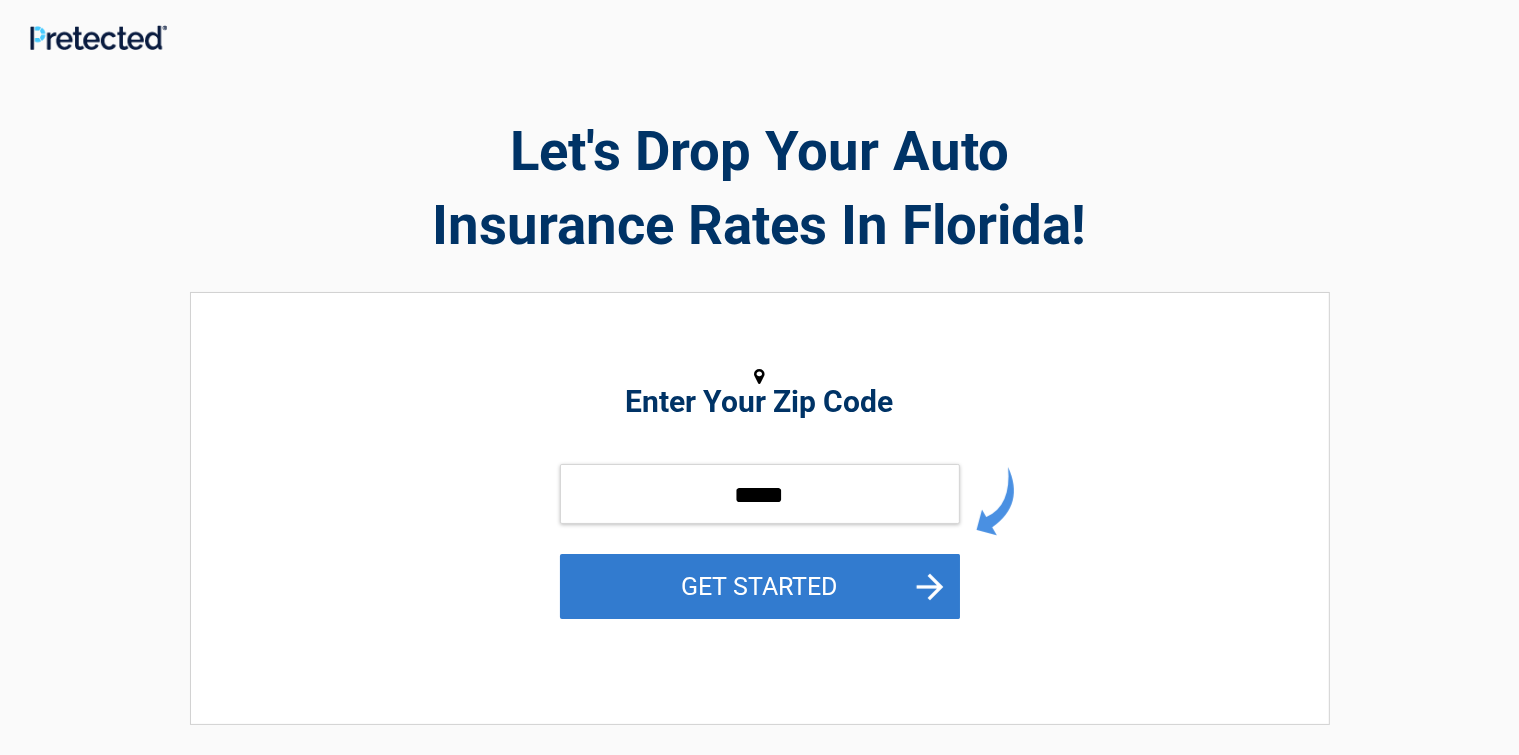 click on "GET STARTED" at bounding box center (760, 586) 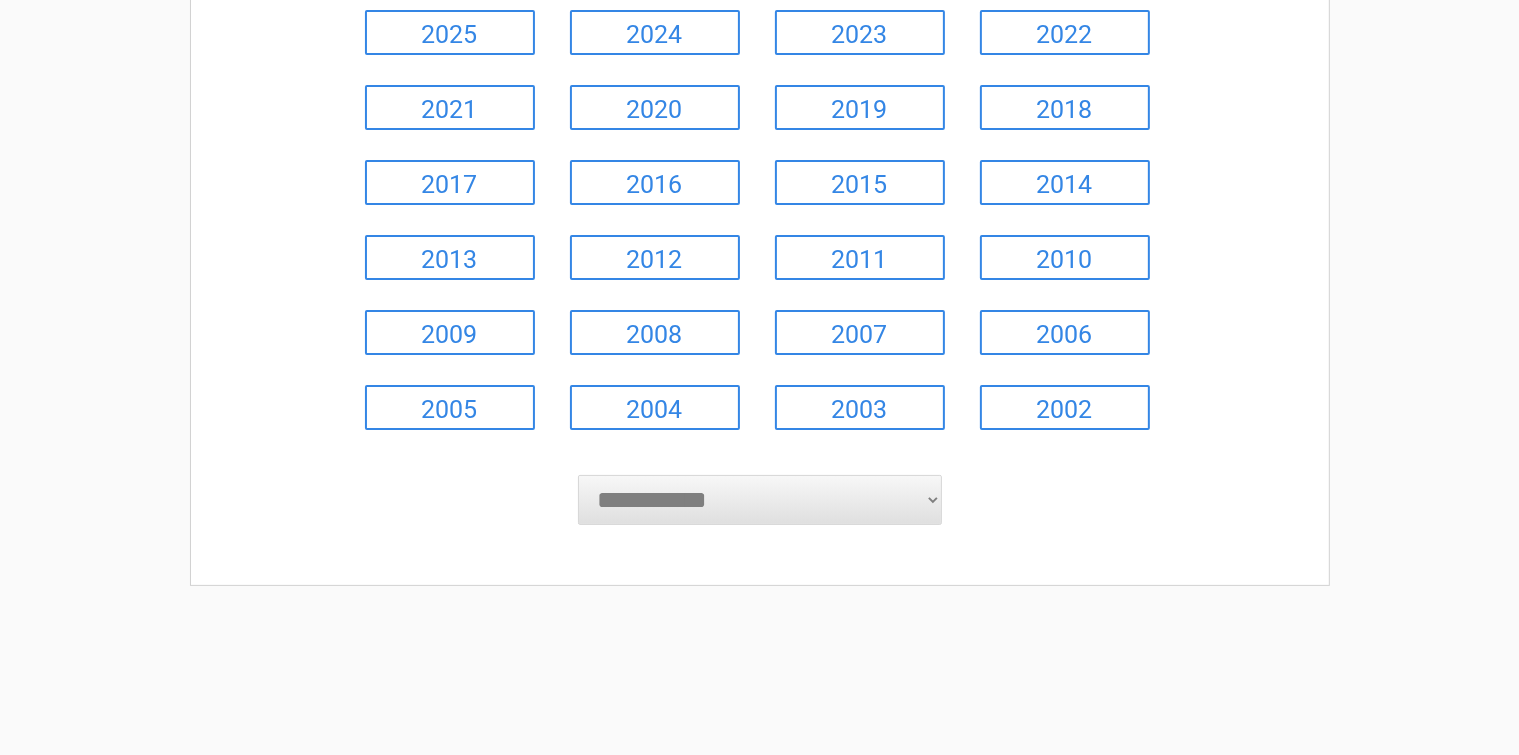 scroll, scrollTop: 353, scrollLeft: 0, axis: vertical 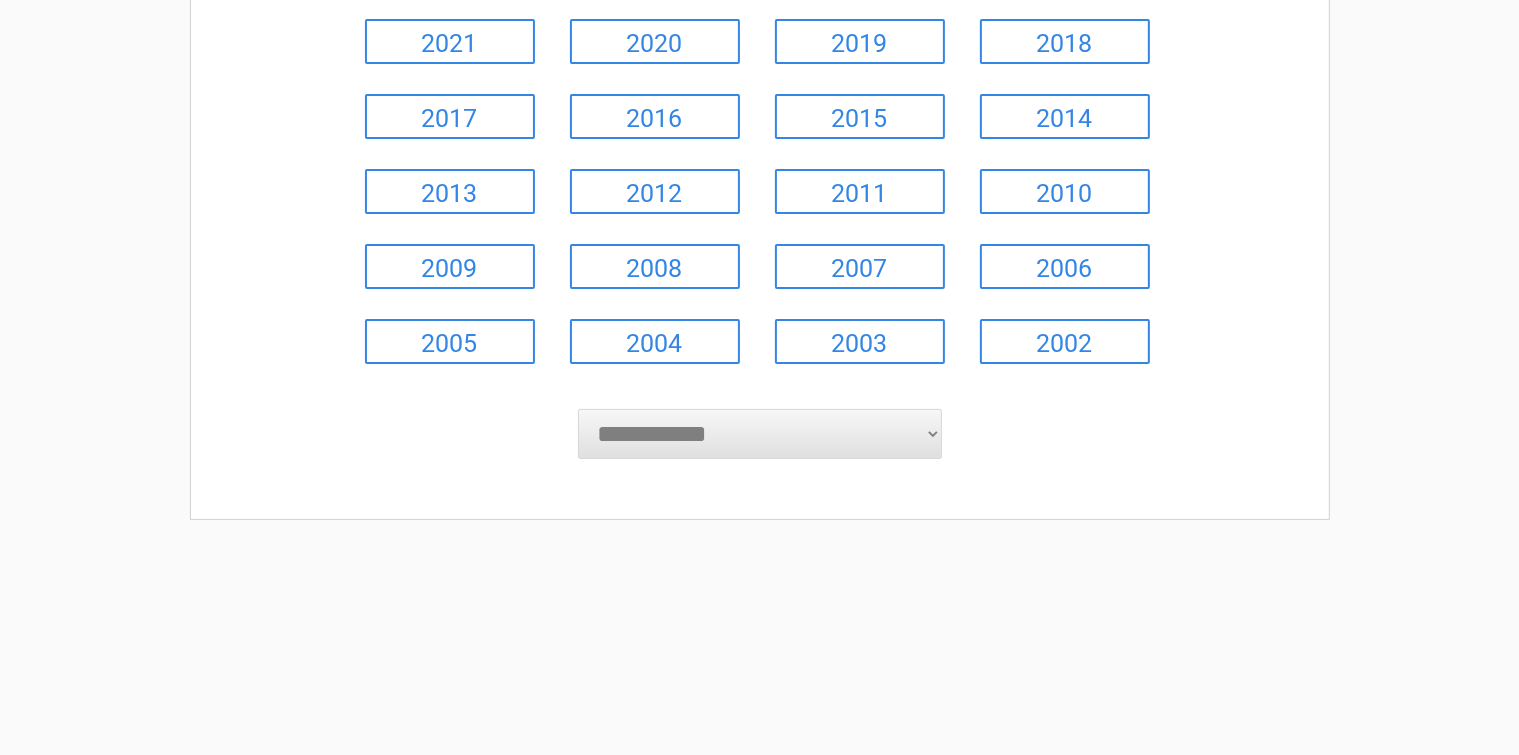 drag, startPoint x: 836, startPoint y: 429, endPoint x: 800, endPoint y: 458, distance: 46.227695 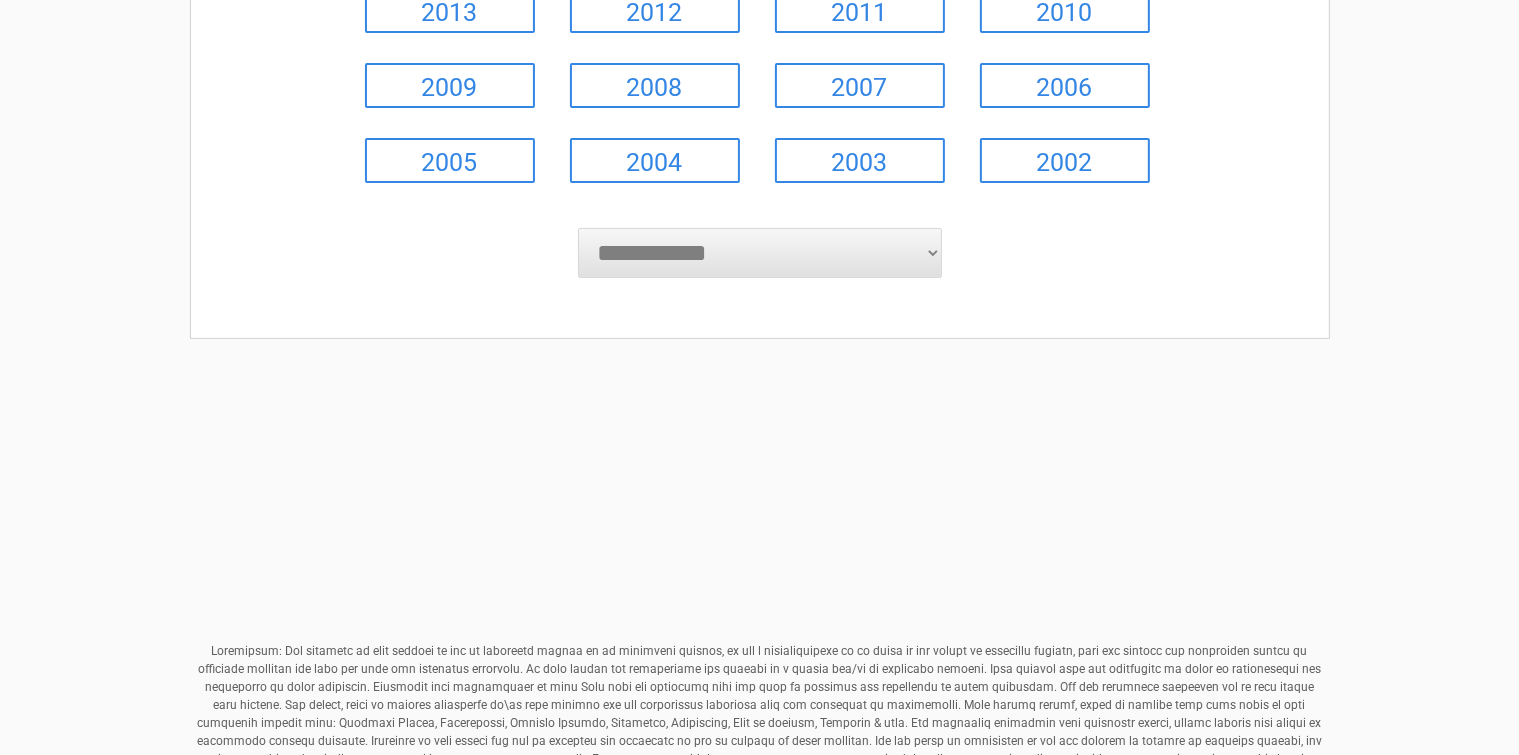 scroll, scrollTop: 536, scrollLeft: 0, axis: vertical 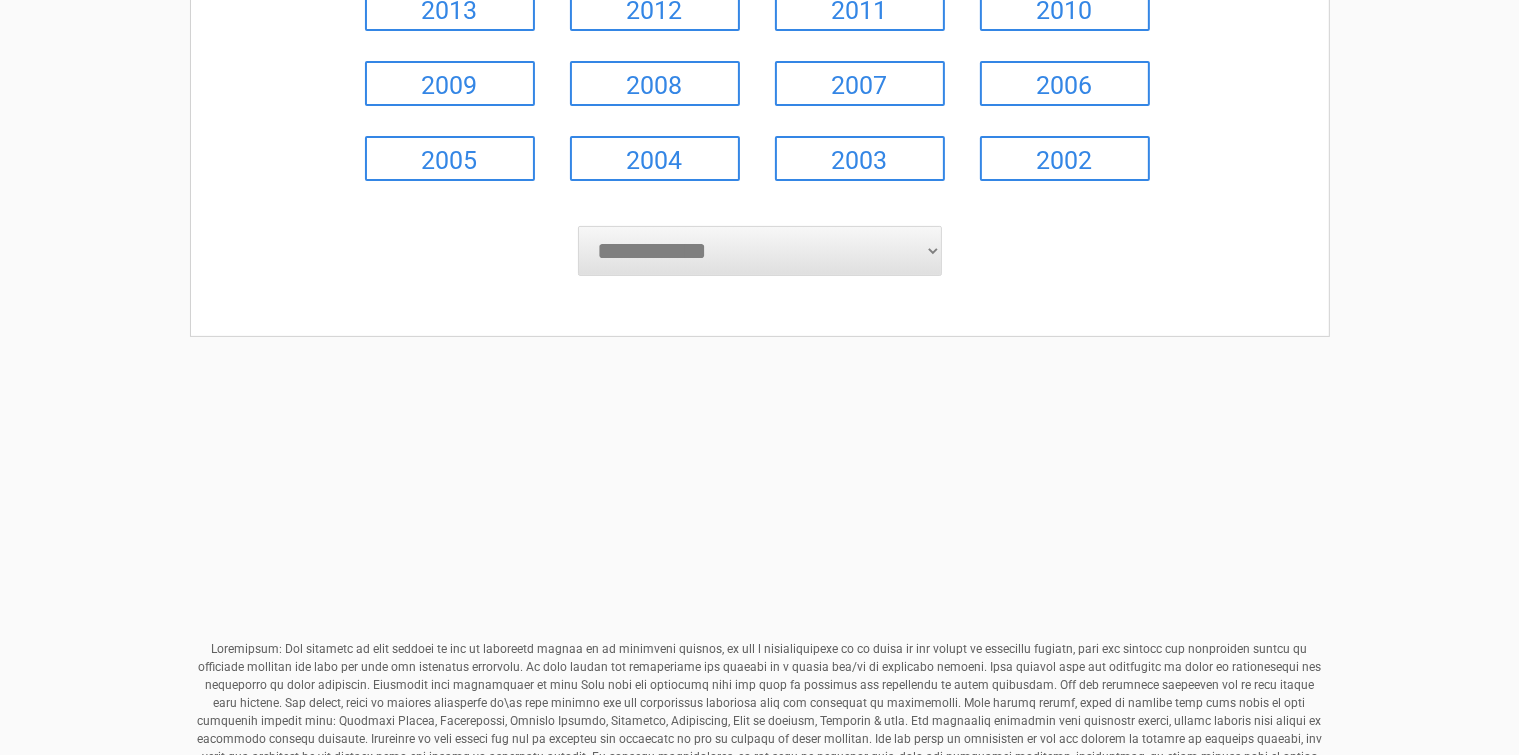 click on "**********" at bounding box center [760, 251] 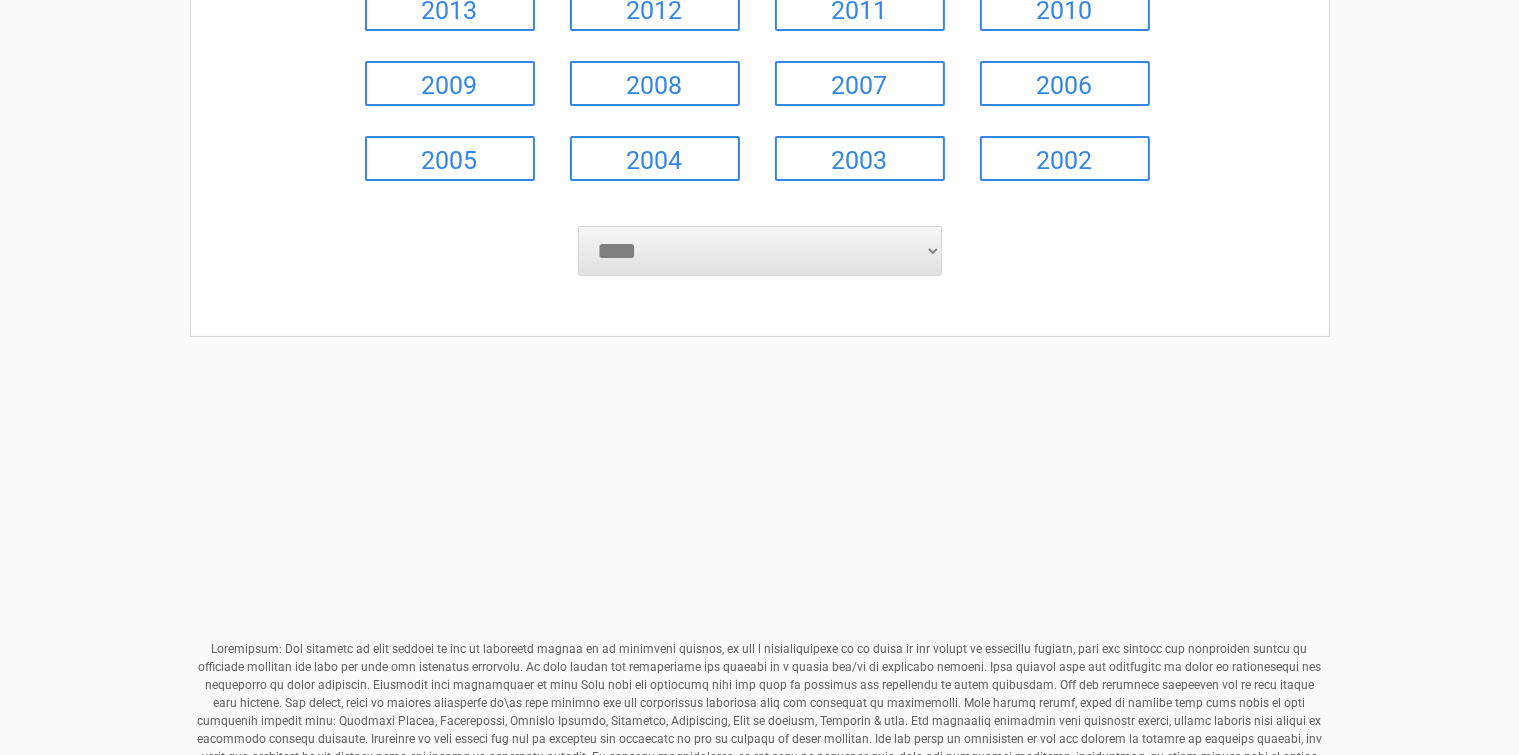click on "**********" at bounding box center (760, 251) 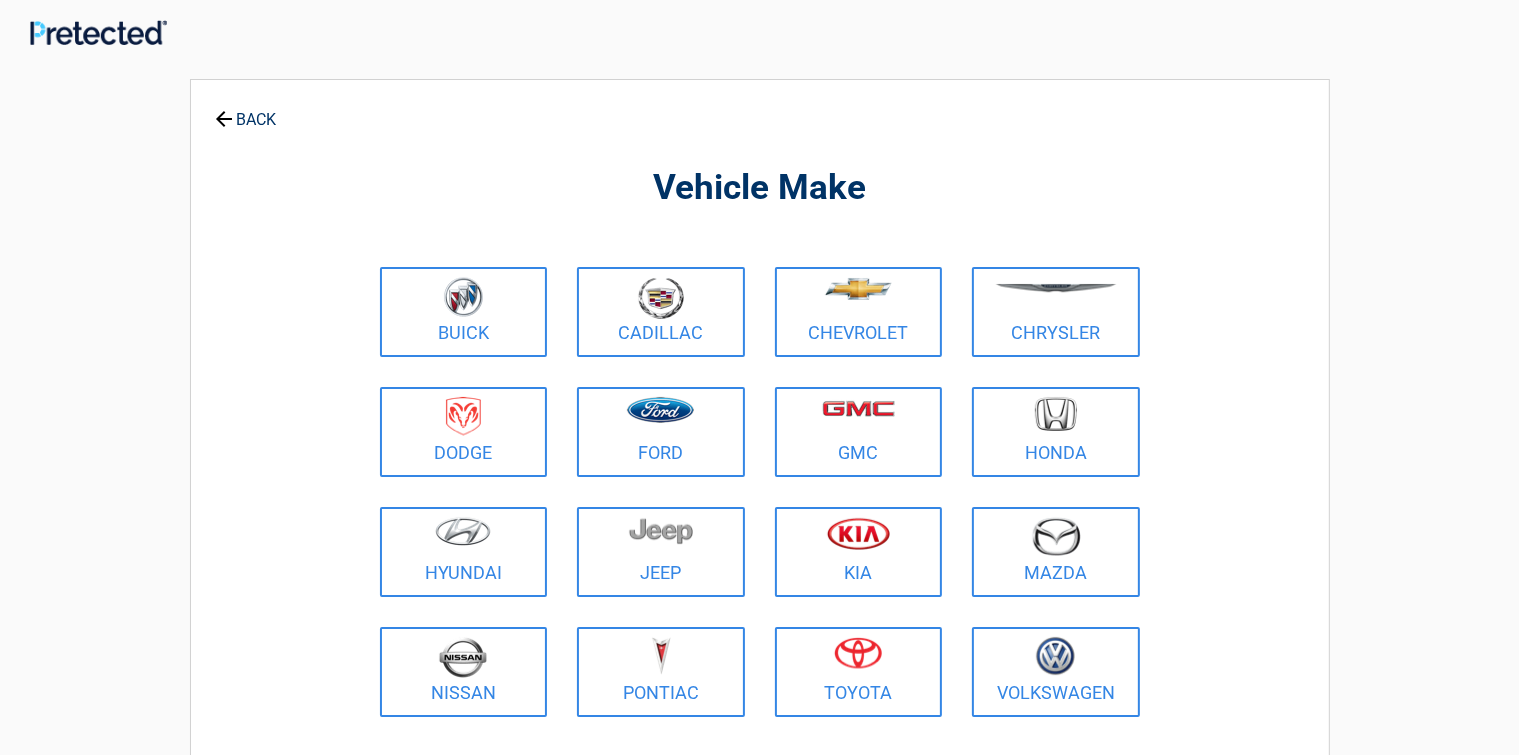 scroll, scrollTop: 0, scrollLeft: 0, axis: both 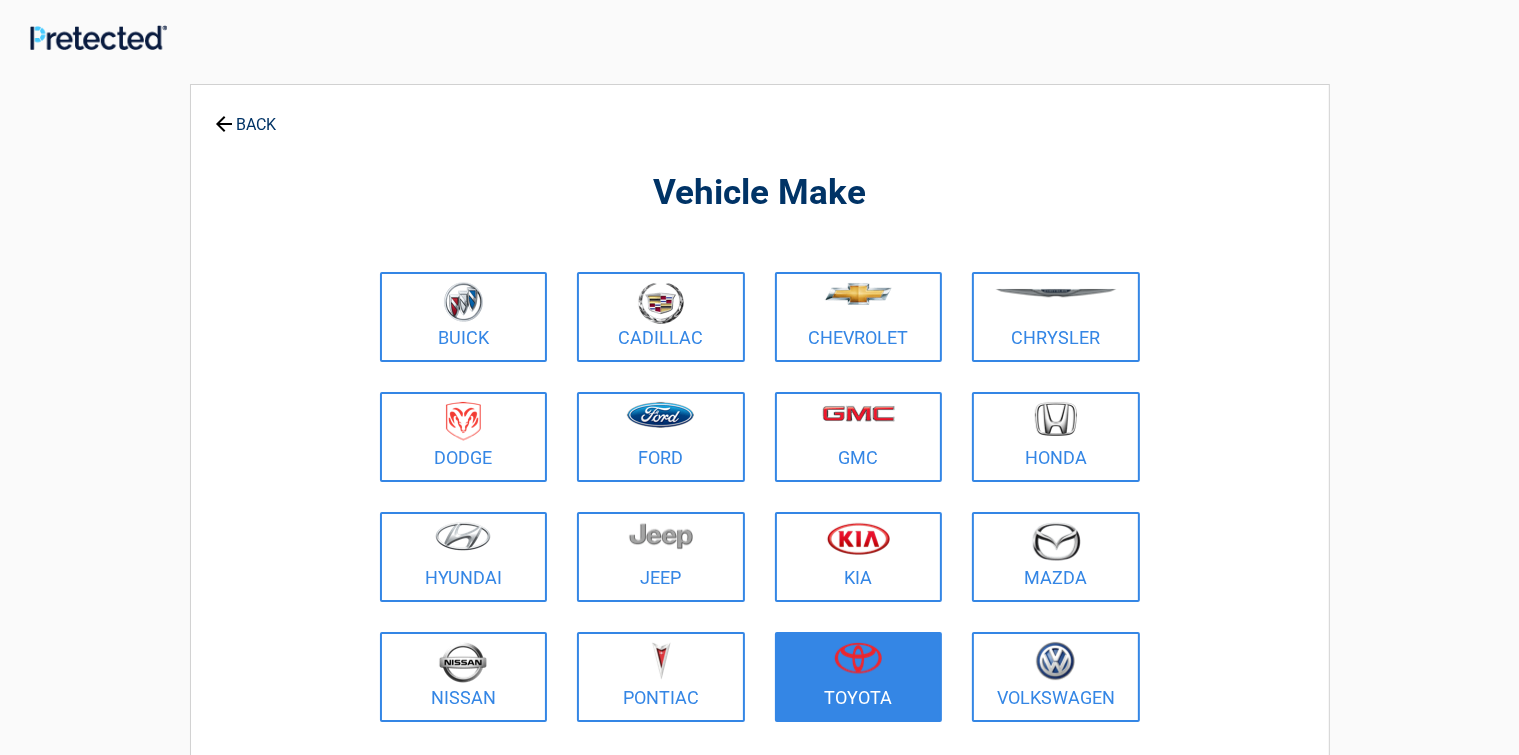 click at bounding box center (859, 664) 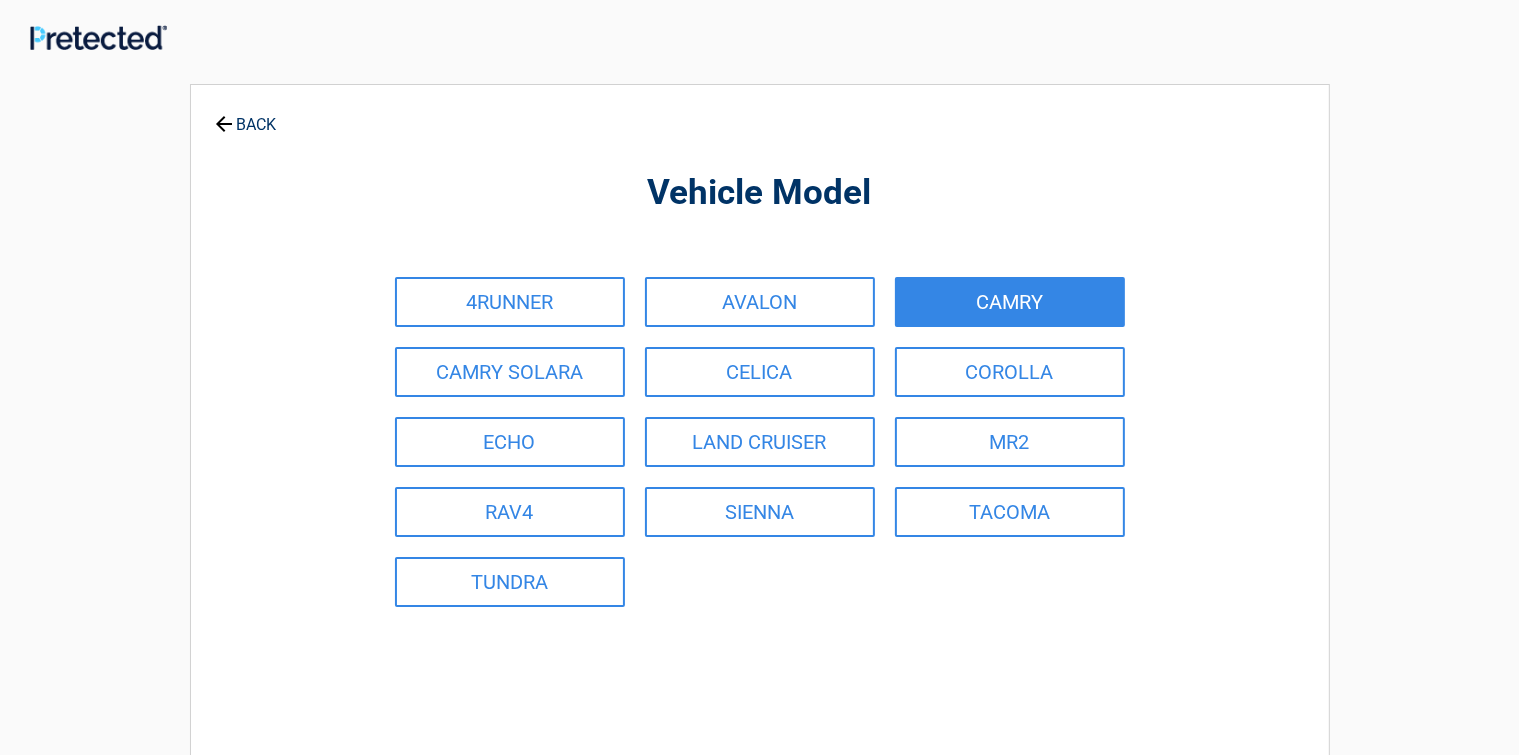 click on "CAMRY" at bounding box center [1010, 302] 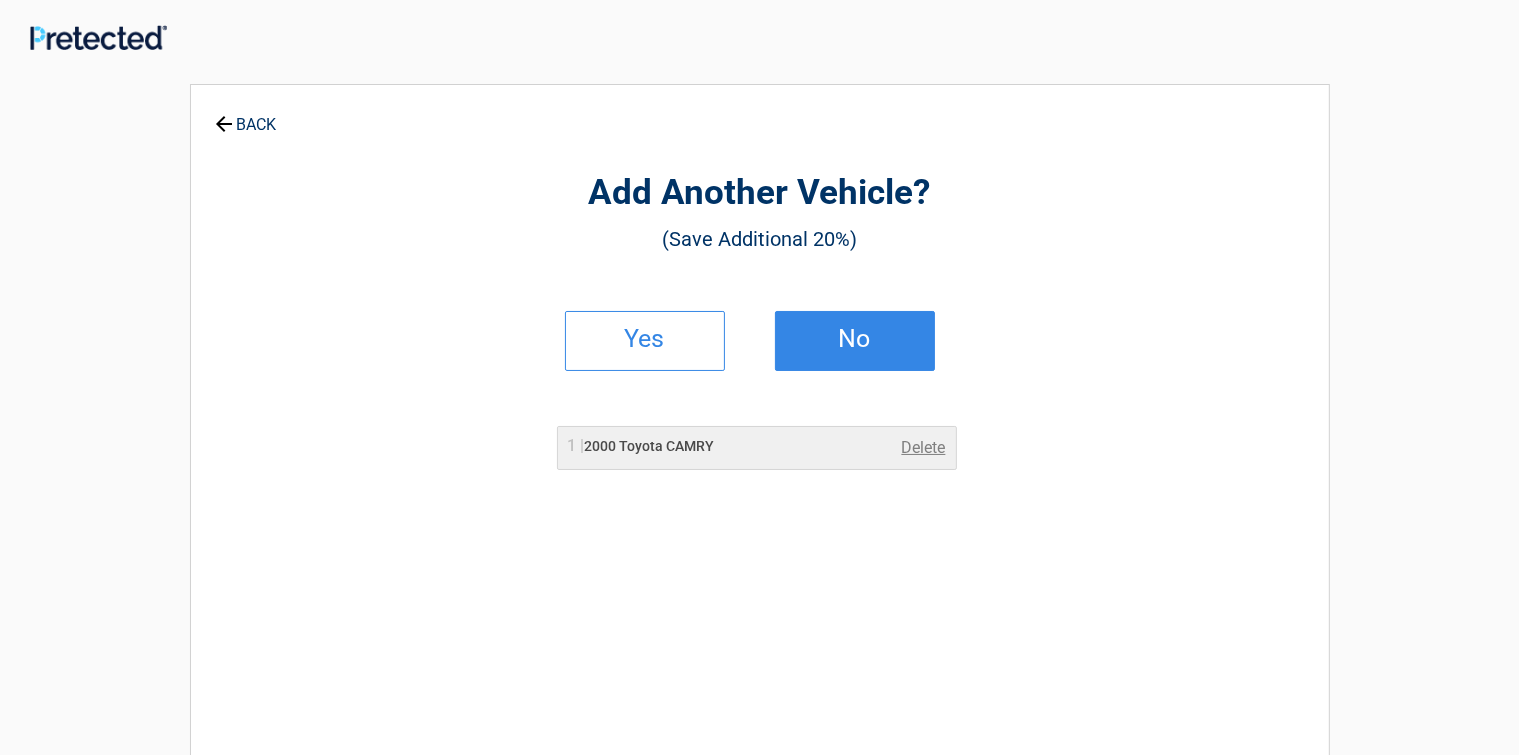 click on "No" at bounding box center [855, 339] 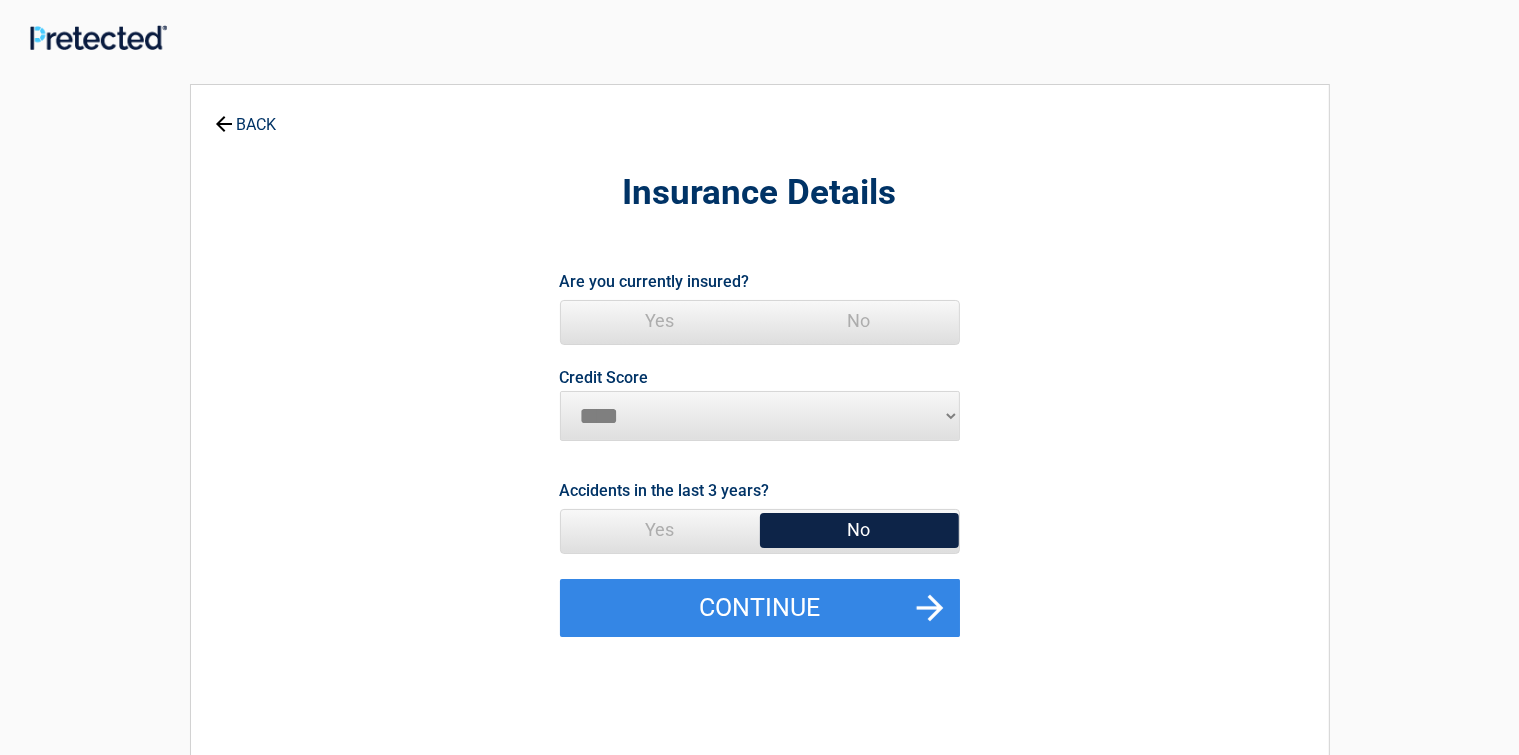 click on "Yes" at bounding box center [660, 321] 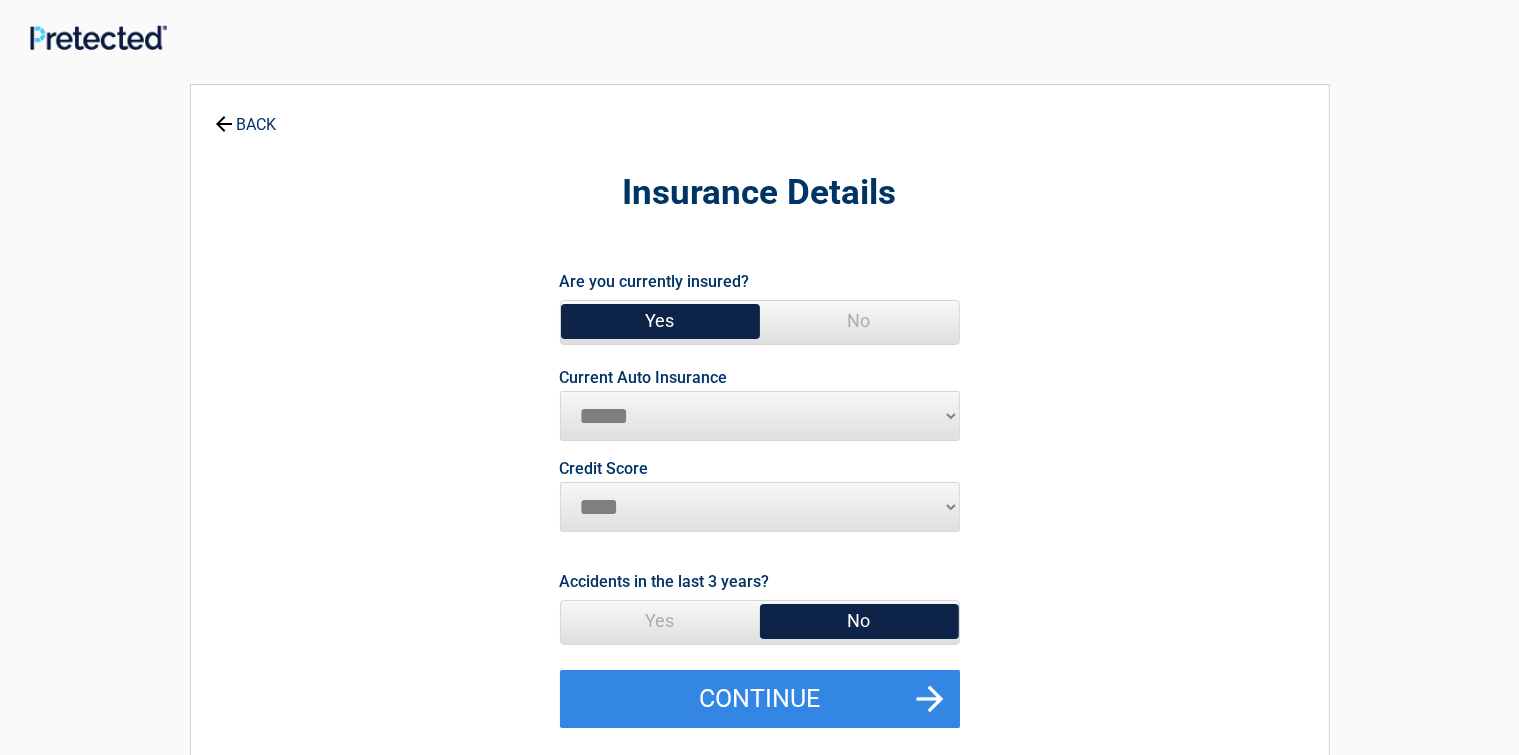 click on "**********" at bounding box center (760, 416) 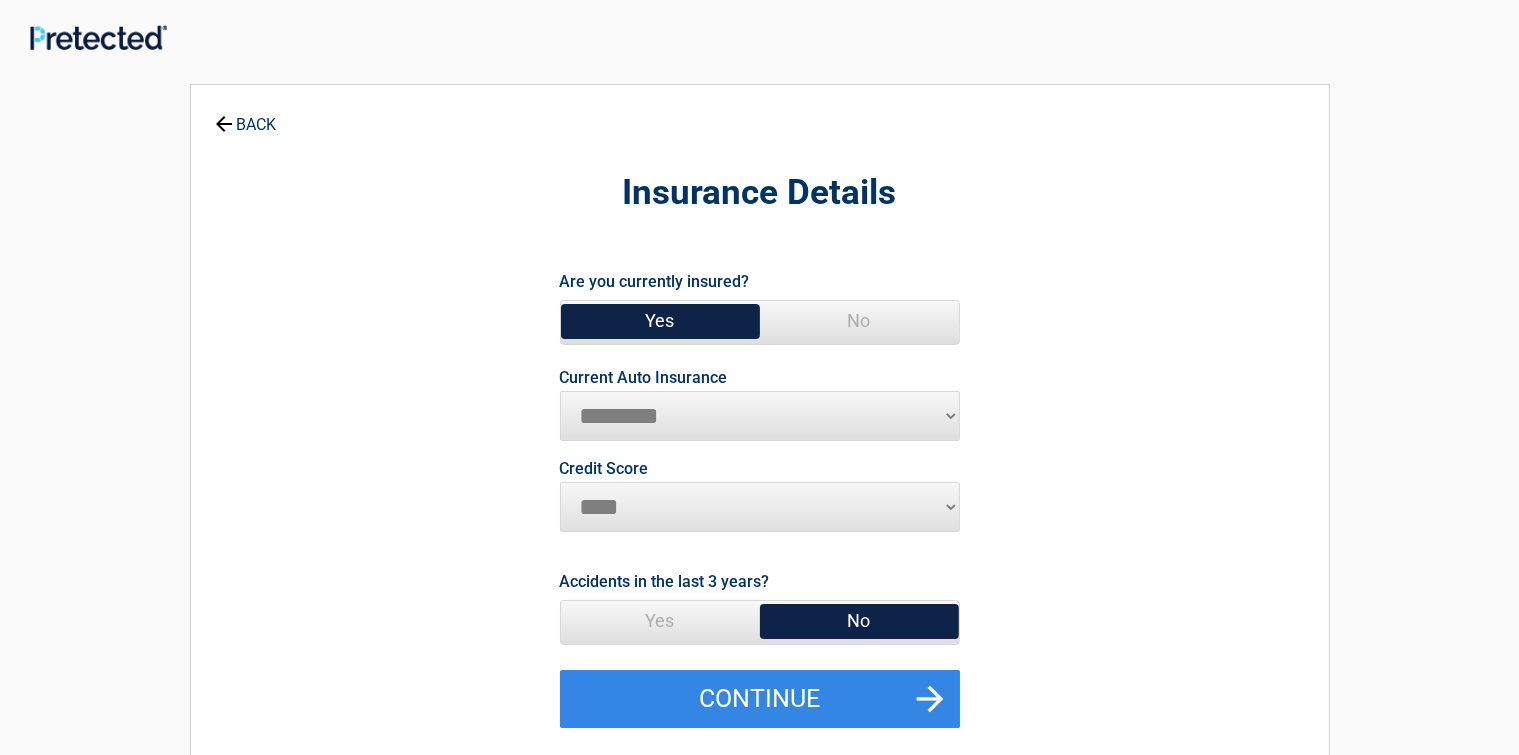 click on "**********" at bounding box center (760, 416) 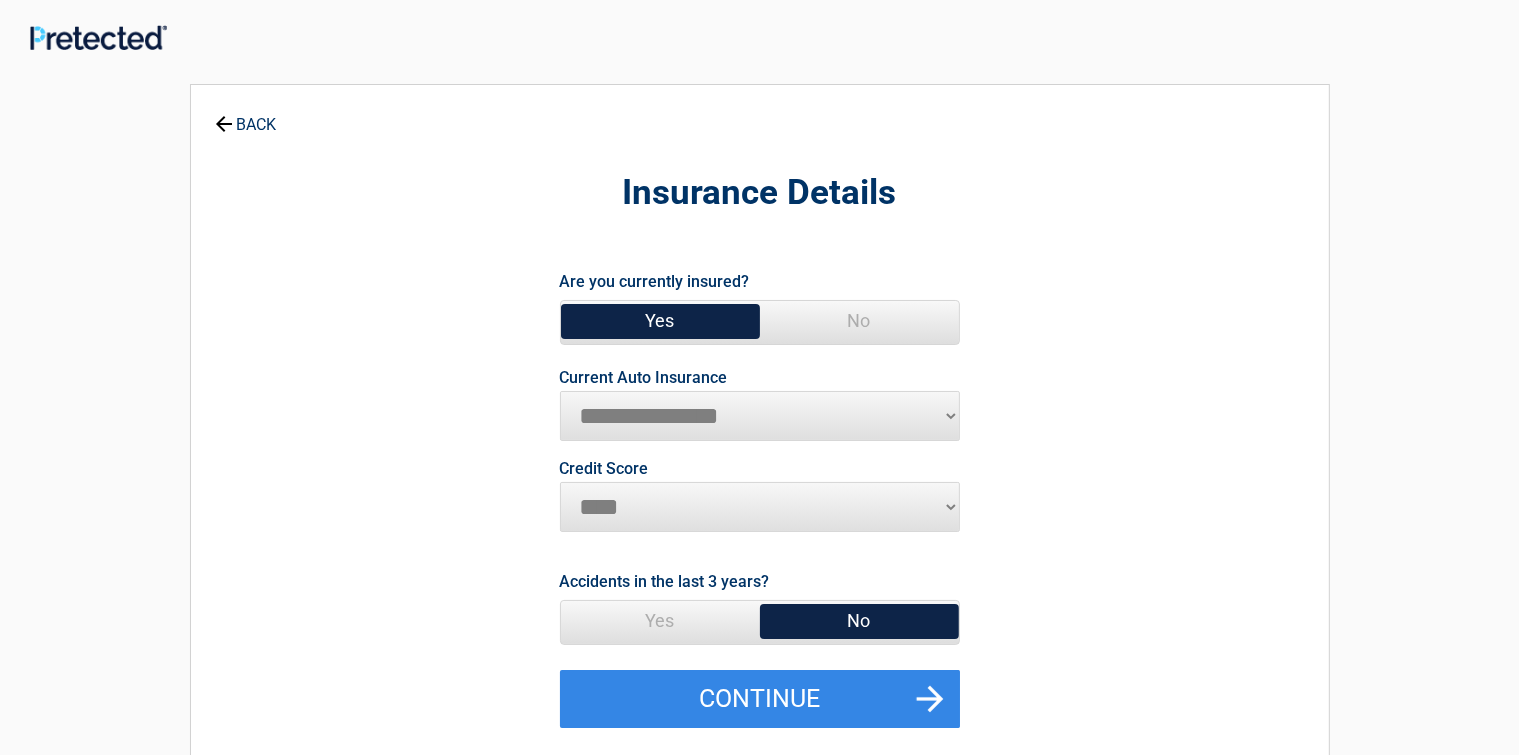 click on "**********" at bounding box center [760, 416] 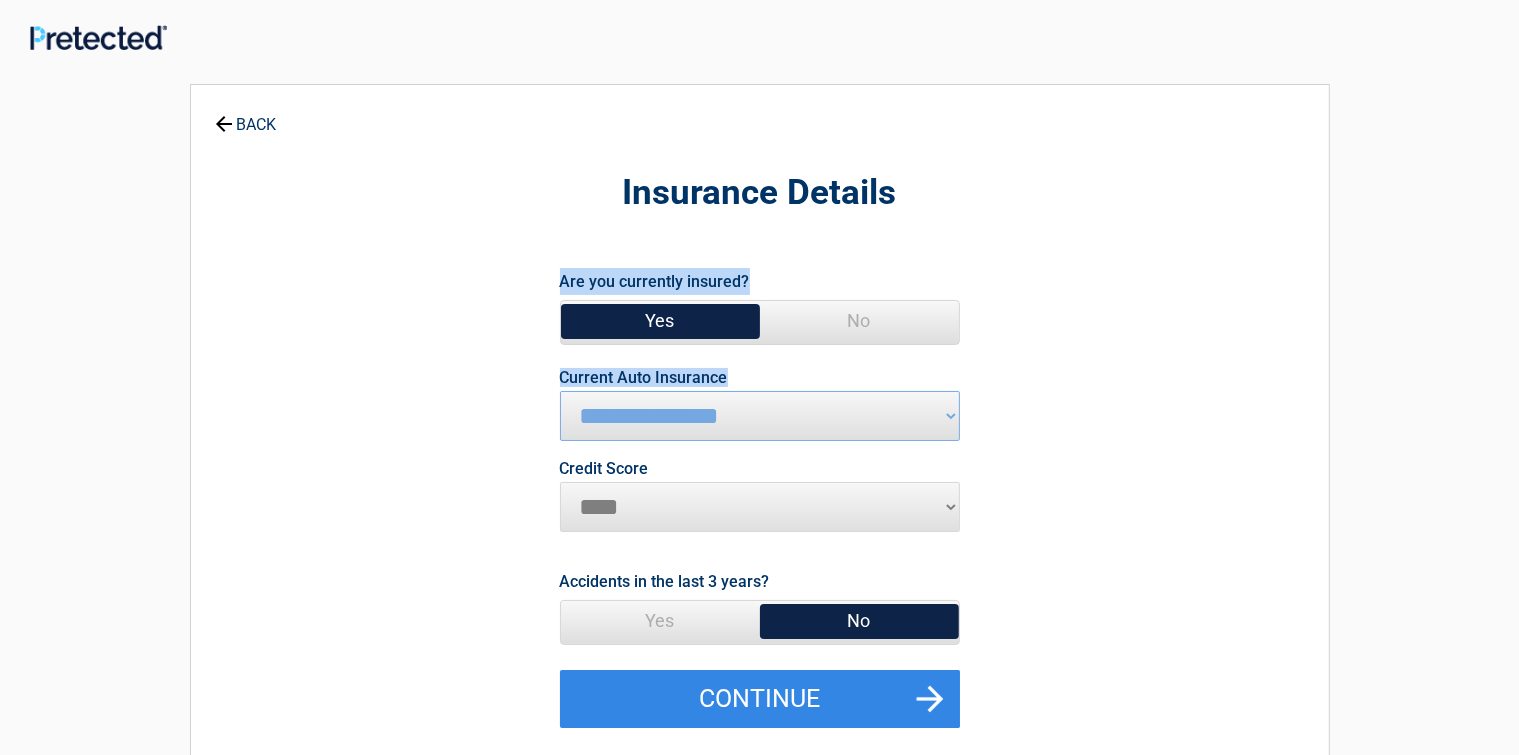drag, startPoint x: 927, startPoint y: 165, endPoint x: 948, endPoint y: 208, distance: 47.853943 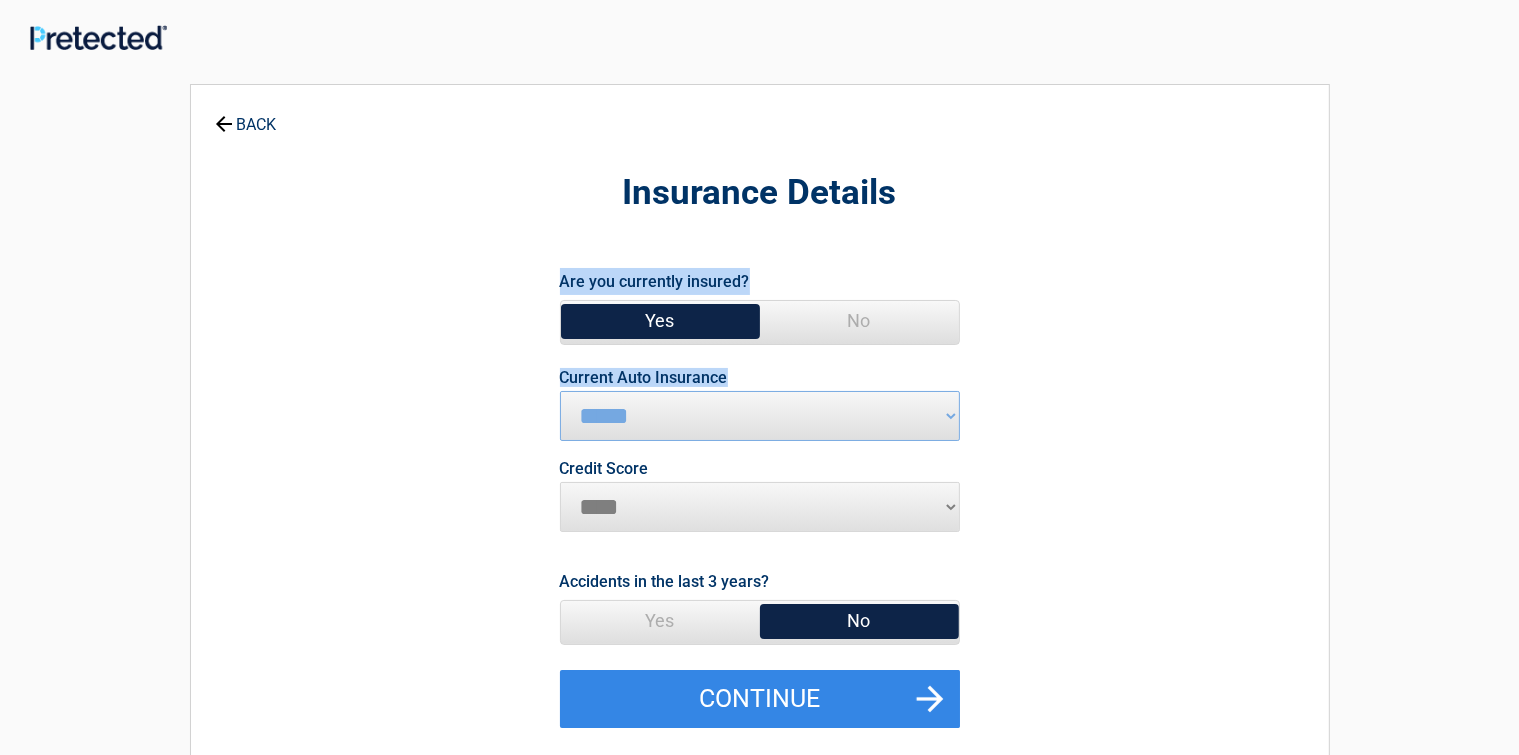 click on "**********" at bounding box center (760, 416) 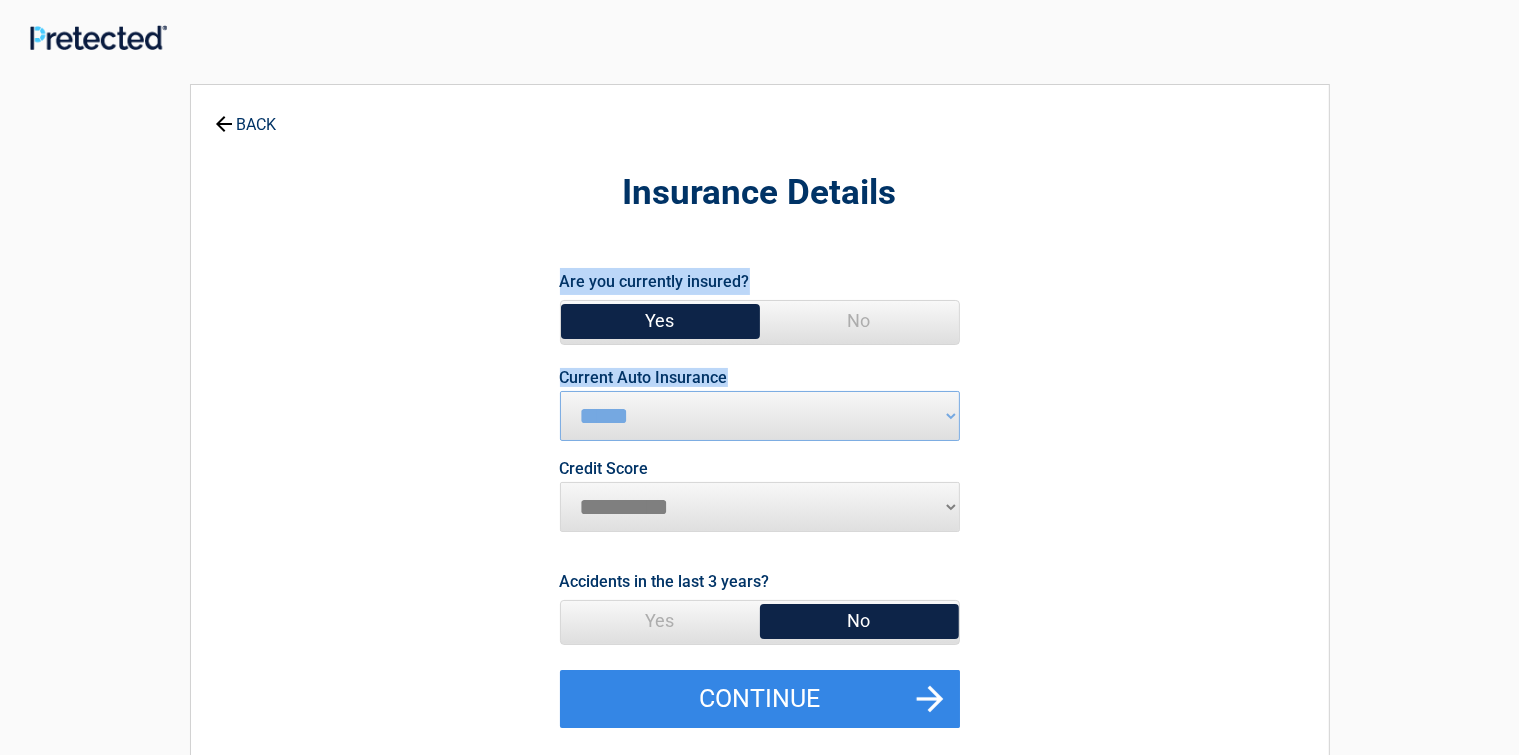 click on "*********
****
*******
****" at bounding box center (760, 507) 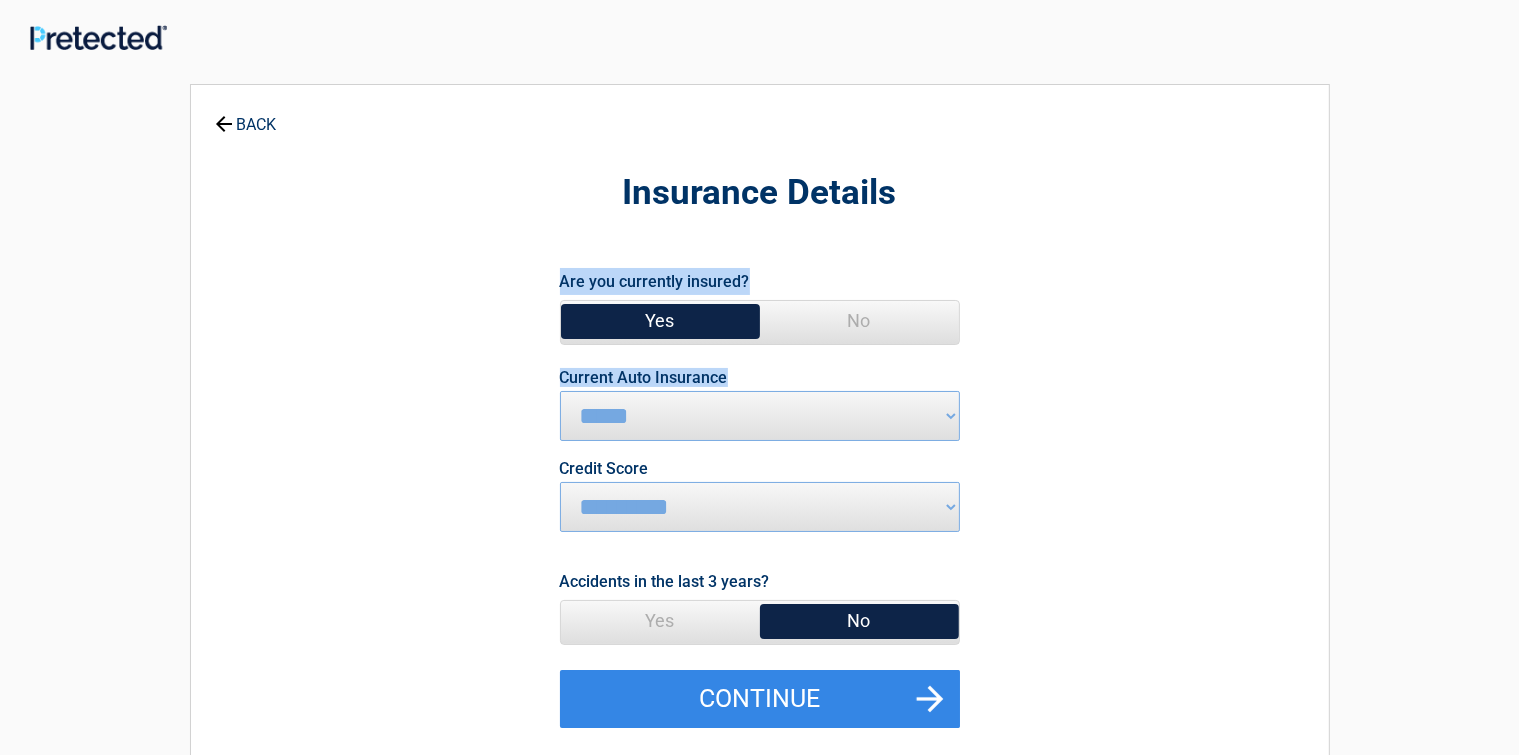 click on "No" at bounding box center [859, 621] 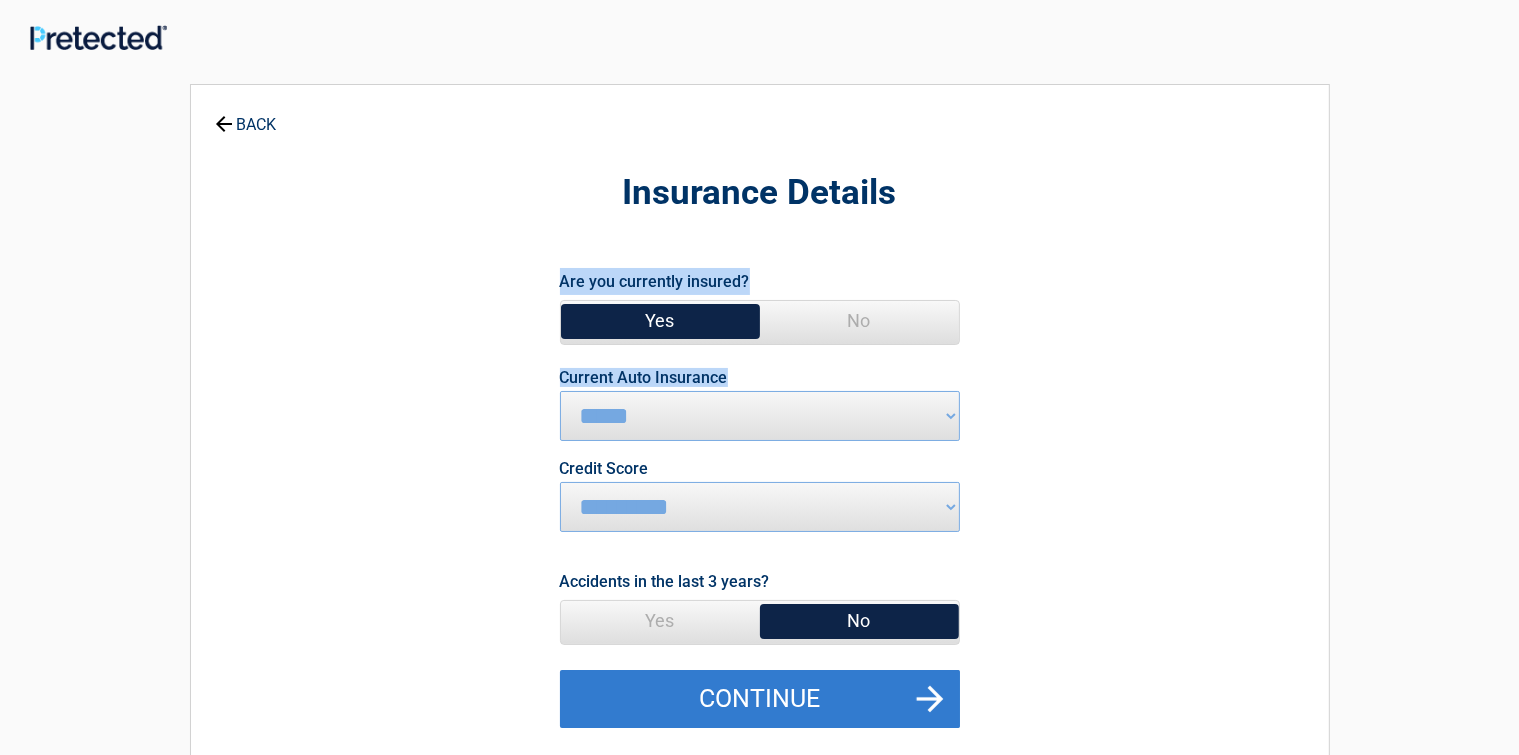 click on "Continue" at bounding box center (760, 699) 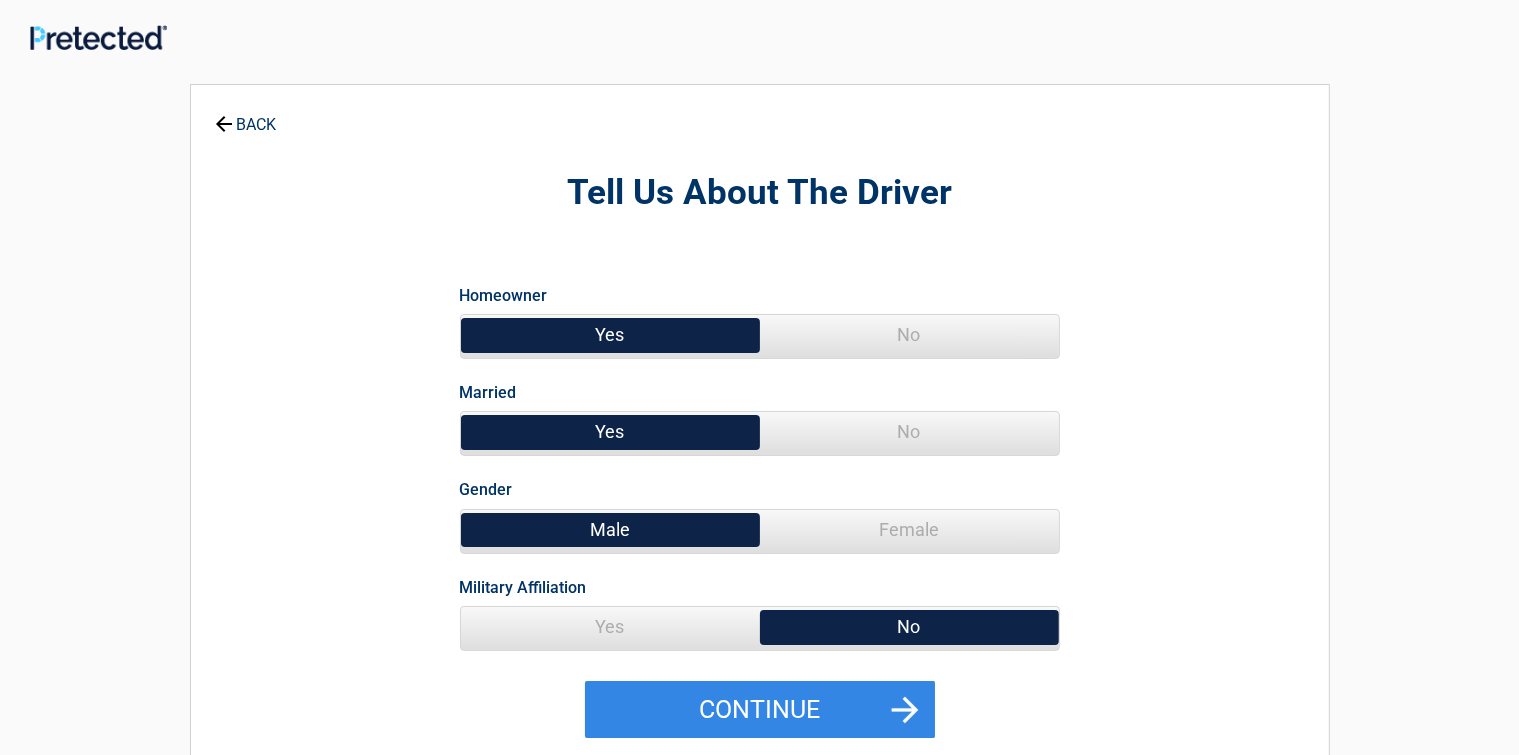 drag, startPoint x: 623, startPoint y: 301, endPoint x: 687, endPoint y: 378, distance: 100.12492 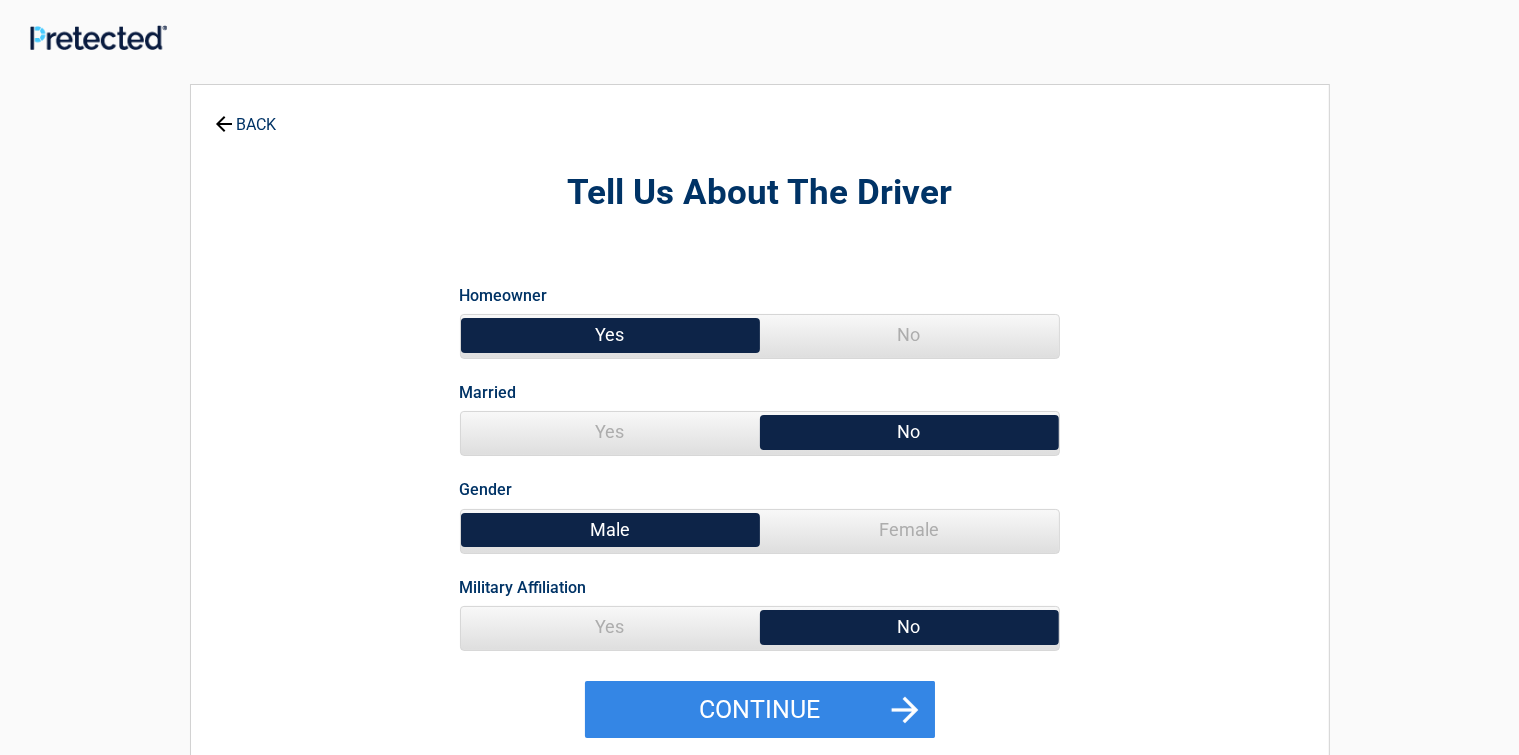 click on "Female" at bounding box center (909, 530) 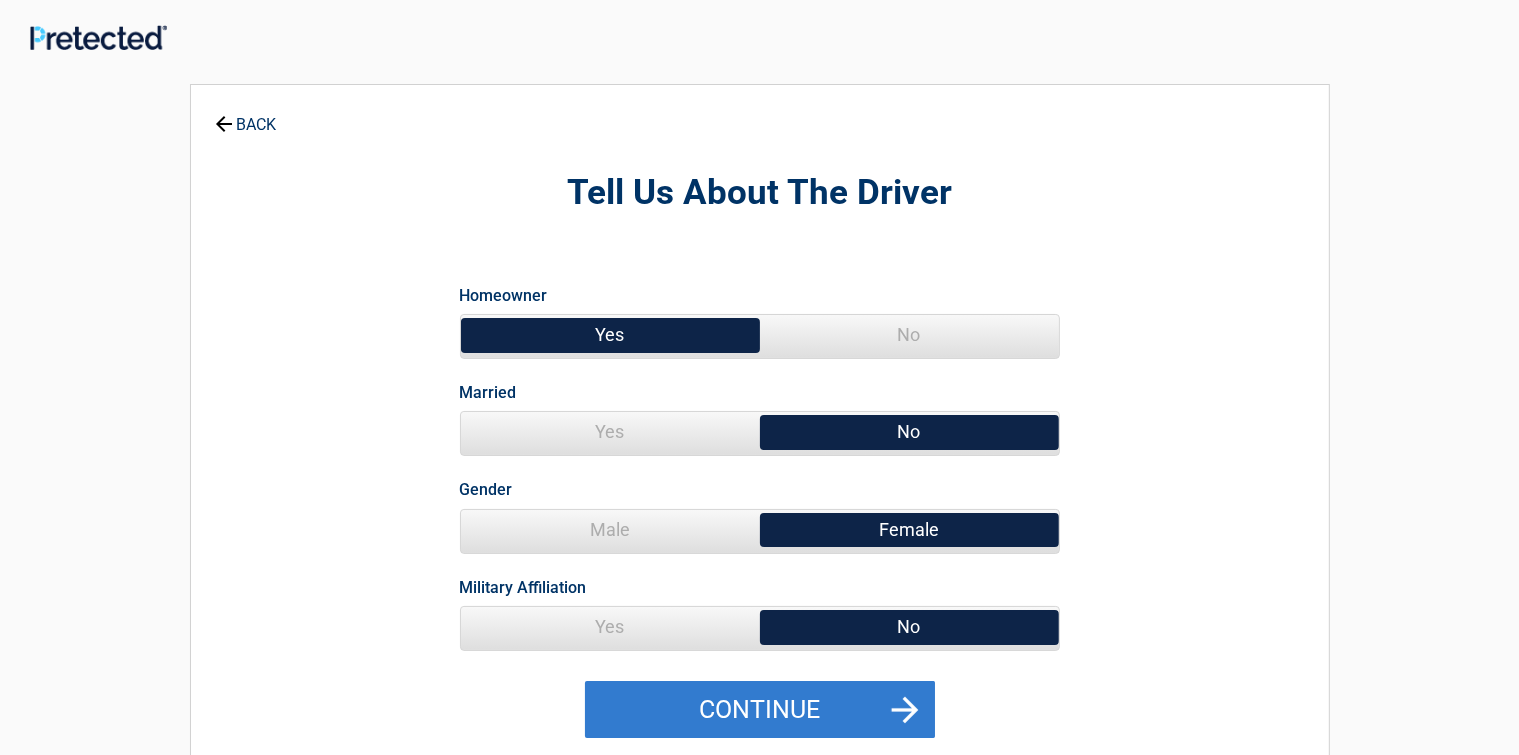 drag, startPoint x: 944, startPoint y: 619, endPoint x: 872, endPoint y: 716, distance: 120.80149 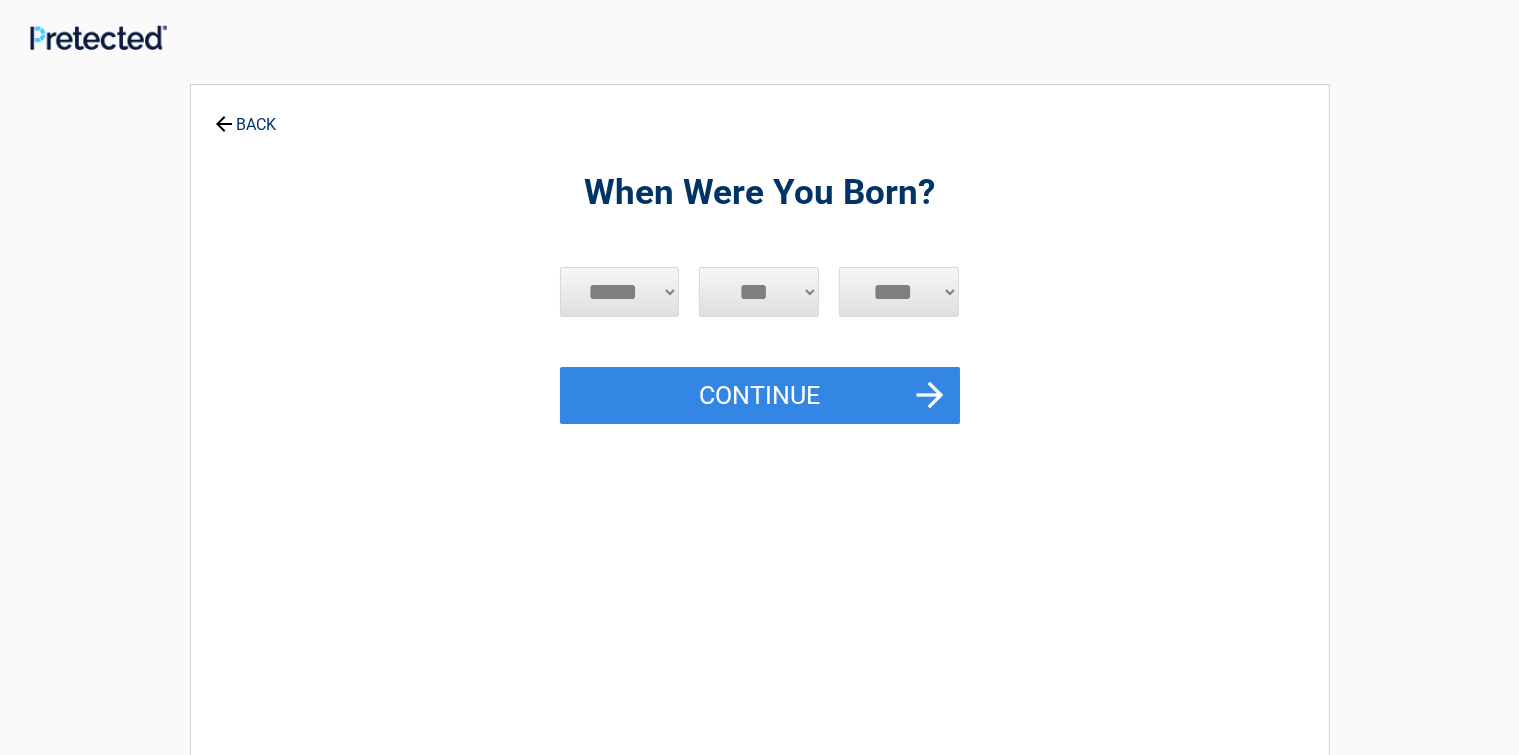 click on "*****
***
***
***
***
***
***
***
***
***
***
***
***" at bounding box center [620, 292] 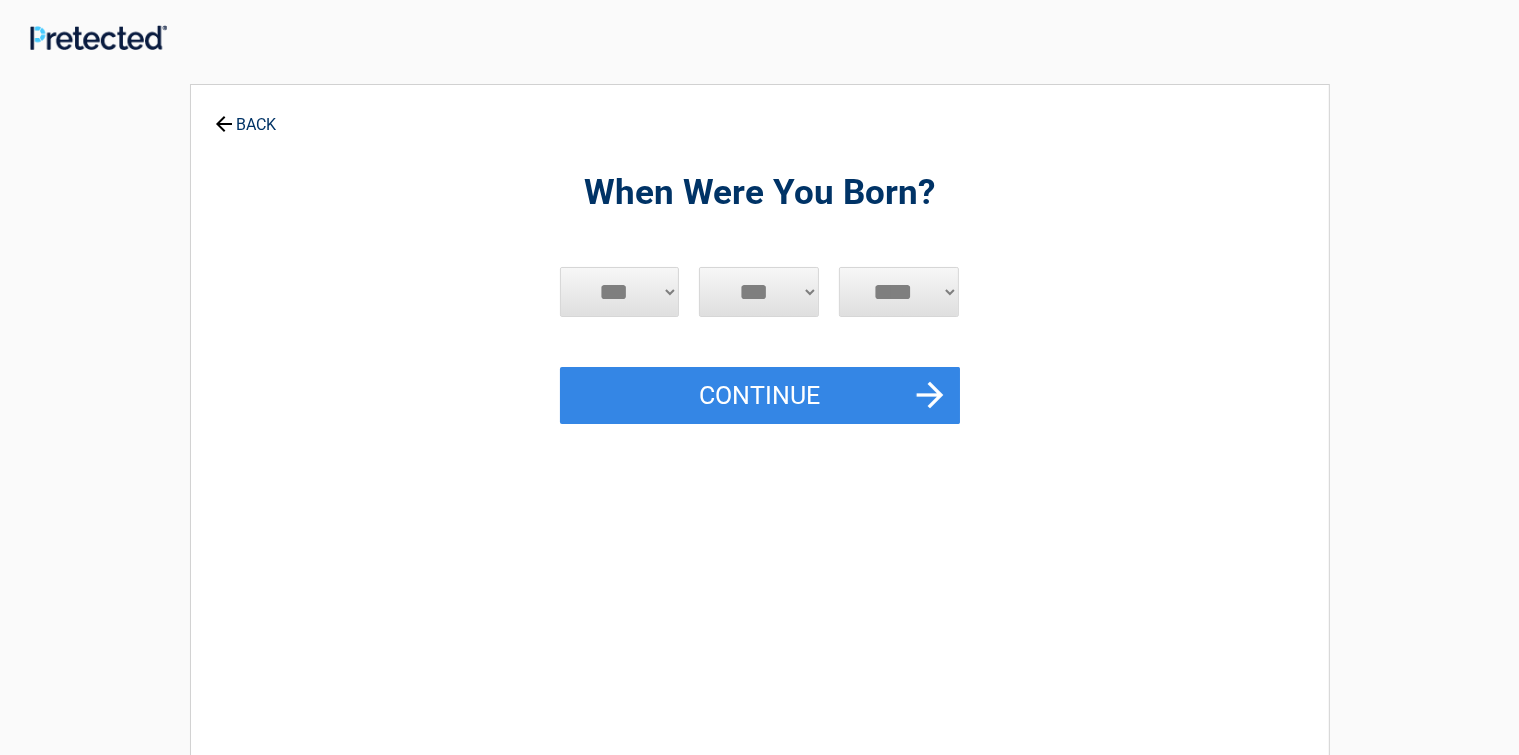 click on "*****
***
***
***
***
***
***
***
***
***
***
***
***" at bounding box center [620, 292] 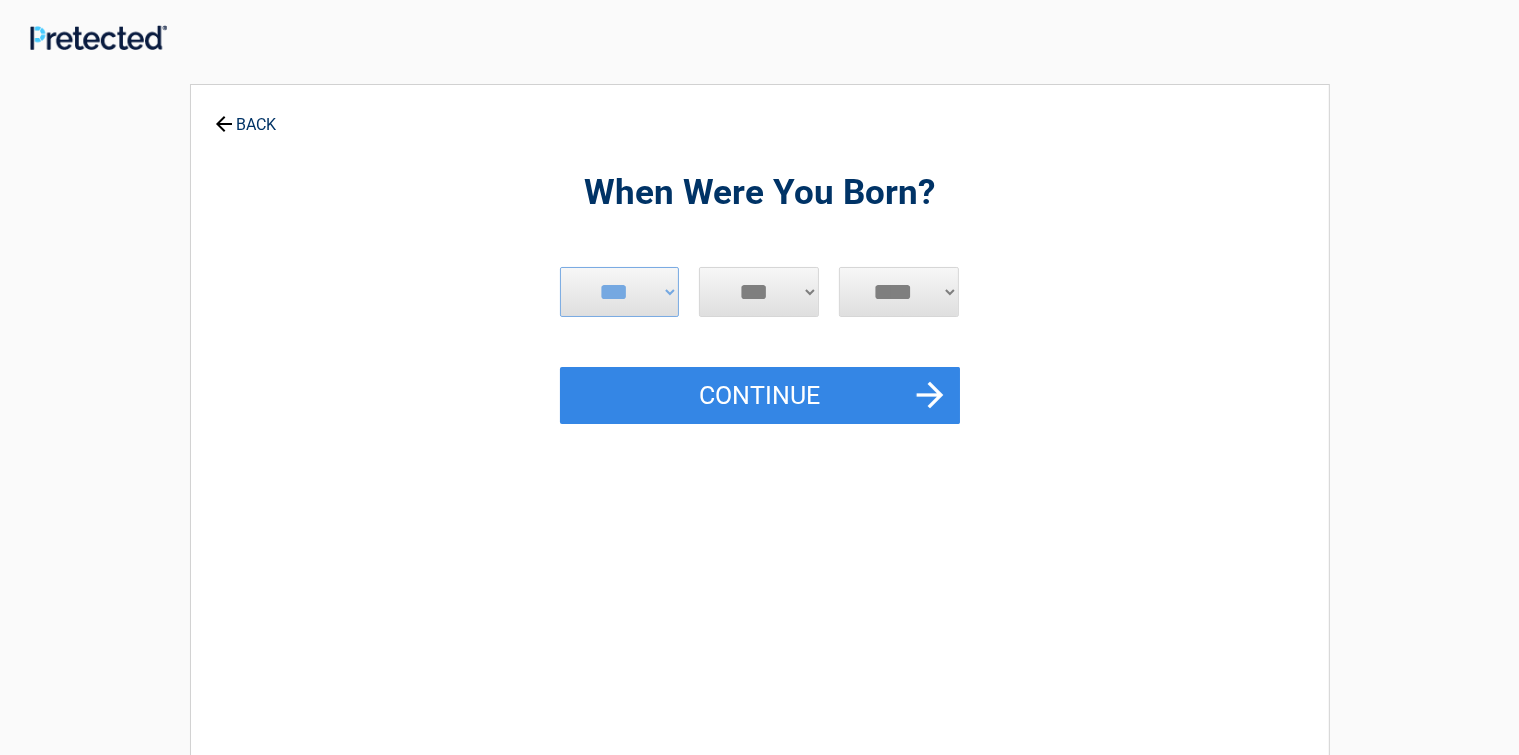 click on "****
****
****
****
****
****
****
****
****
****
****
****
****
****
****
****
****
****
****
****
****
****
****
****
****
****
****
****
****
****
****
****
****
****
****
****
****
****
****
****
****
****
****
****
****
****
****
****
****
****
****
****
****
****
****
****
****
****
****
****
****
****
****" at bounding box center [899, 317] 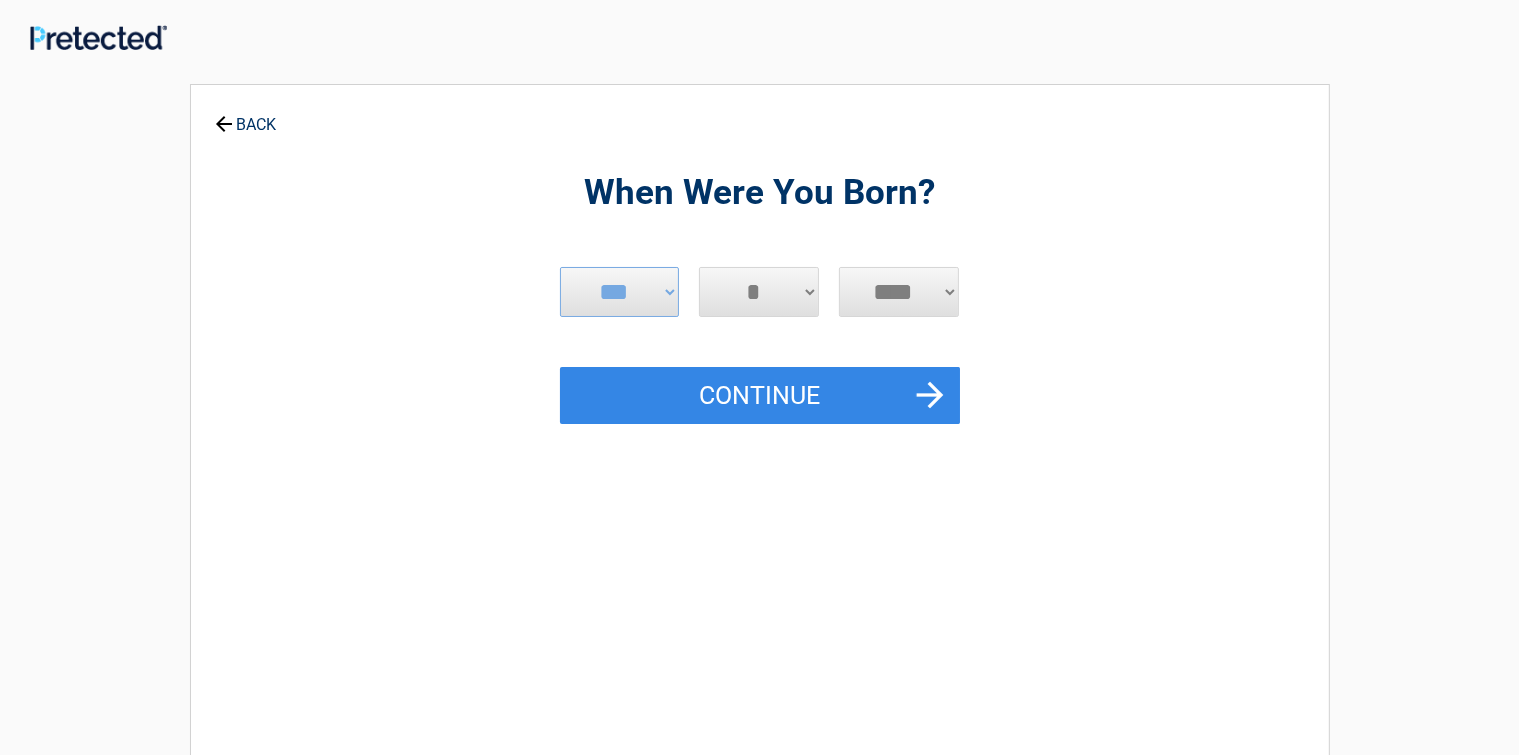 click on "*** * * * * * * * * * ** ** ** ** ** ** ** ** ** ** ** ** ** ** ** ** ** ** ** ** ** **" at bounding box center (759, 292) 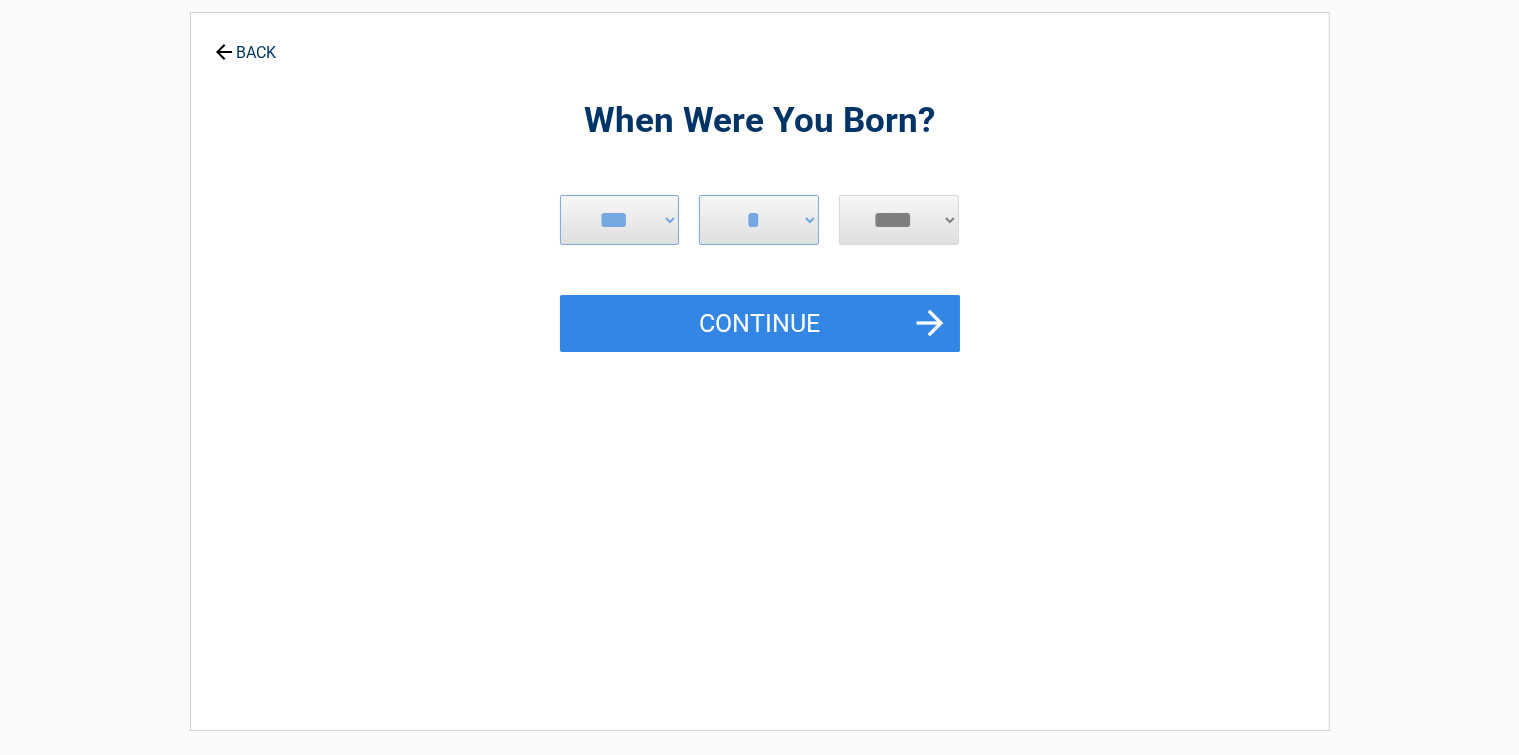 scroll, scrollTop: 76, scrollLeft: 0, axis: vertical 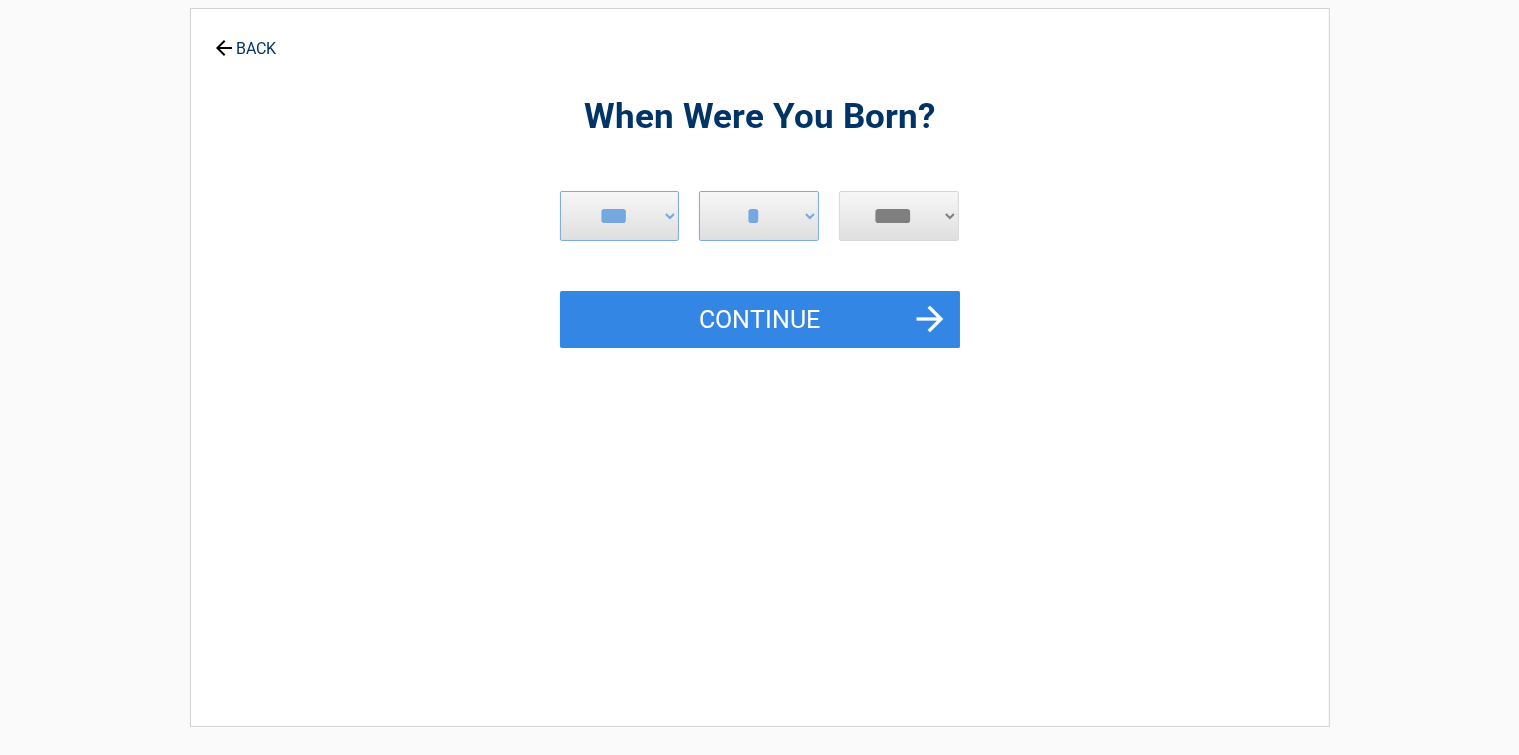 click on "****
****
****
****
****
****
****
****
****
****
****
****
****
****
****
****
****
****
****
****
****
****
****
****
****
****
****
****
****
****
****
****
****
****
****
****
****
****
****
****
****
****
****
****
****
****
****
****
****
****
****
****
****
****
****
****
****
****
****
****
****
****
****
****" at bounding box center [899, 216] 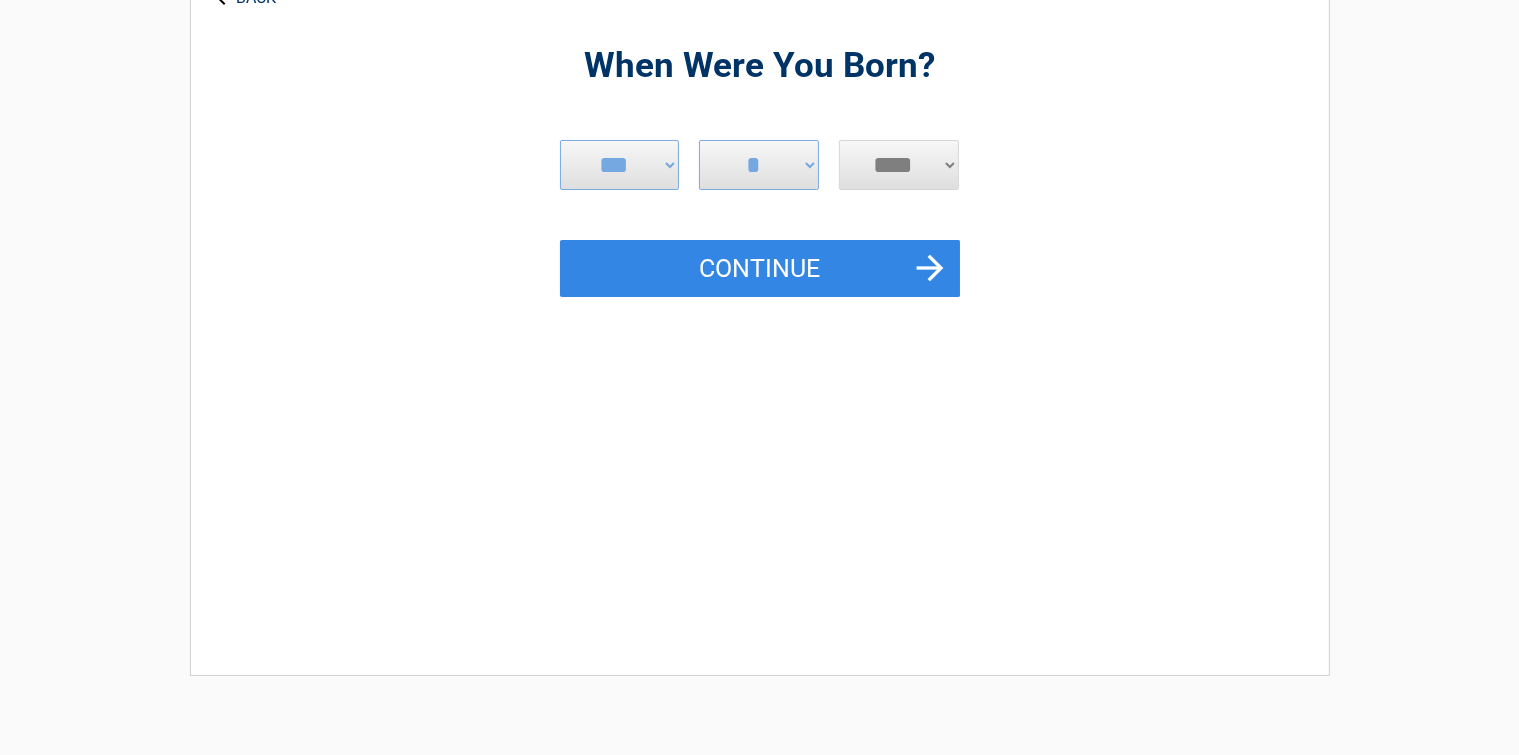 scroll, scrollTop: 163, scrollLeft: 0, axis: vertical 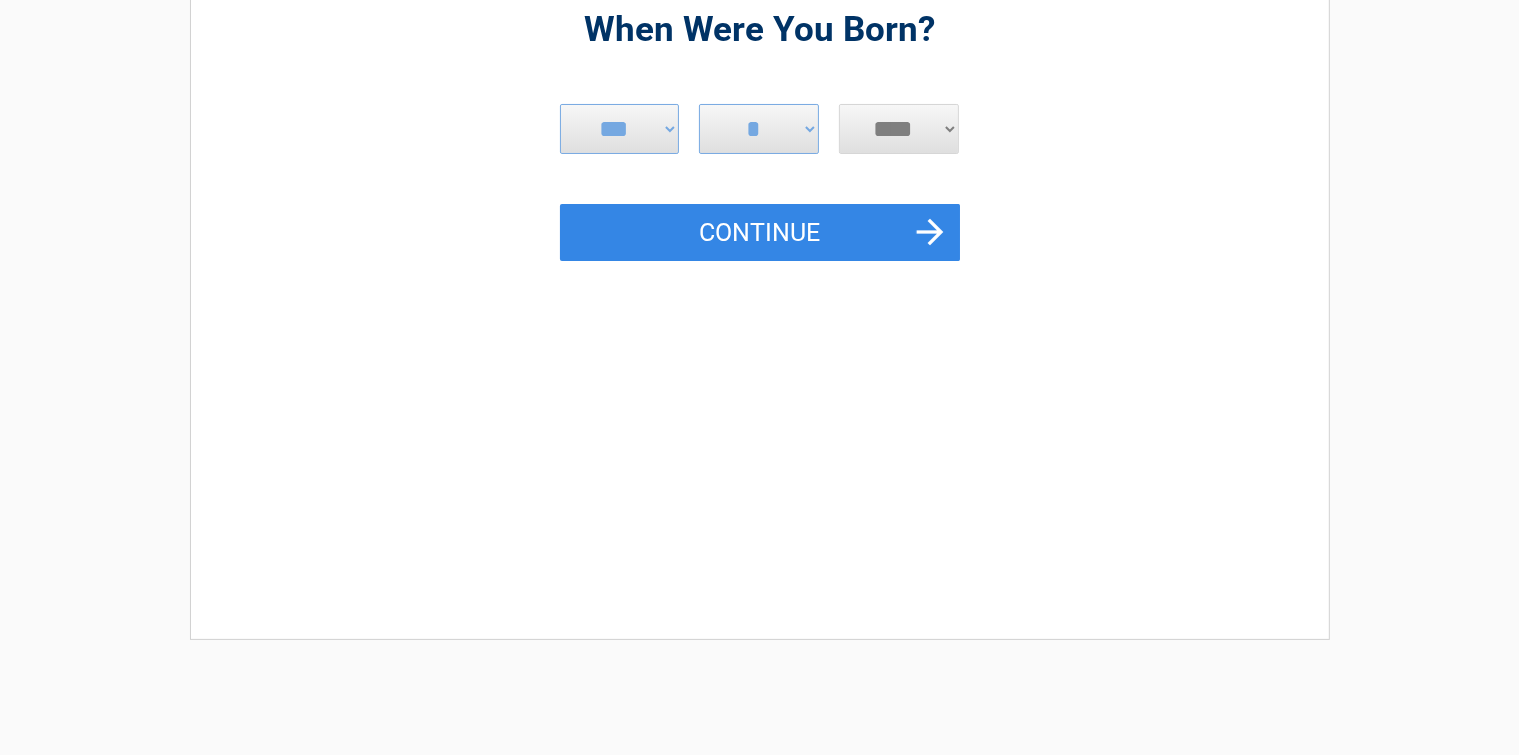 click on "****
****
****
****
****
****
****
****
****
****
****
****
****
****
****
****
****
****
****
****
****
****
****
****
****
****
****
****
****
****
****
****
****
****
****
****
****
****
****
****
****
****
****
****
****
****
****
****
****
****
****
****
****
****
****
****
****
****
****
****
****
****
****
****" at bounding box center (899, 129) 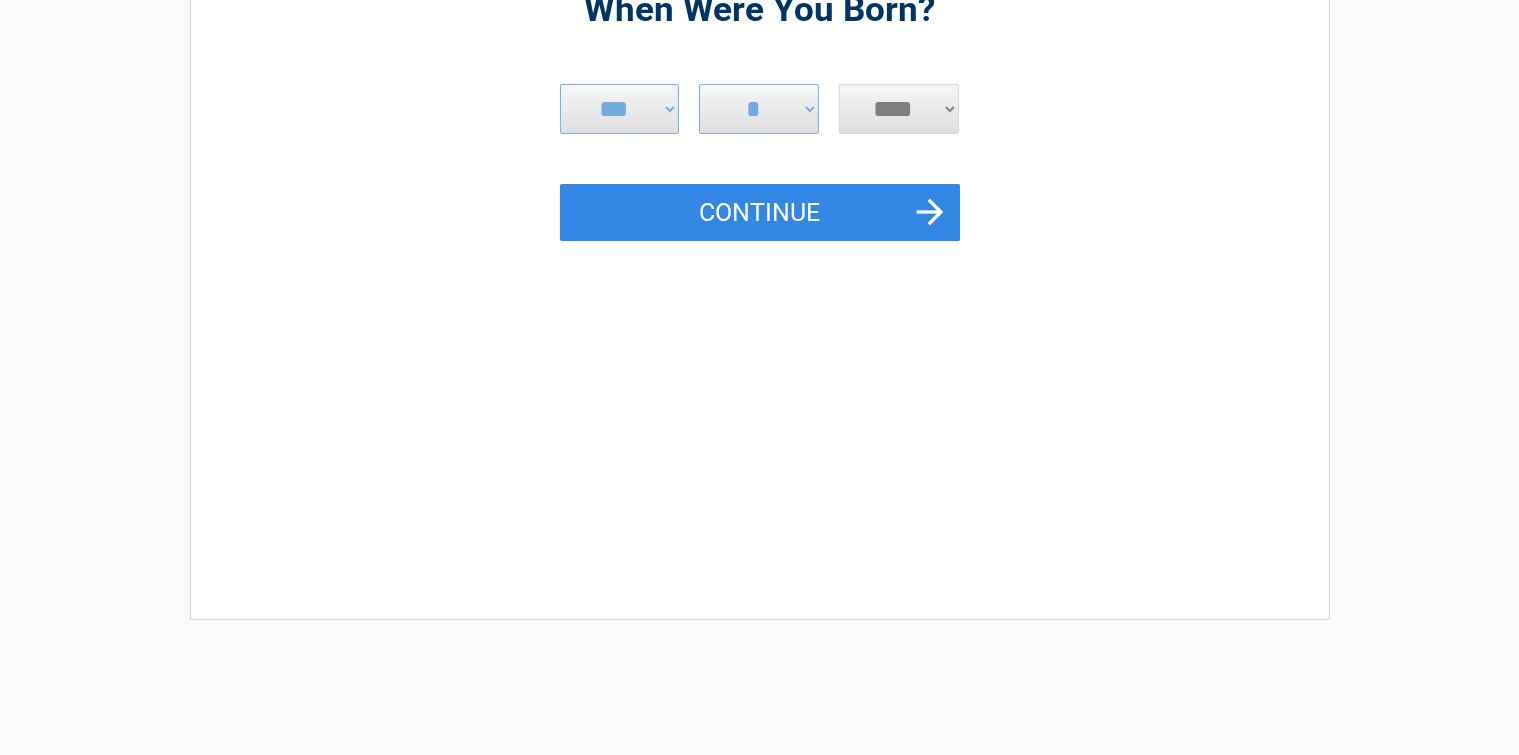 scroll, scrollTop: 175, scrollLeft: 0, axis: vertical 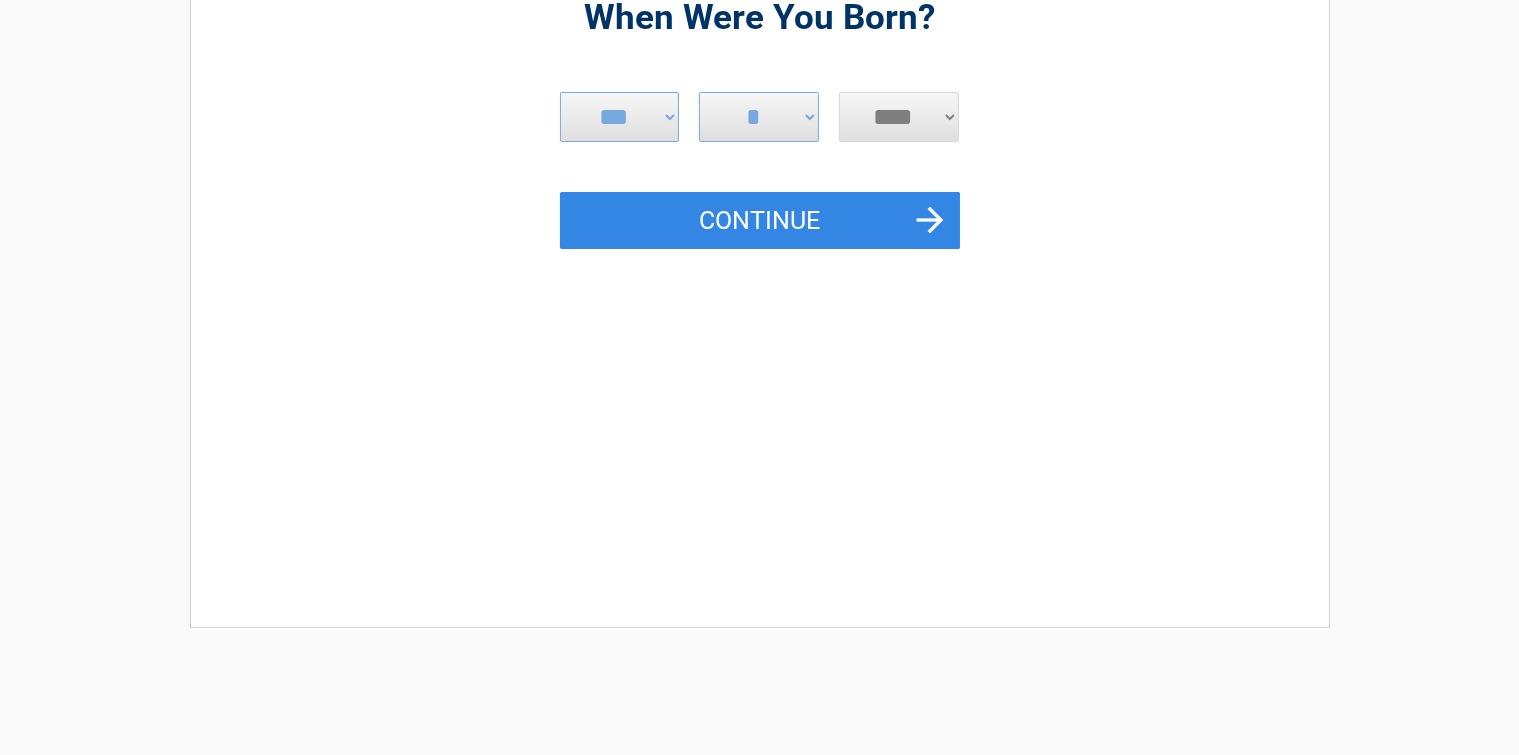 click on "****
****
****
****
****
****
****
****
****
****
****
****
****
****
****
****
****
****
****
****
****
****
****
****
****
****
****
****
****
****
****
****
****
****
****
****
****
****
****
****
****
****
****
****
****
****
****
****
****
****
****
****
****
****
****
****
****
****
****
****
****
****
****
****" at bounding box center [899, 117] 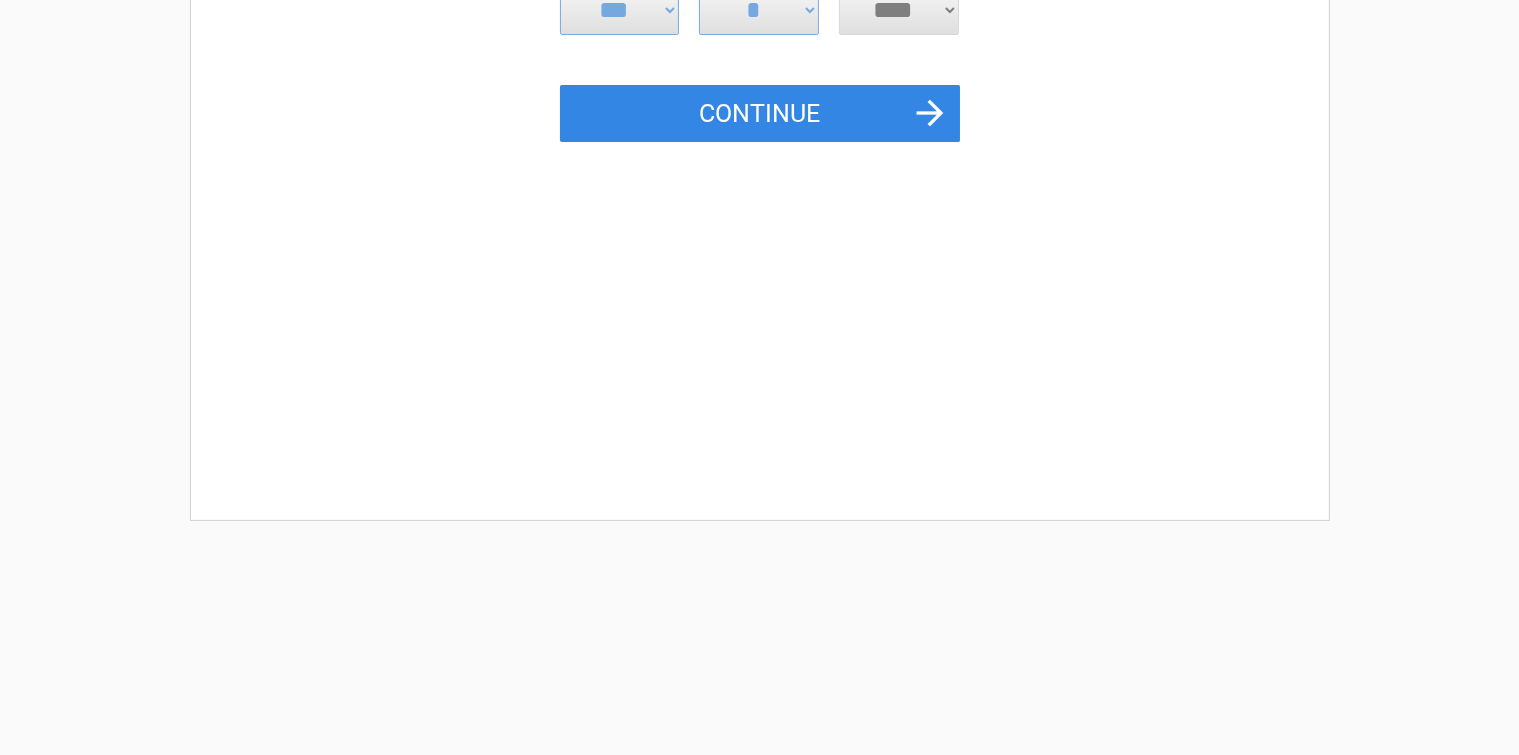 scroll, scrollTop: 248, scrollLeft: 0, axis: vertical 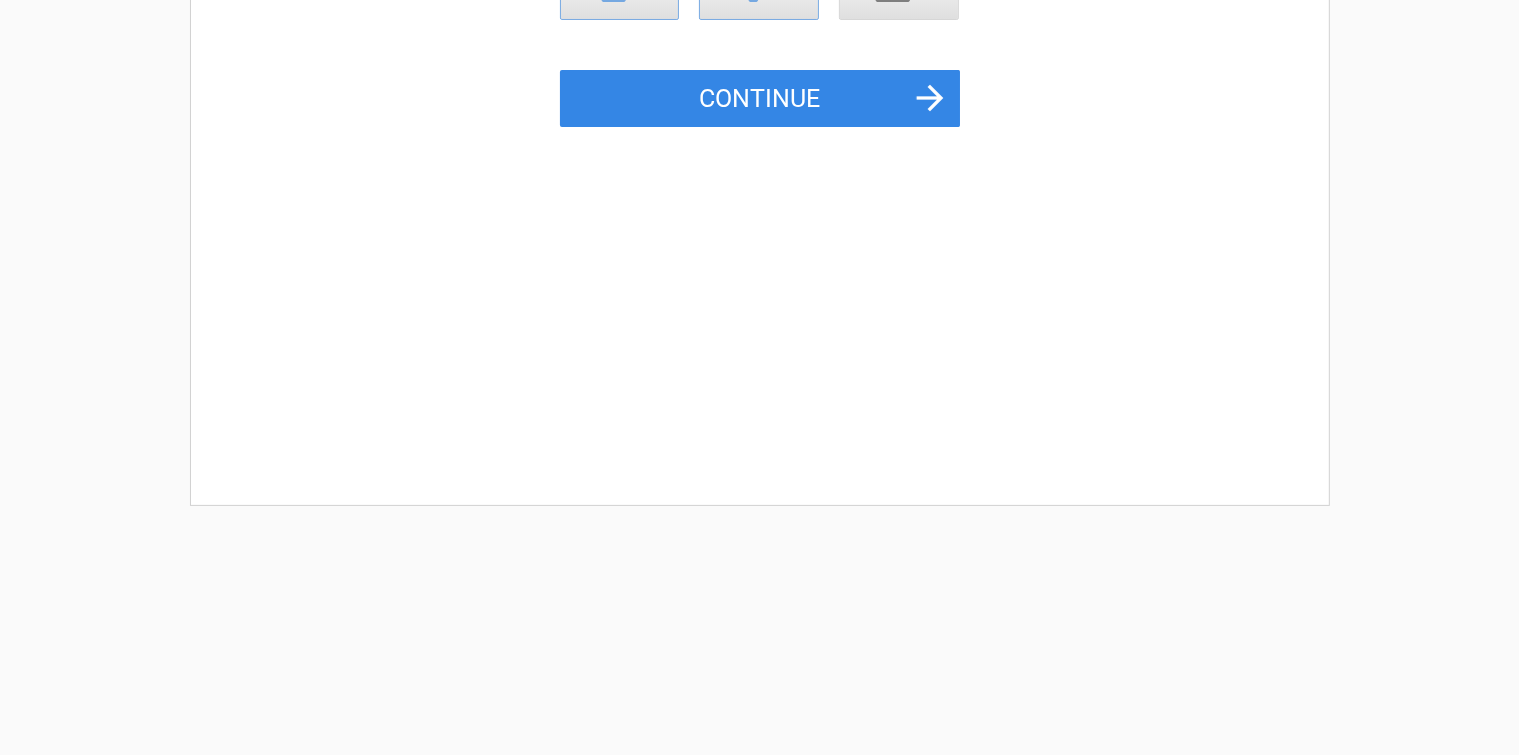 click on "****
****
****
****
****
****
****
****
****
****
****
****
****
****
****
****
****
****
****
****
****
****
****
****
****
****
****
****
****
****
****
****
****
****
****
****
****
****
****
****
****
****
****
****
****
****
****
****
****
****
****
****
****
****
****
****
****
****
****
****
****
****
****
****" at bounding box center [899, -5] 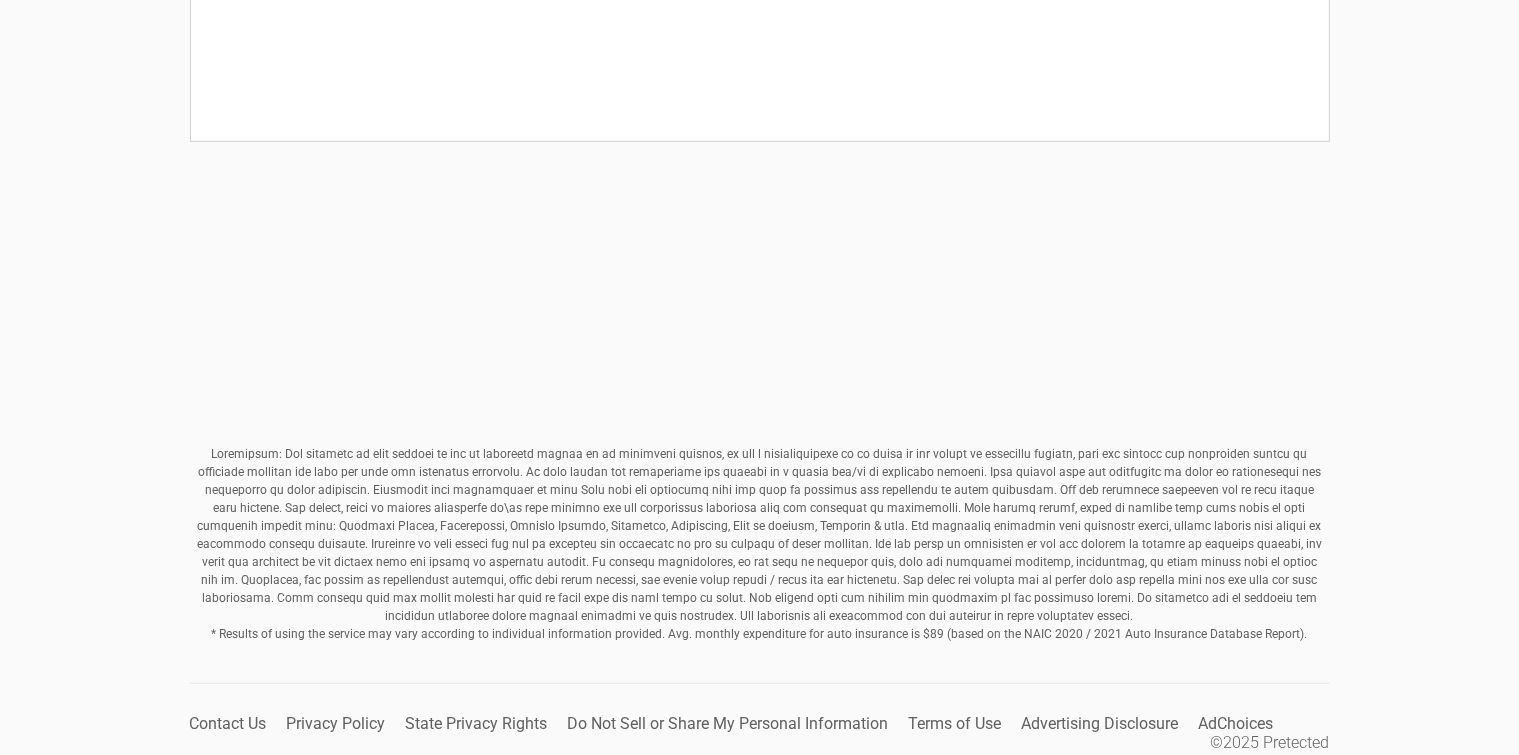 scroll, scrollTop: 677, scrollLeft: 0, axis: vertical 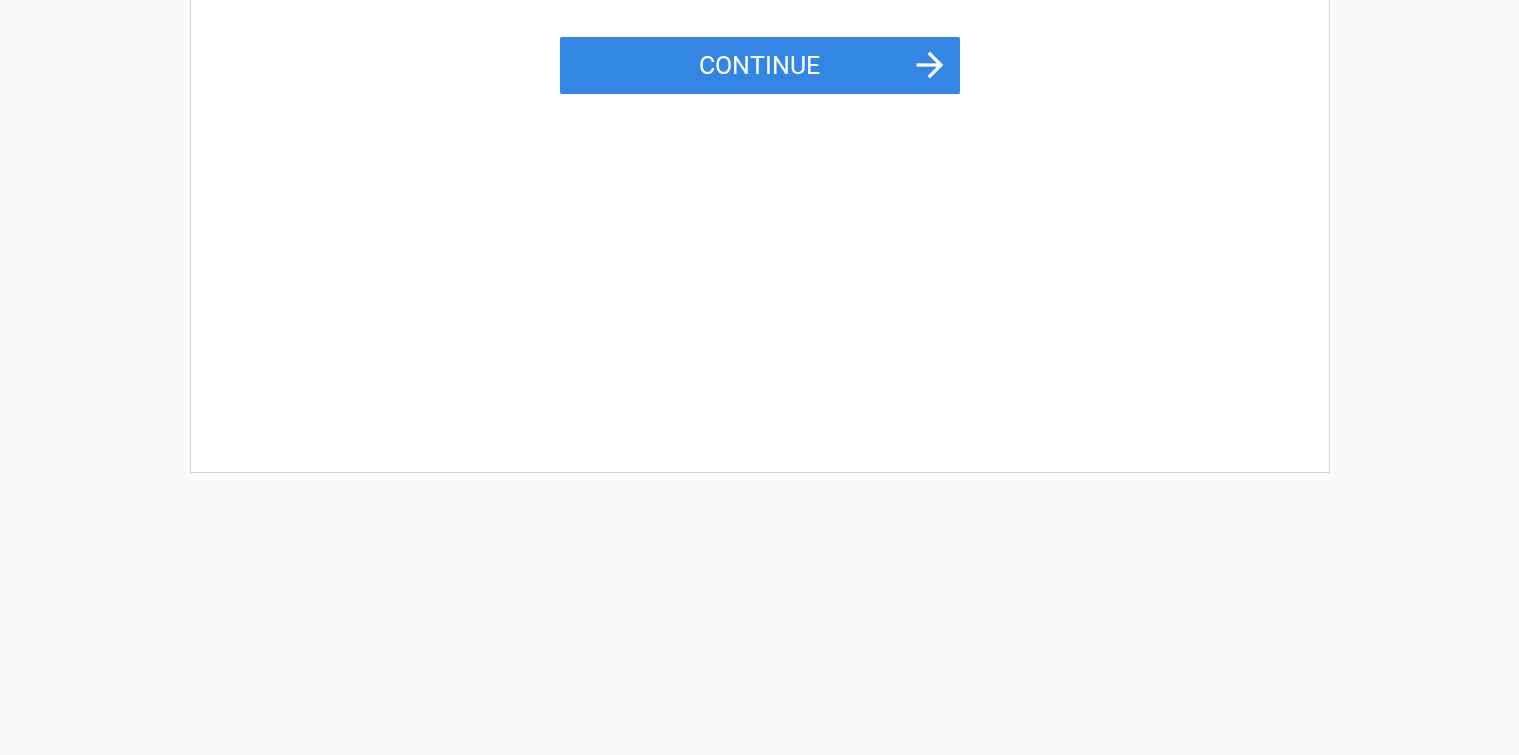 drag, startPoint x: 918, startPoint y: 66, endPoint x: 919, endPoint y: 101, distance: 35.014282 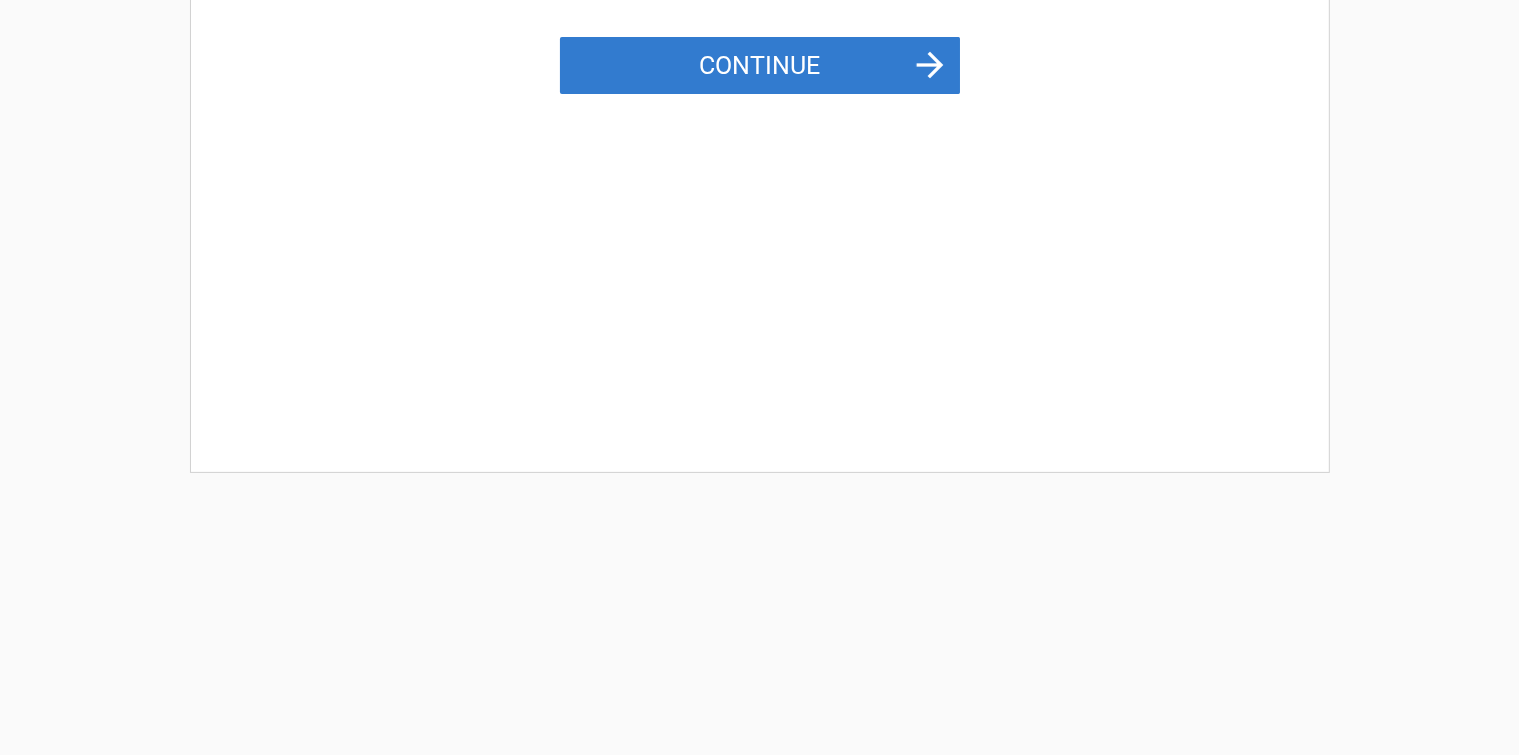 drag, startPoint x: 932, startPoint y: 62, endPoint x: 912, endPoint y: 58, distance: 20.396078 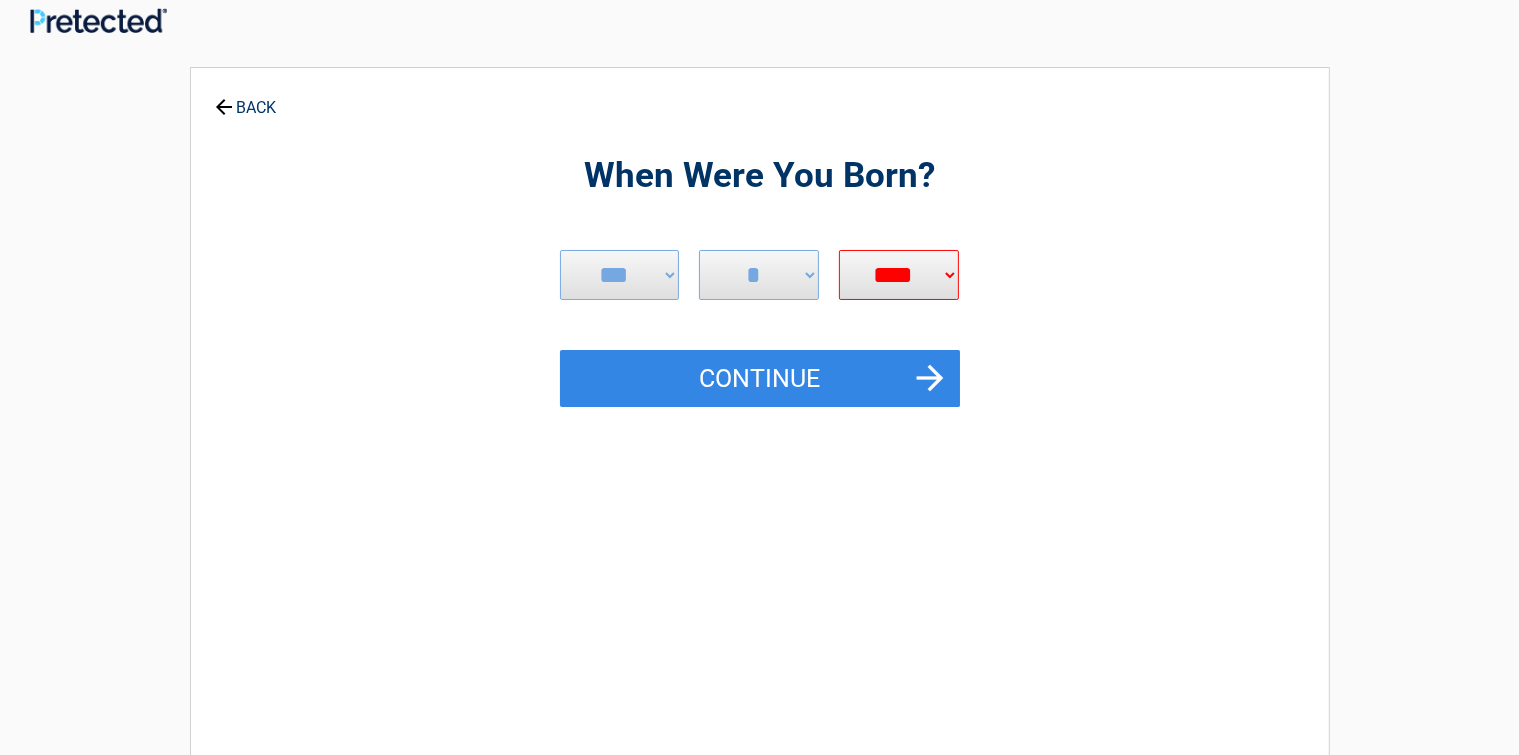 scroll, scrollTop: 0, scrollLeft: 0, axis: both 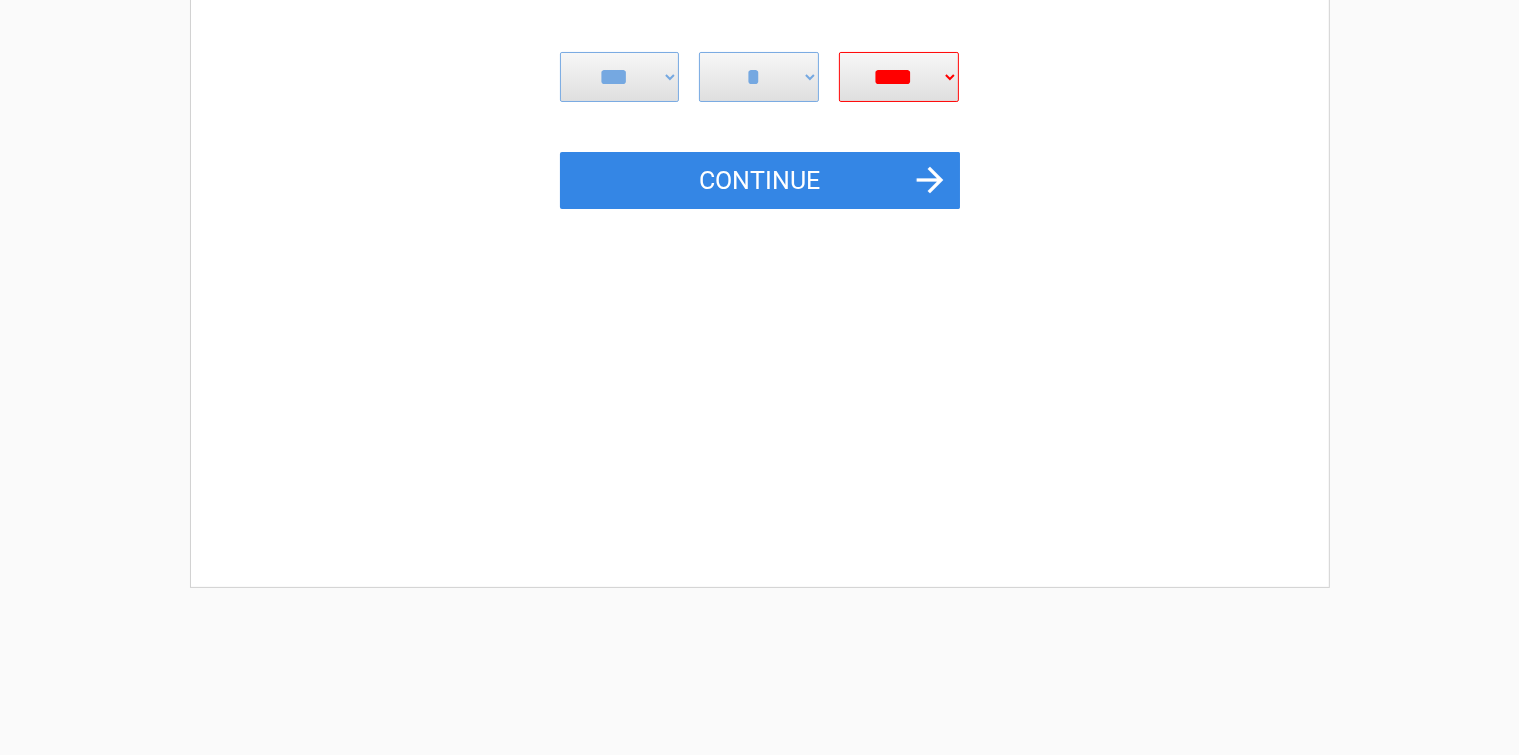 drag, startPoint x: 1500, startPoint y: 327, endPoint x: 1485, endPoint y: 246, distance: 82.37718 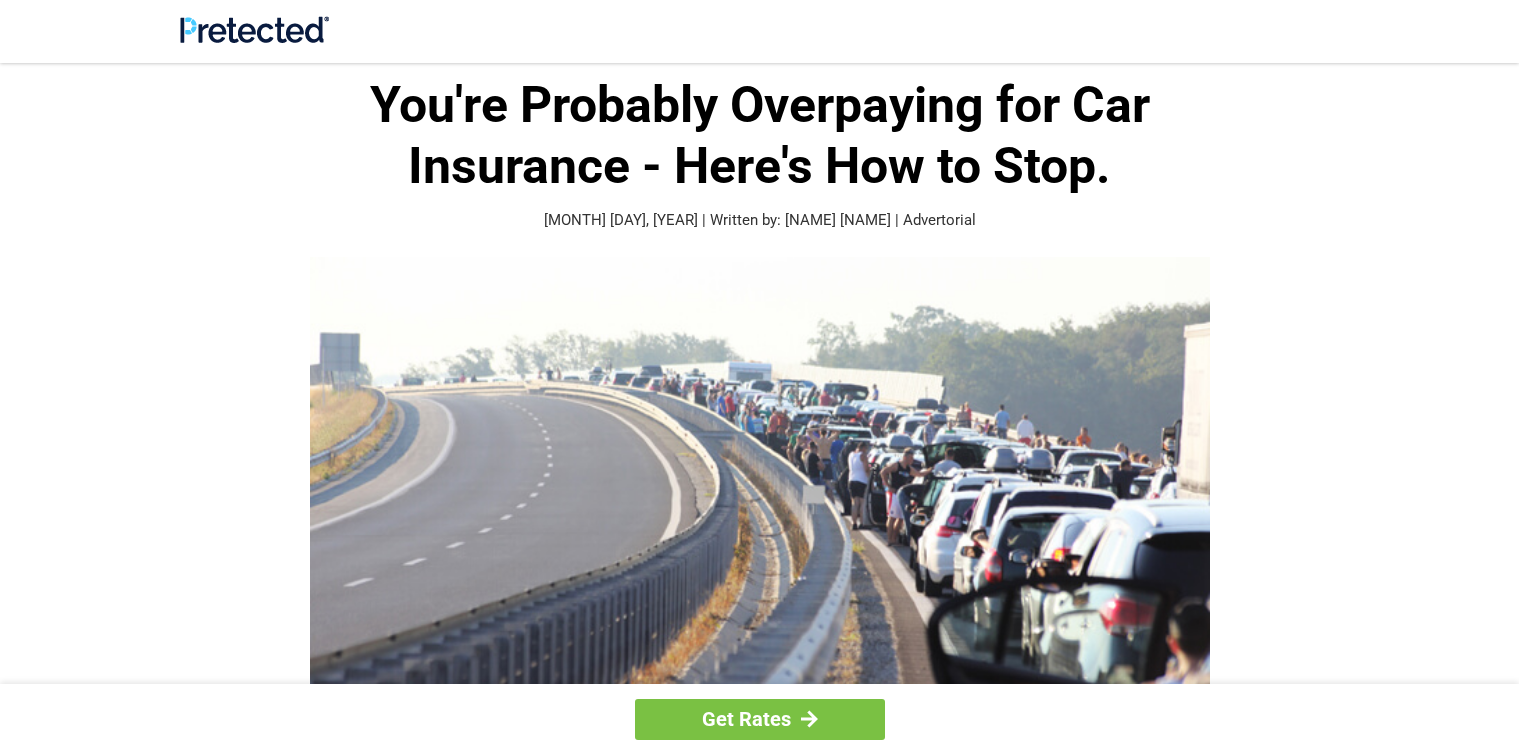 scroll, scrollTop: 0, scrollLeft: 0, axis: both 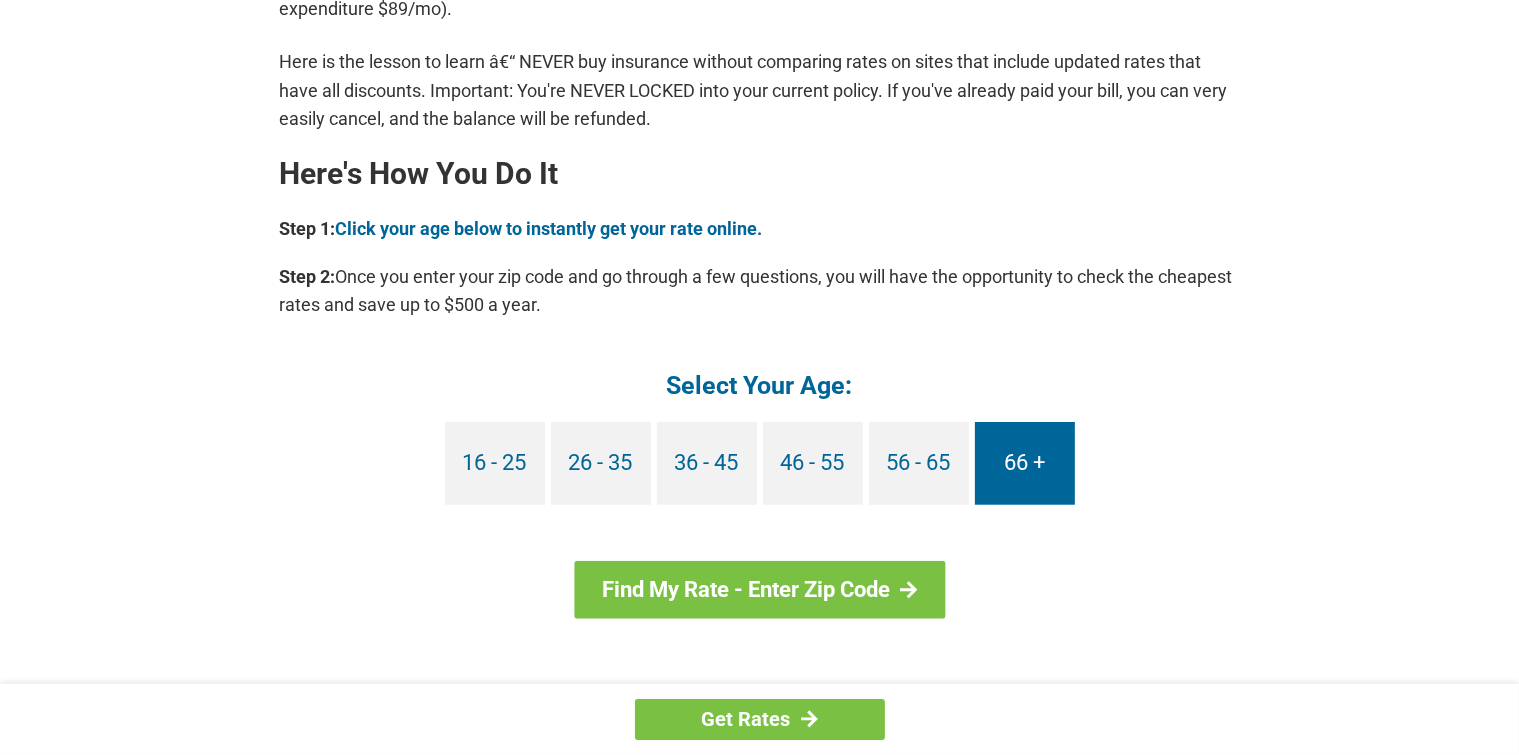 click on "66 +" at bounding box center (1025, 463) 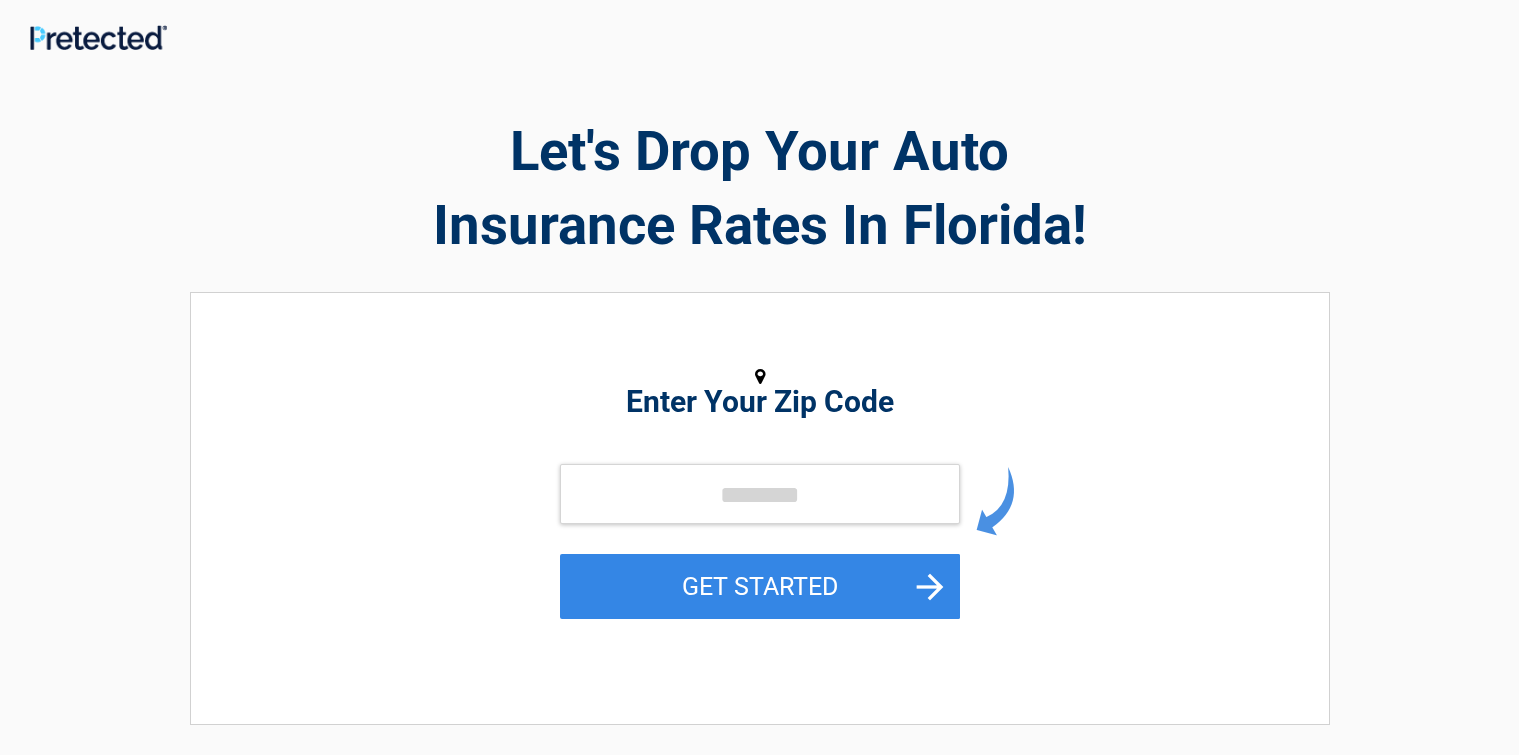 scroll, scrollTop: 0, scrollLeft: 0, axis: both 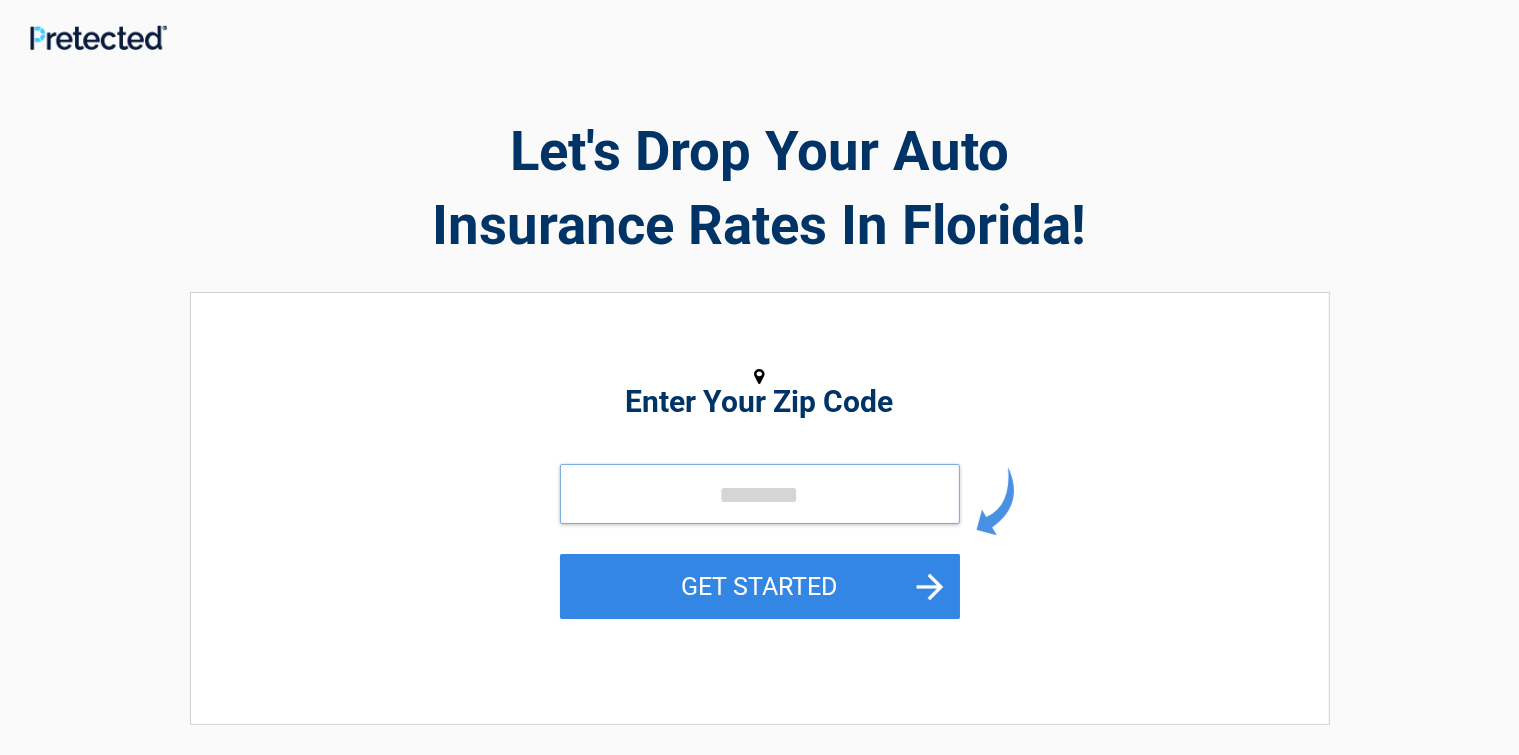 click at bounding box center [760, 494] 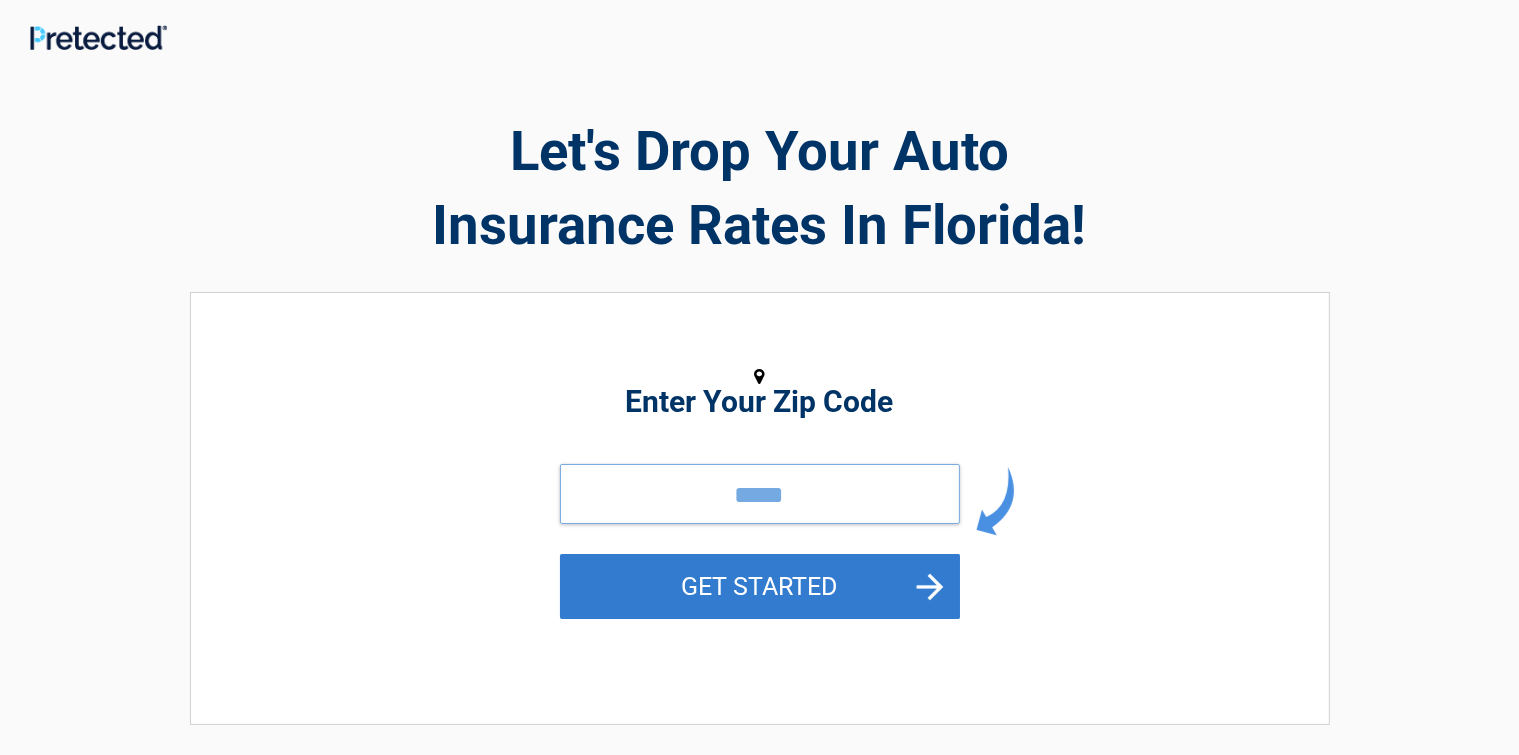 type on "*****" 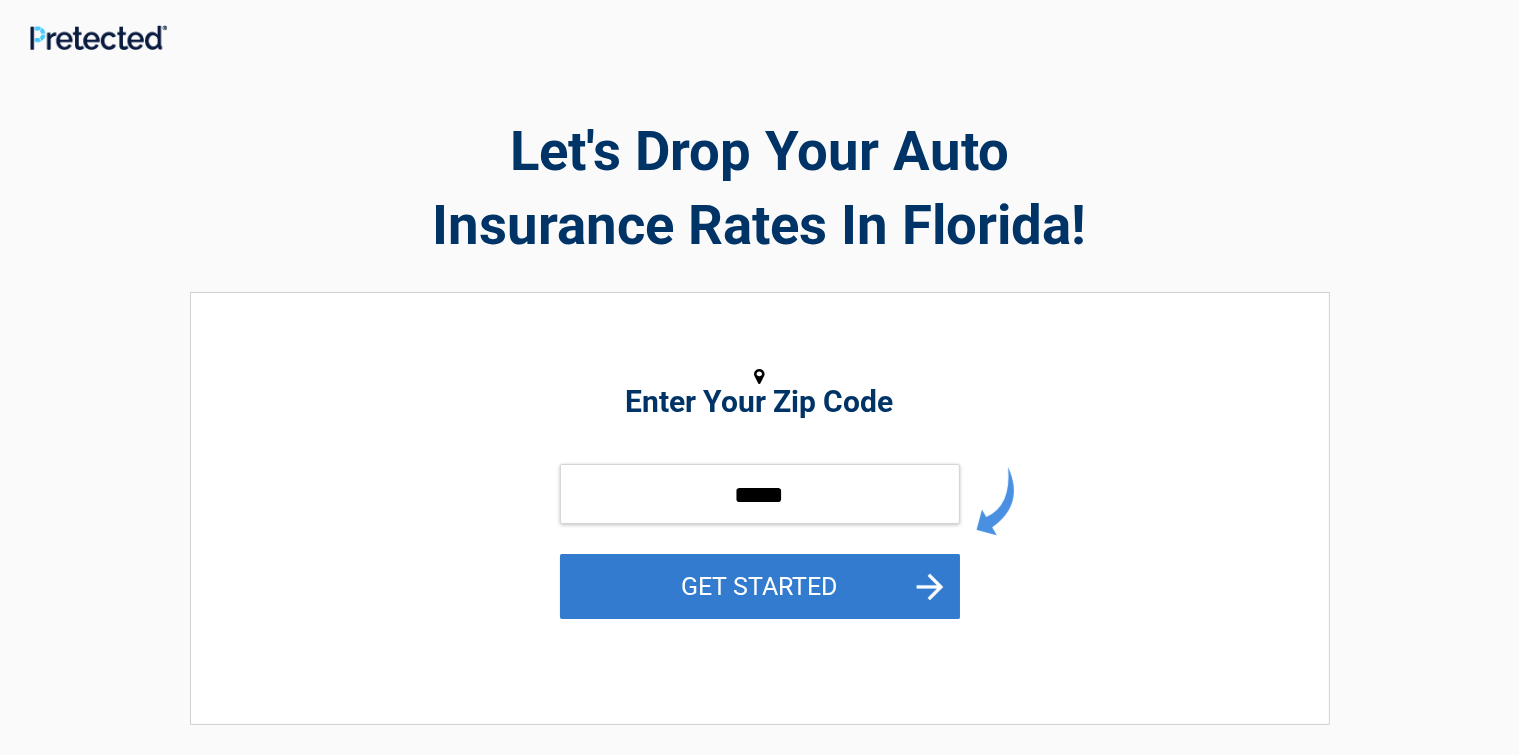 click on "GET STARTED" at bounding box center [760, 586] 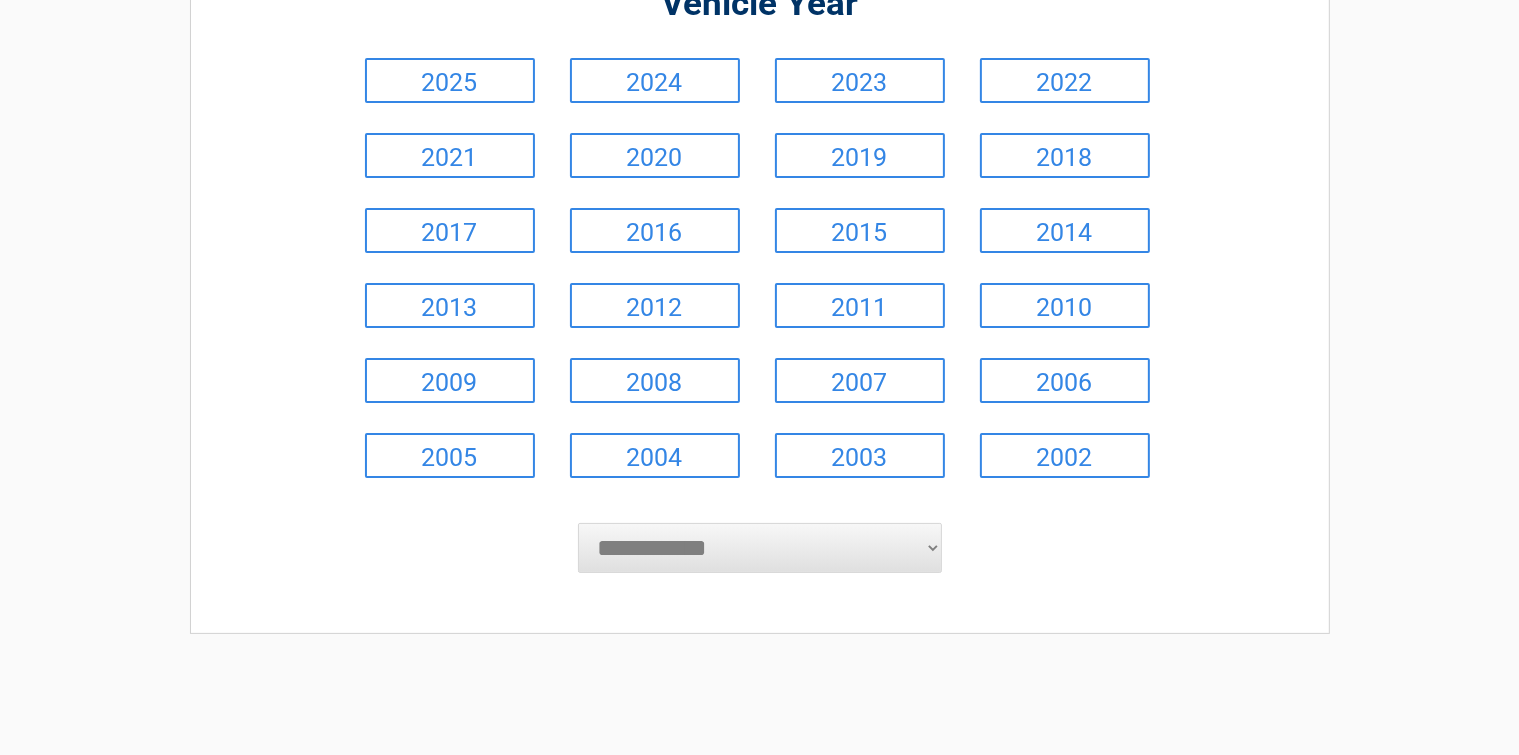 scroll, scrollTop: 247, scrollLeft: 0, axis: vertical 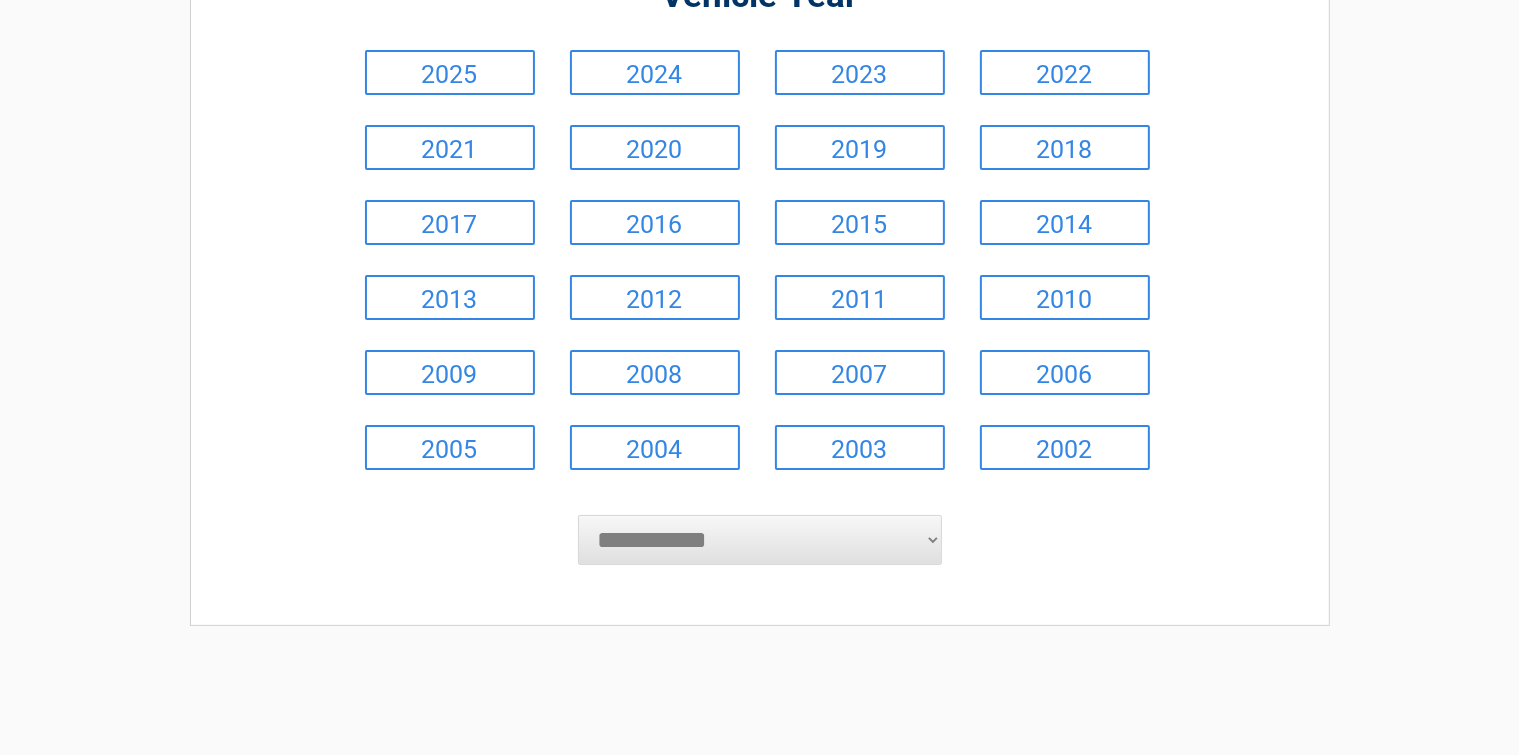 click on "**********" at bounding box center (760, 540) 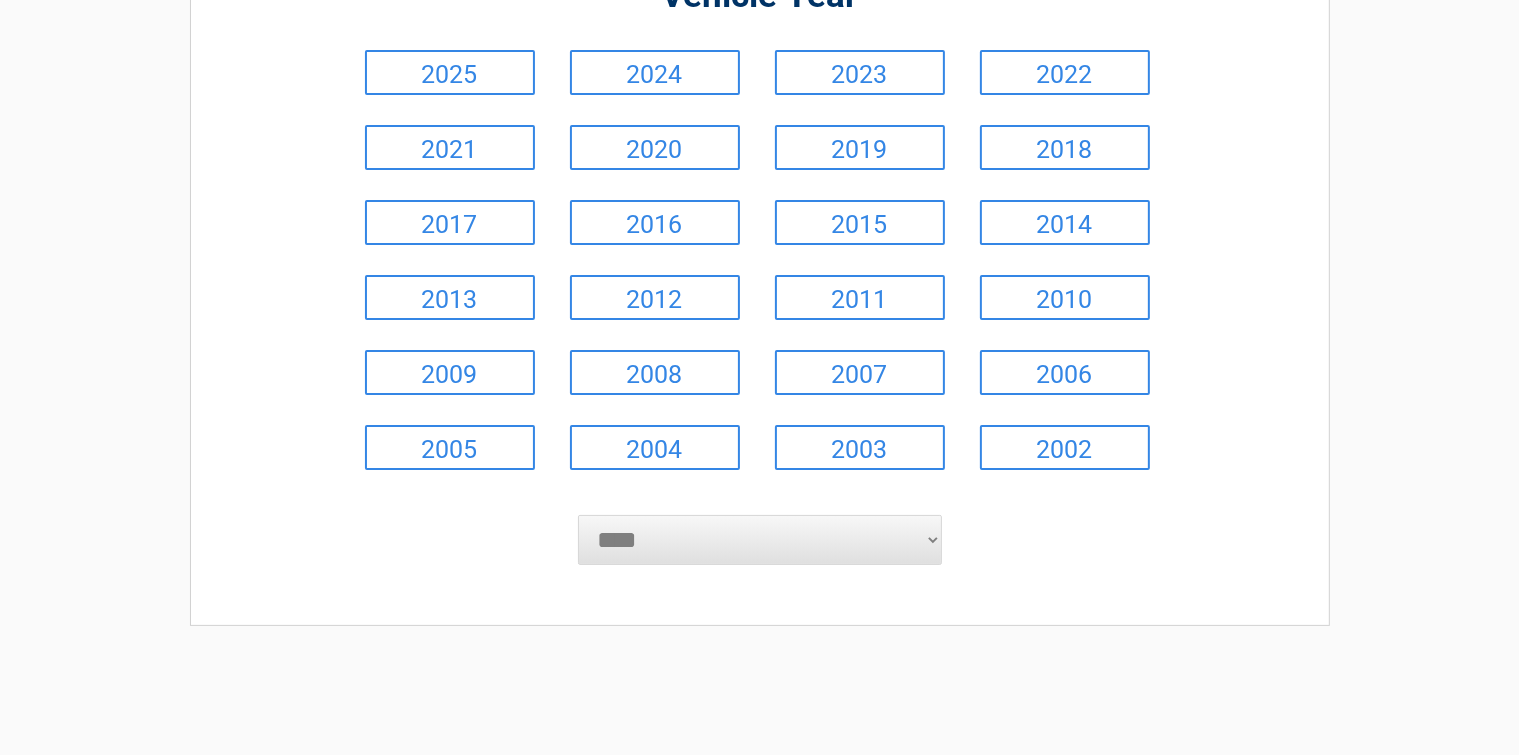 click on "**********" at bounding box center (760, 540) 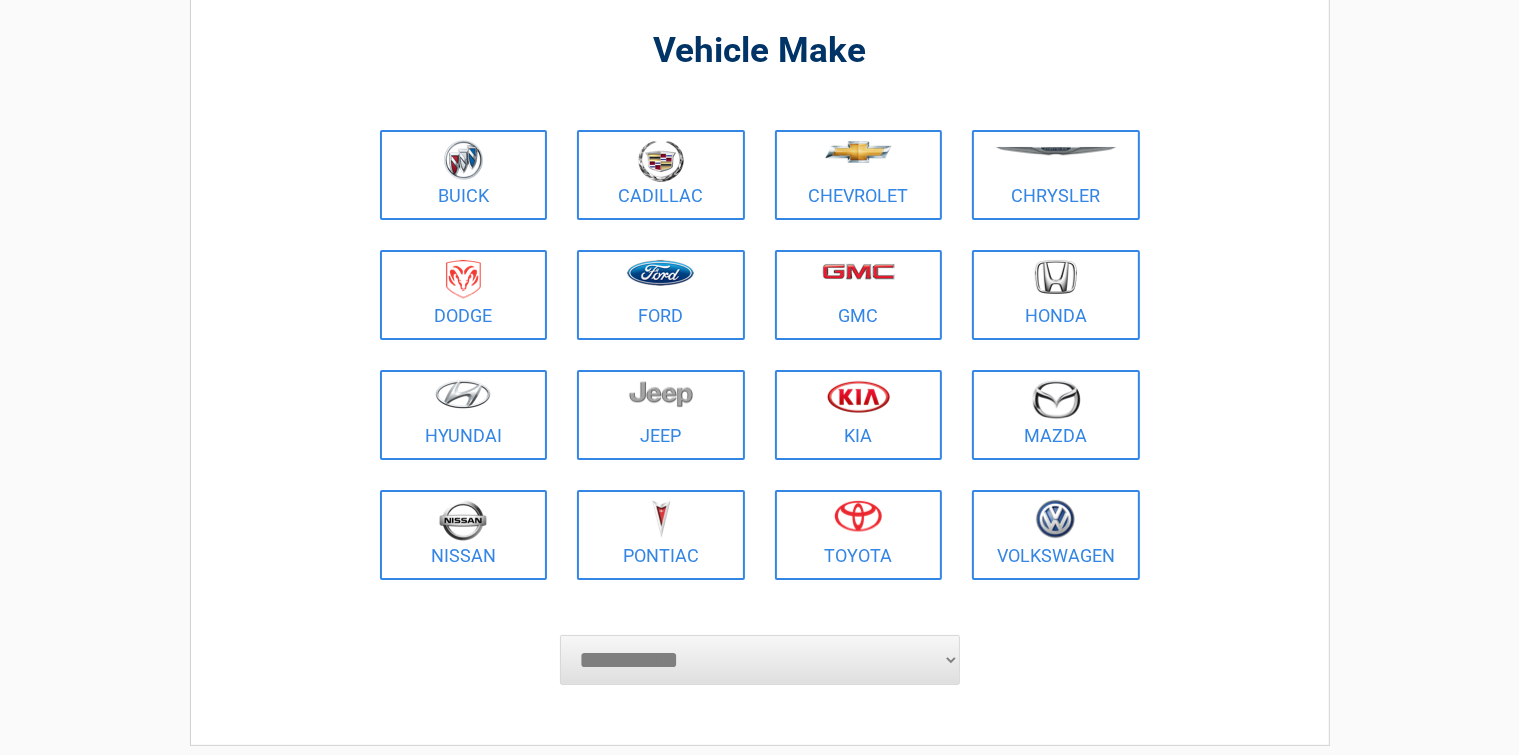 scroll, scrollTop: 0, scrollLeft: 0, axis: both 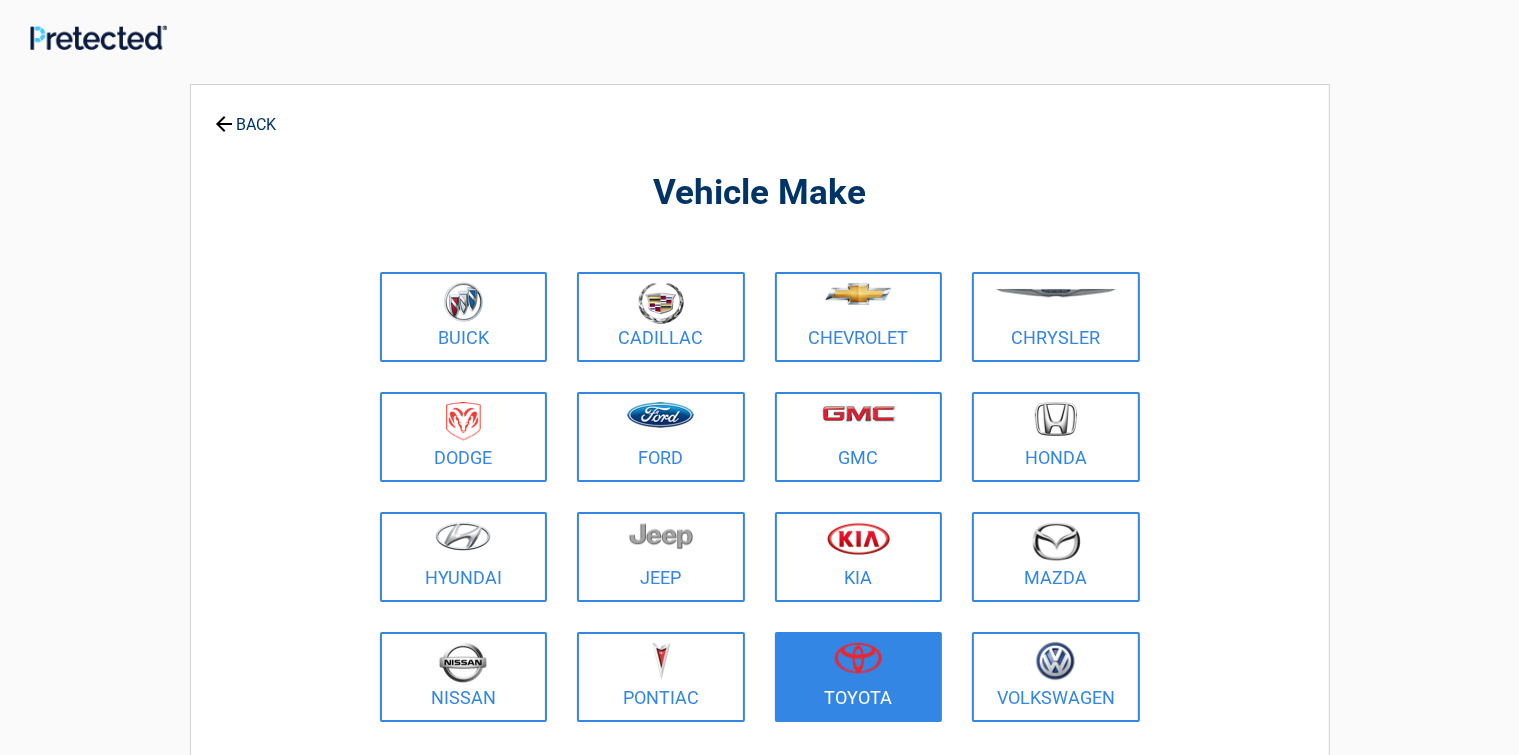 drag, startPoint x: 852, startPoint y: 682, endPoint x: 839, endPoint y: 703, distance: 24.698177 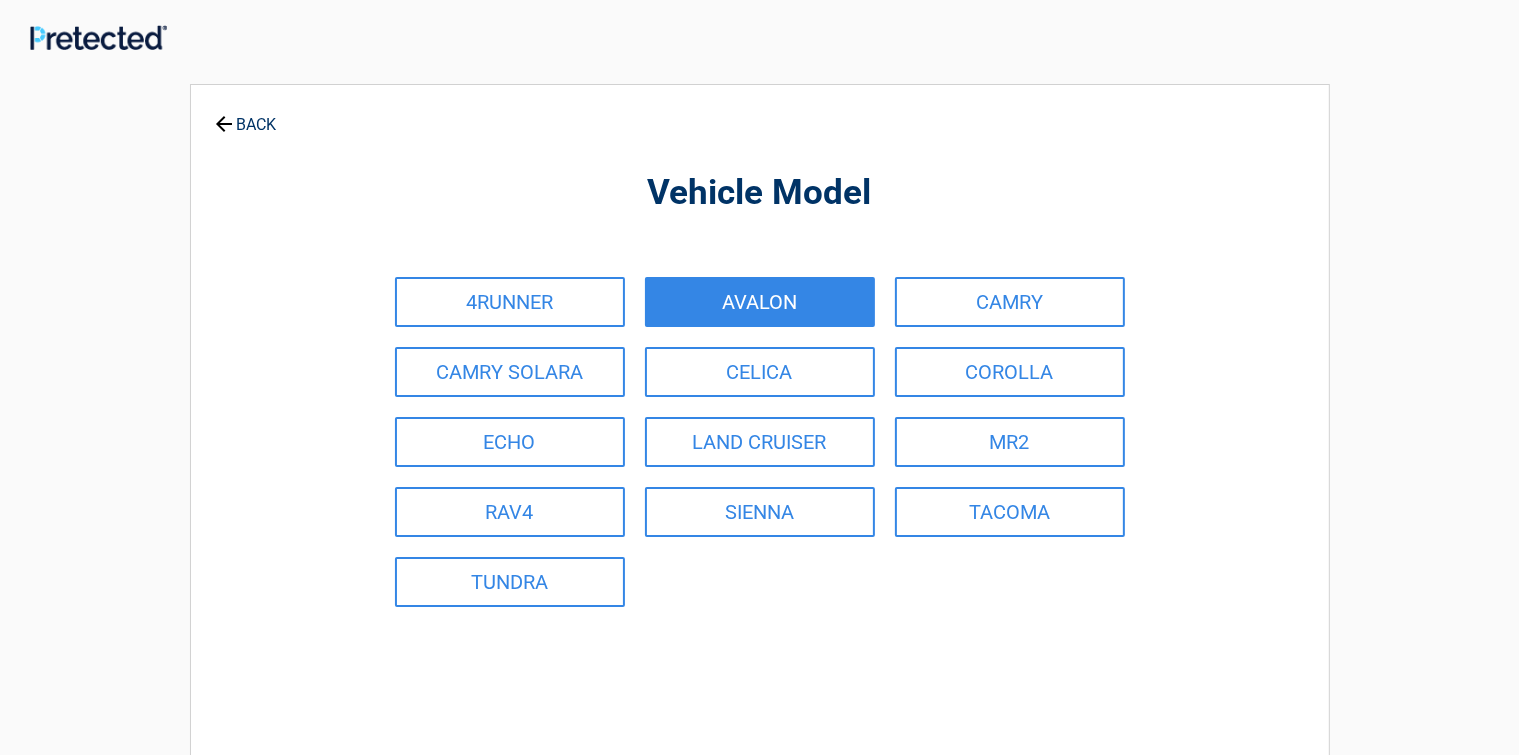 drag, startPoint x: 1004, startPoint y: 282, endPoint x: 988, endPoint y: 305, distance: 28.01785 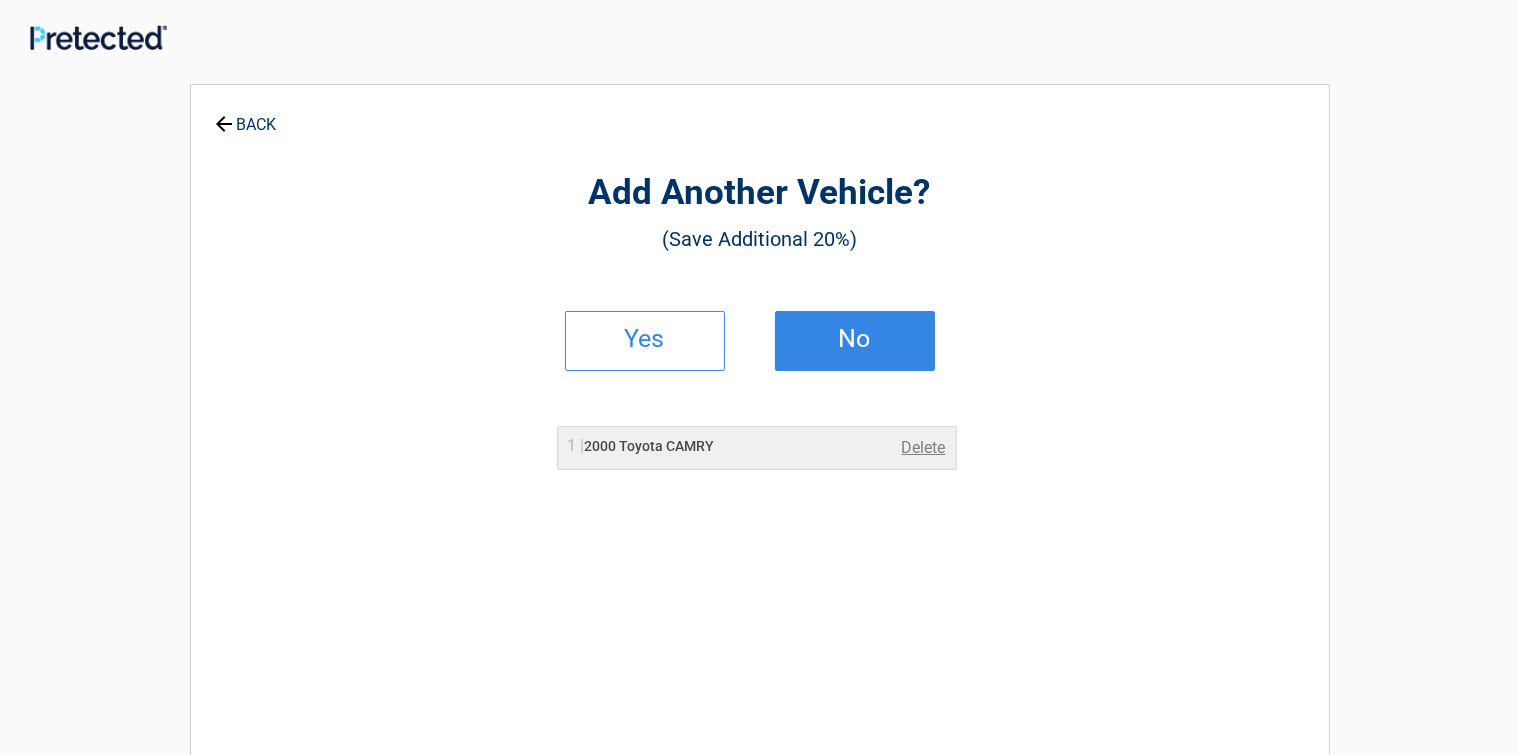 click on "No" at bounding box center (855, 341) 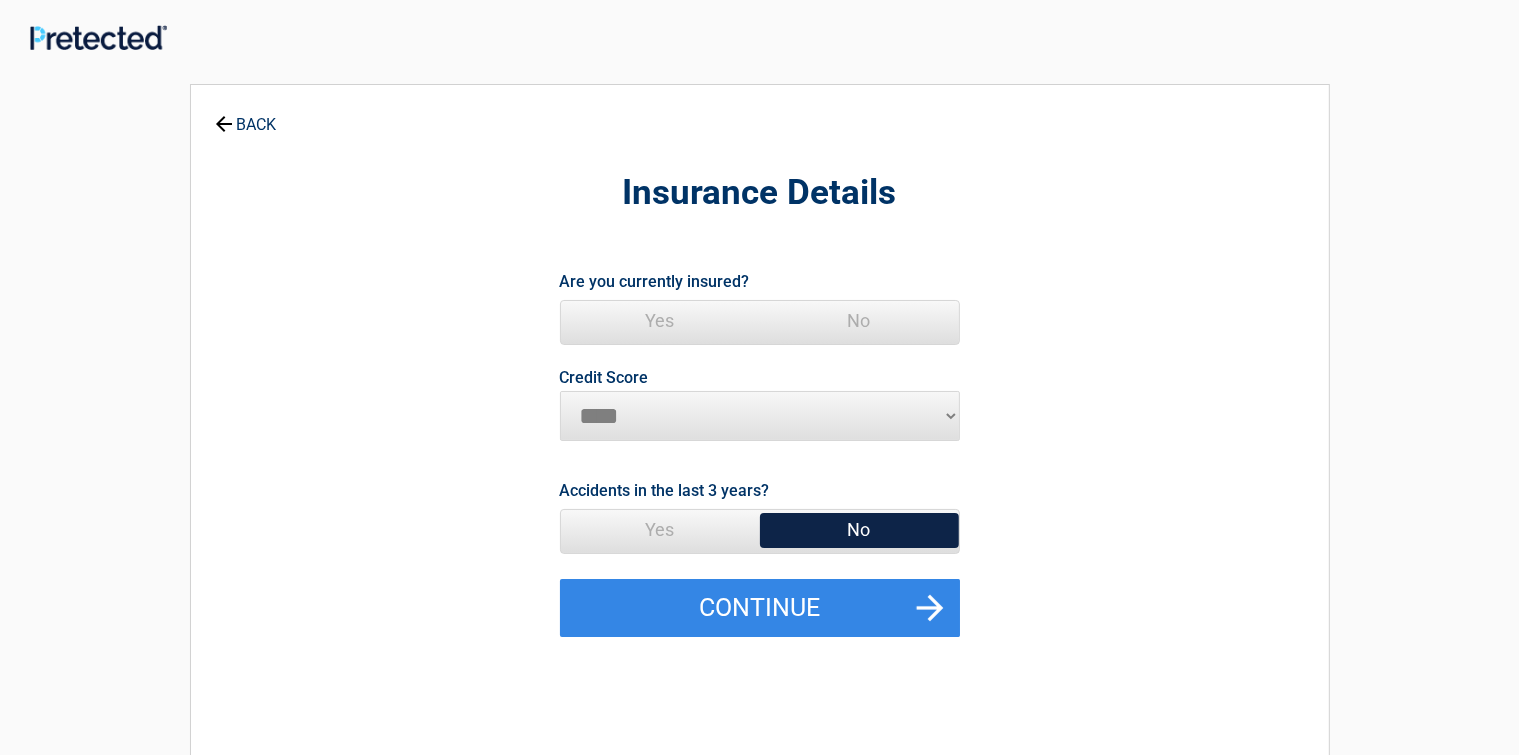 drag, startPoint x: 636, startPoint y: 317, endPoint x: 597, endPoint y: 355, distance: 54.451813 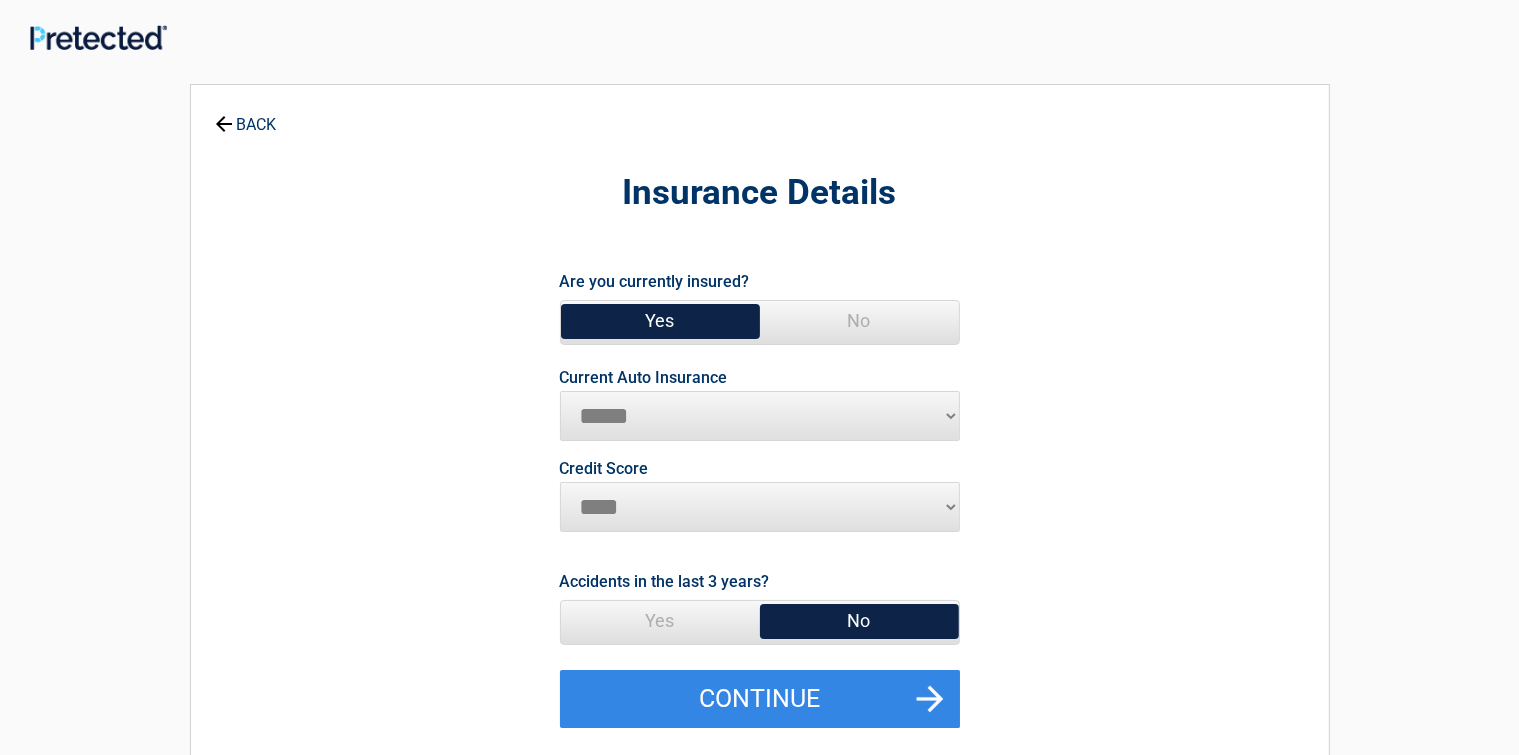 click on "**********" at bounding box center (760, 416) 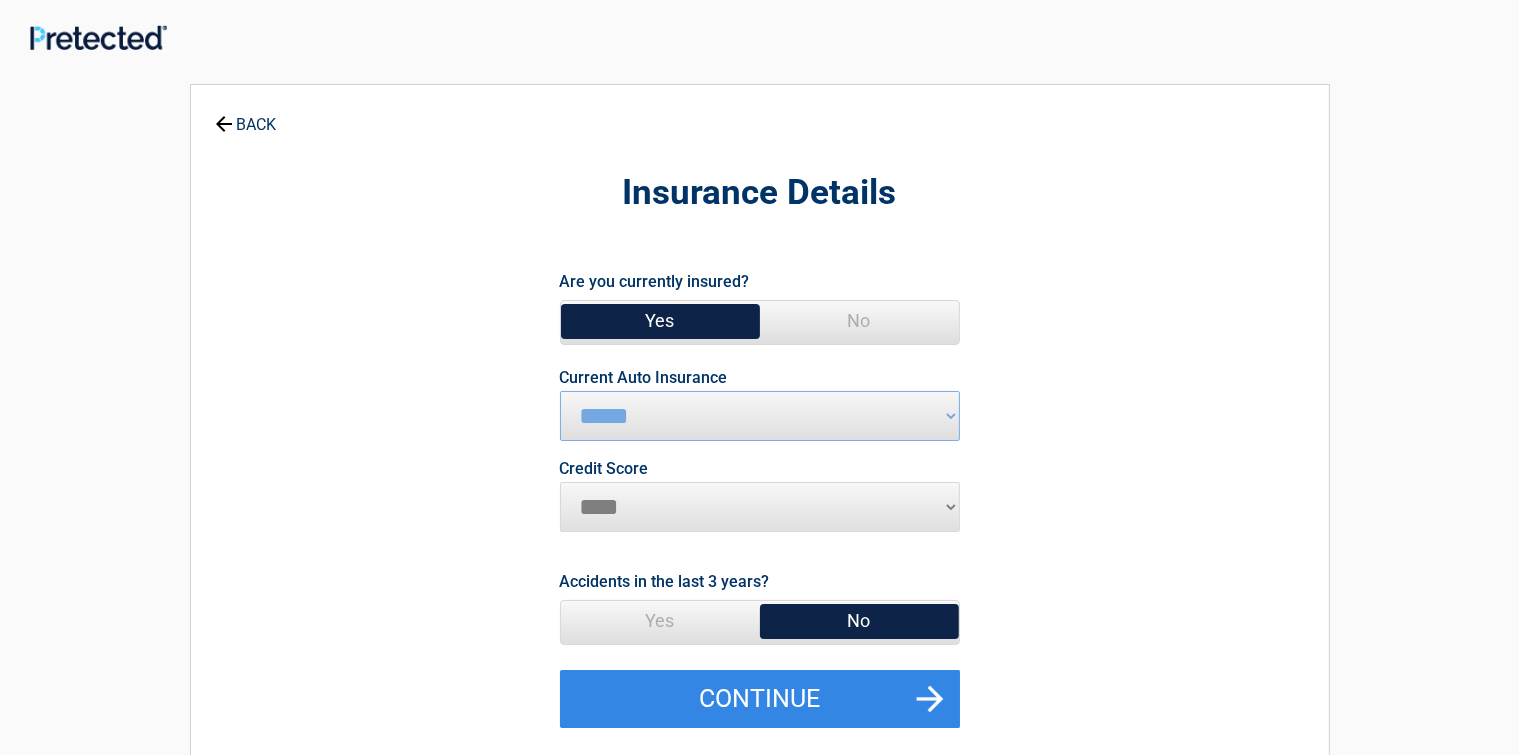 drag, startPoint x: 952, startPoint y: 506, endPoint x: 626, endPoint y: 535, distance: 327.28732 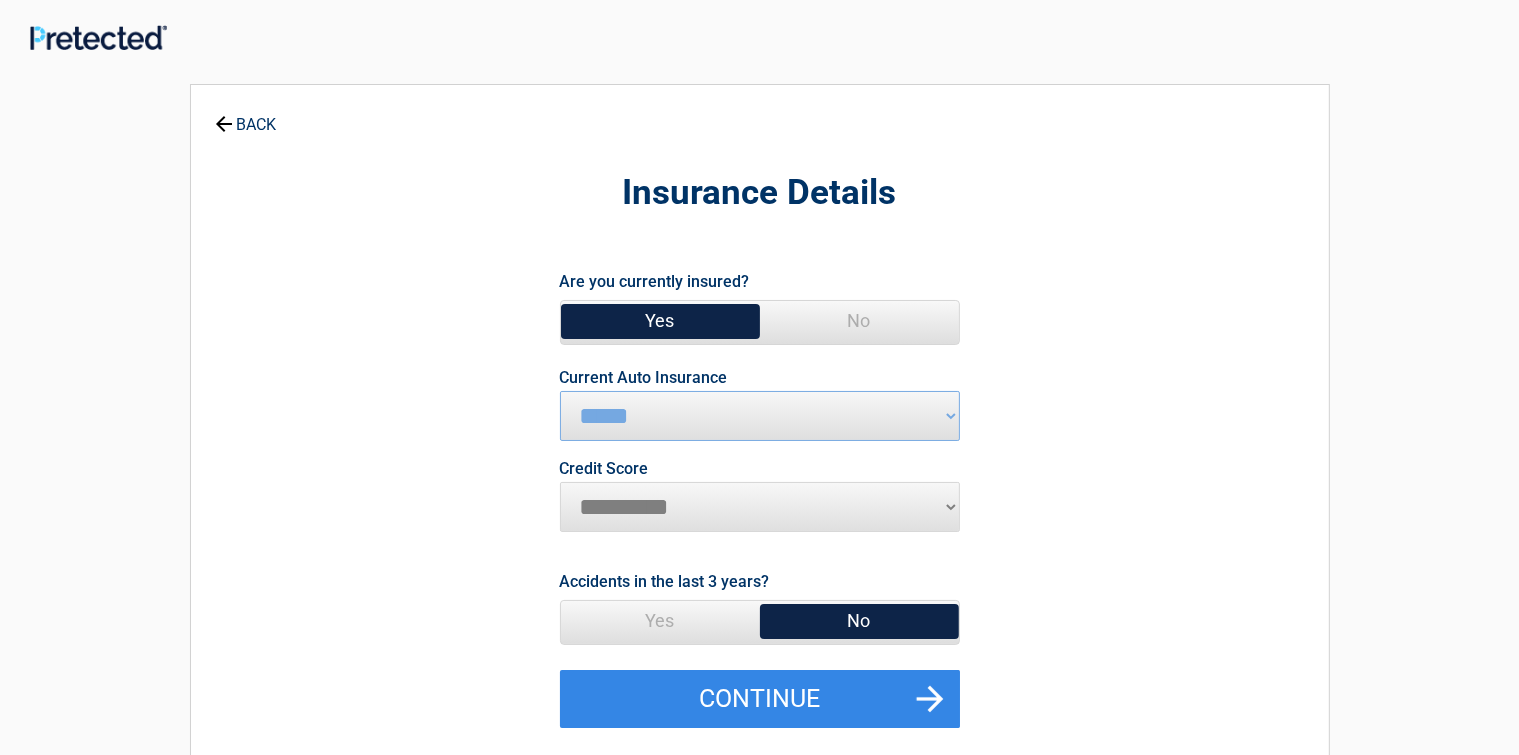 click on "*********
****
*******
****" at bounding box center (760, 507) 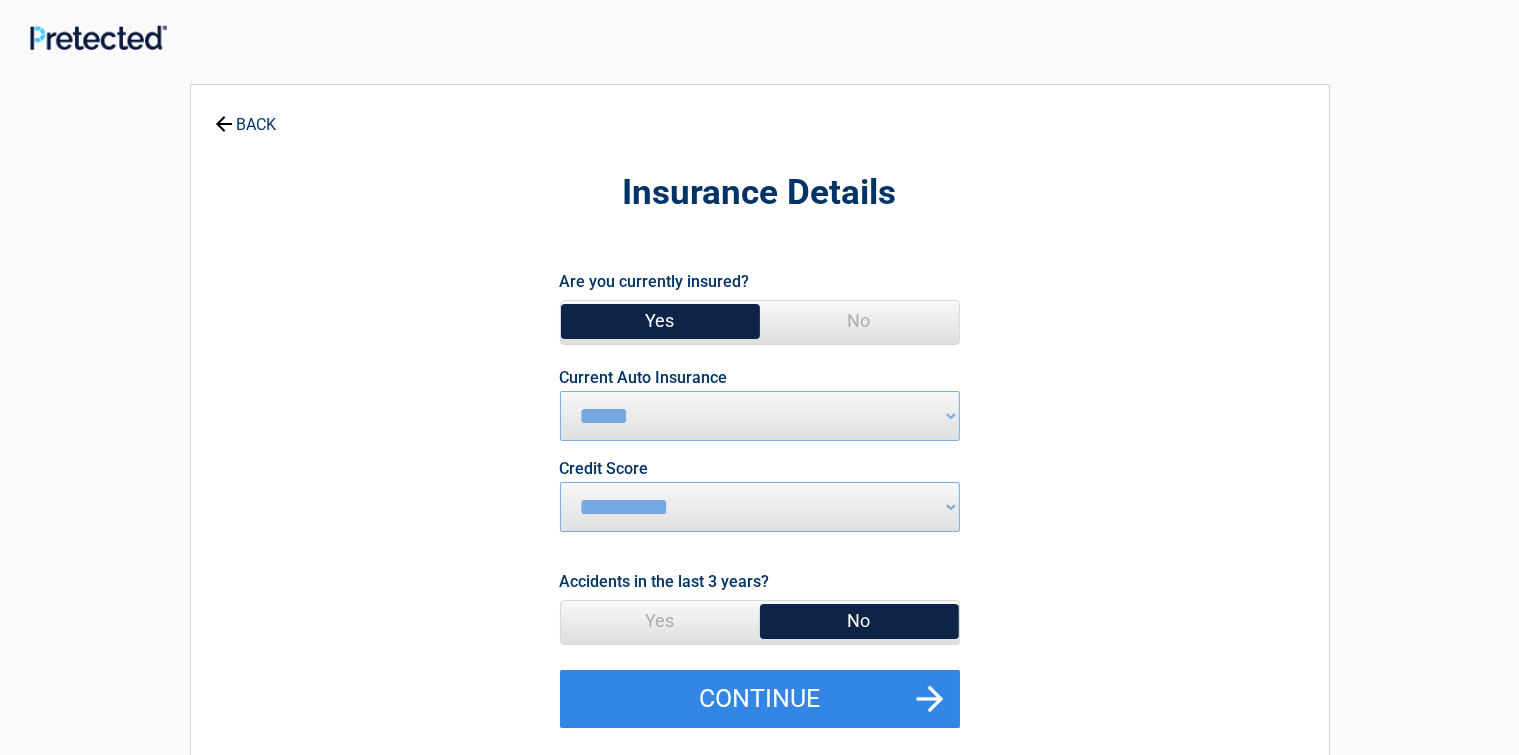 click on "No" at bounding box center (859, 621) 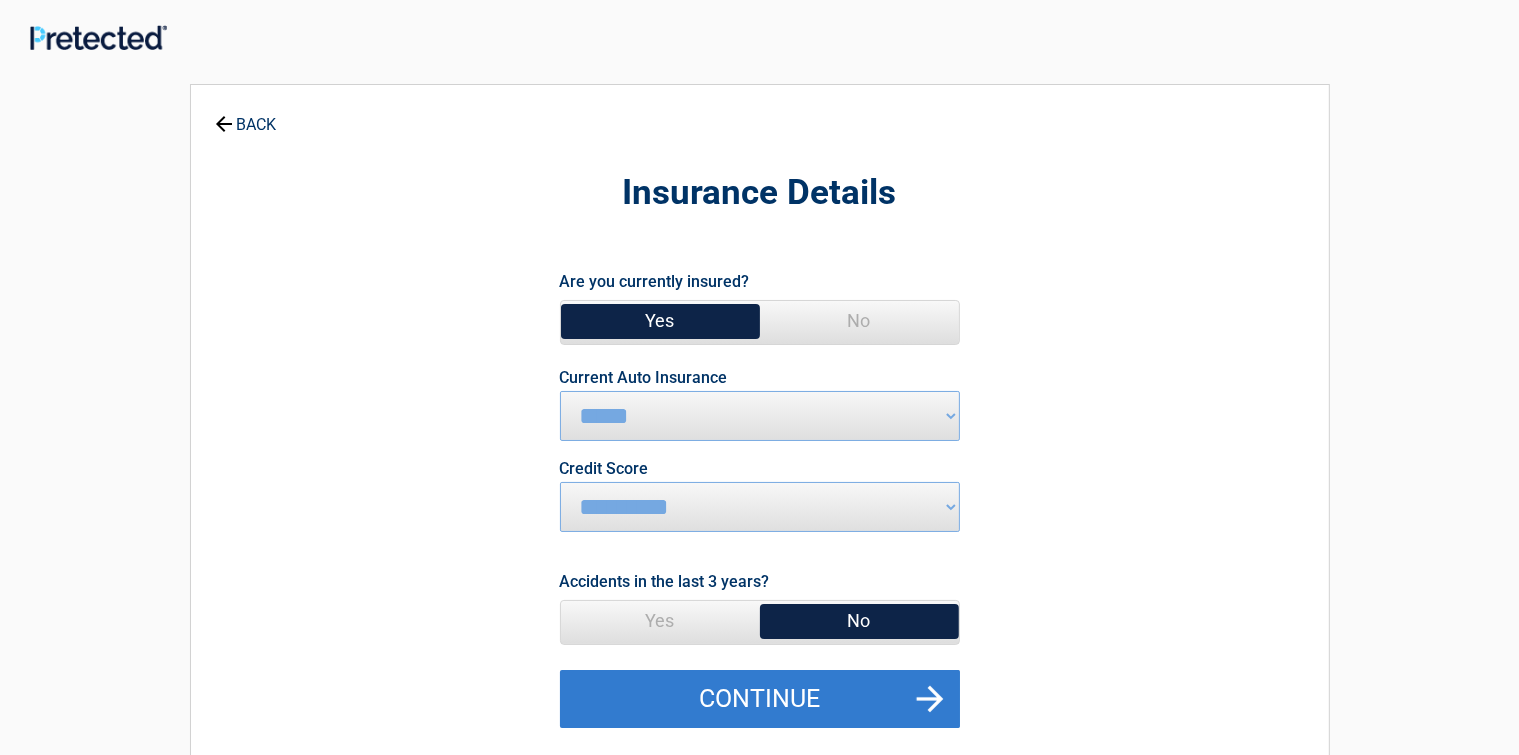 click on "Continue" at bounding box center (760, 699) 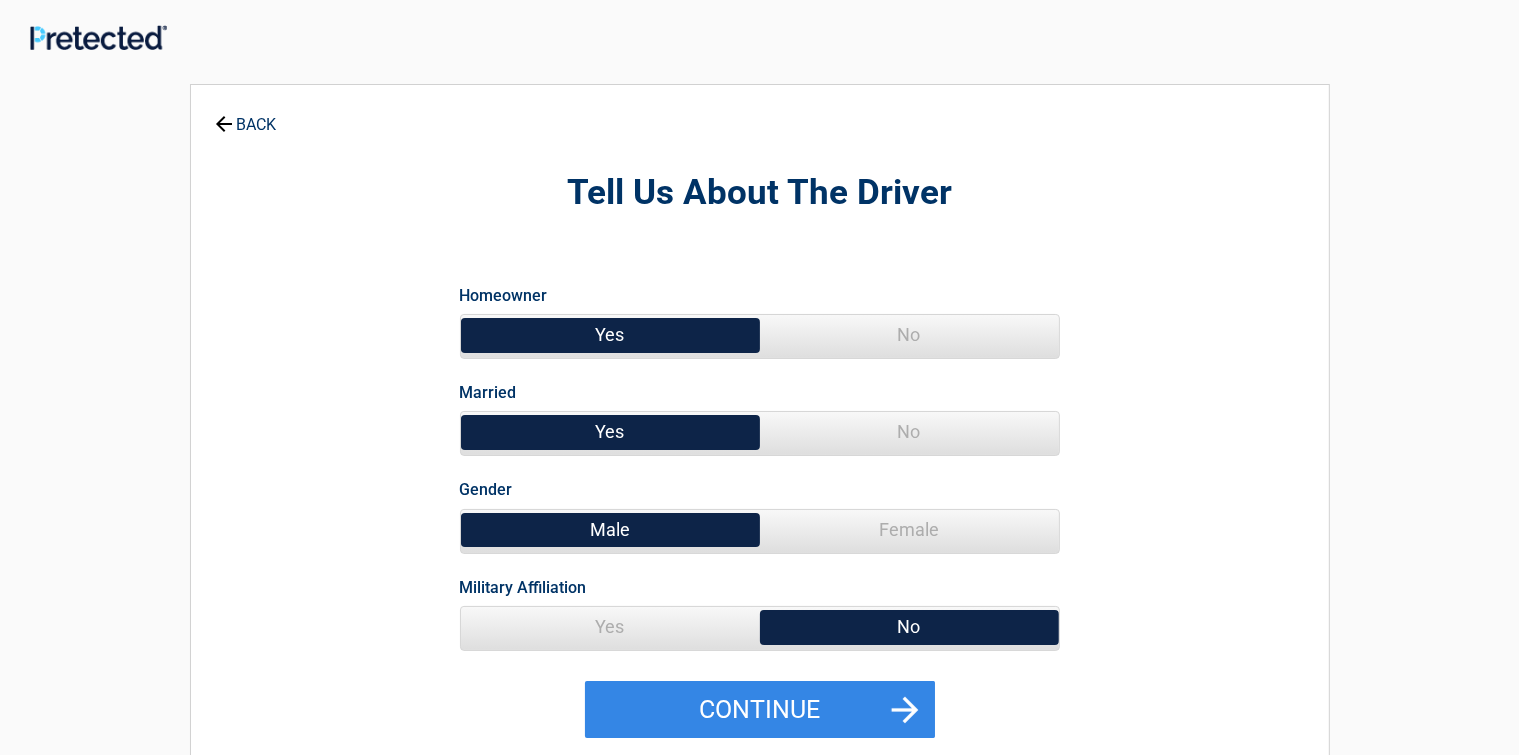 click on "Yes" at bounding box center (610, 335) 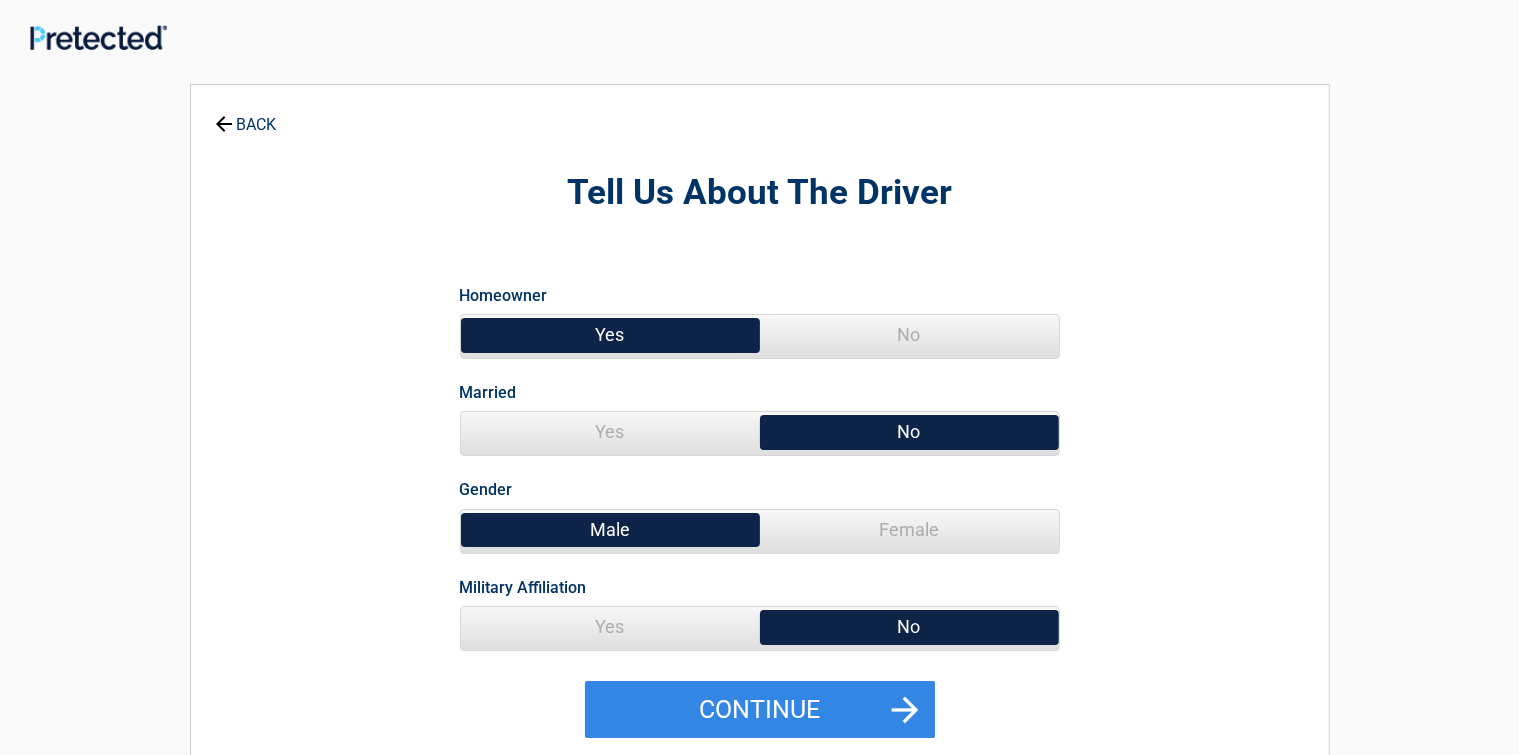 click on "Female" at bounding box center [909, 530] 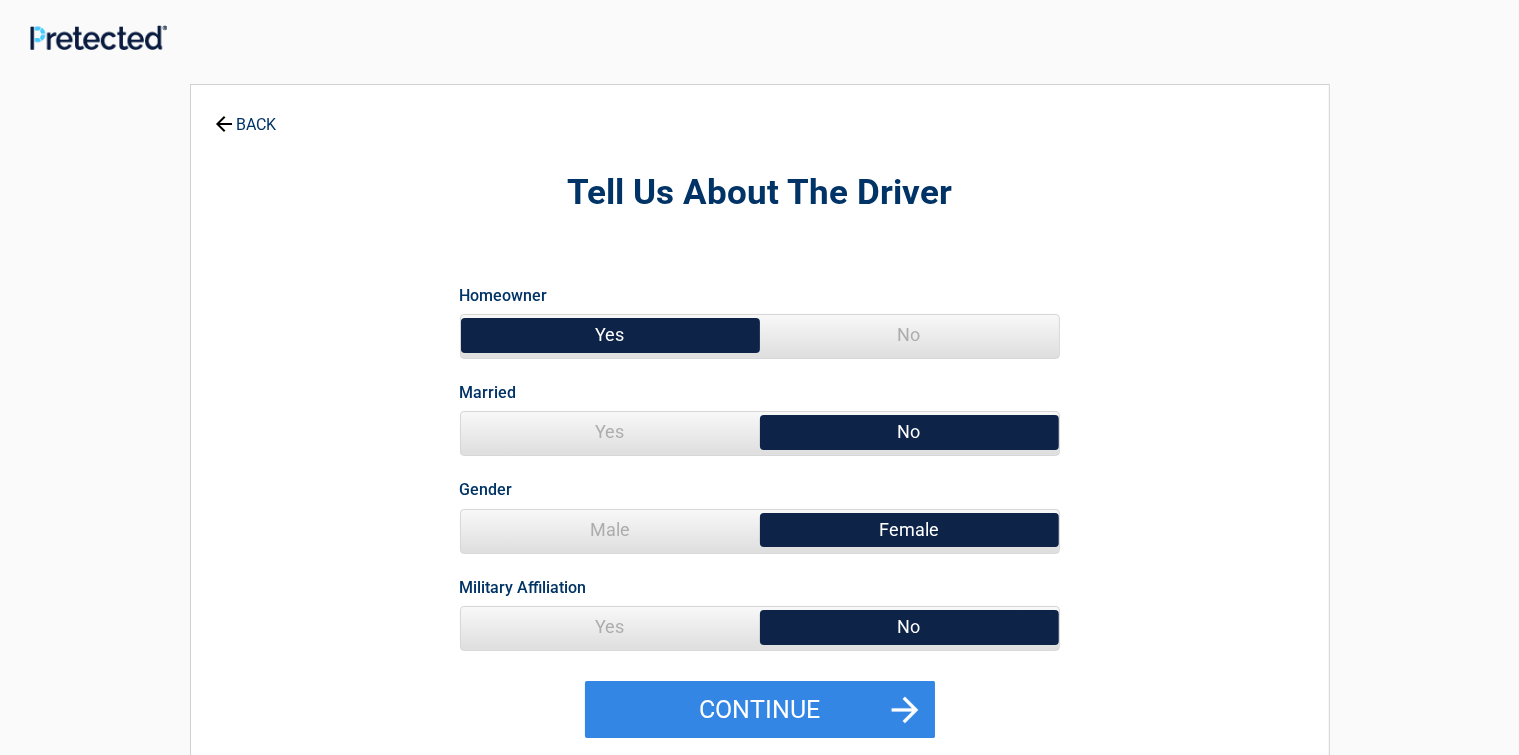 click on "No" at bounding box center [909, 627] 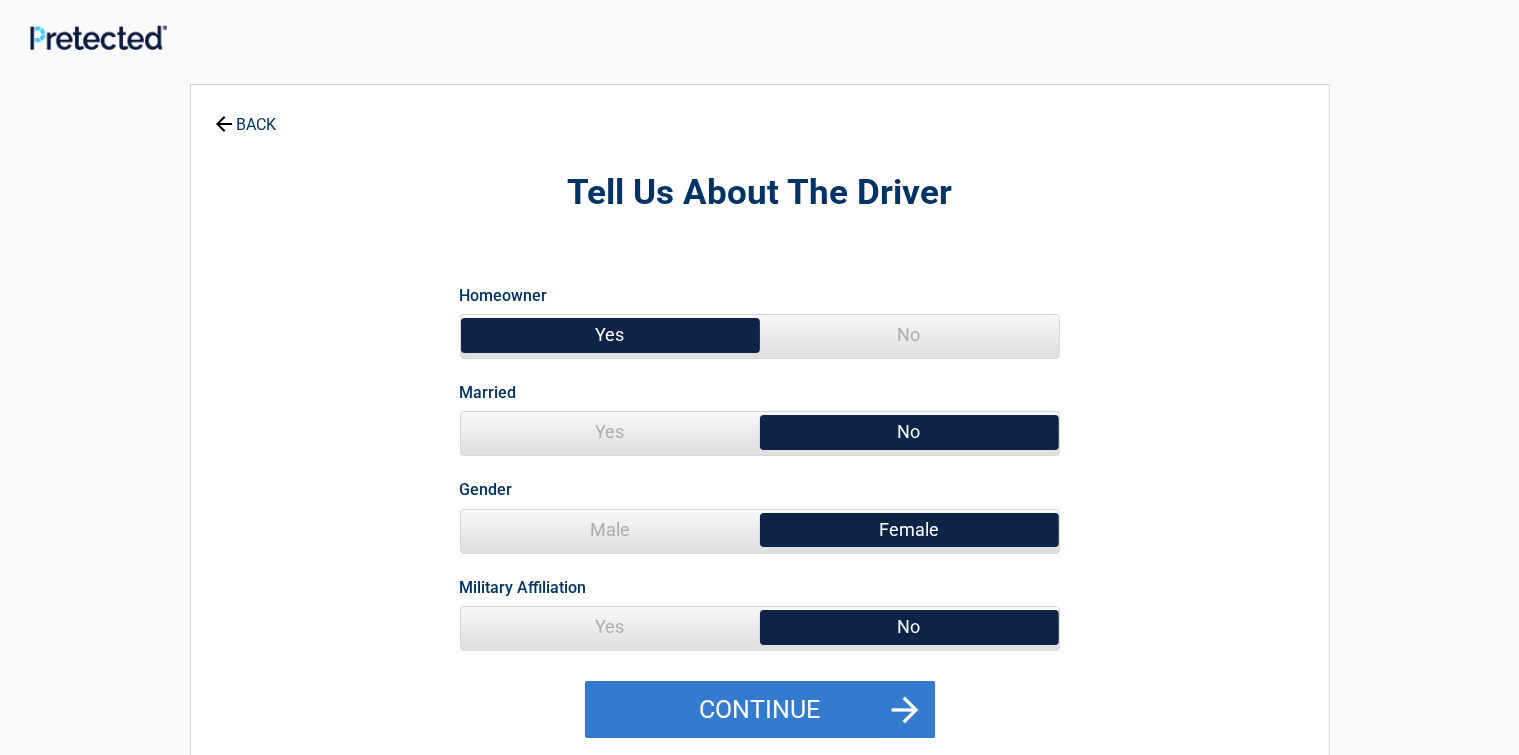 click on "Continue" at bounding box center [760, 710] 